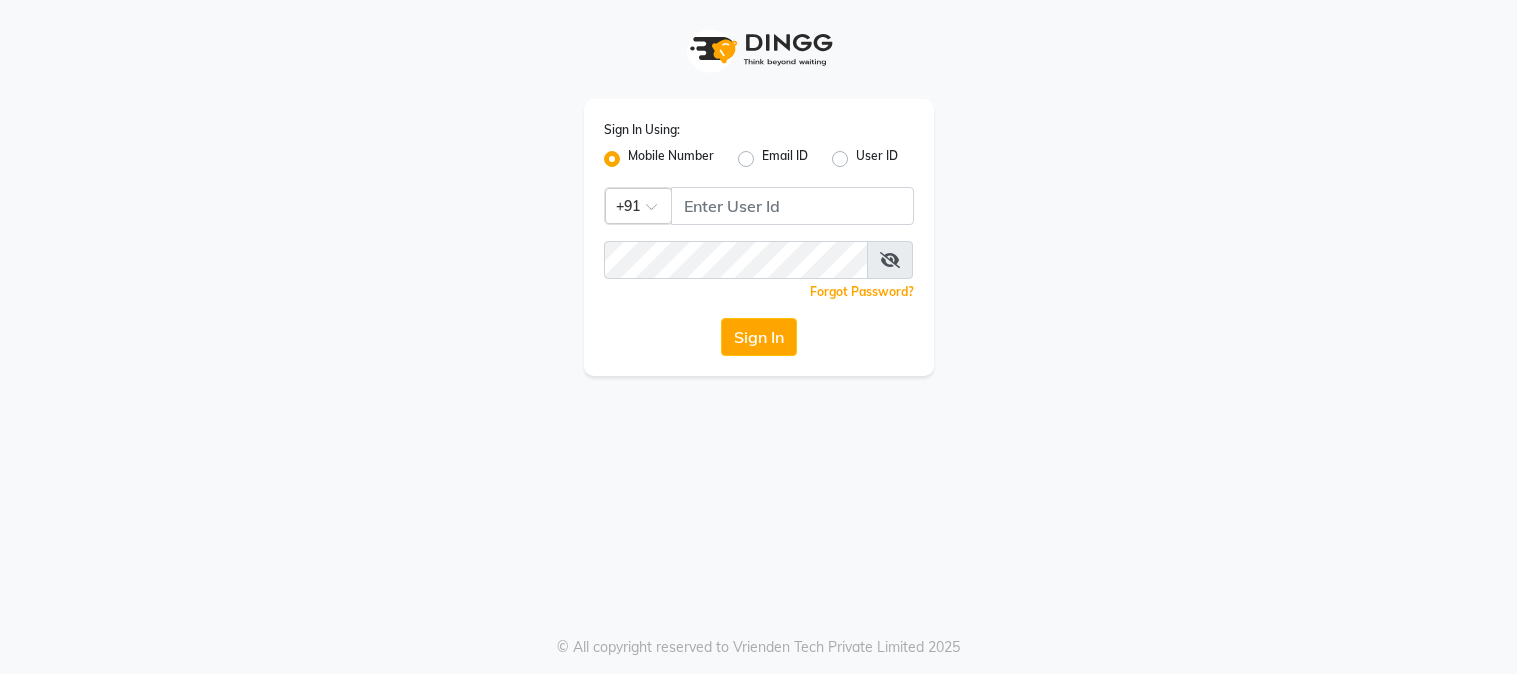 scroll, scrollTop: 0, scrollLeft: 0, axis: both 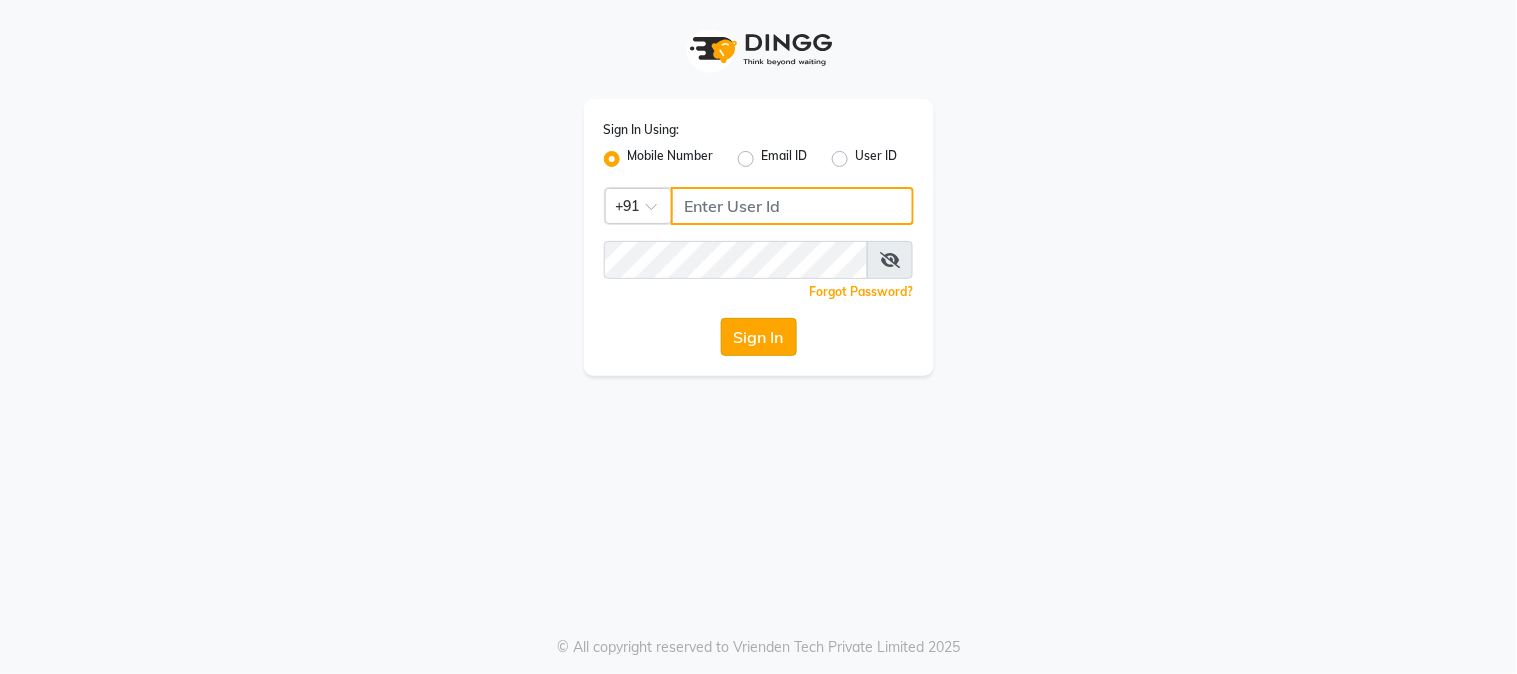 type on "9503033368" 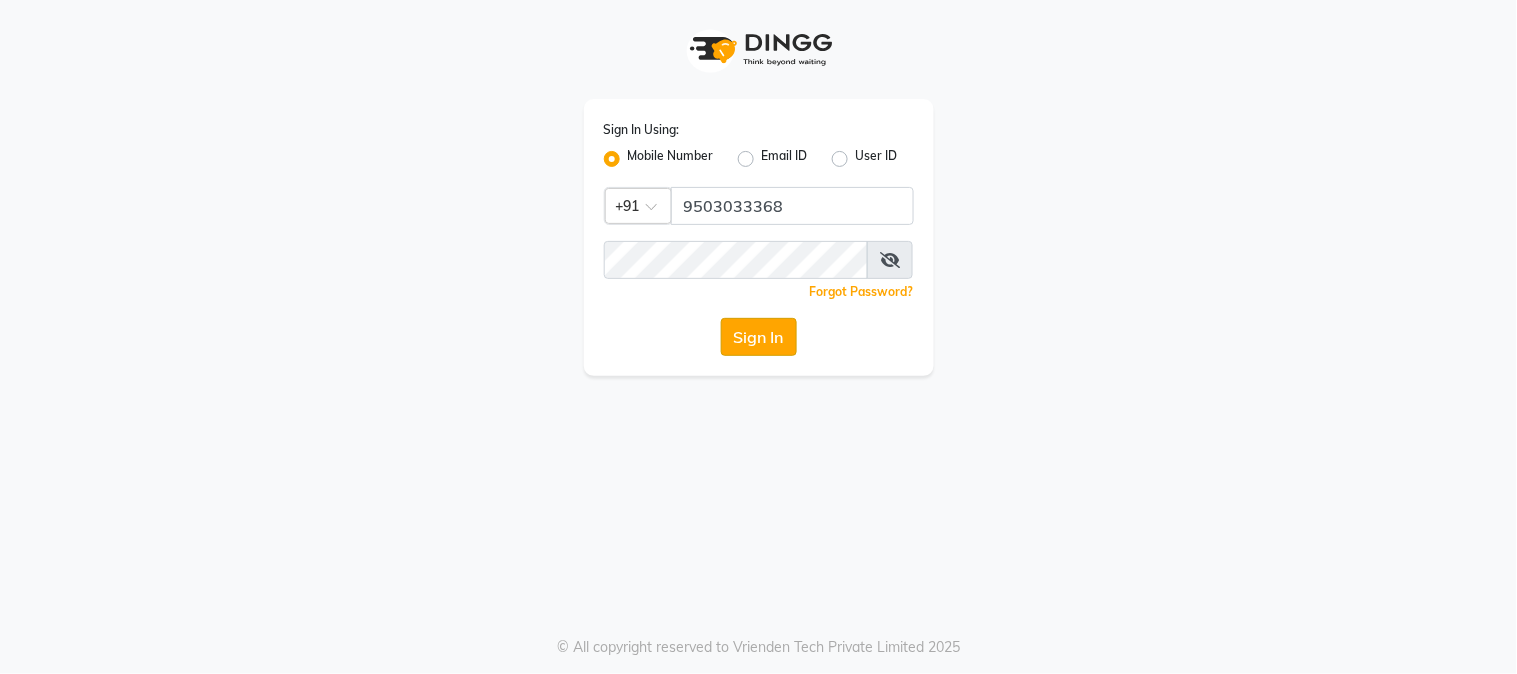 click on "Sign In" 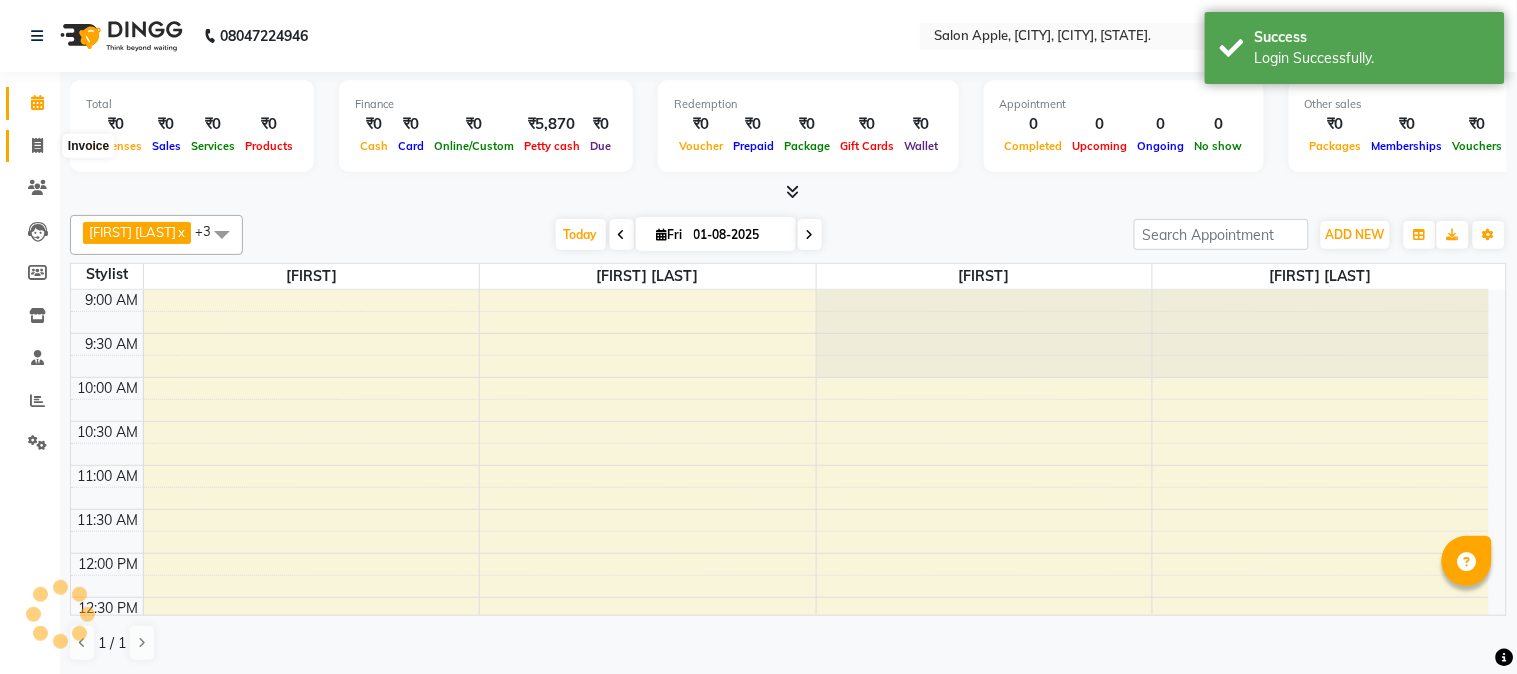 click 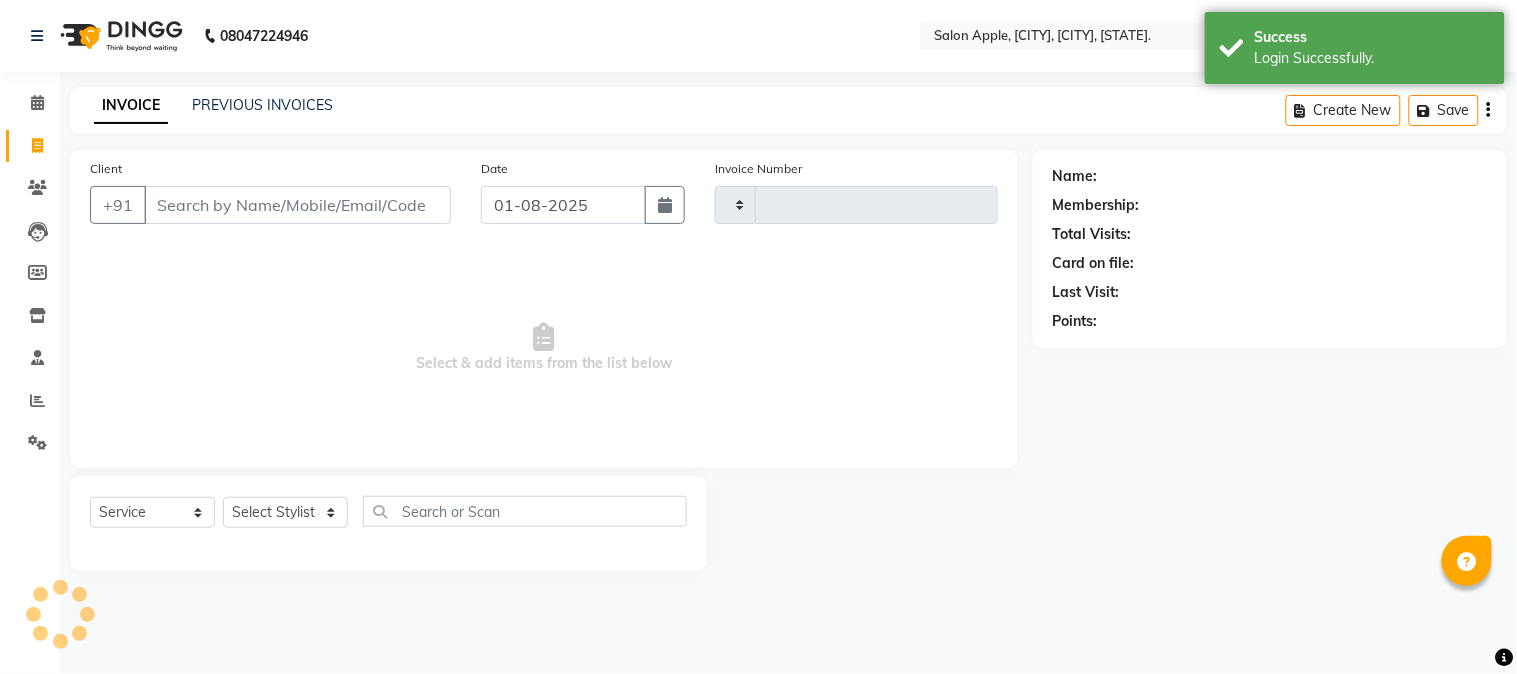 type on "1606" 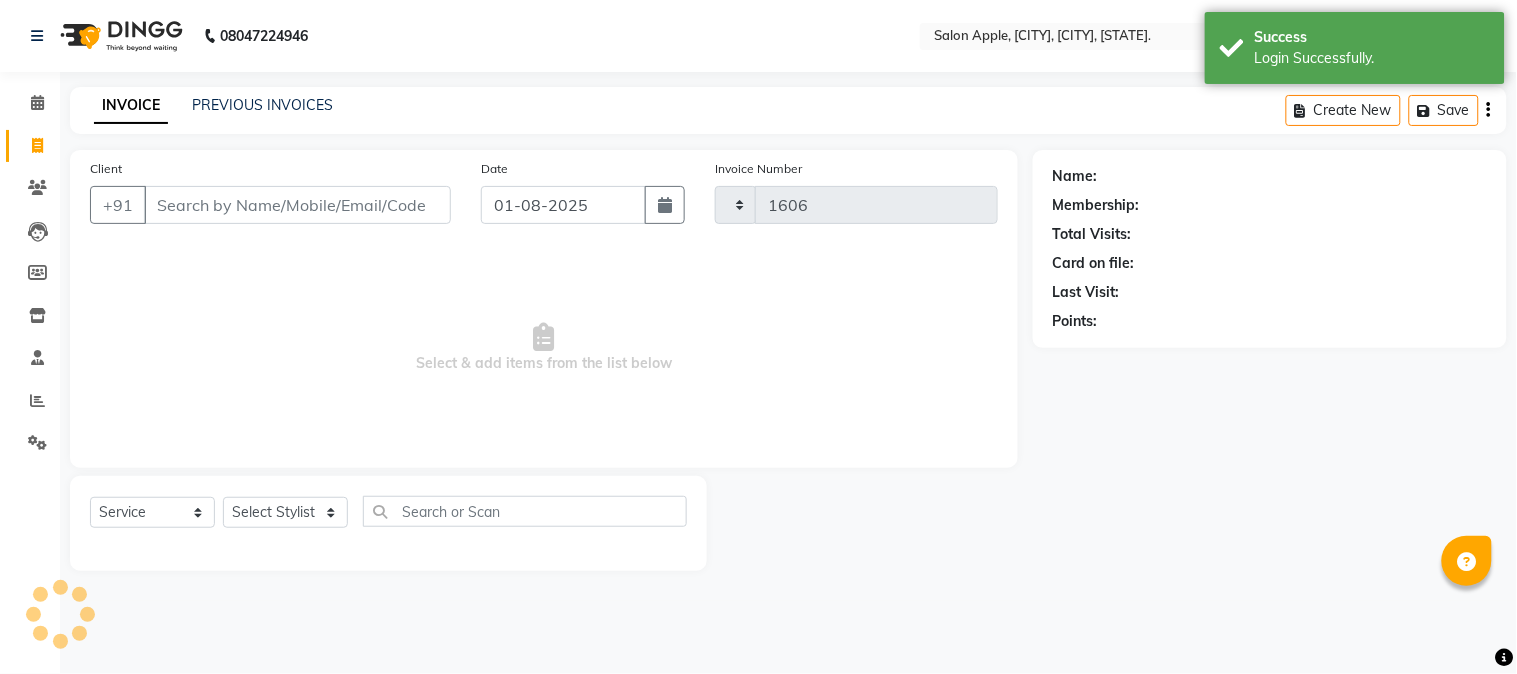 select on "4128" 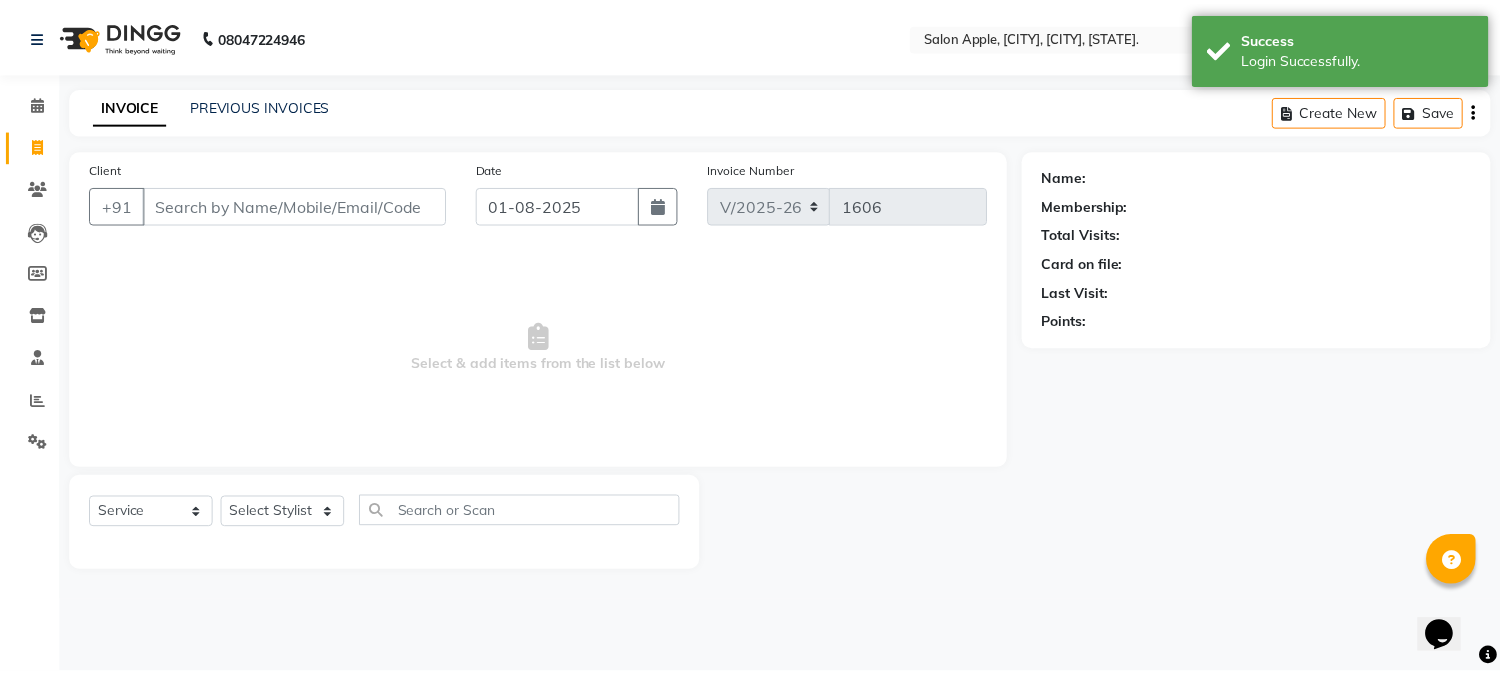 scroll, scrollTop: 0, scrollLeft: 0, axis: both 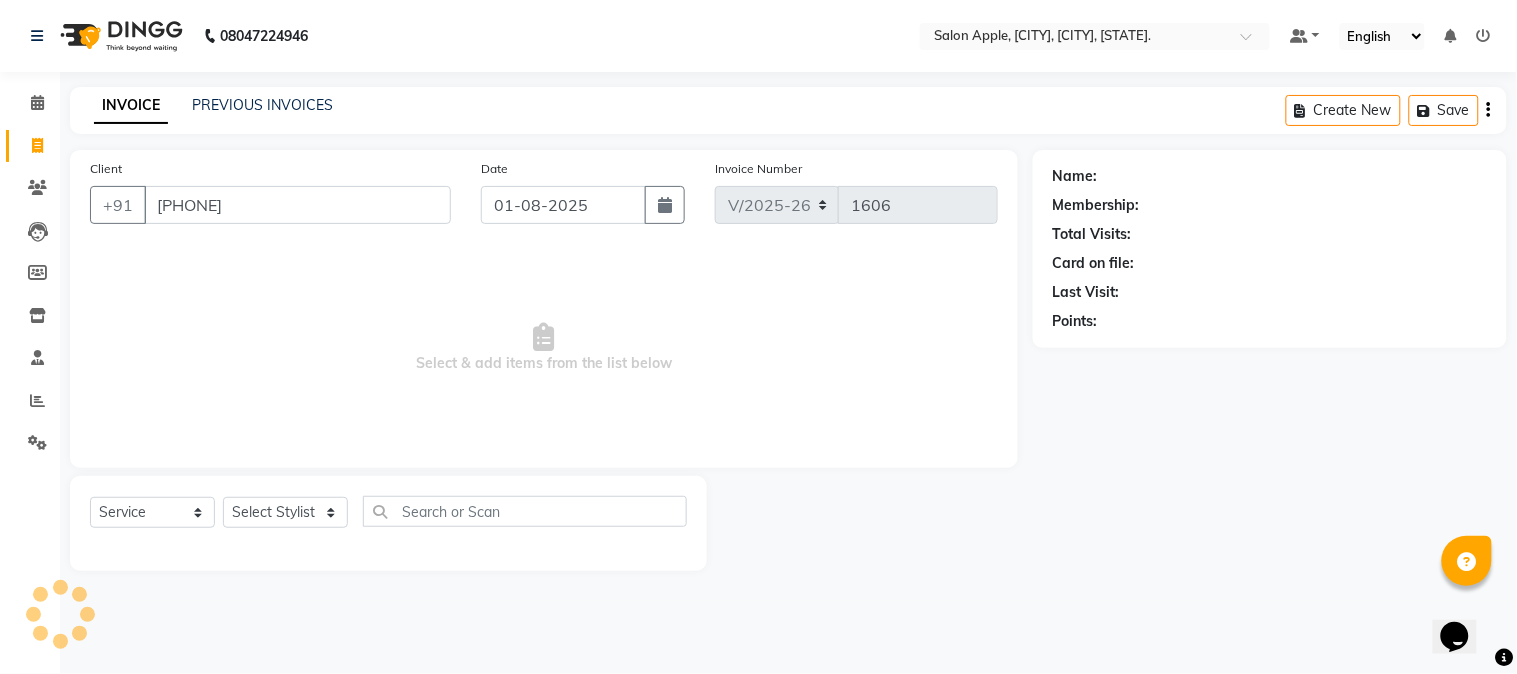type on "[PHONE]" 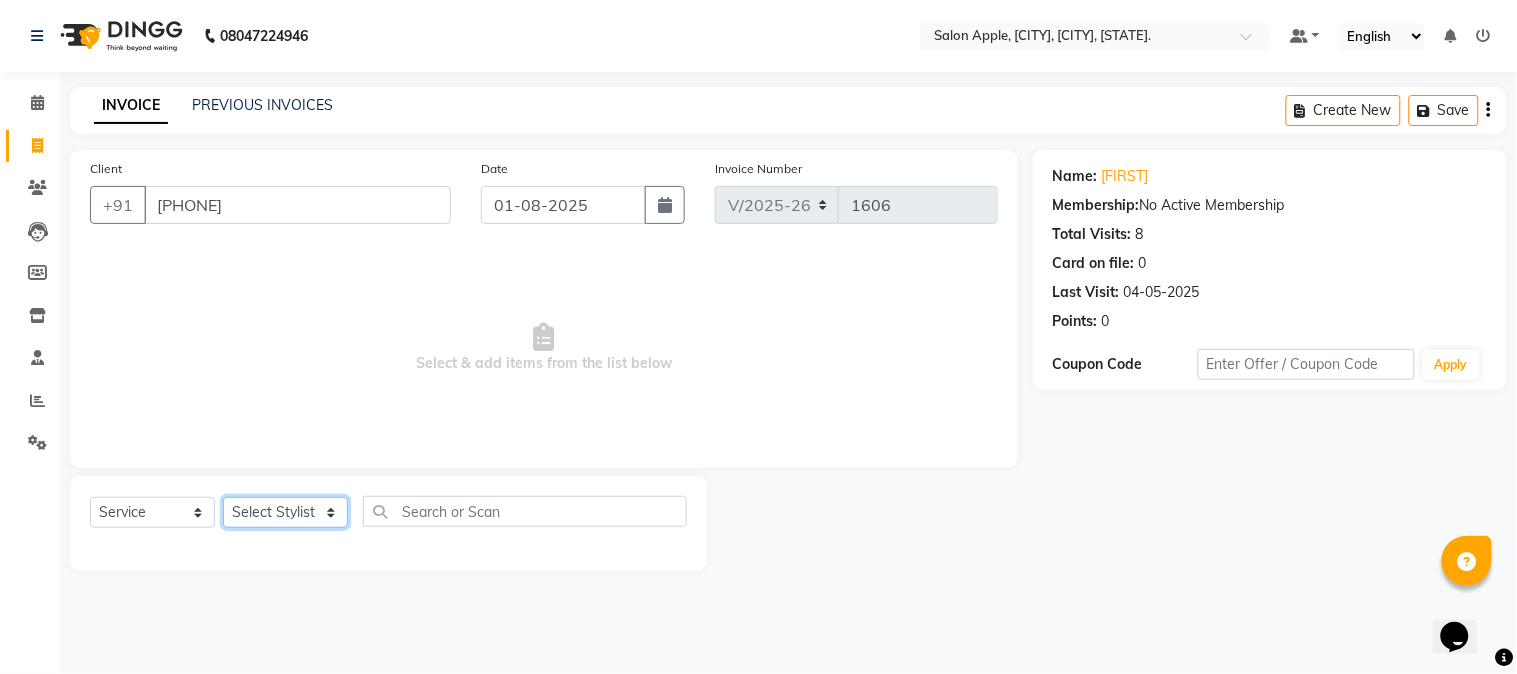 click on "Select Stylist [FIRST] [LAST] [FIRST] [LAST] [FIRST] [LAST] [FIRST] [LAST] [FIRST] [LAST] [FIRST] [LAST] [FIRST] [LAST]" 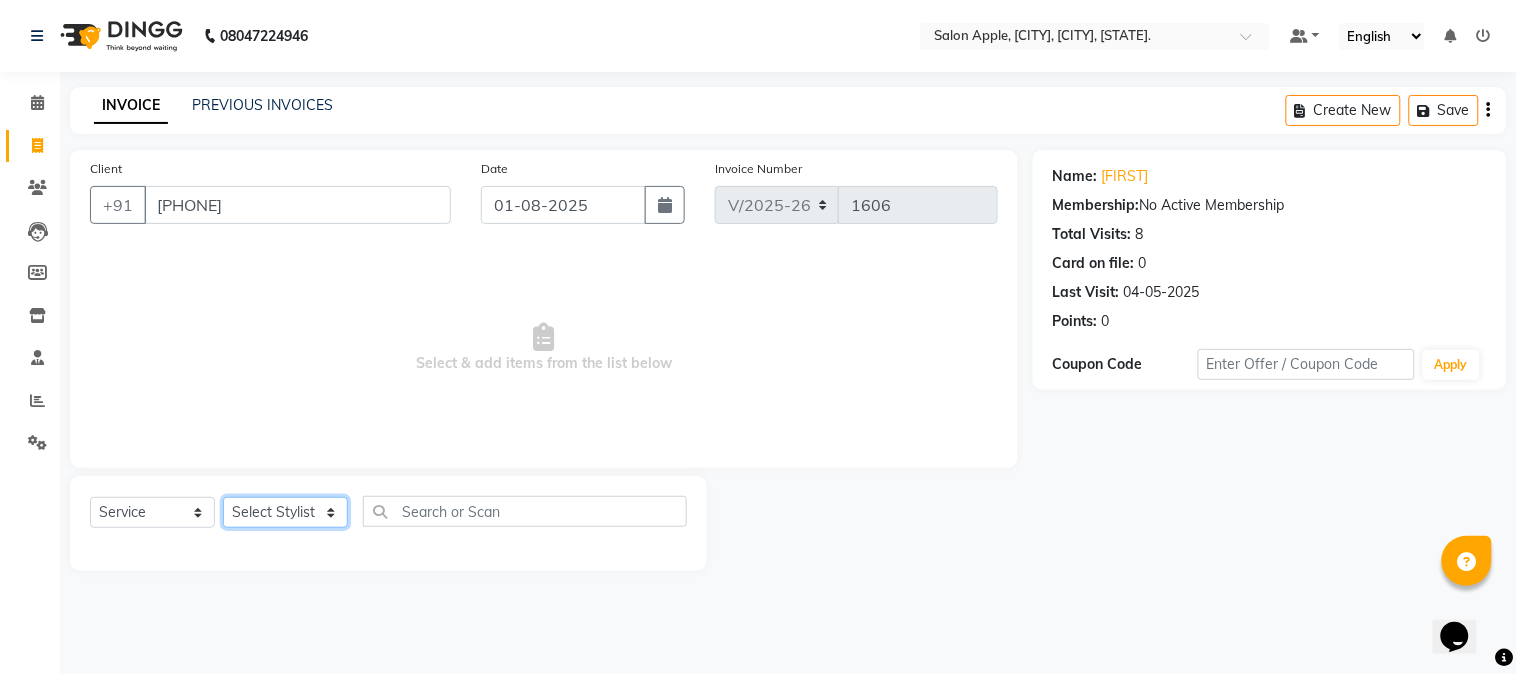 select on "21399" 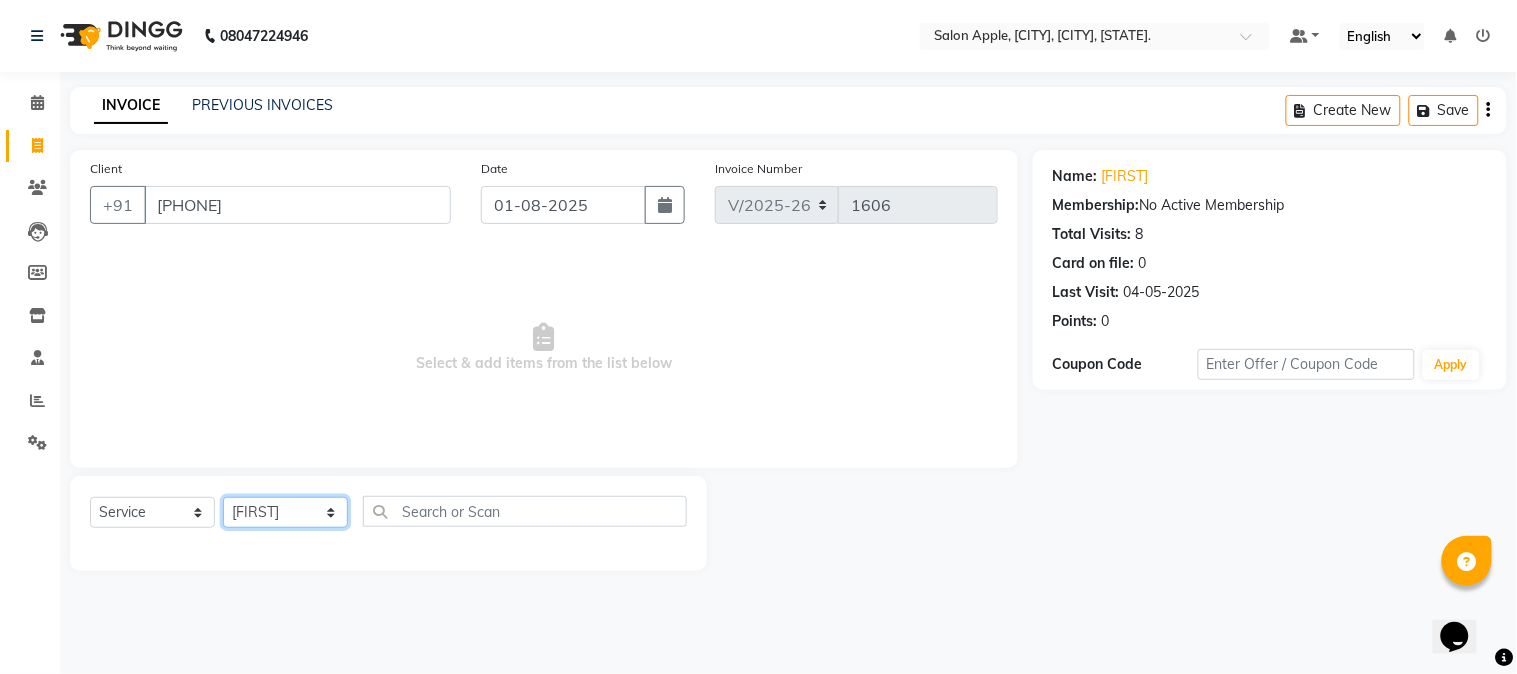 click on "Select Stylist [FIRST] [LAST] [FIRST] [LAST] [FIRST] [LAST] [FIRST] [LAST] [FIRST] [LAST] [FIRST] [LAST] [FIRST] [LAST]" 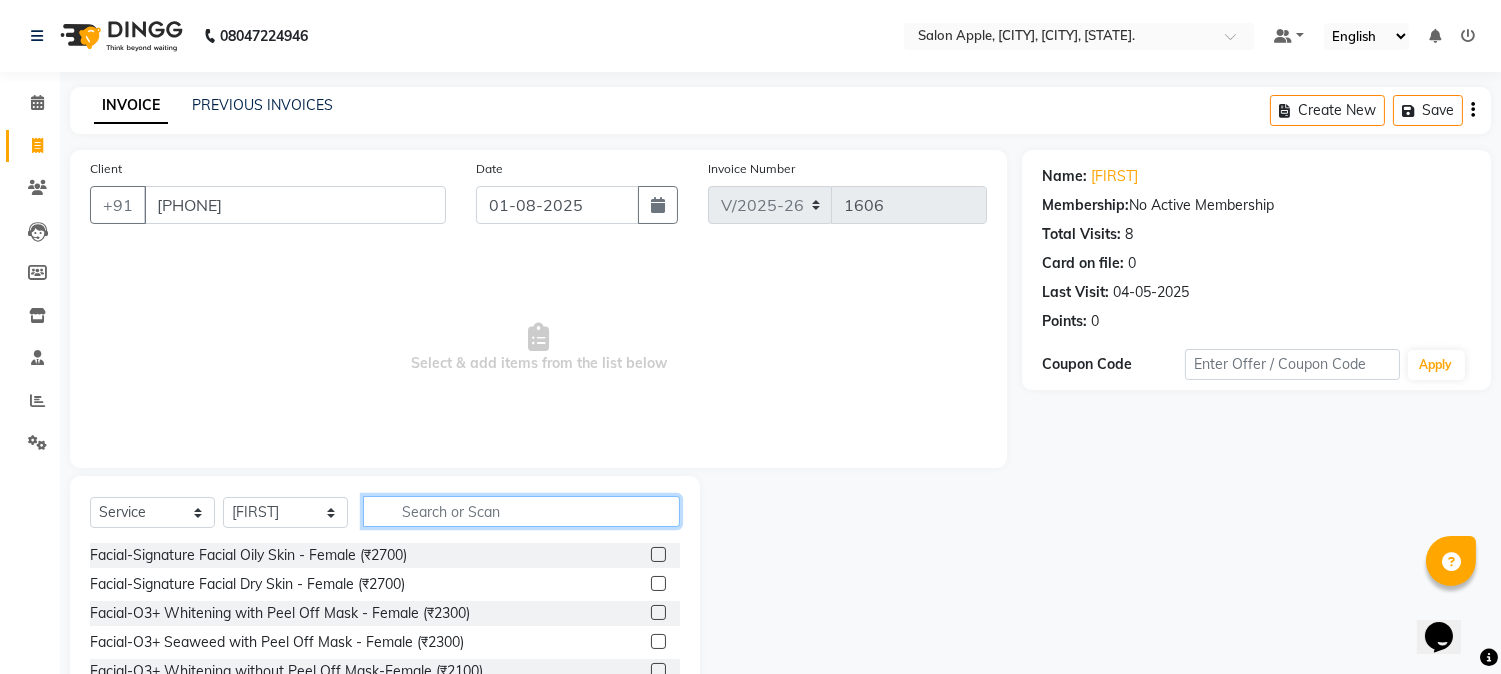 click 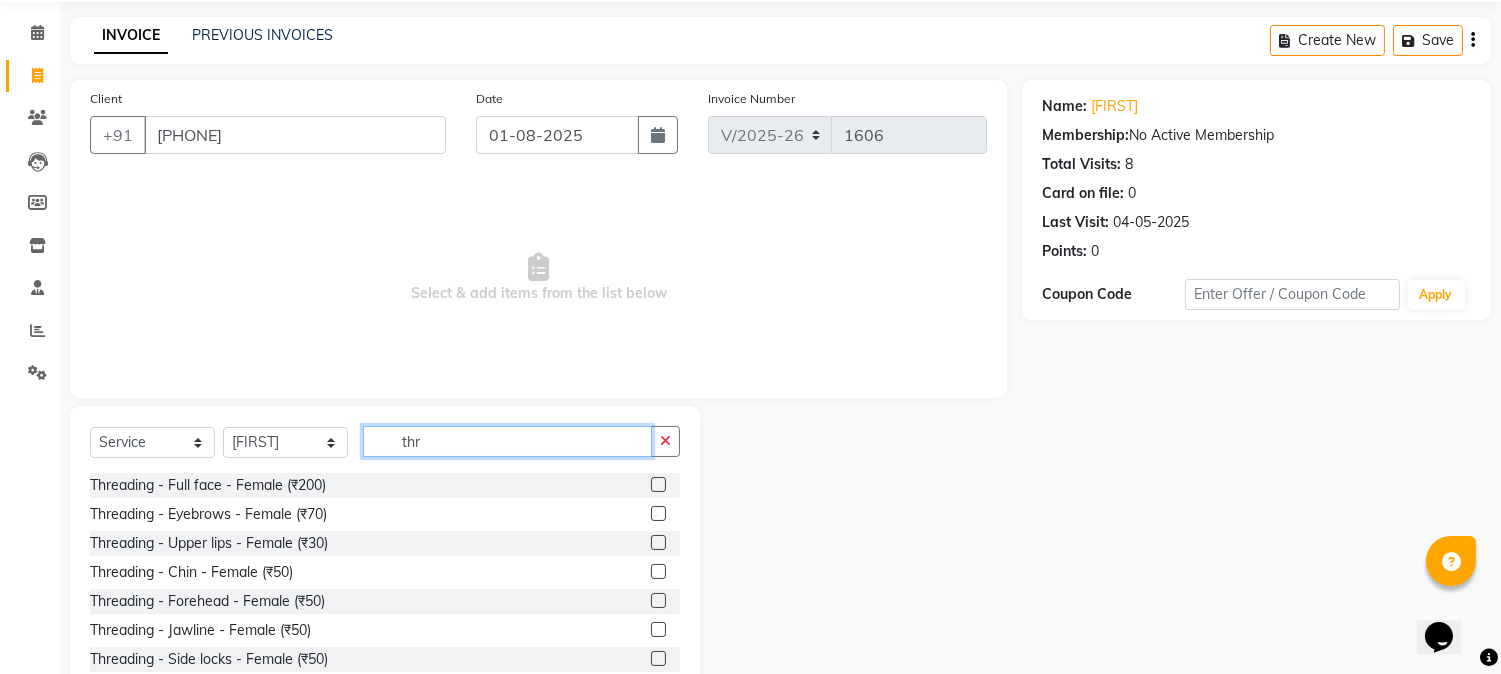 scroll, scrollTop: 126, scrollLeft: 0, axis: vertical 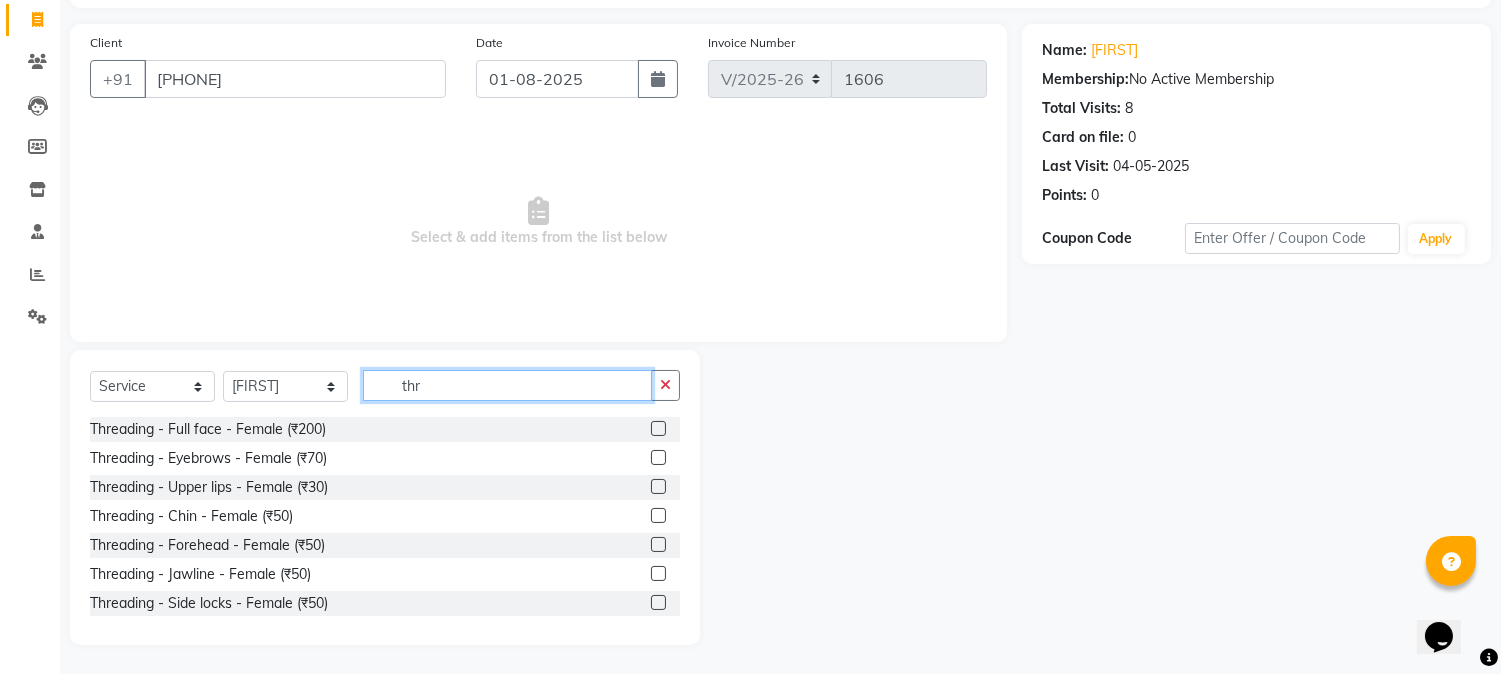 type on "thr" 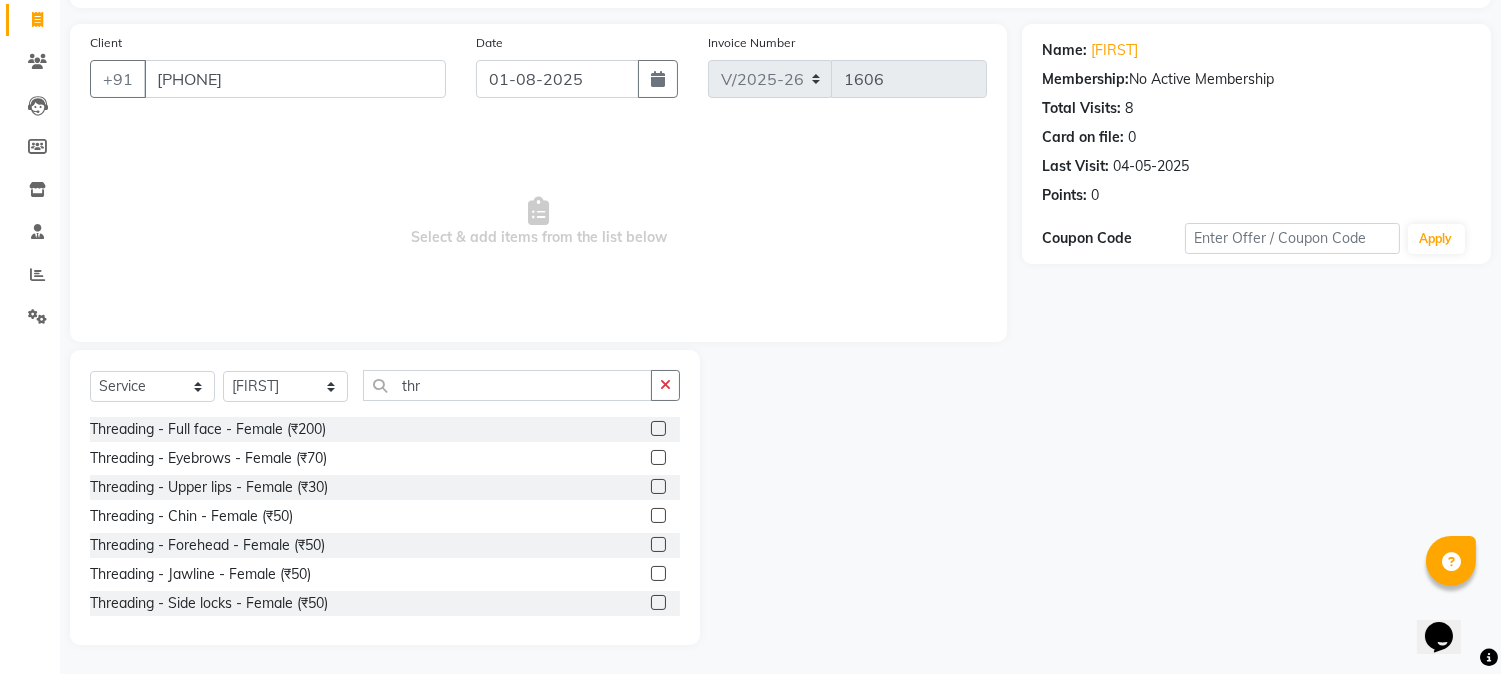 click 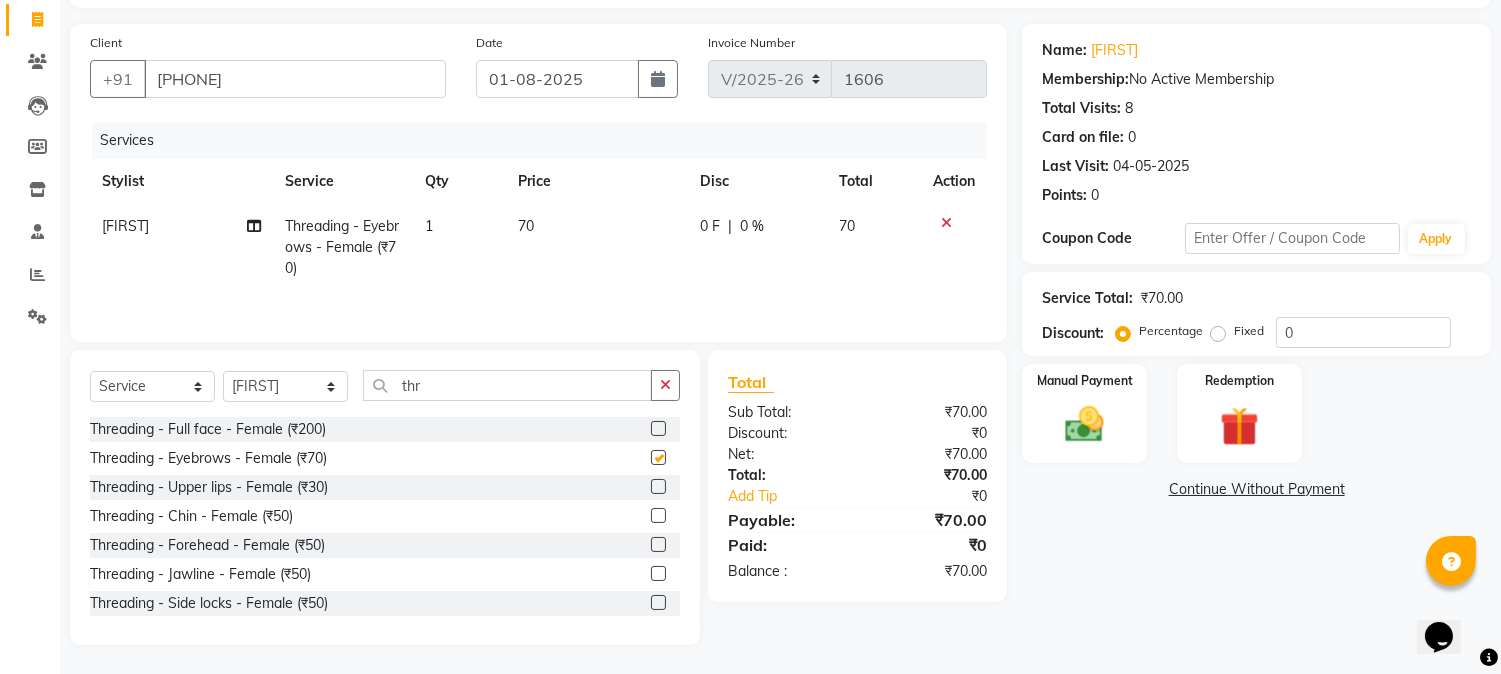 click 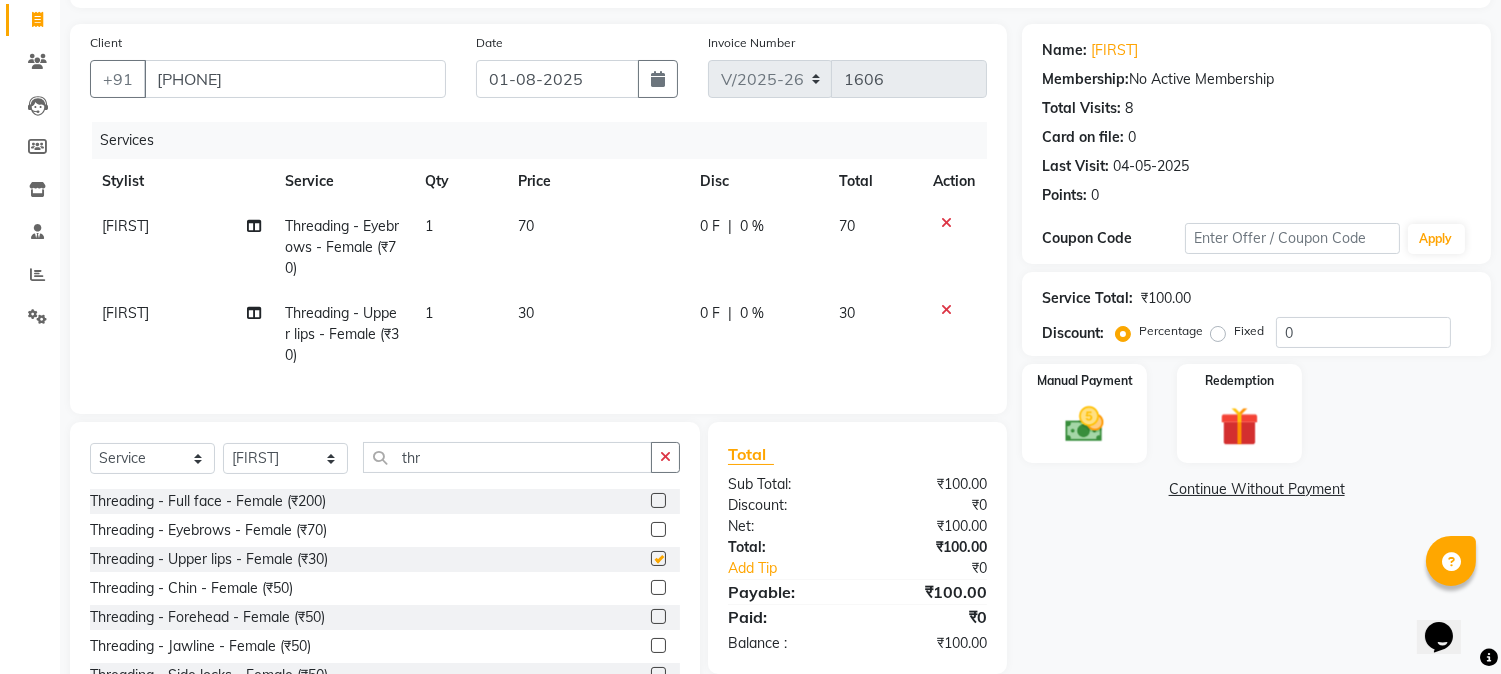 checkbox on "false" 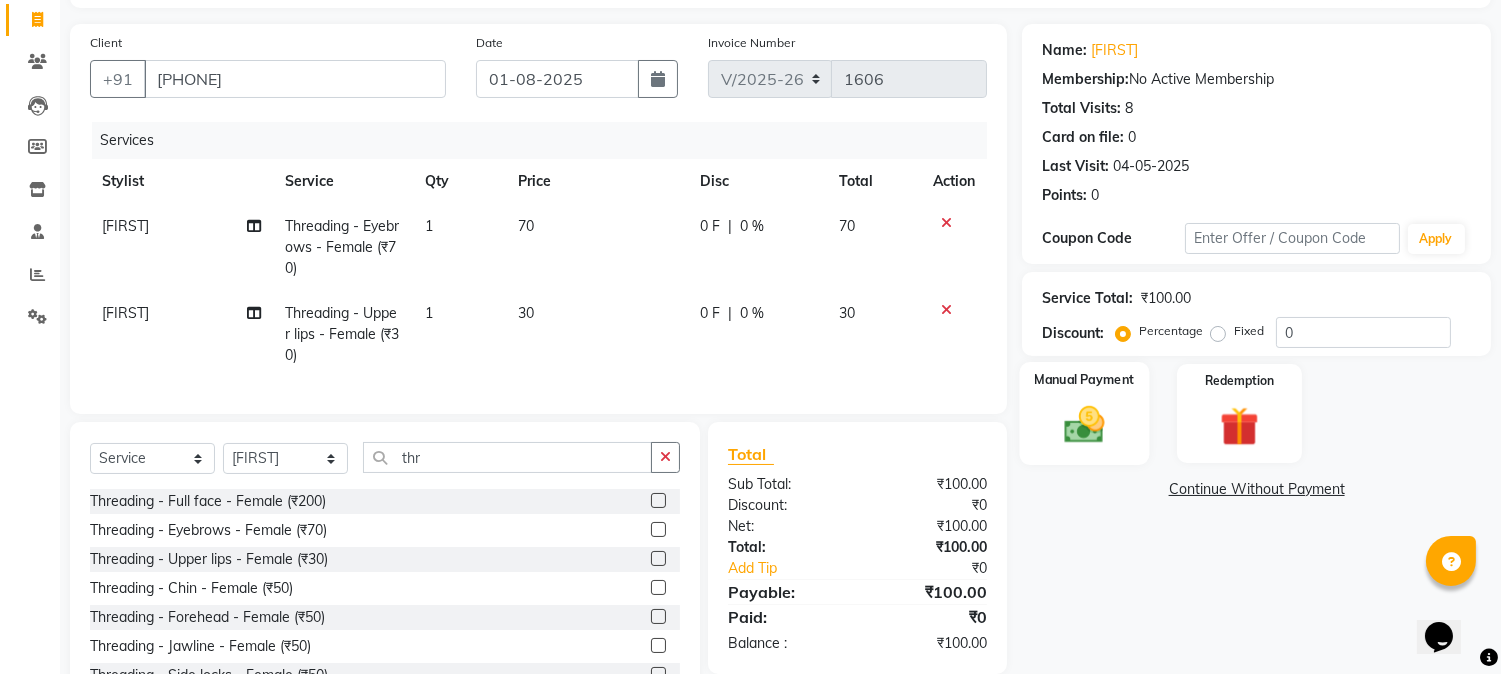 checkbox on "false" 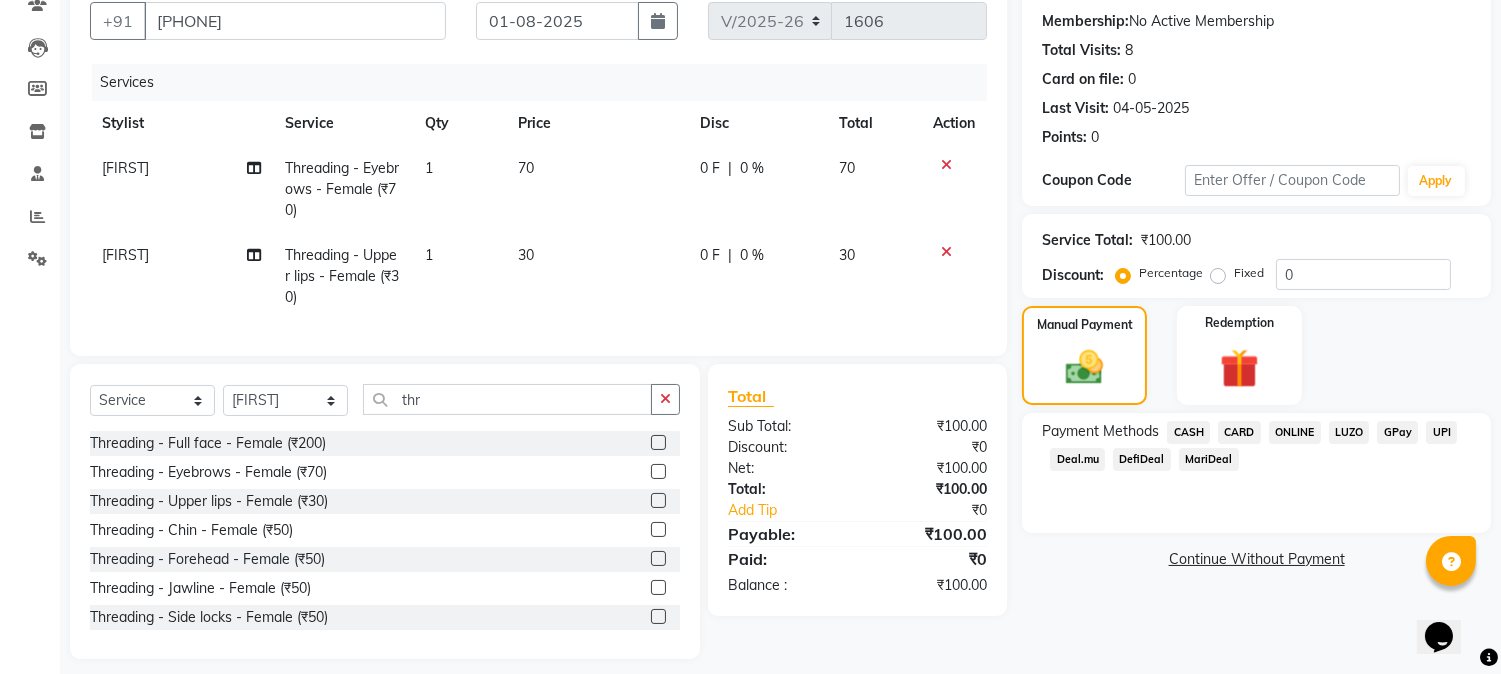 scroll, scrollTop: 215, scrollLeft: 0, axis: vertical 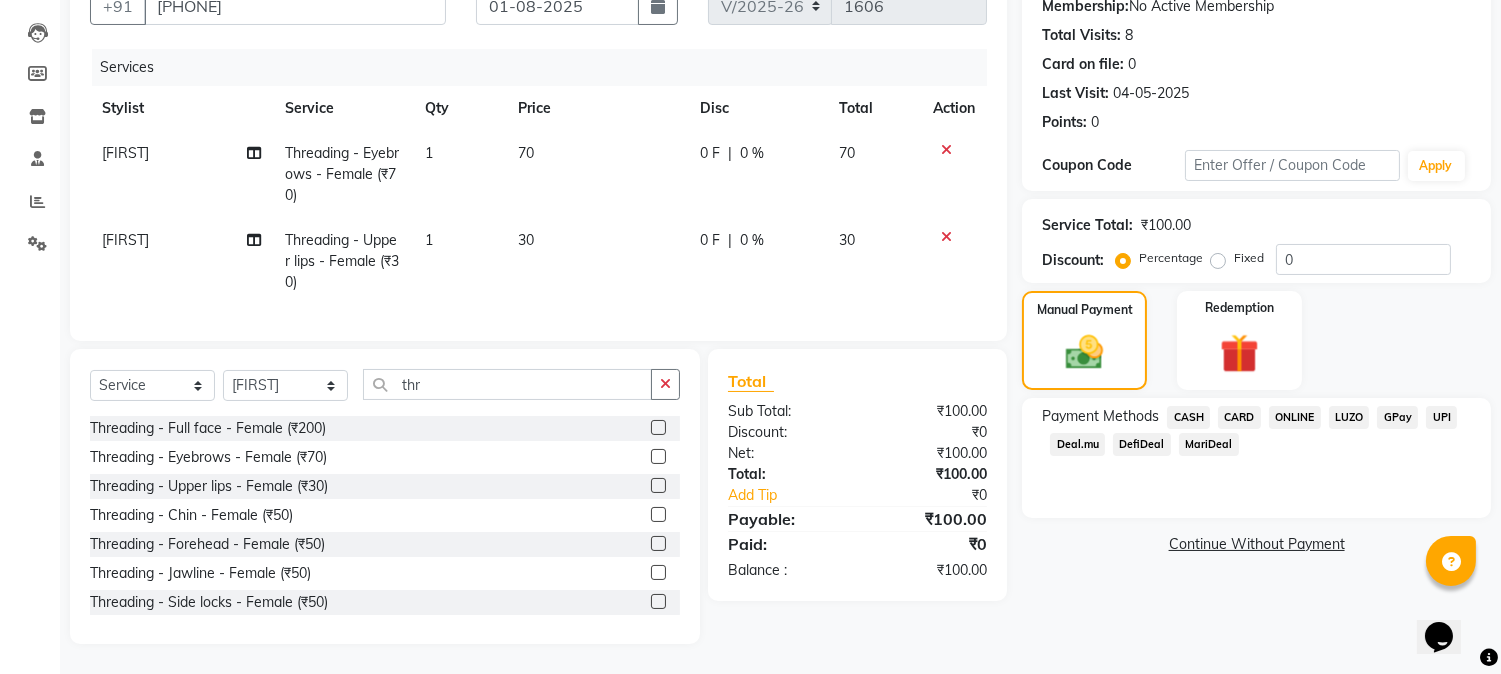click on "CASH" 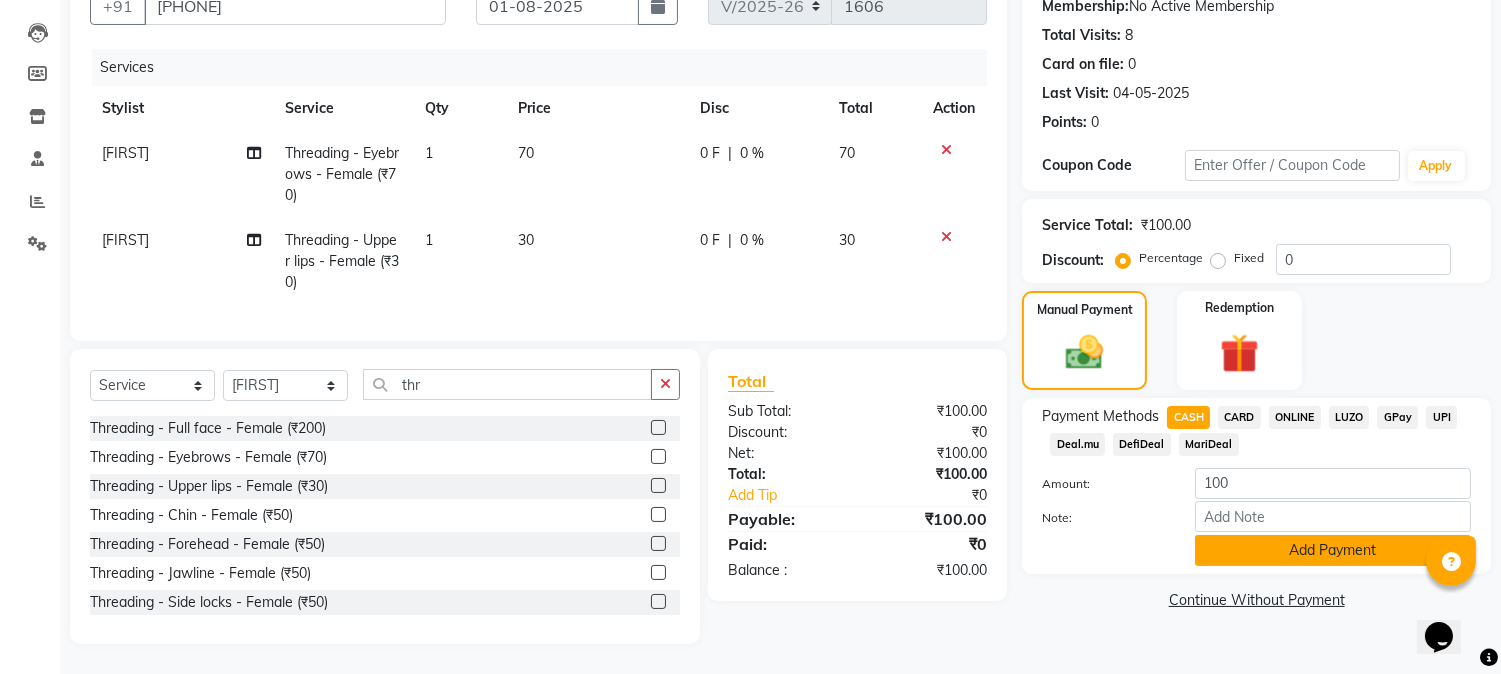 click on "Add Payment" 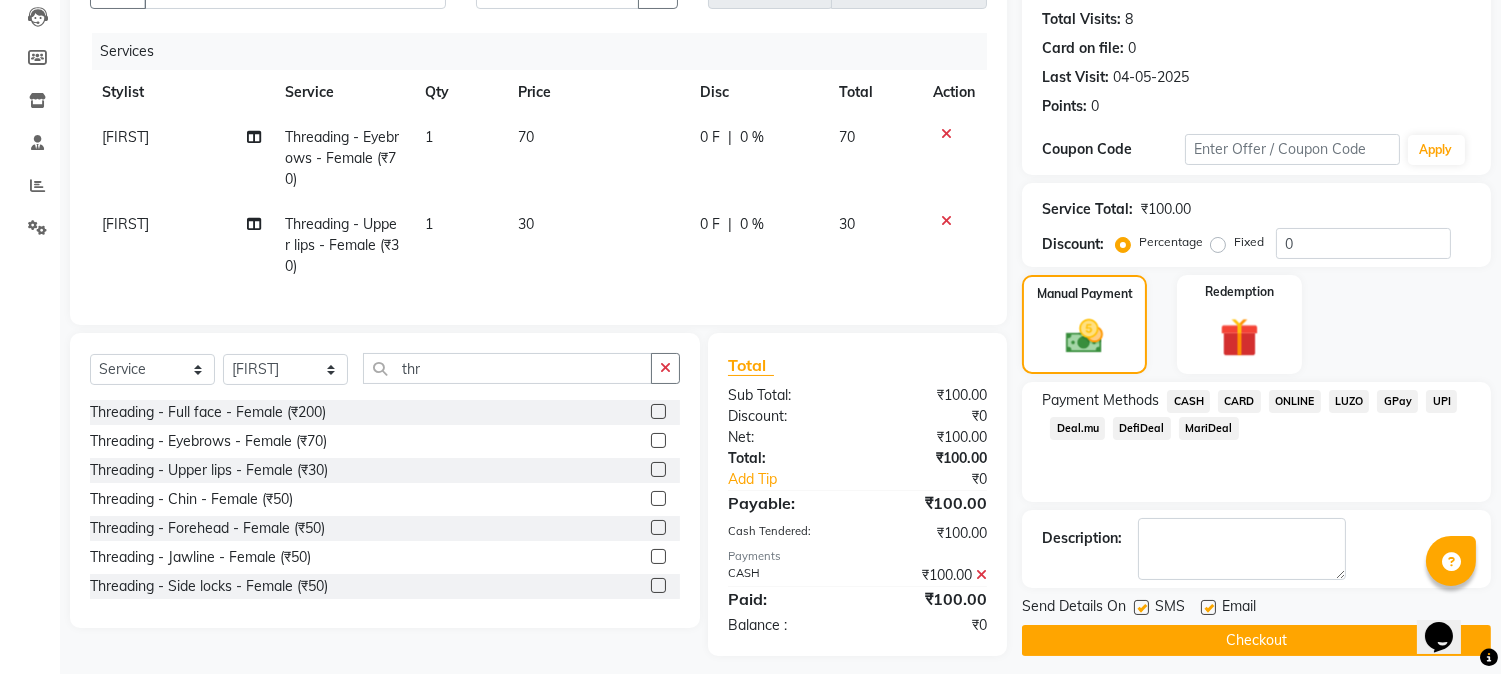 drag, startPoint x: 1287, startPoint y: 665, endPoint x: 1287, endPoint y: 638, distance: 27 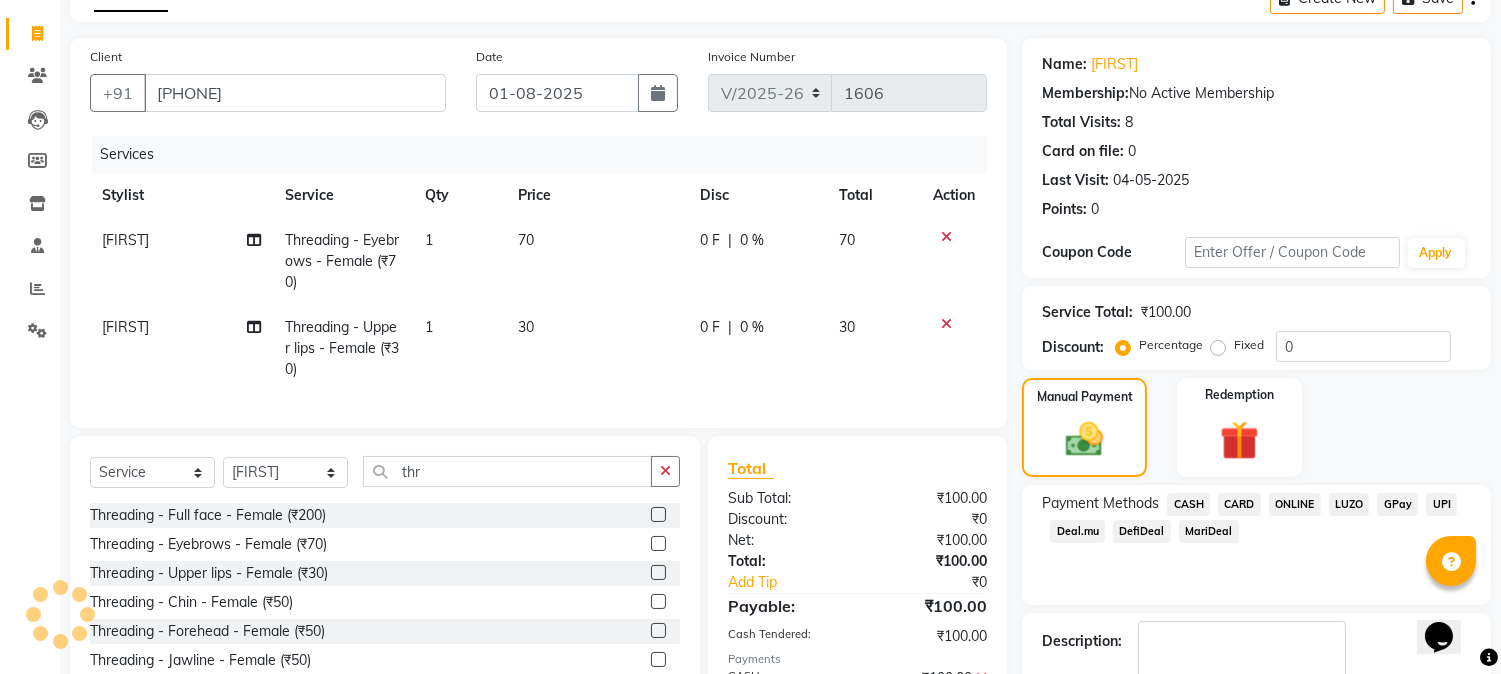 scroll, scrollTop: 0, scrollLeft: 0, axis: both 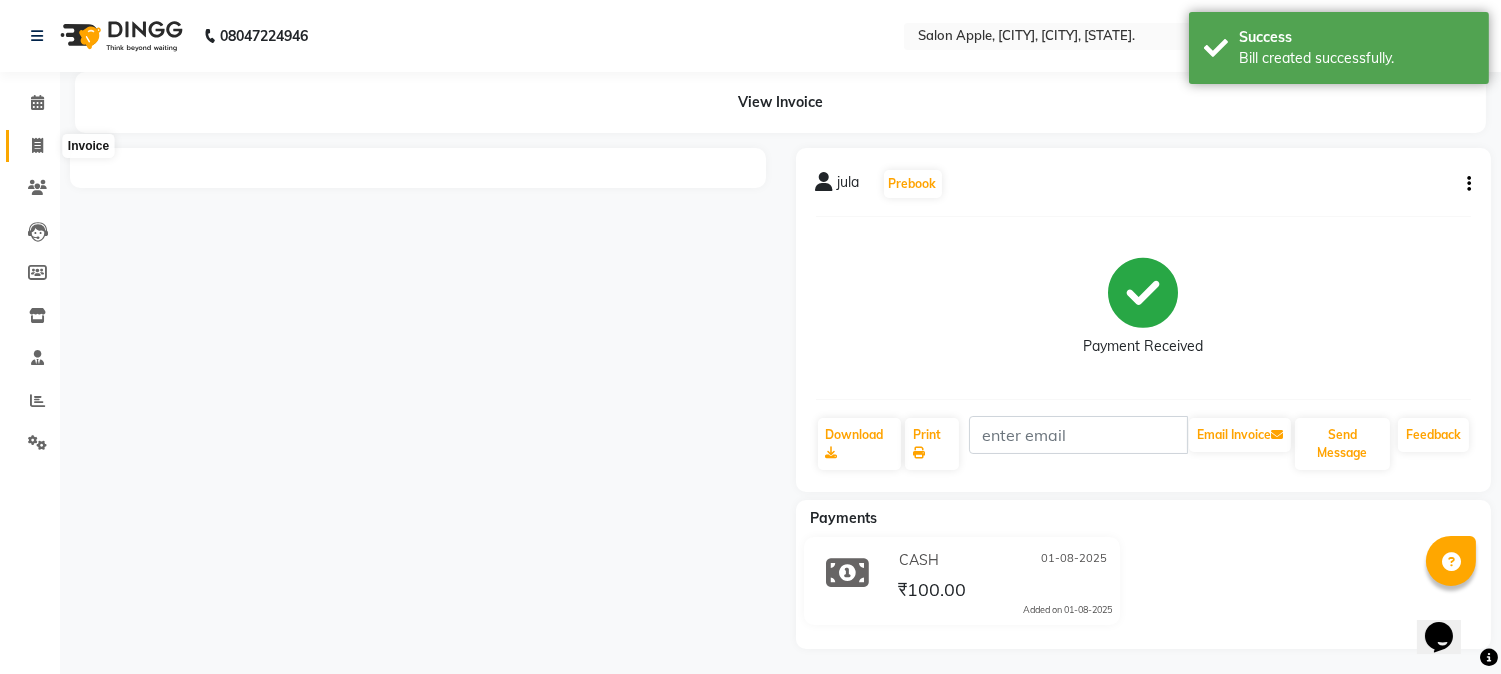 click 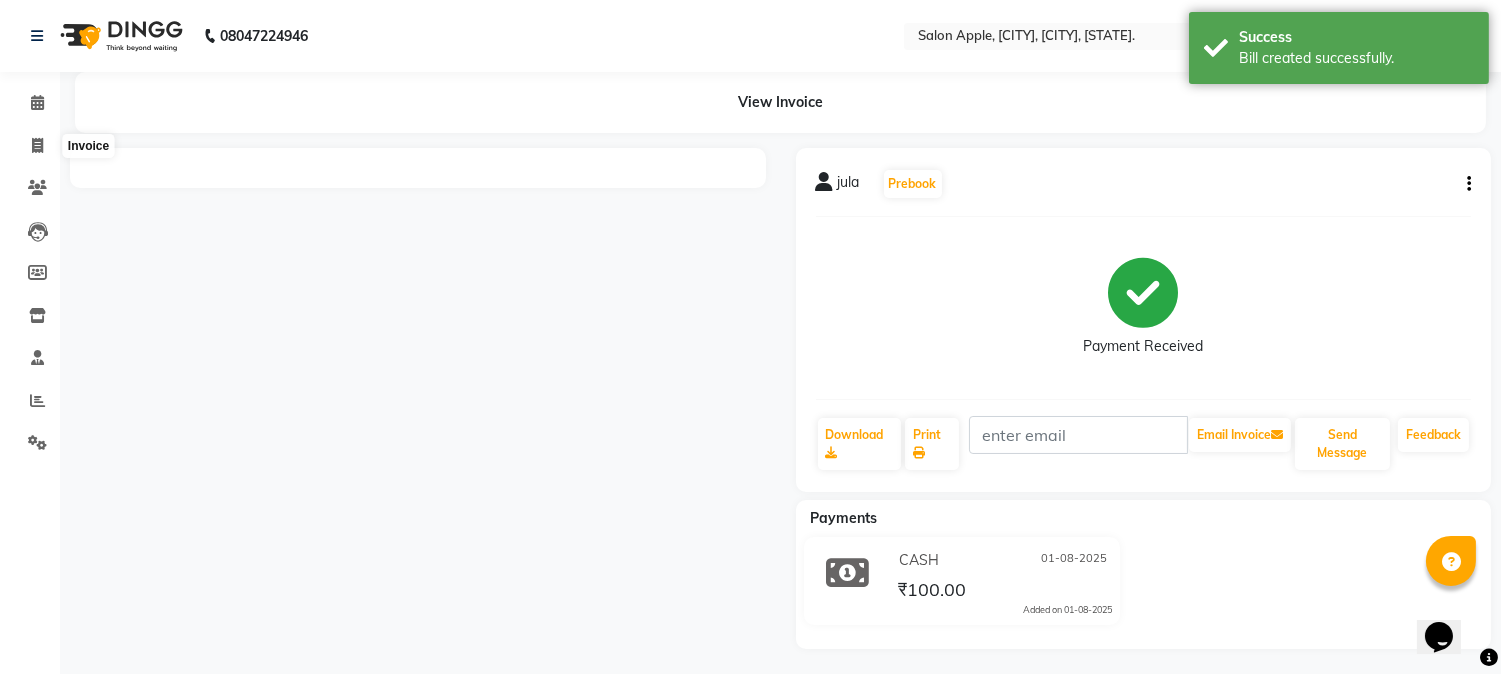 select on "4128" 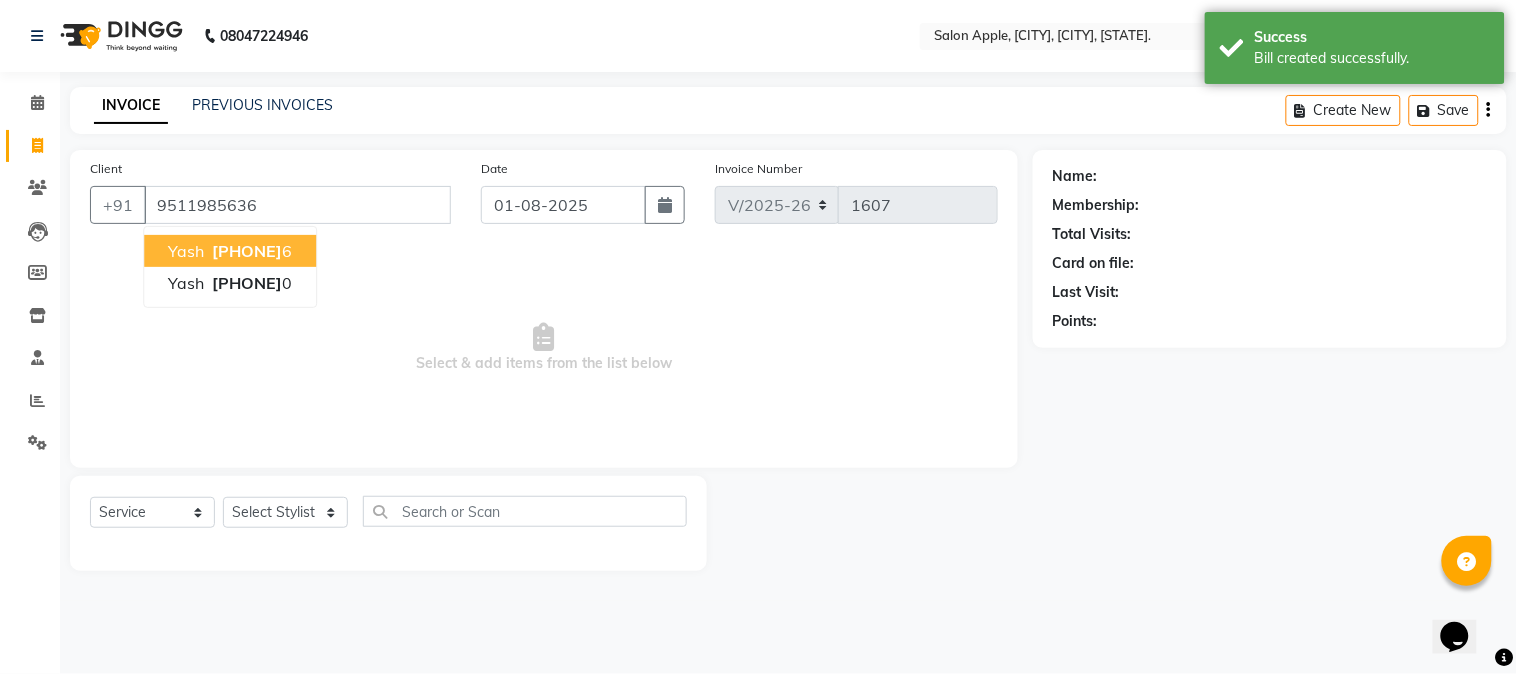 type on "9511985636" 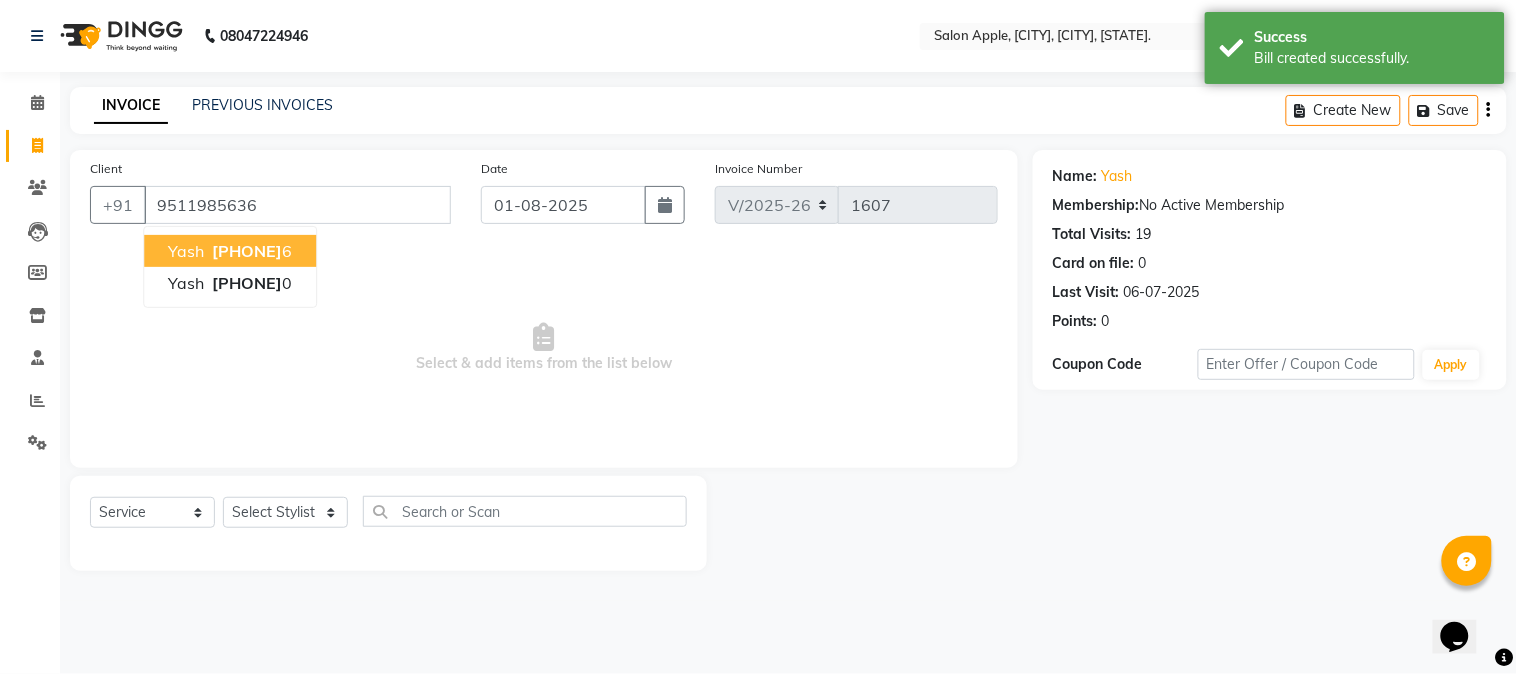click on "Client +[COUNTRYCODE] [PHONE] [FIRST] [PHONE] [FIRST] [PHONE]" 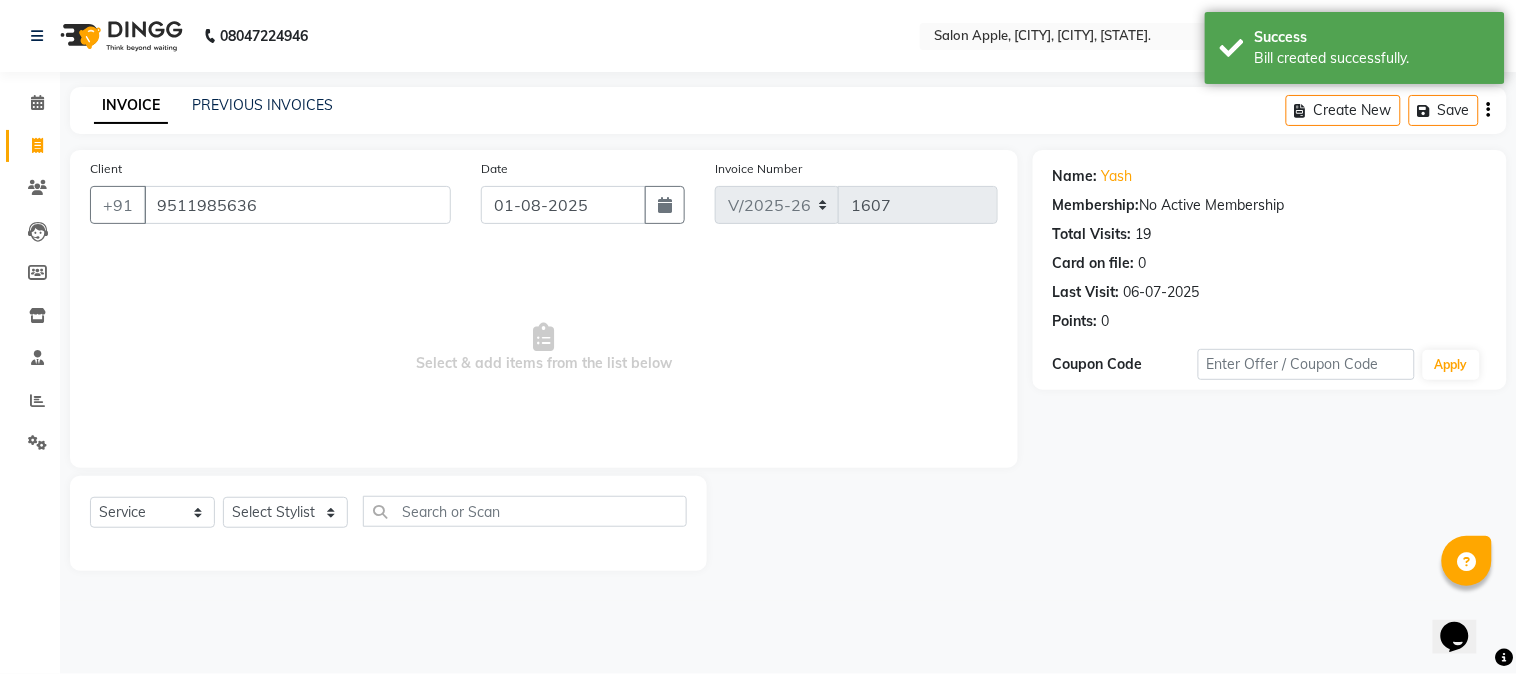 click on "Select & add items from the list below" at bounding box center [544, 348] 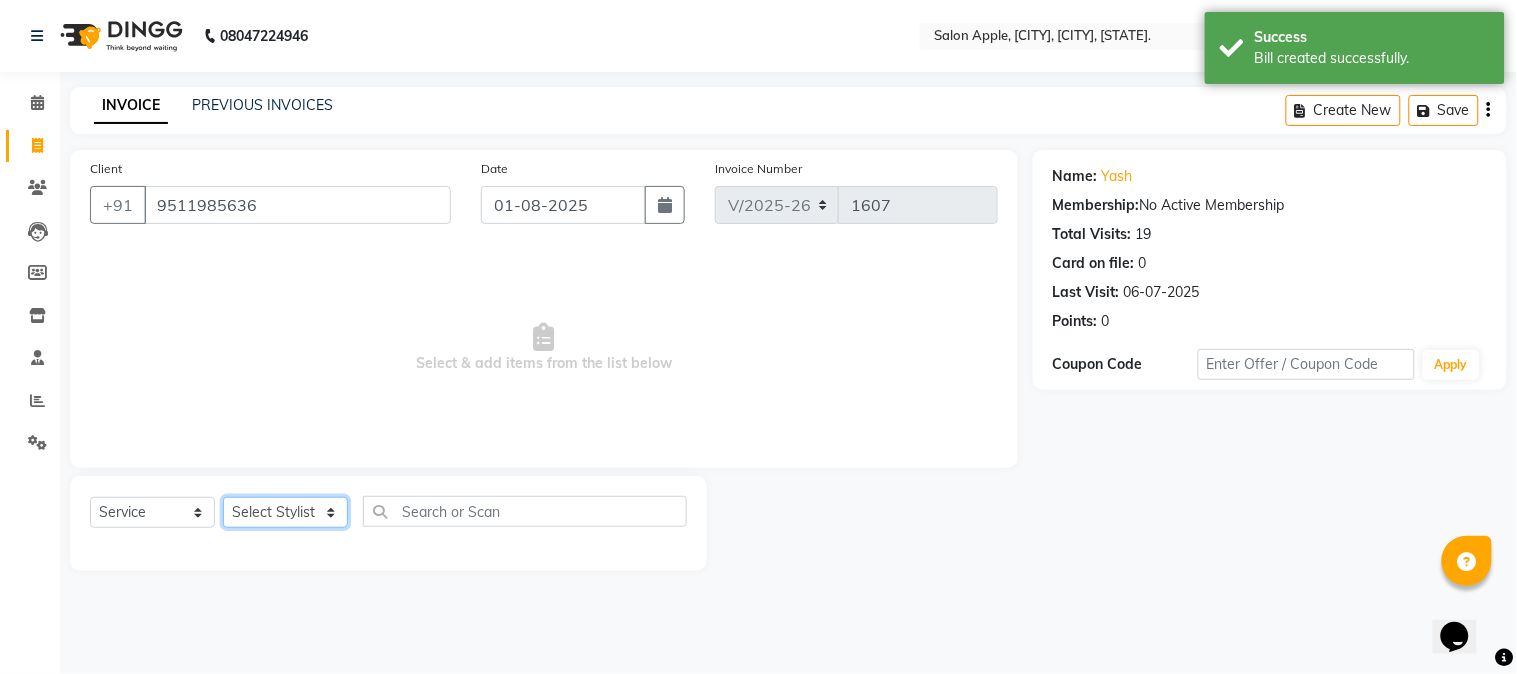 click on "Select Stylist [FIRST] [LAST] [FIRST] [LAST] [FIRST] [LAST] [FIRST] [LAST] [FIRST] [LAST] [FIRST] [LAST] [FIRST] [LAST]" 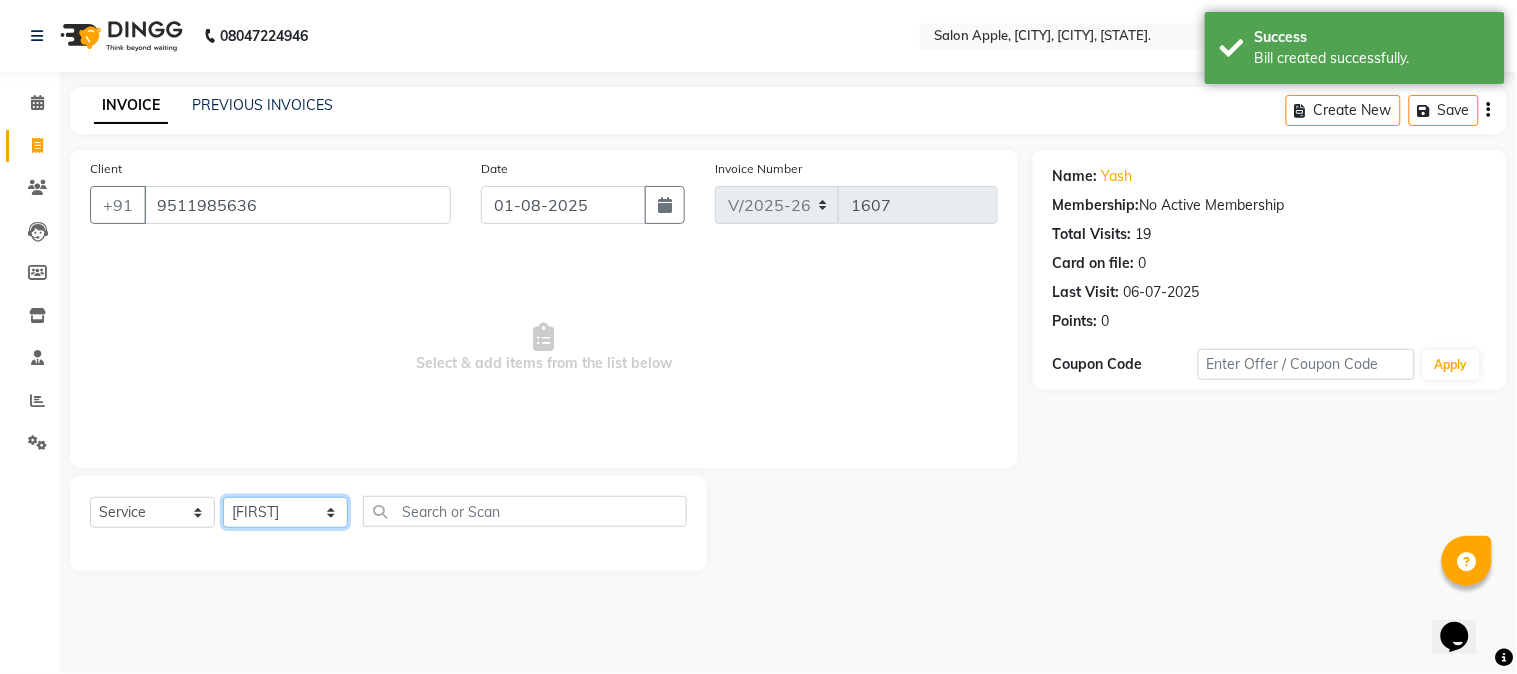 click on "Select Stylist [FIRST] [LAST] [FIRST] [LAST] [FIRST] [LAST] [FIRST] [LAST] [FIRST] [LAST] [FIRST] [LAST] [FIRST] [LAST]" 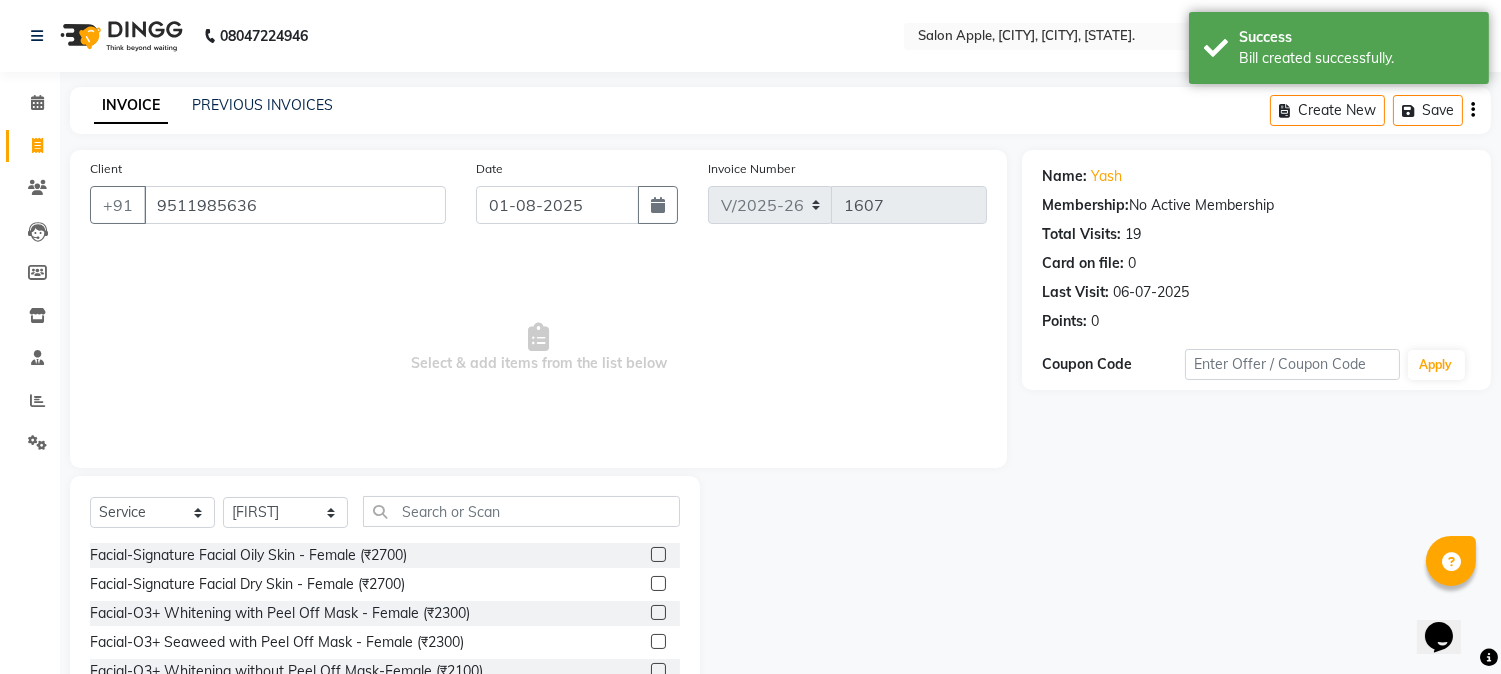 click on "Facial-Signature Facial Oily Skin - Female (₹2700)" 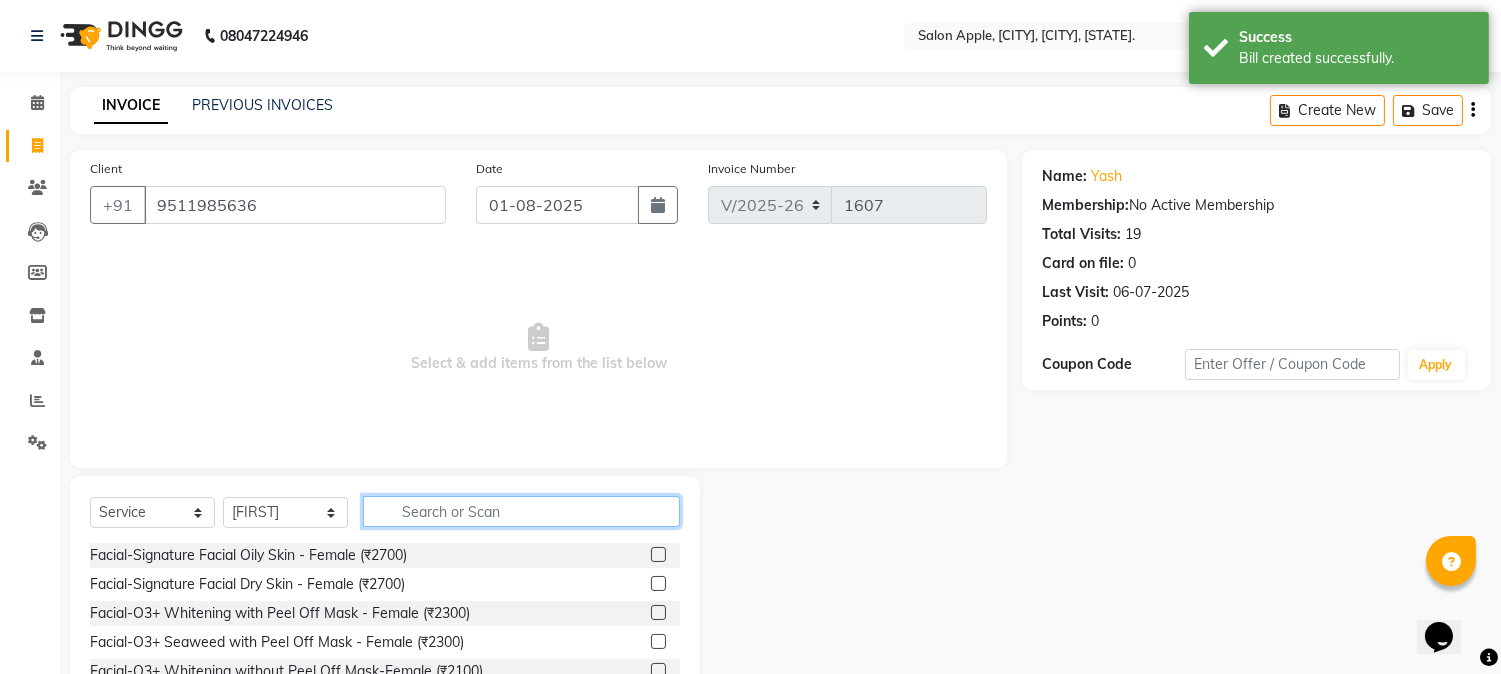click 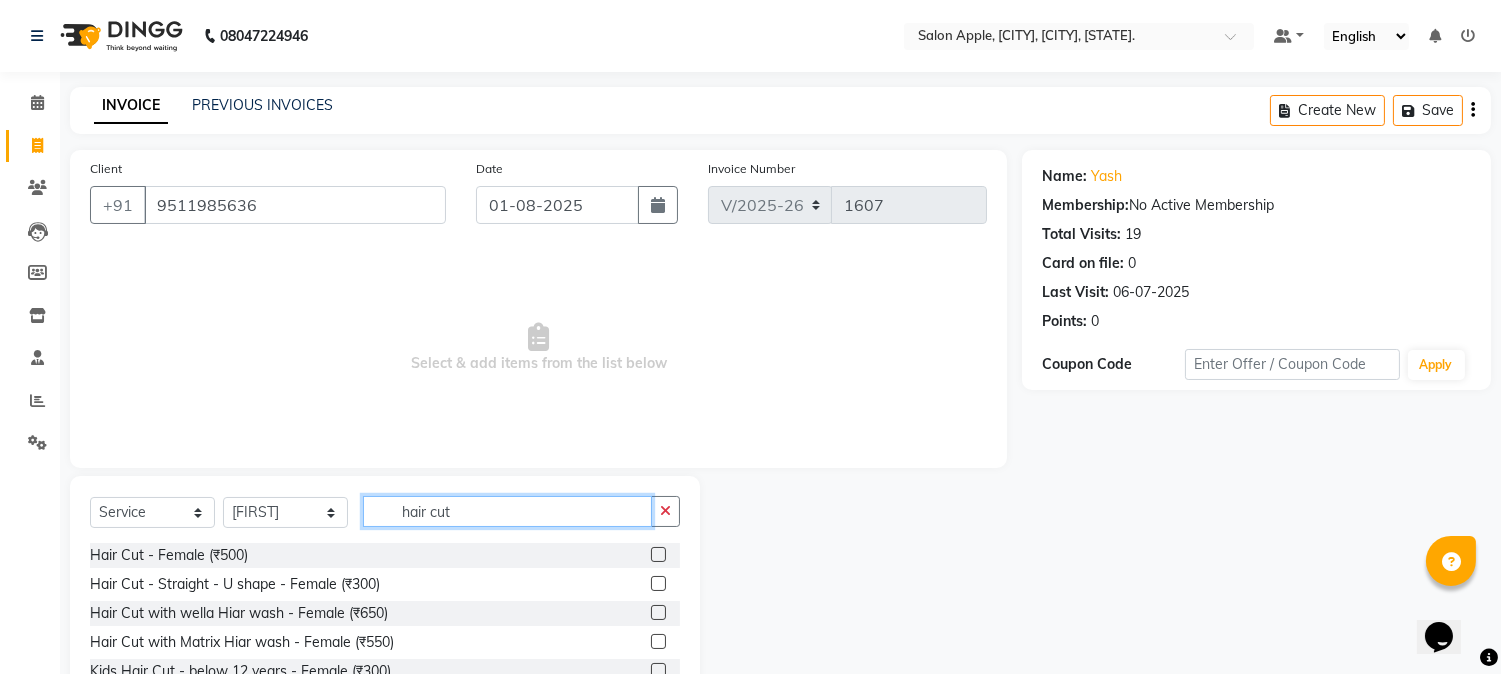scroll, scrollTop: 126, scrollLeft: 0, axis: vertical 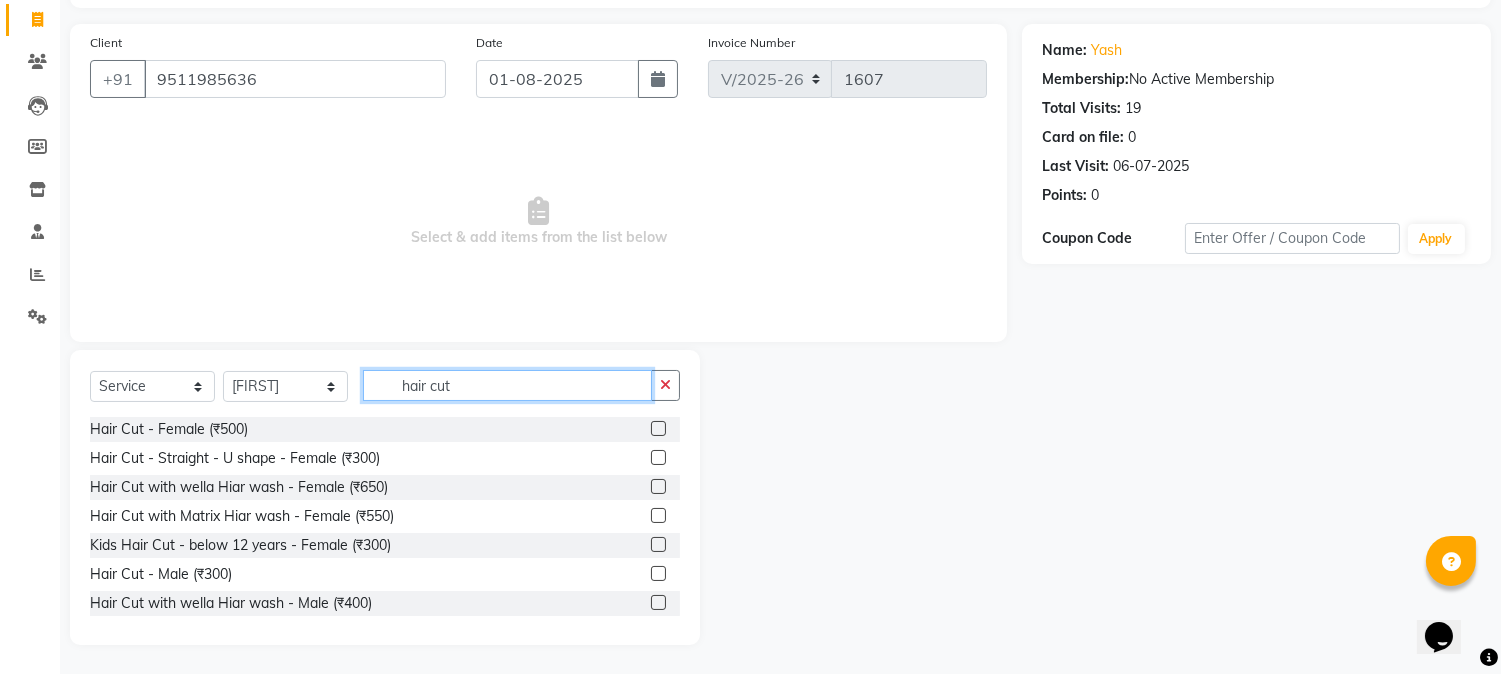 type on "hair cut" 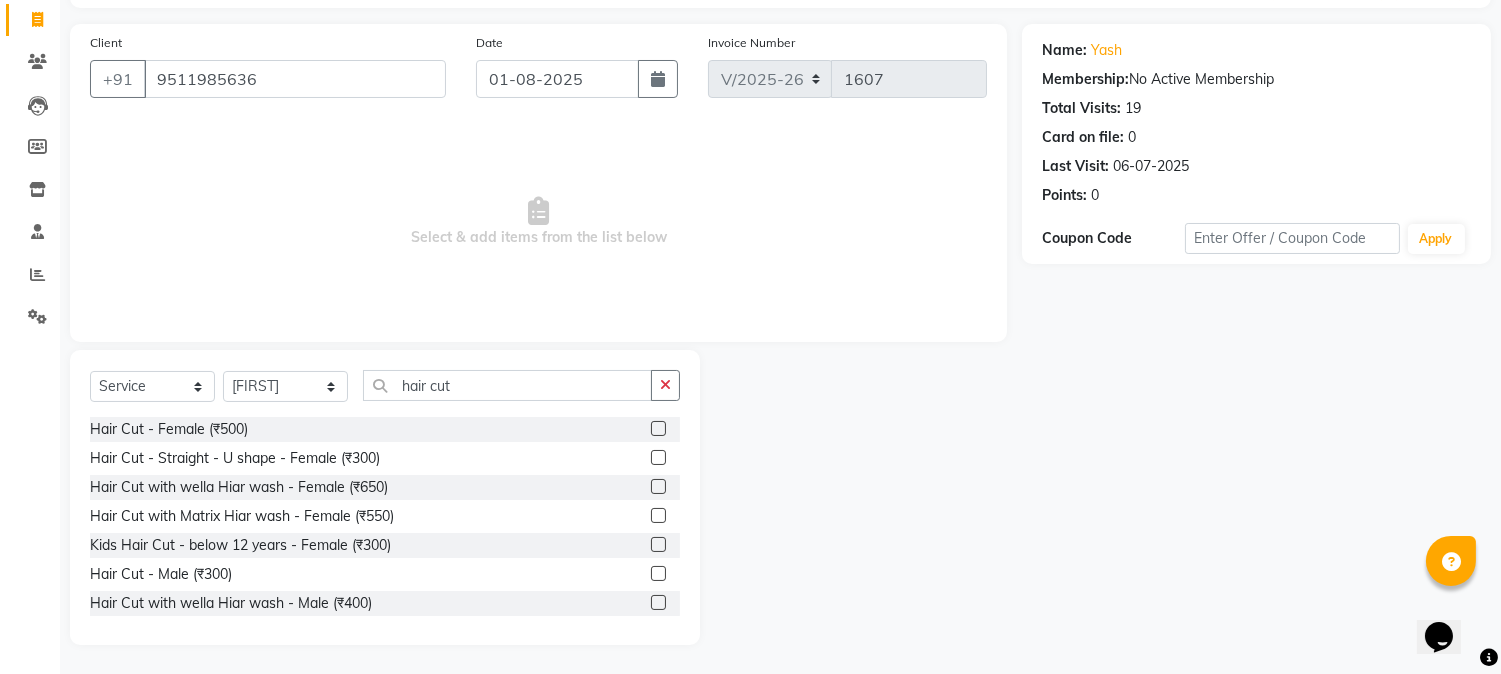click 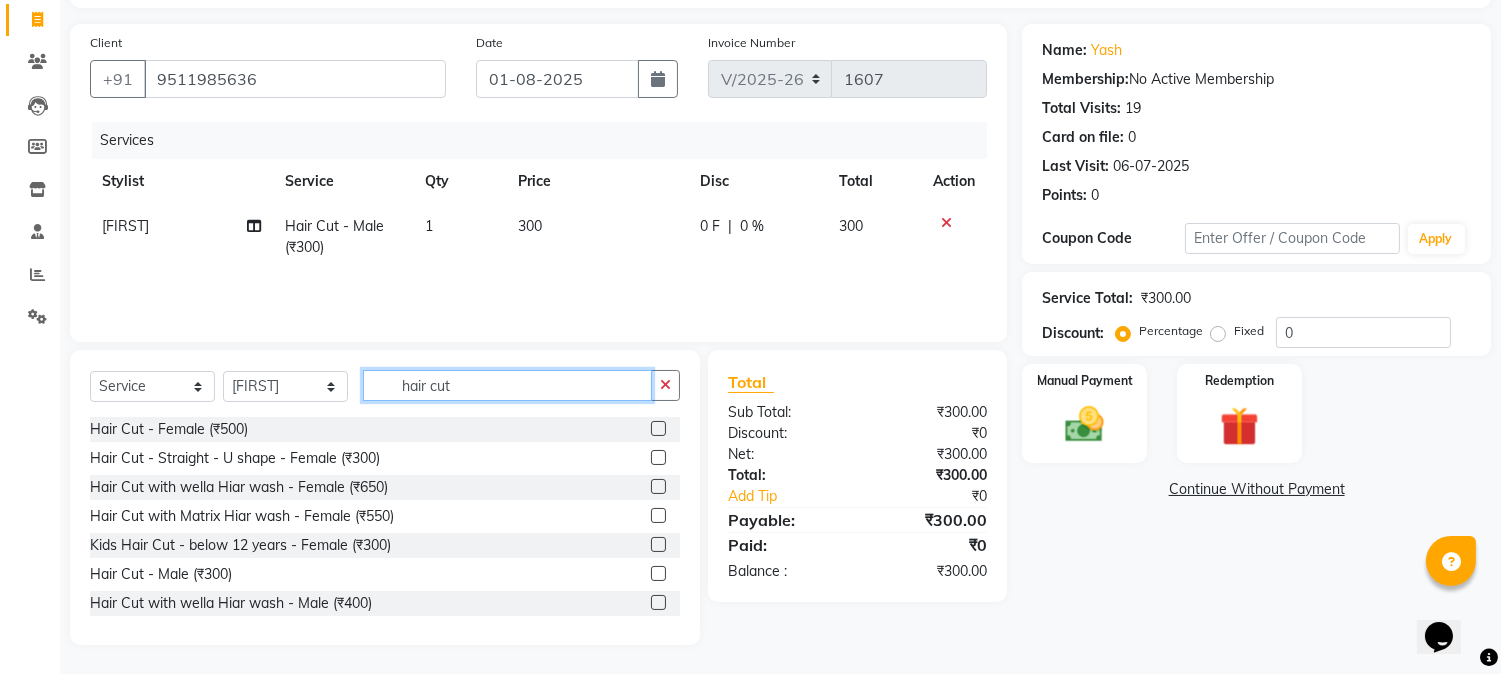 checkbox on "false" 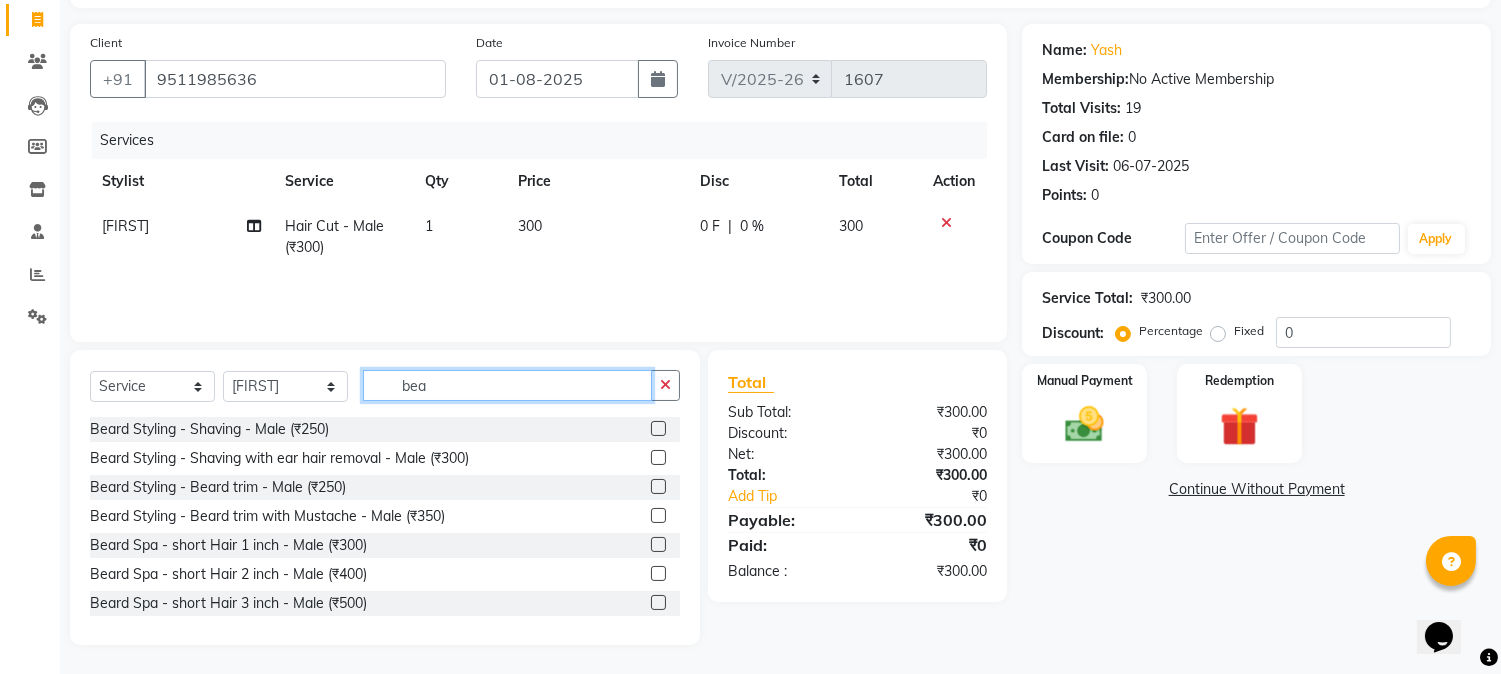 type on "bea" 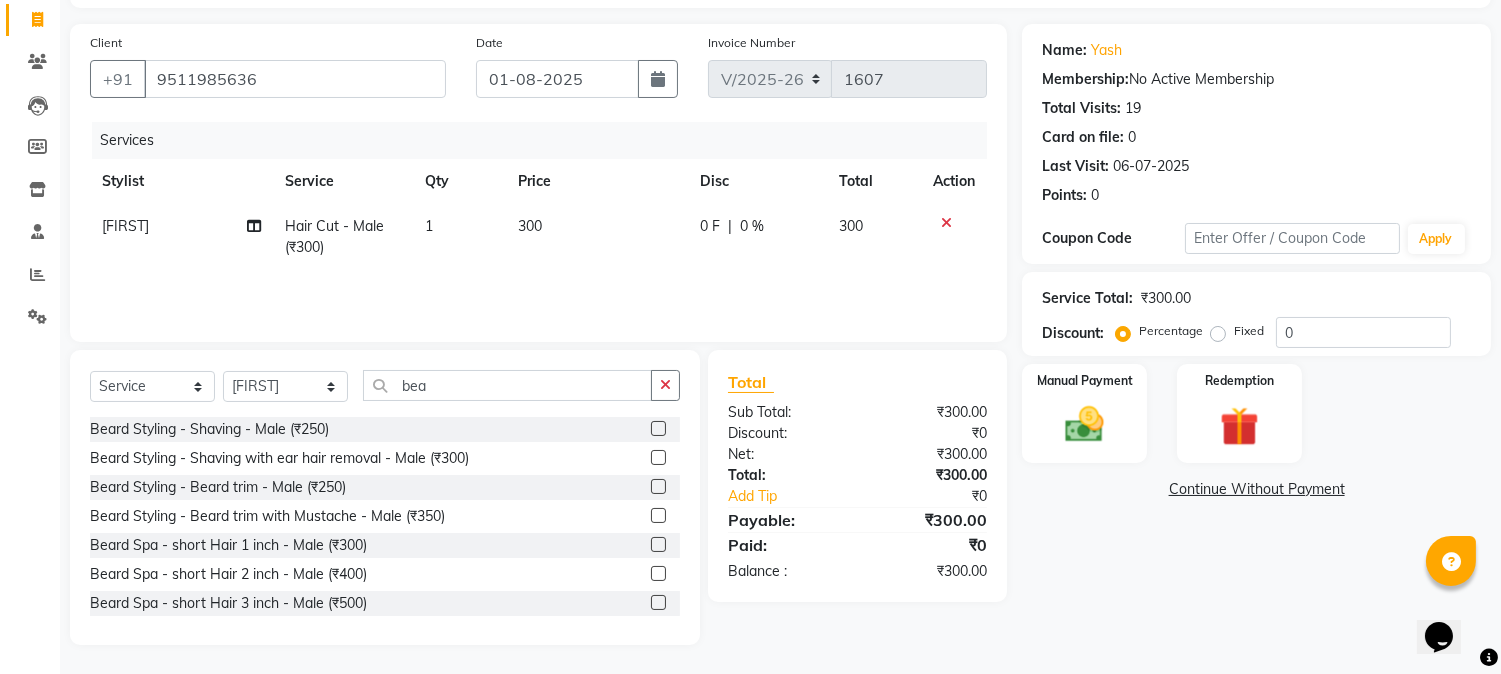 click 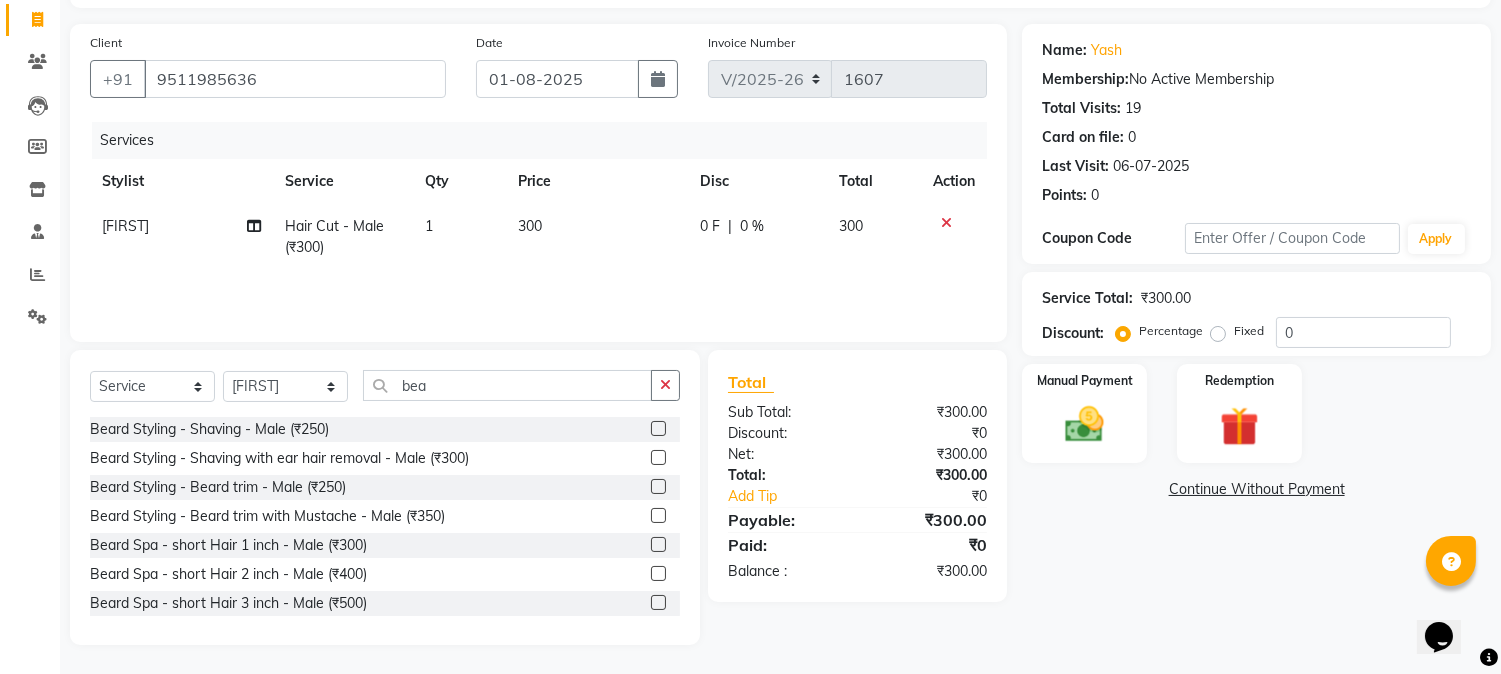 click at bounding box center (657, 458) 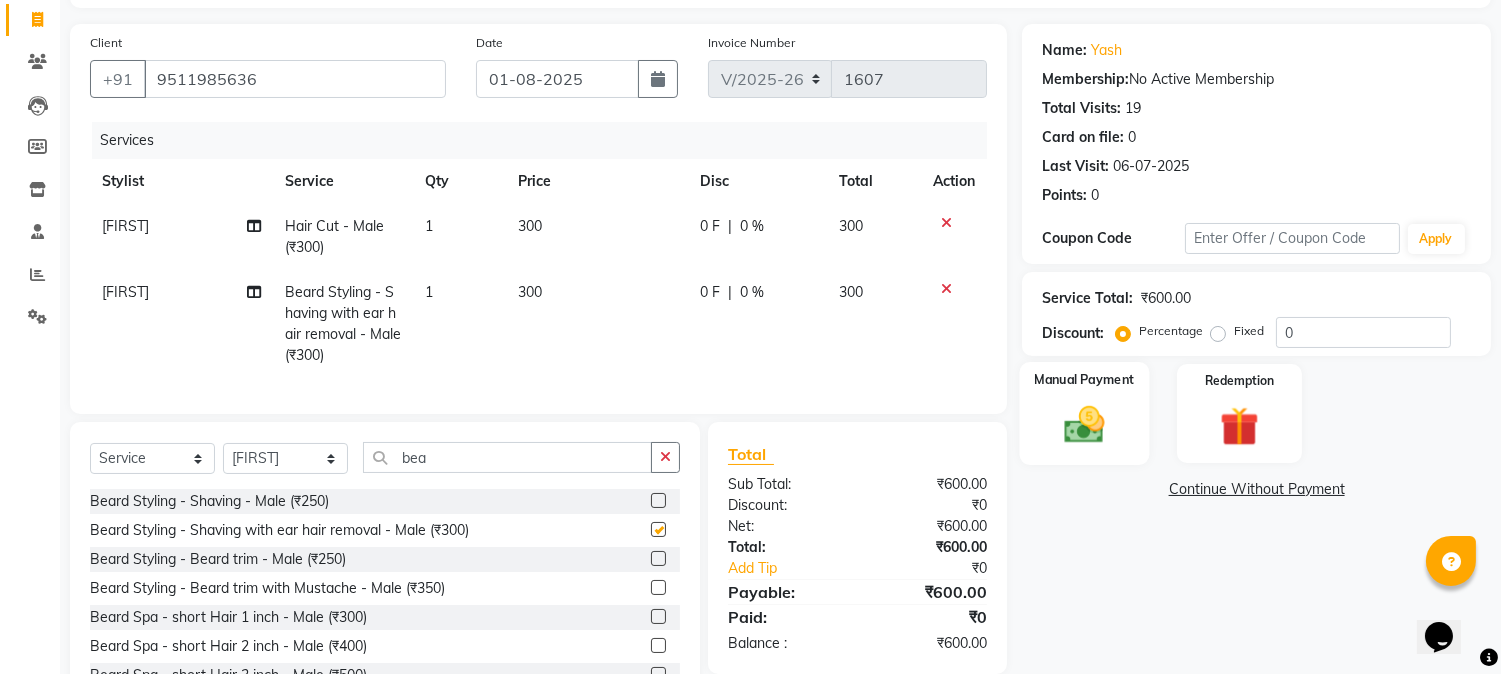checkbox on "false" 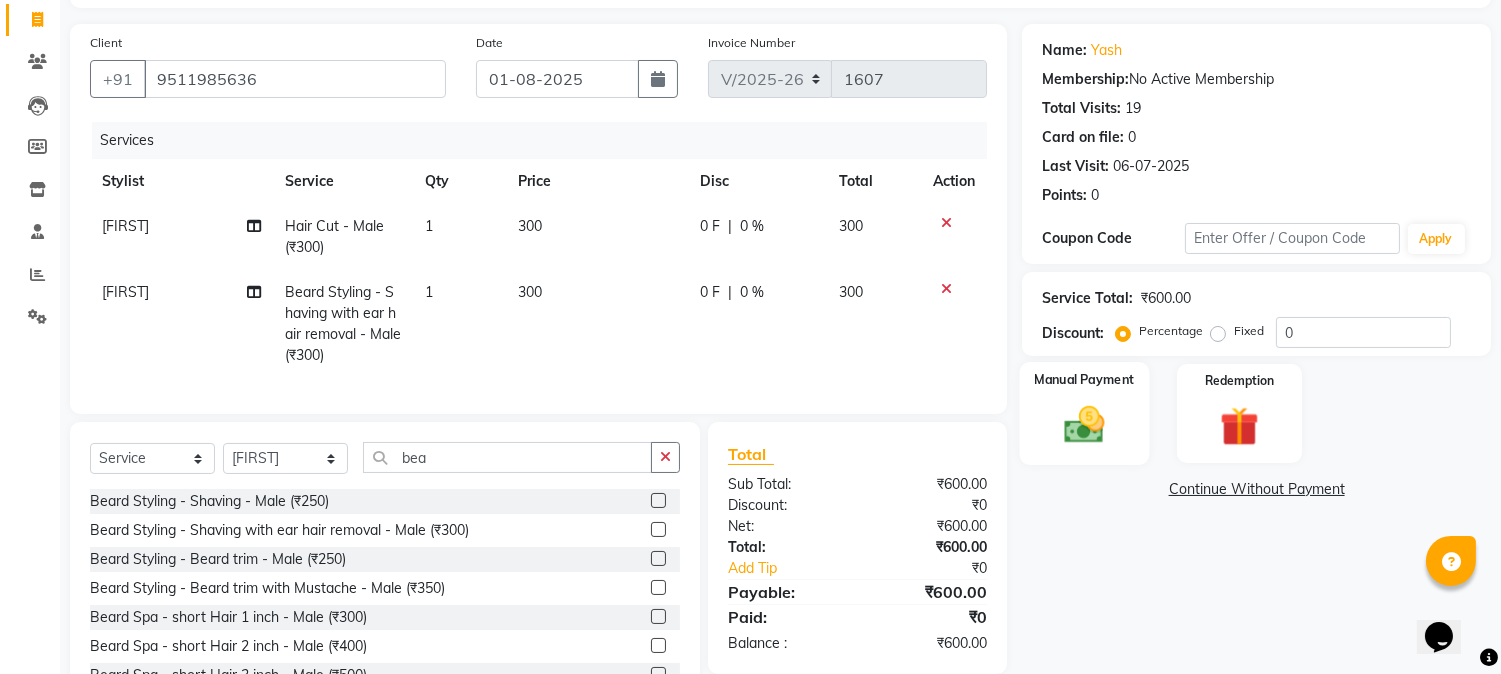click on "Manual Payment" 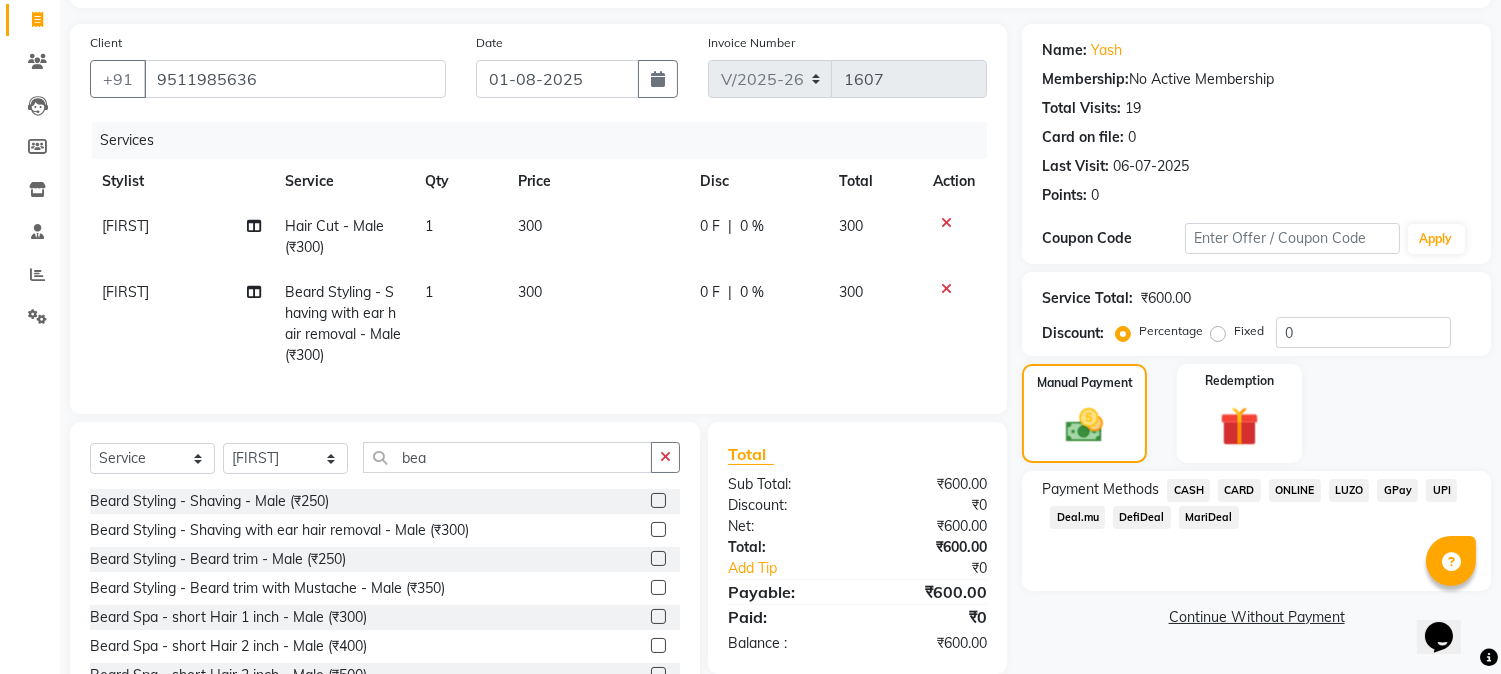 click 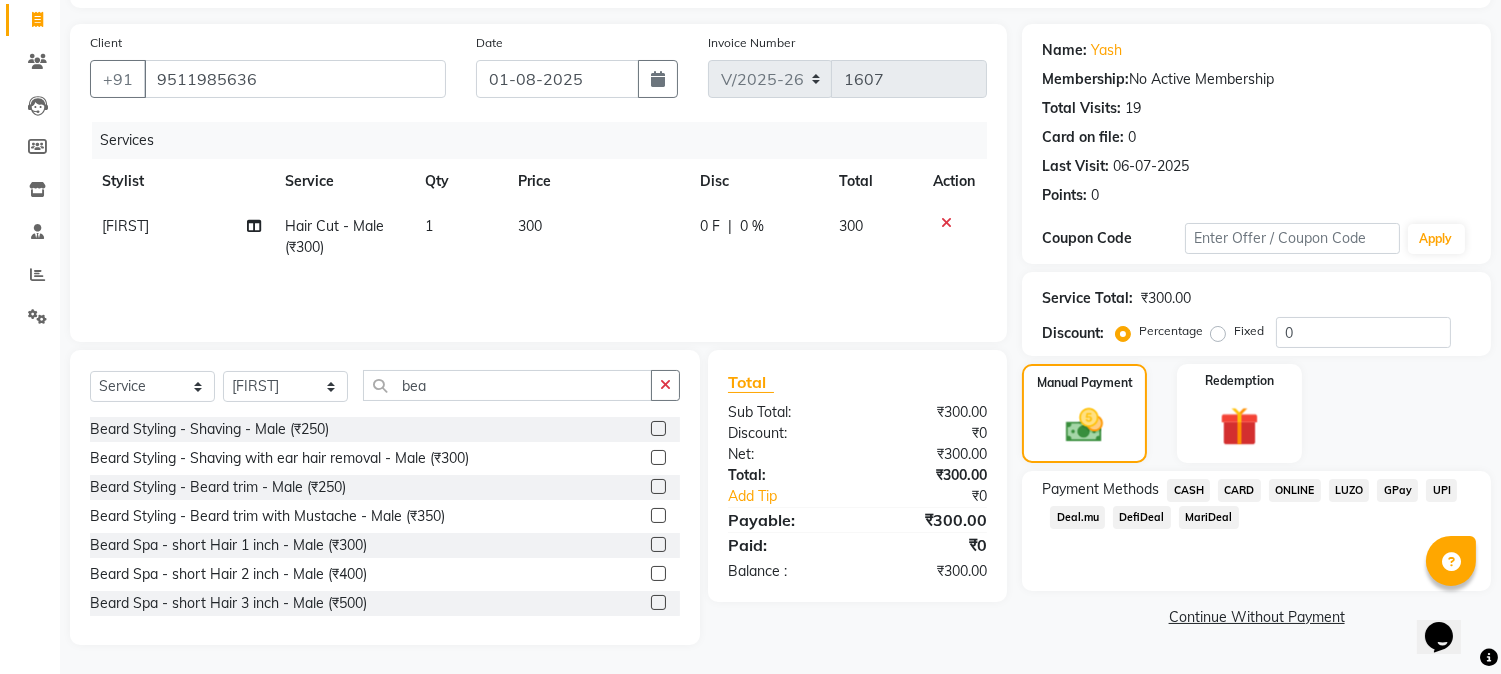 click 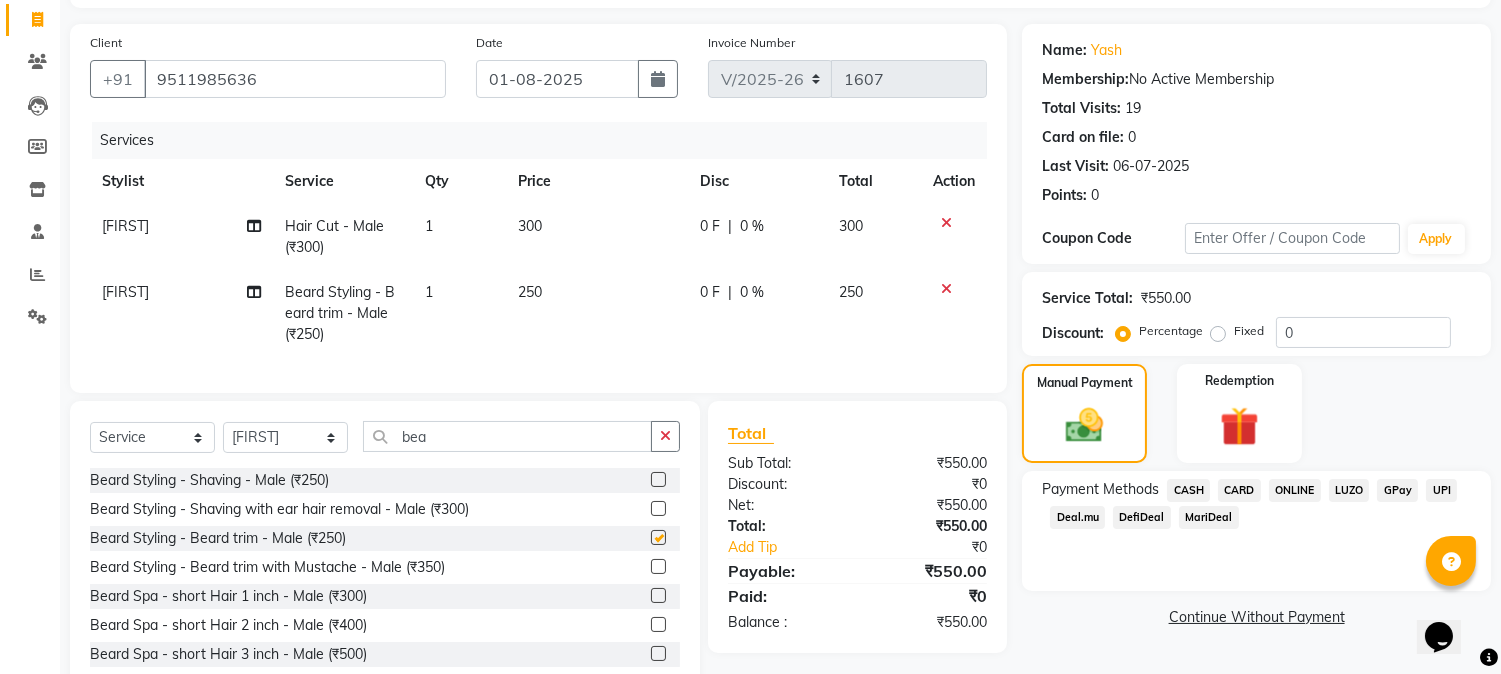 checkbox on "false" 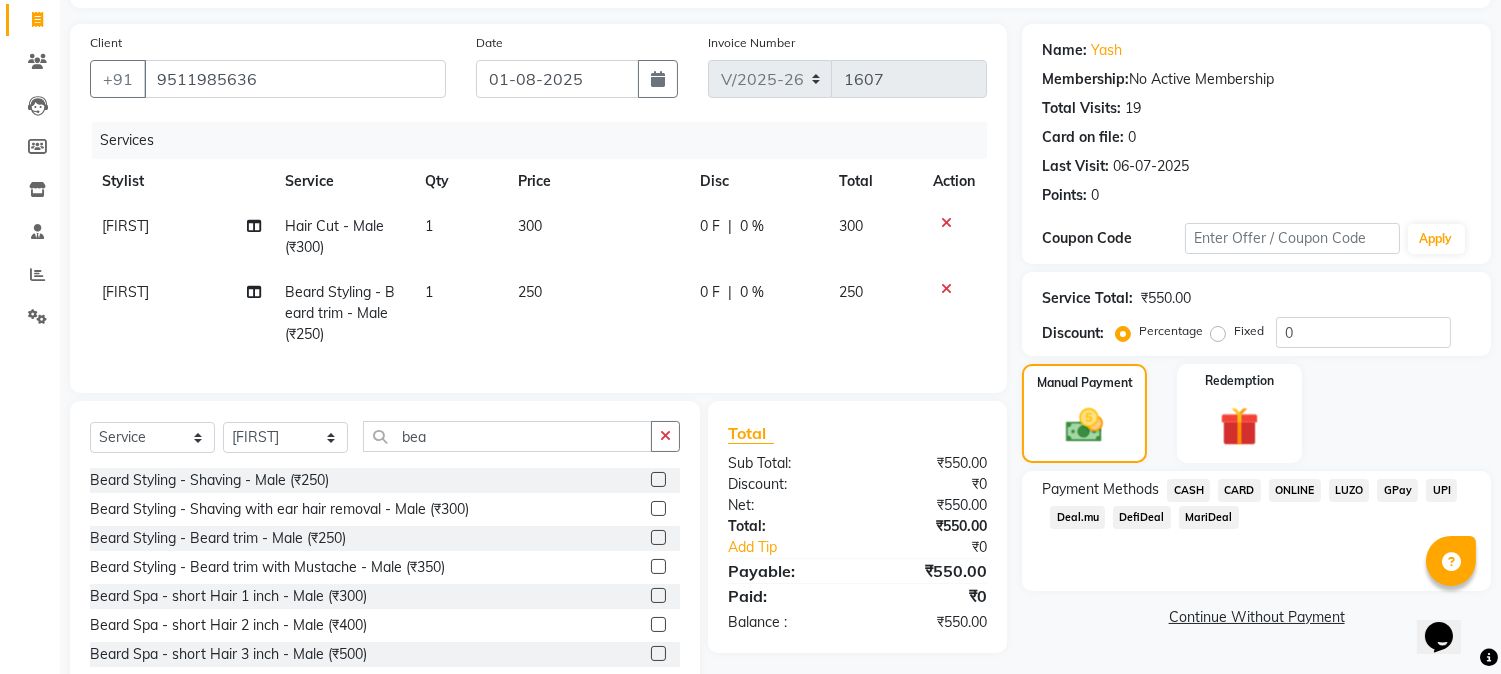 click on "CASH" 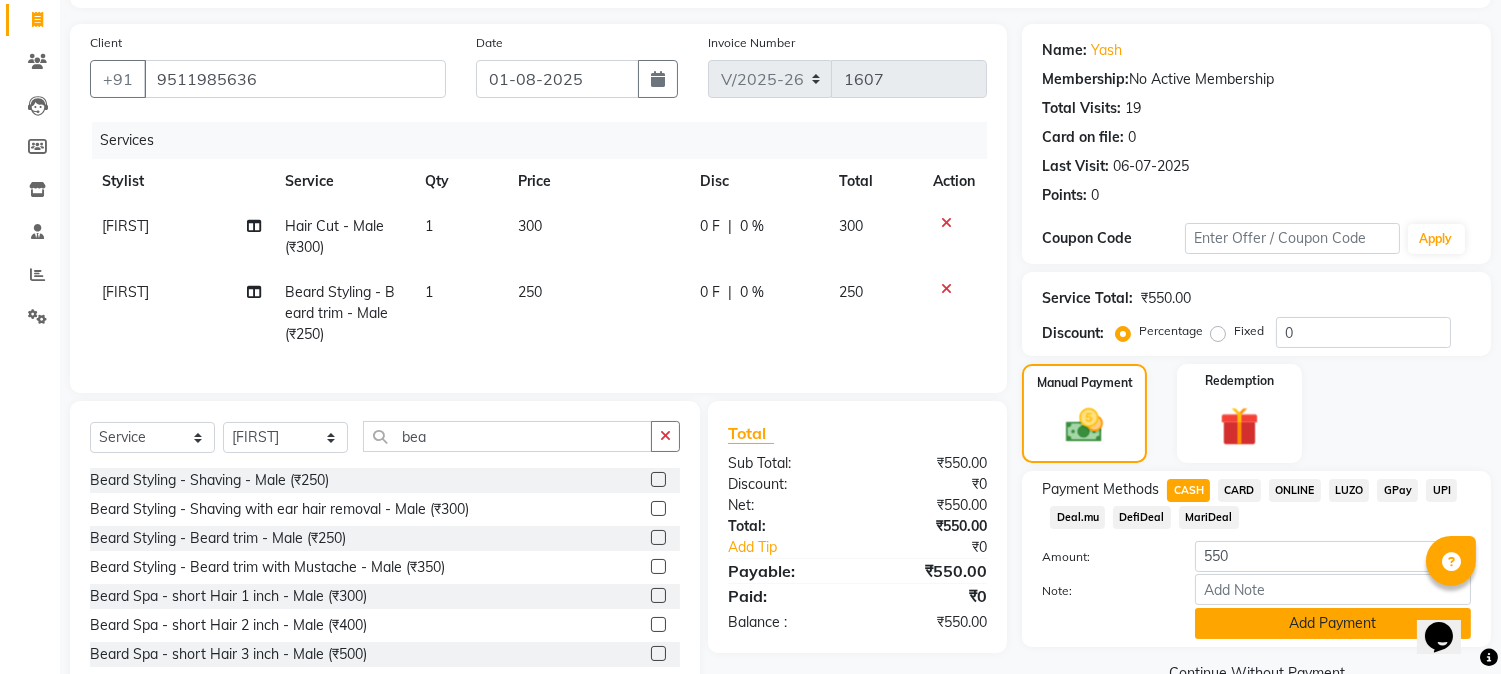 click on "Add Payment" 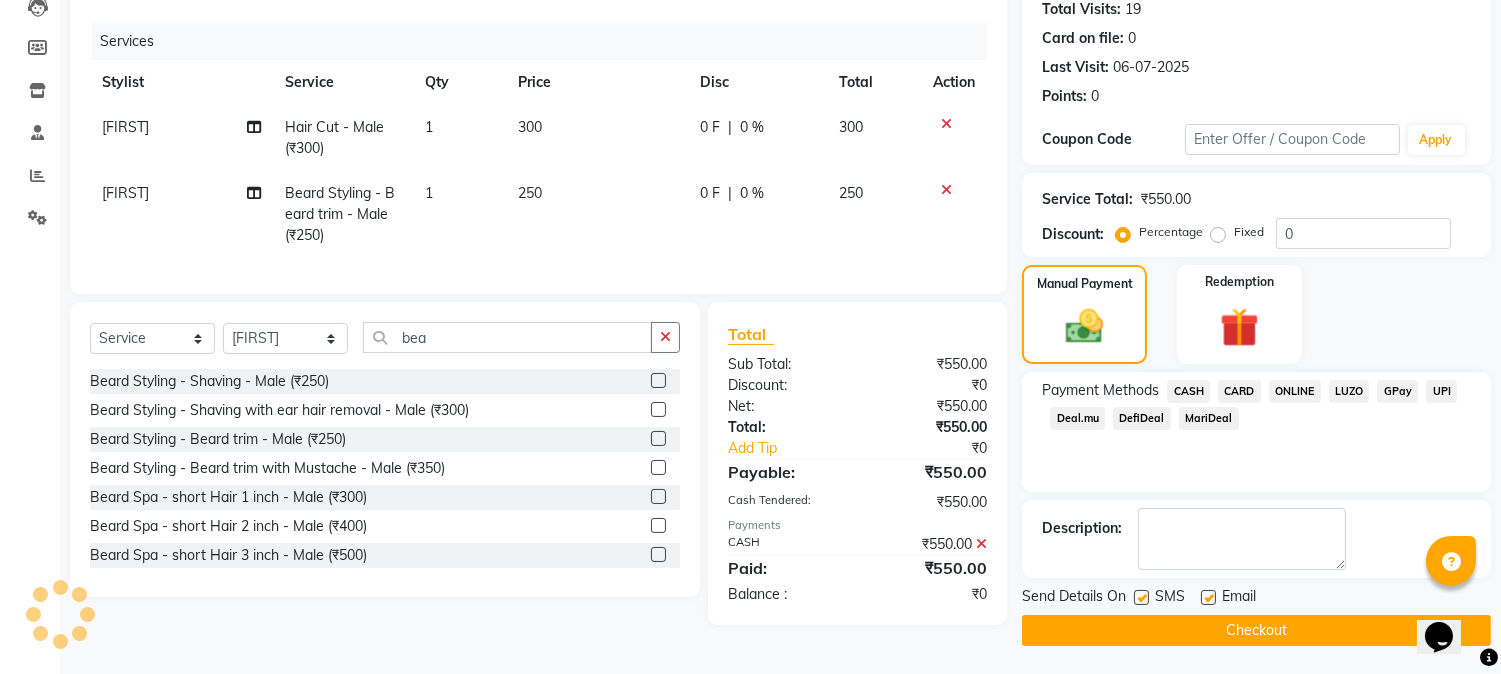 click on "Checkout" 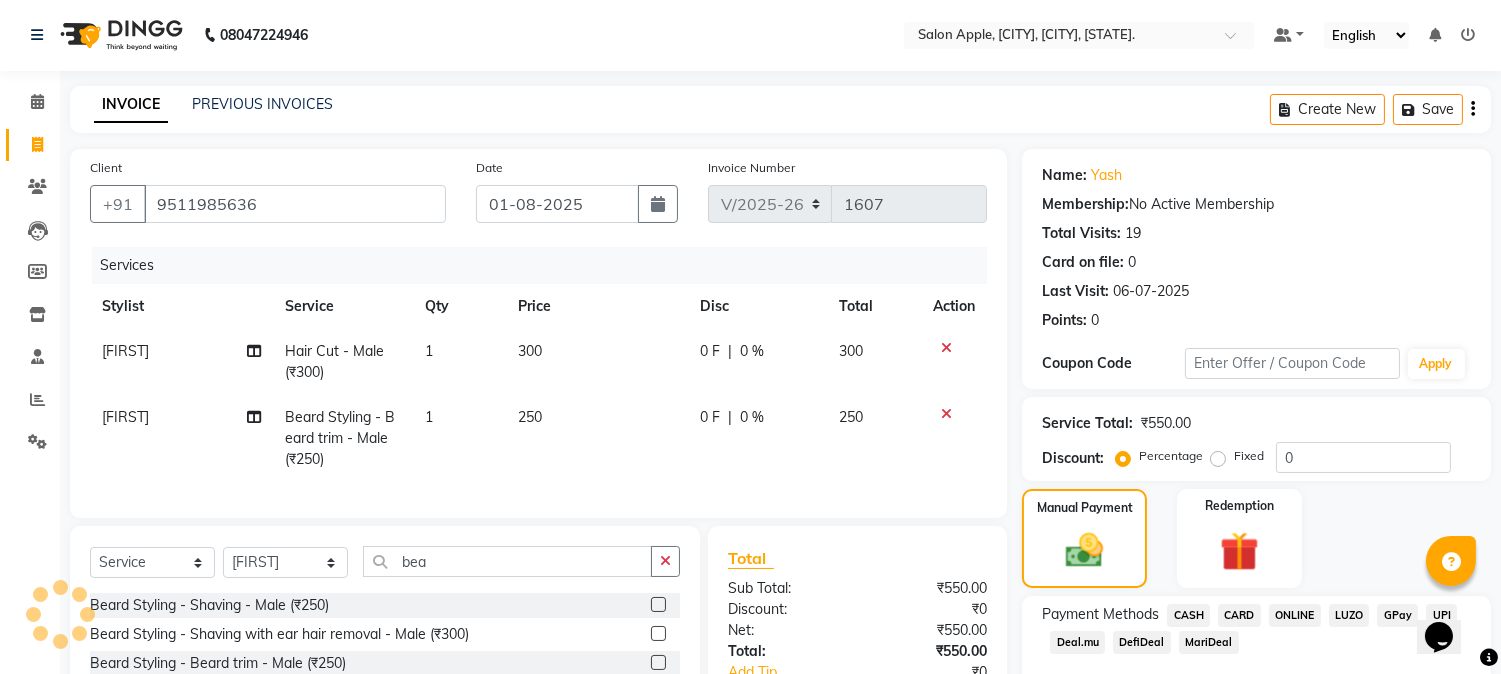 scroll, scrollTop: 0, scrollLeft: 0, axis: both 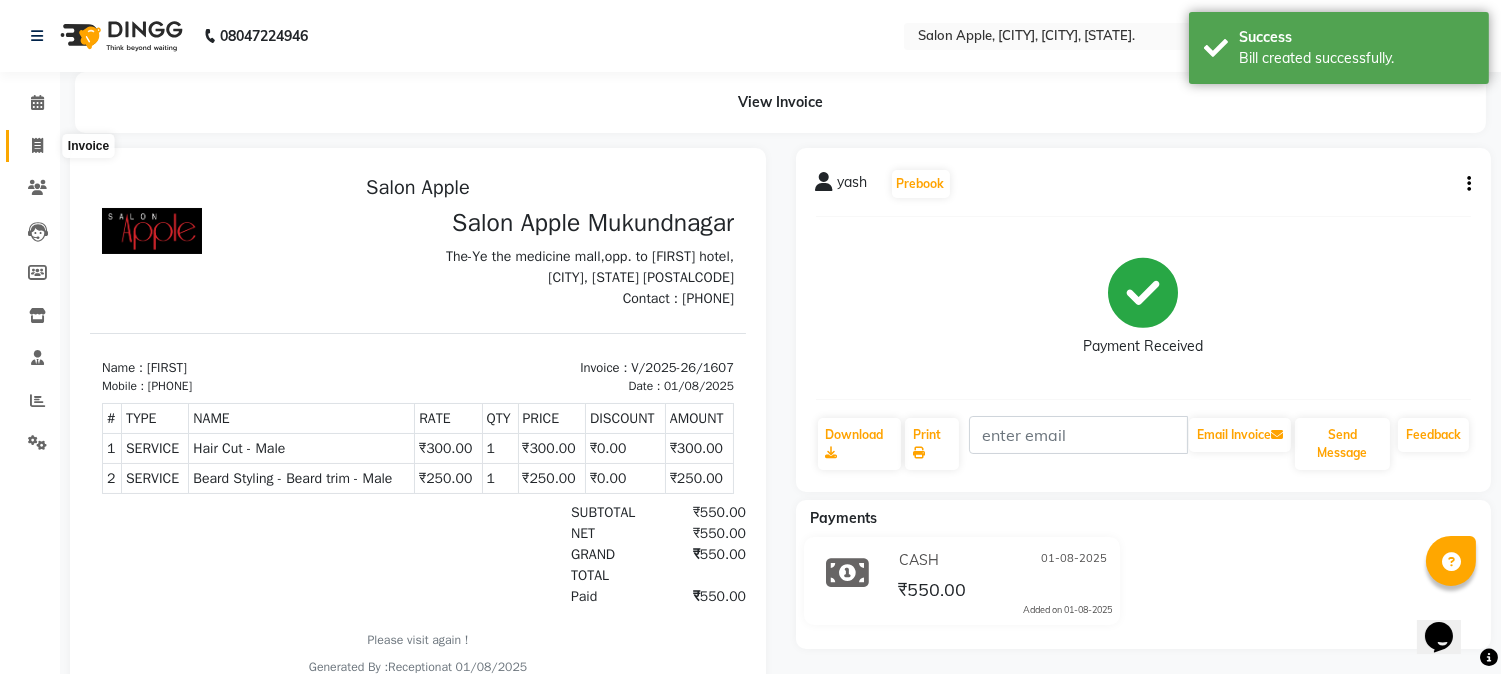 click 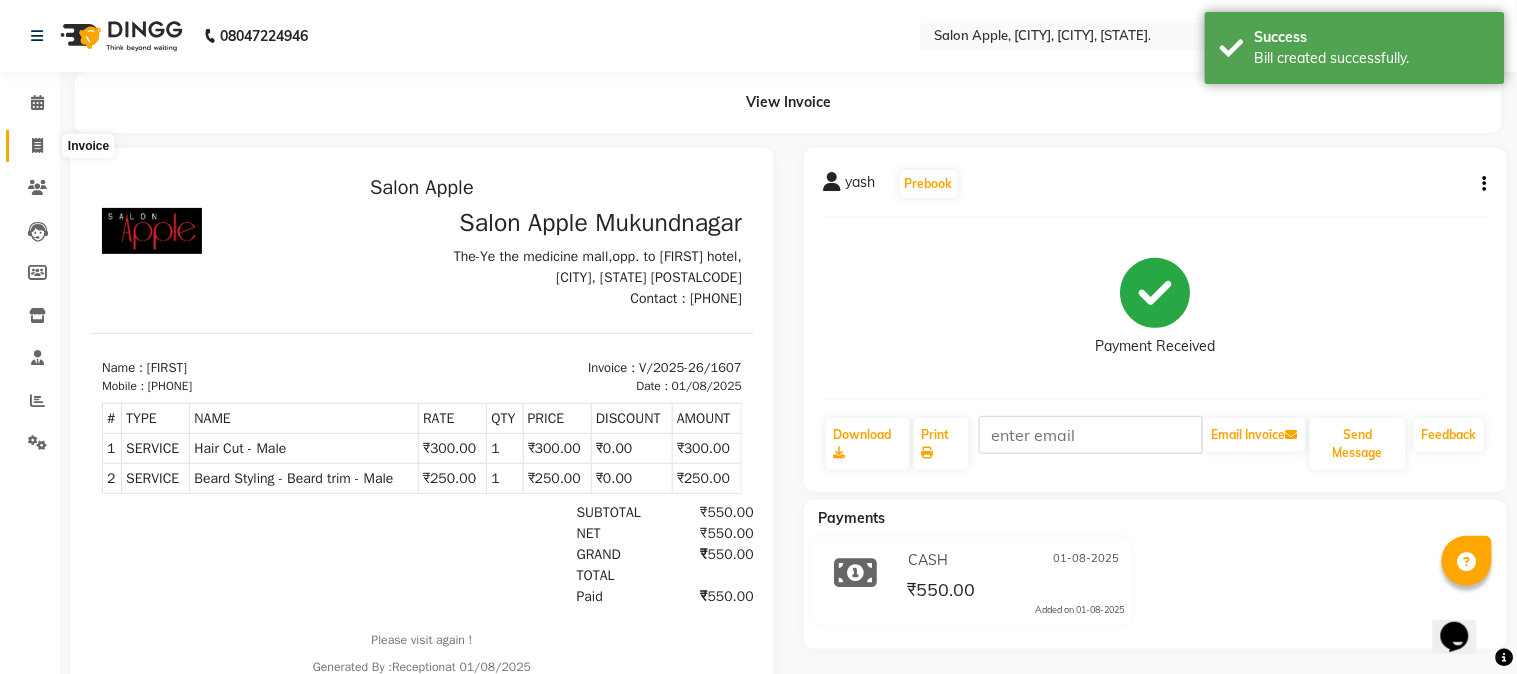 select on "4128" 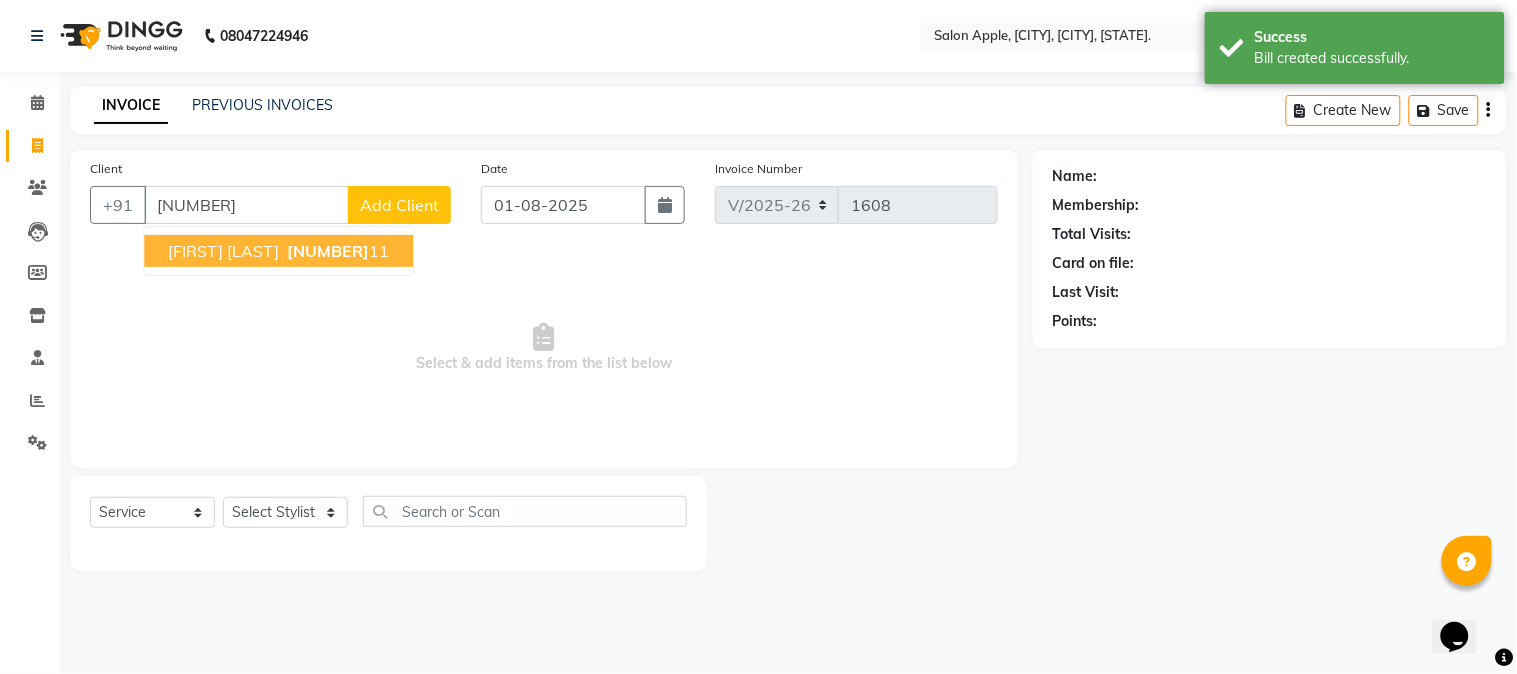 drag, startPoint x: 141, startPoint y: 235, endPoint x: 233, endPoint y: 254, distance: 93.941475 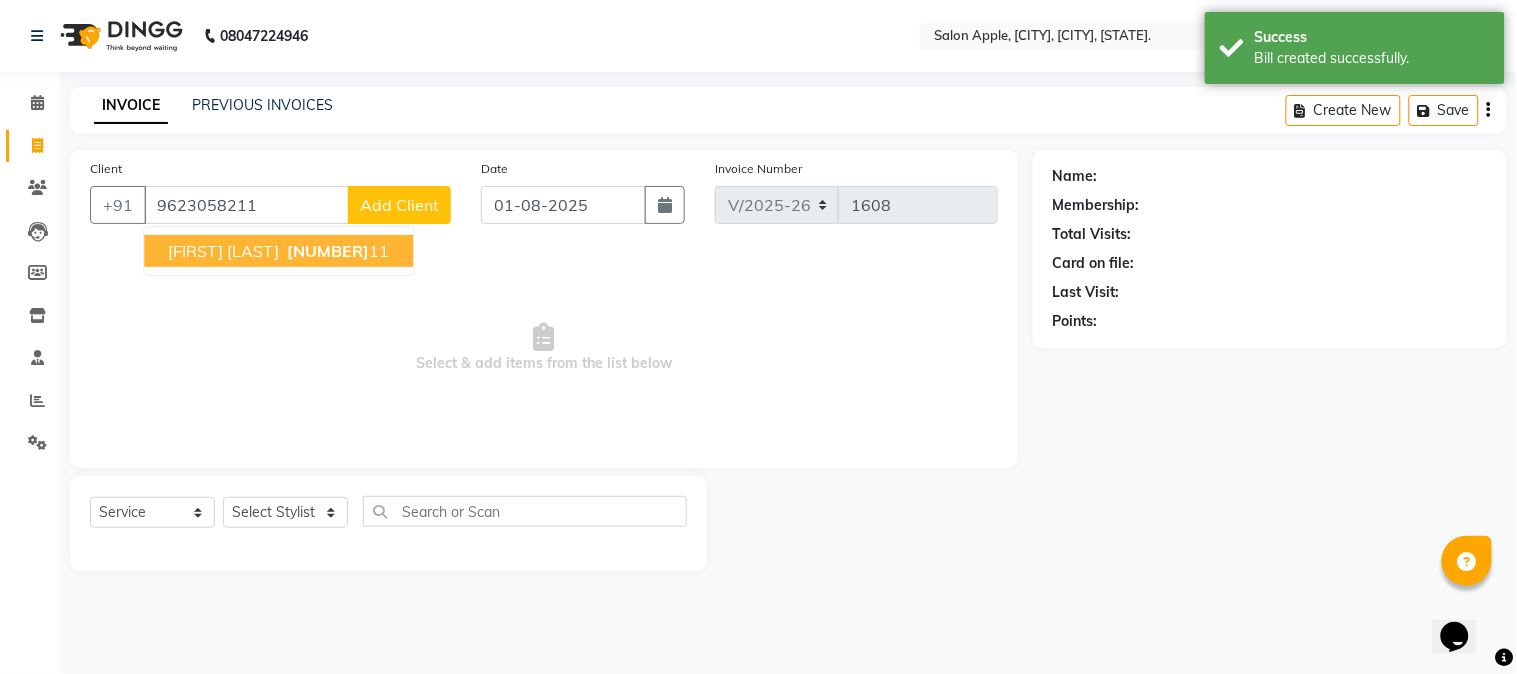 type on "9623058211" 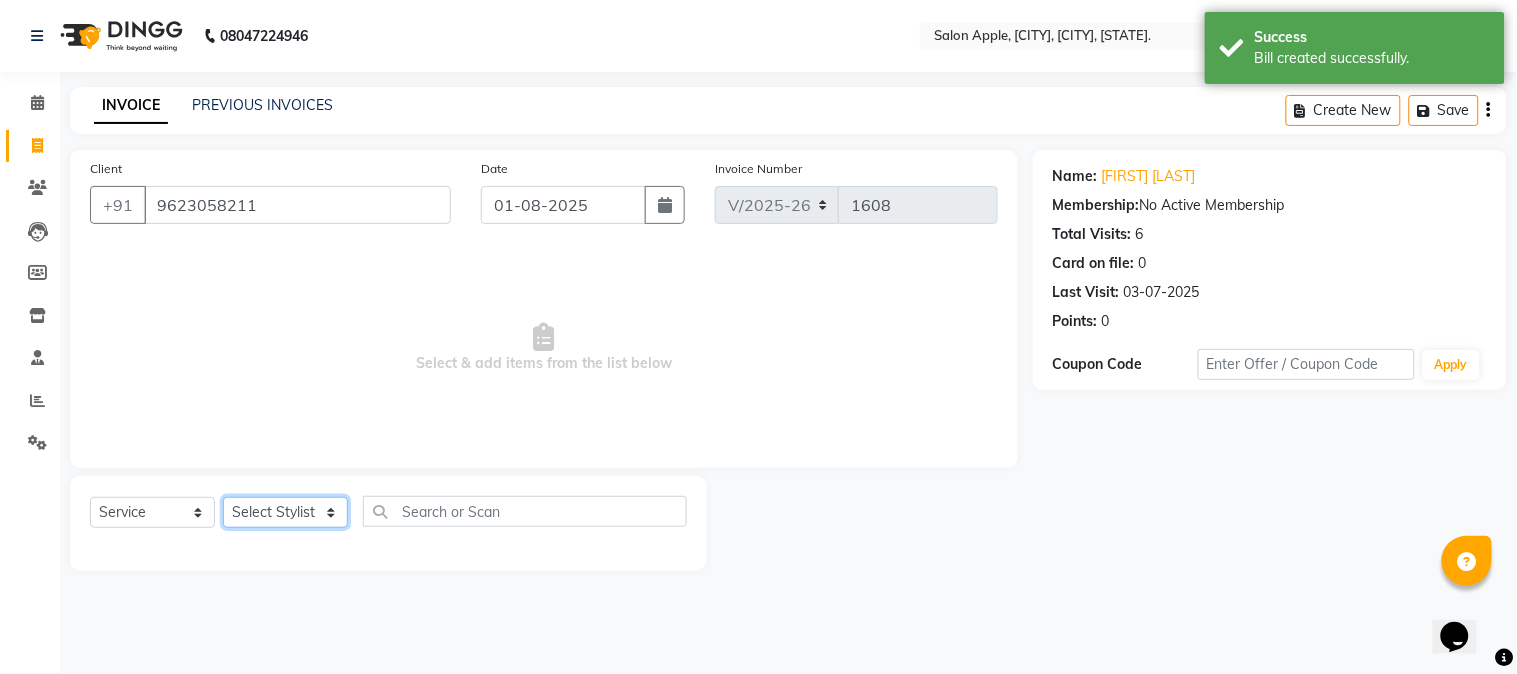 click on "Select Stylist [FIRST] [LAST] [FIRST] [LAST] [FIRST] [LAST] [FIRST] [LAST] [FIRST] [LAST] [FIRST] [LAST] [FIRST] [LAST]" 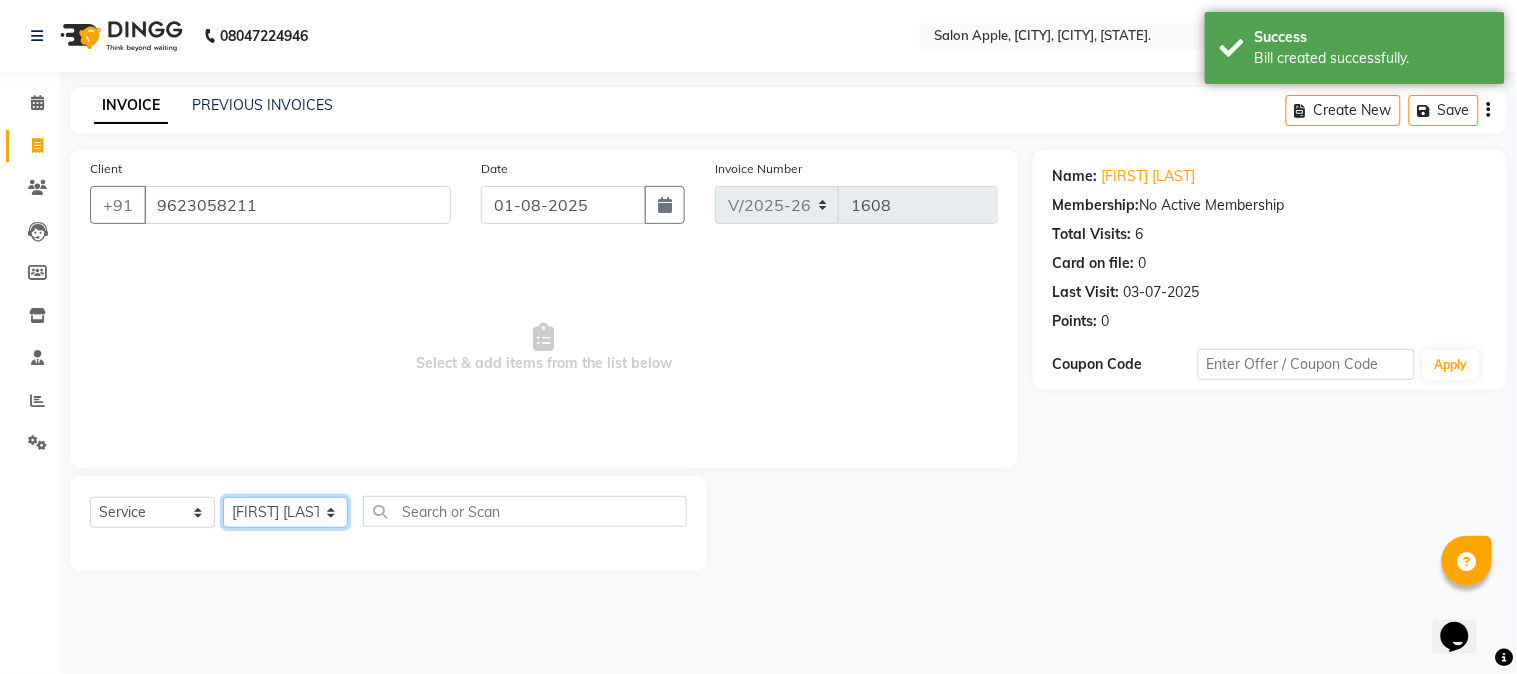 click on "Select Stylist [FIRST] [LAST] [FIRST] [LAST] [FIRST] [LAST] [FIRST] [LAST] [FIRST] [LAST] [FIRST] [LAST] [FIRST] [LAST]" 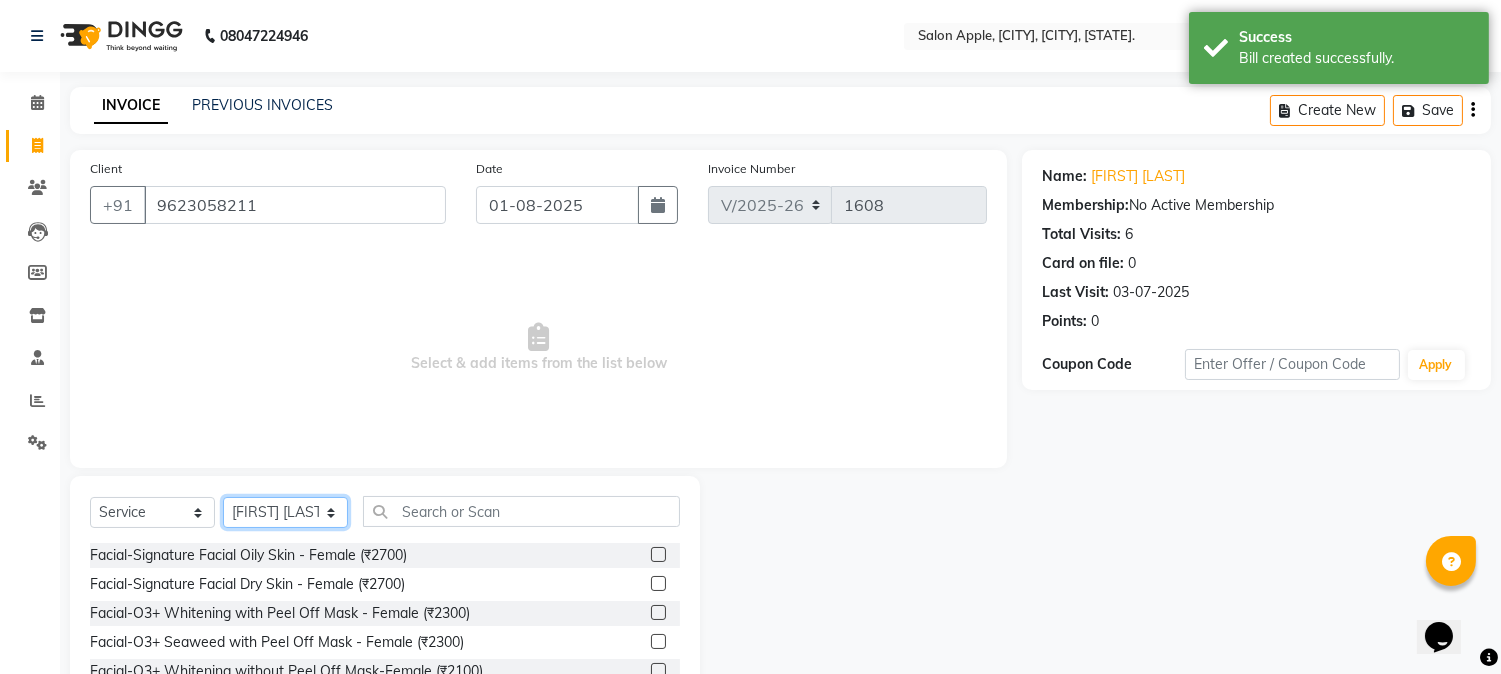 click on "Select Stylist [FIRST] [LAST] [FIRST] [LAST] [FIRST] [LAST] [FIRST] [LAST] [FIRST] [LAST] [FIRST] [LAST] [FIRST] [LAST]" 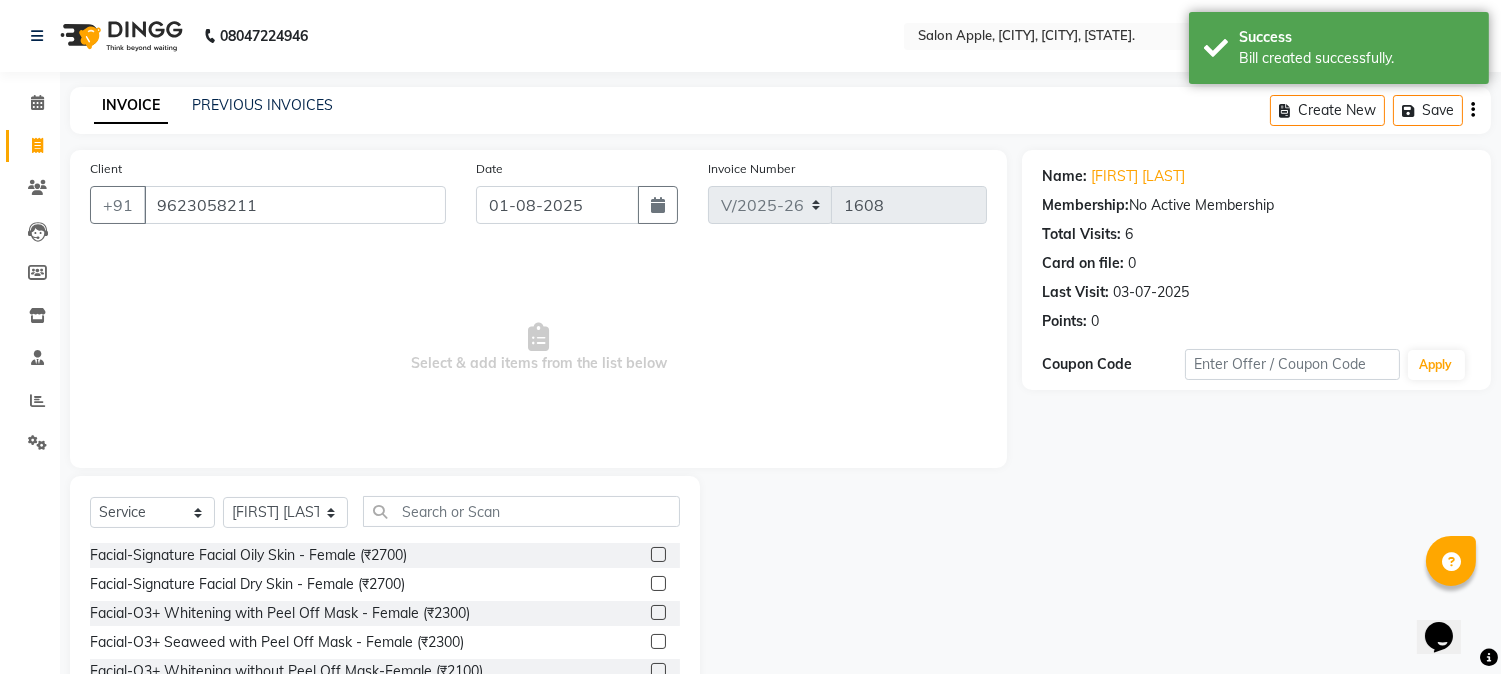 click on "Select  Service  Product  Membership  Package Voucher Prepaid Gift Card  Select Stylist [FIRST] [LAST] [FIRST] [LAST] [FIRST] [LAST] [FIRST] [LAST] [FIRST] [LAST] [FIRST] [LAST] [FIRST] Facial-Signature Facial Oily Skin - Female (₹2700)  Facial-Signature Facial Dry Skin - Female (₹2700)  Facial-O3+ Whitening with Peel Off Mask - Female (₹2300)  Facial-O3+ Seaweed with Peel Off Mask - Female (₹2300)  Facial-O3+ Whitening without Peel Off Mask-Female (₹2100)  Facial-O3+ Seaweed without Peel Off Mask - Femal (₹2100)  facial-Richfeel Skin whitening Facial - Female (₹1600)  Facial-Raaga Professional Facial- Dry Skin - Female (₹1000)  Facial-Raaga Professional Facial- Oily Skin - Female (₹1000)  Facial-Hydra Facial - Female (₹4000)  Facial-Kanpeki Gensyl  Facial Oily Skin - Female (₹3000)  Facial-Kanpeki Gensyl  Facial Dry Skin - Female (₹3000)  Facial-Signature Facial Oily Skin - Male (₹2700)  Facial-Signature Facial Dry Skin - Male (₹2700)  Bleach - Foot - Female (₹350)" 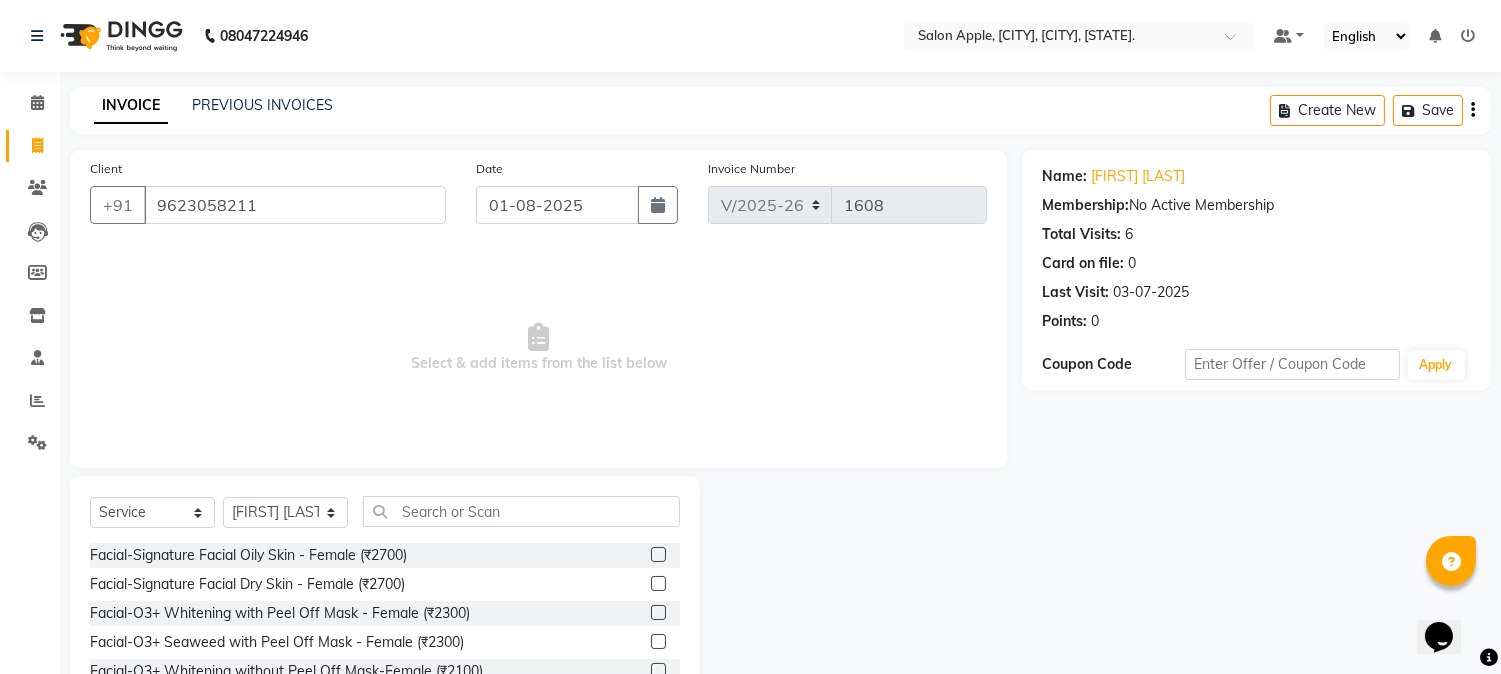 click on "Select  Service  Product  Membership  Package Voucher Prepaid Gift Card  Select Stylist [FIRST] [LAST] [FIRST] [LAST] [FIRST] [LAST] [FIRST] [LAST] [FIRST] [LAST] [FIRST] [LAST] [FIRST]" 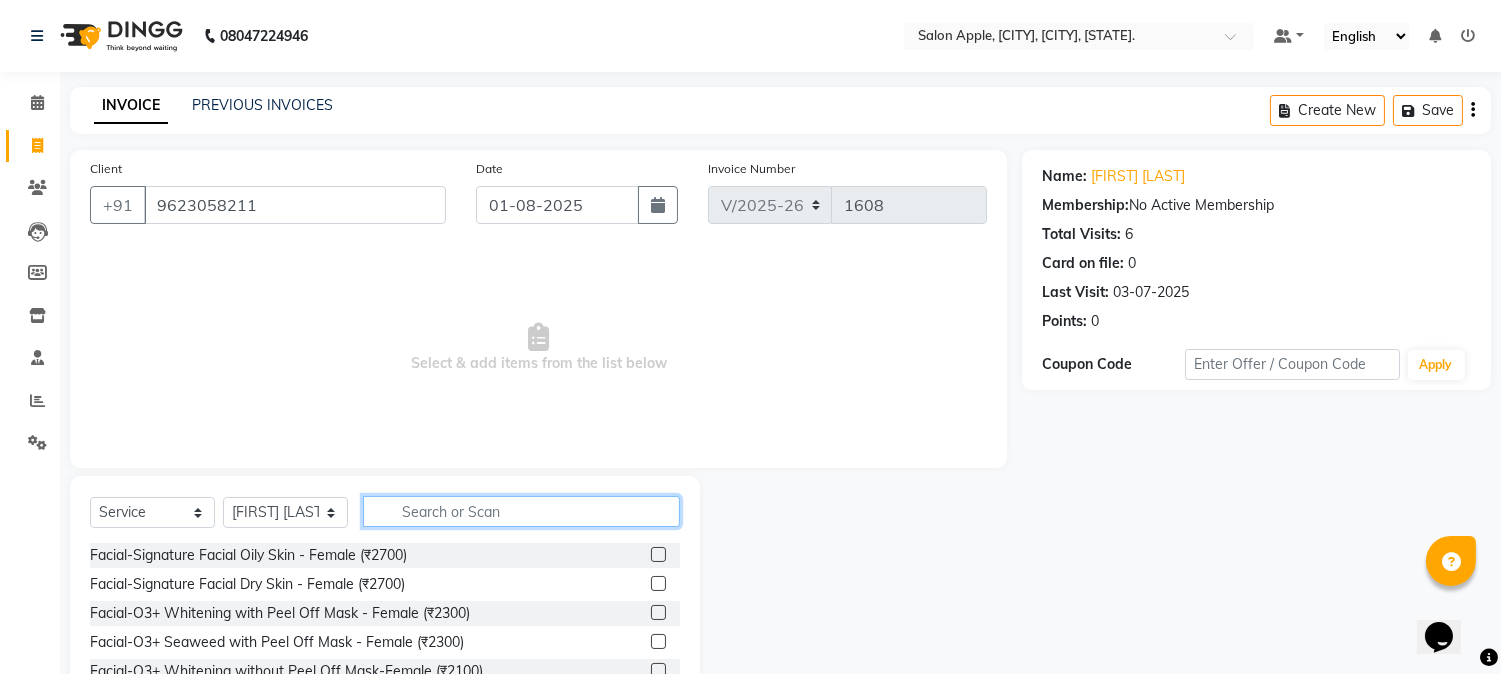 click 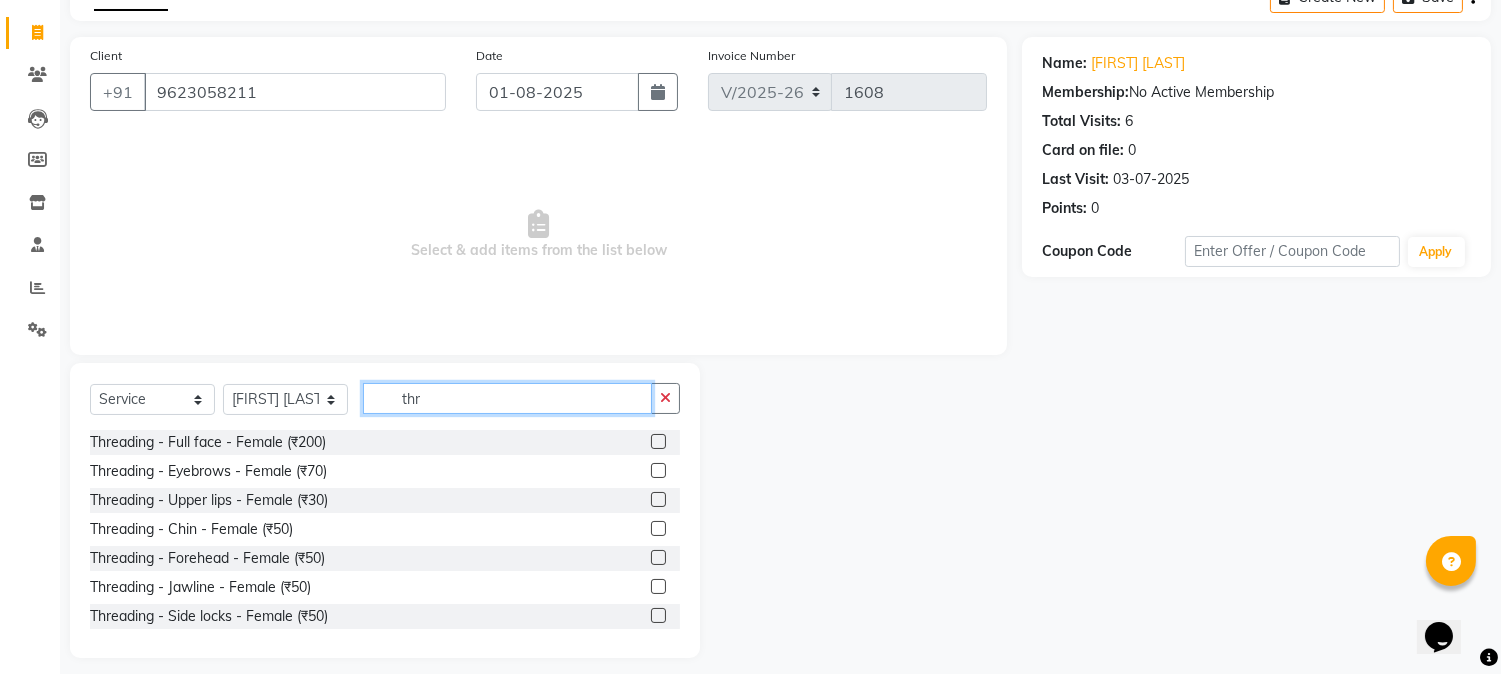scroll, scrollTop: 126, scrollLeft: 0, axis: vertical 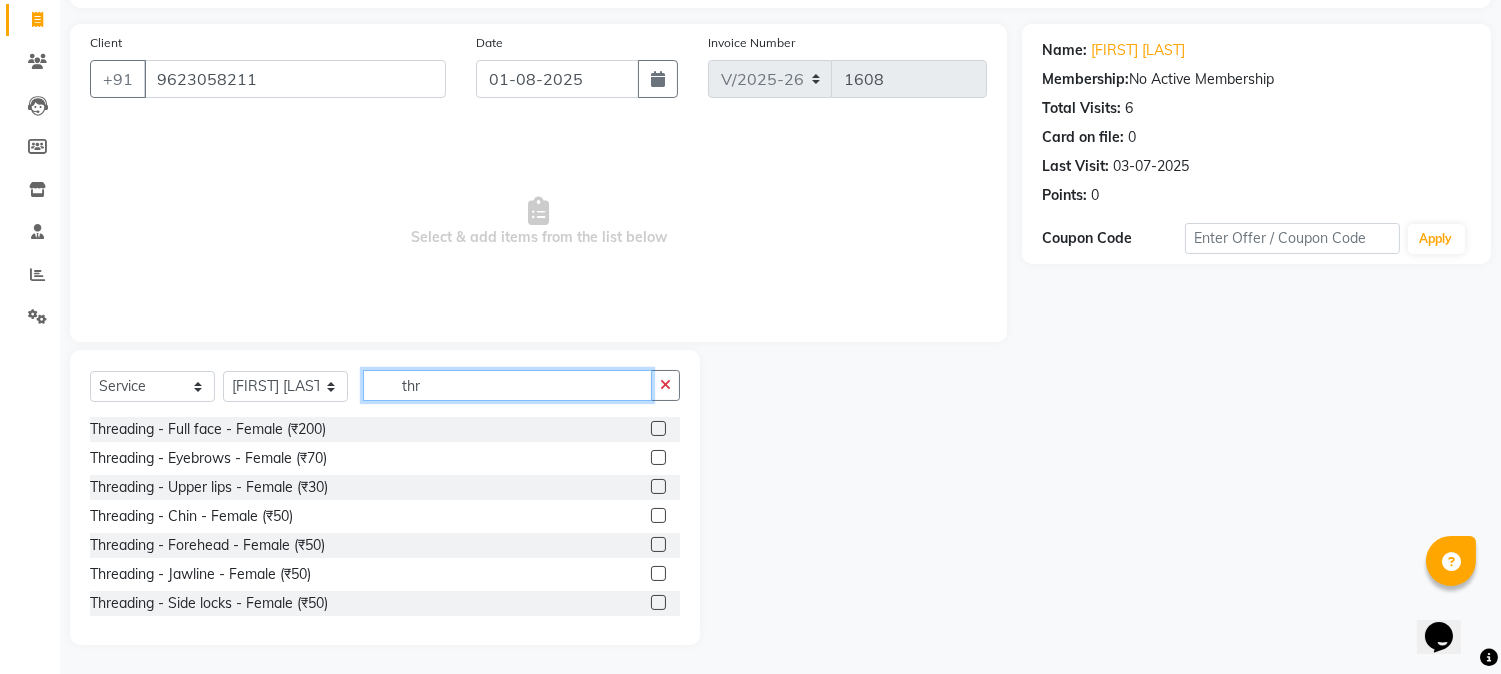 type on "thr" 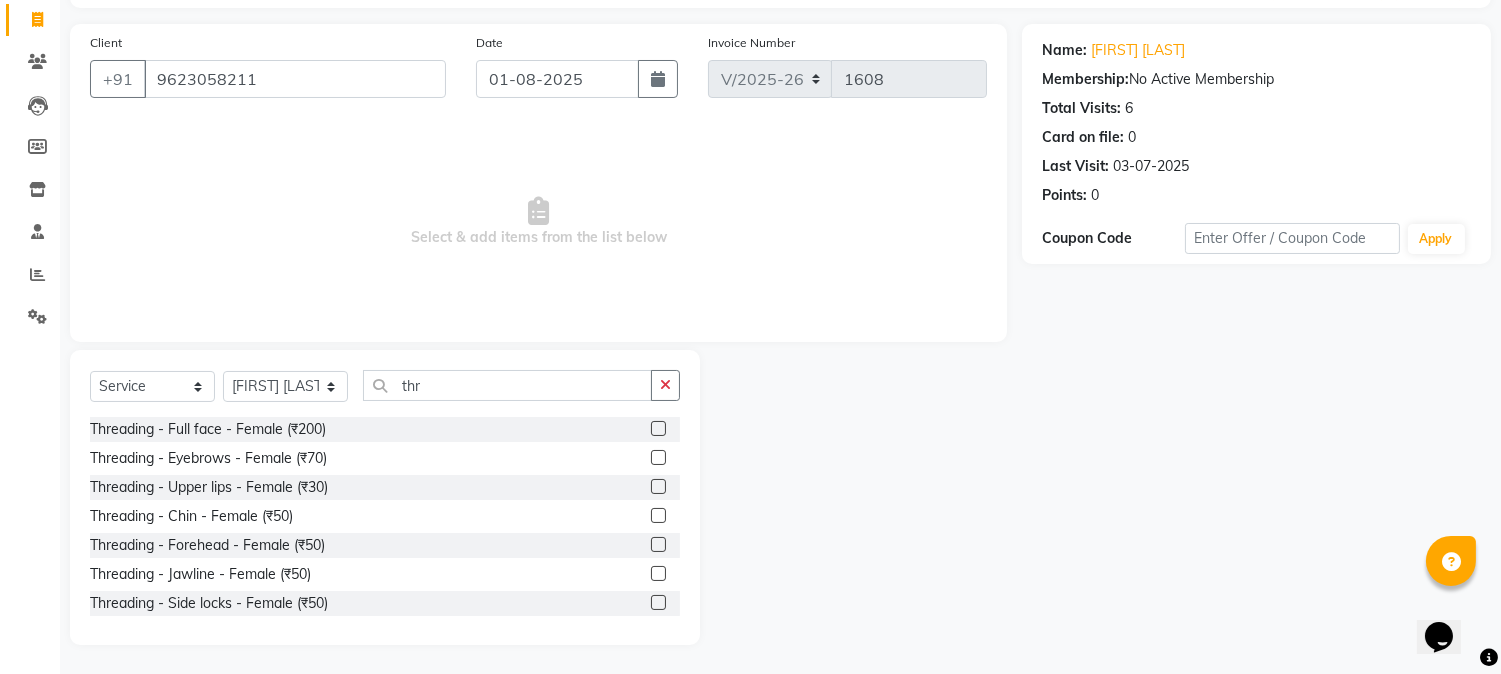 click 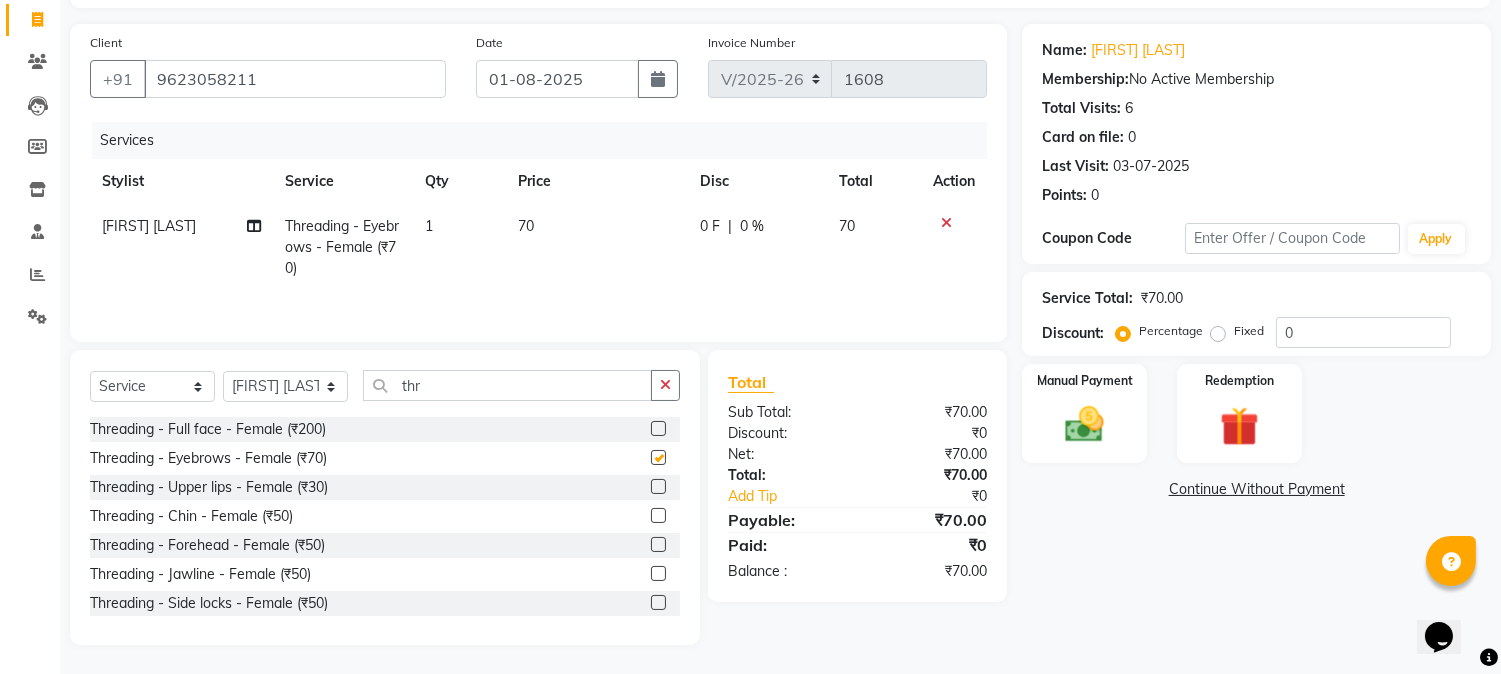checkbox on "false" 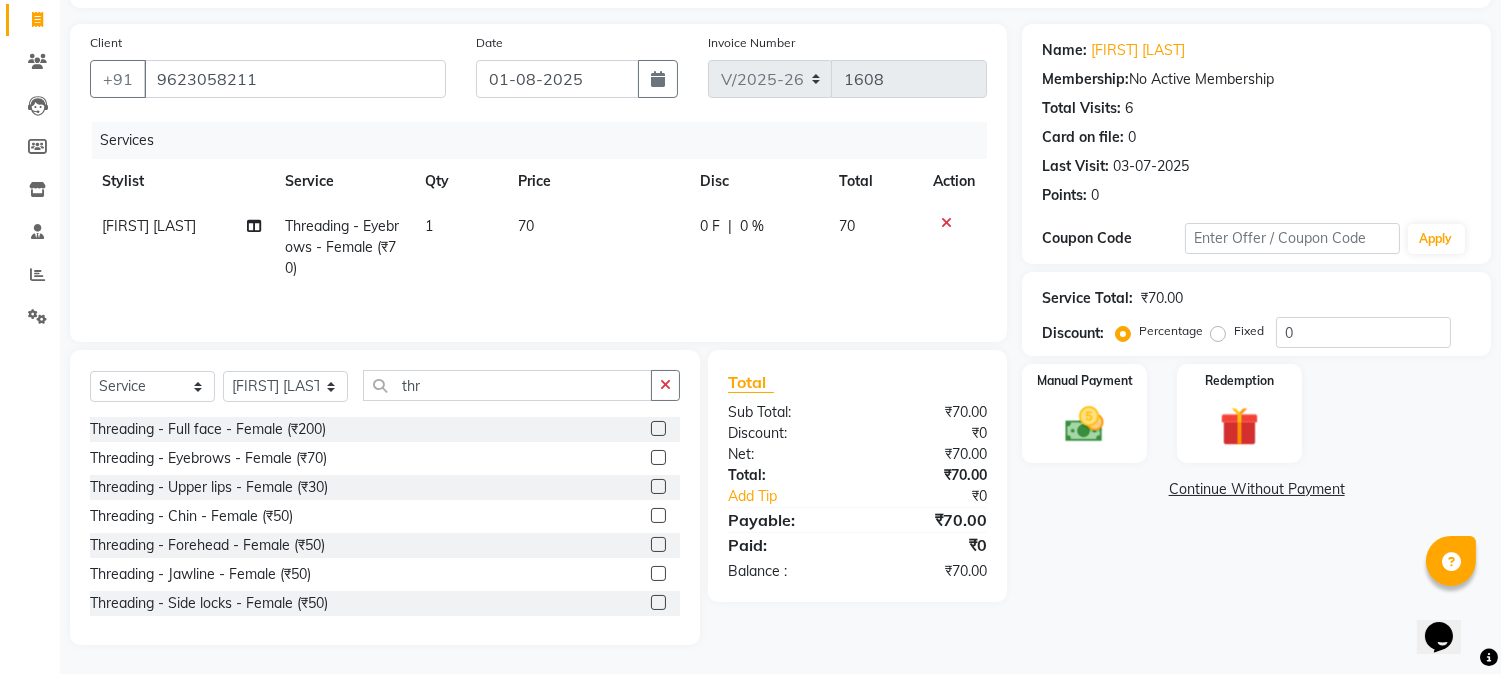 click 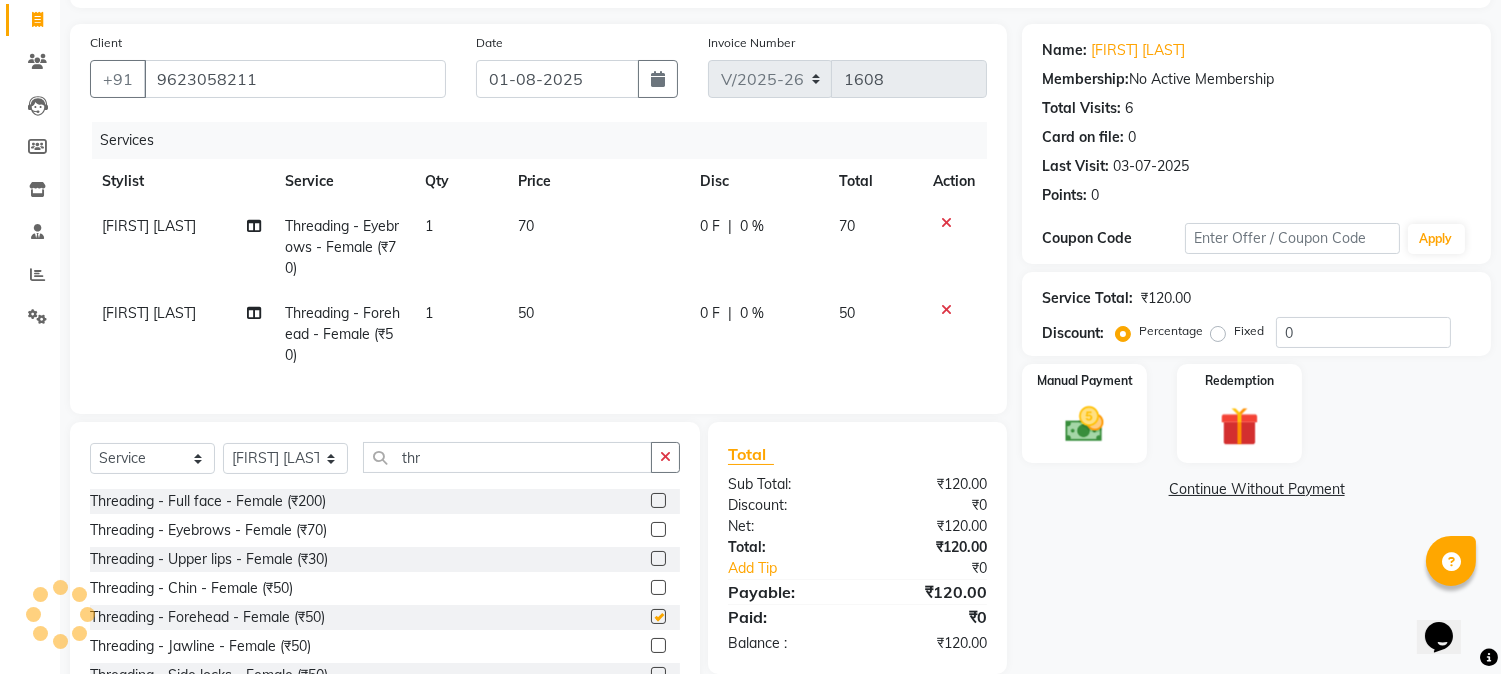 checkbox on "false" 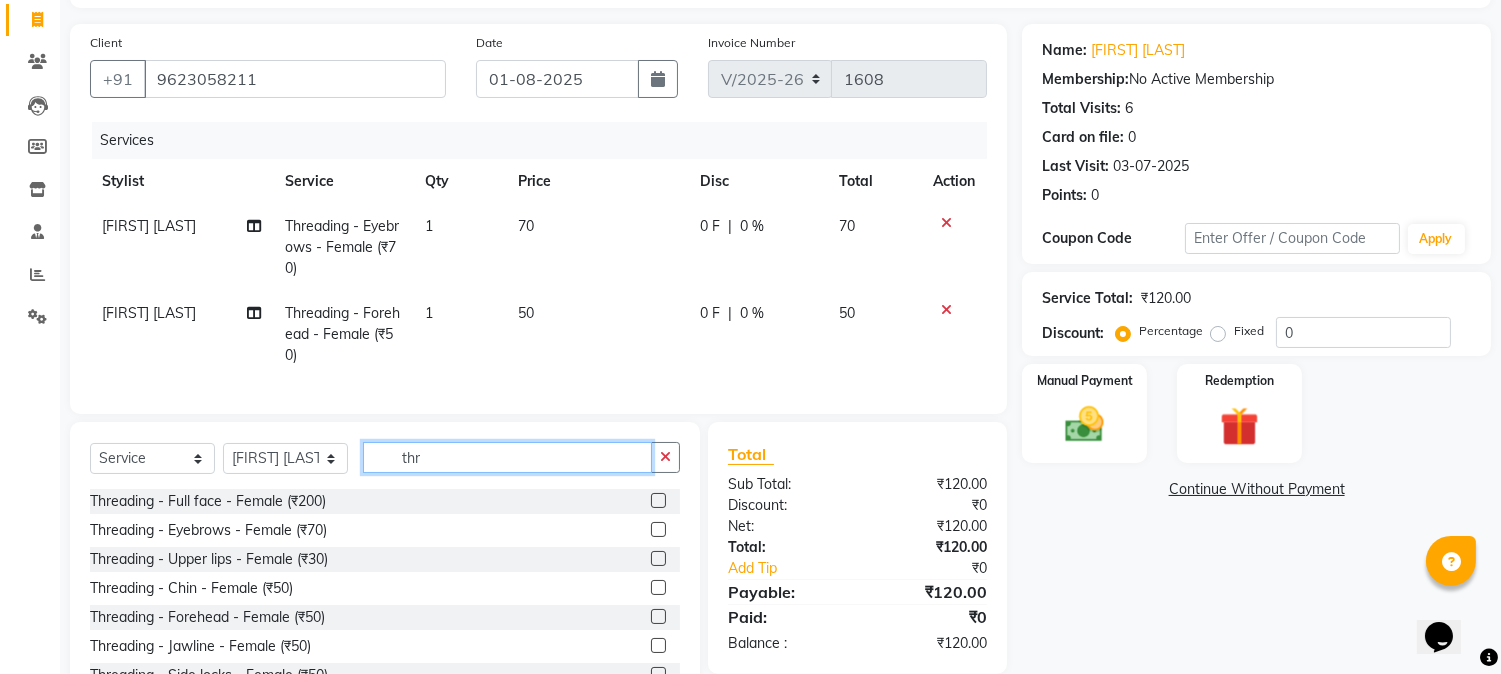 drag, startPoint x: 408, startPoint y: 475, endPoint x: 298, endPoint y: 475, distance: 110 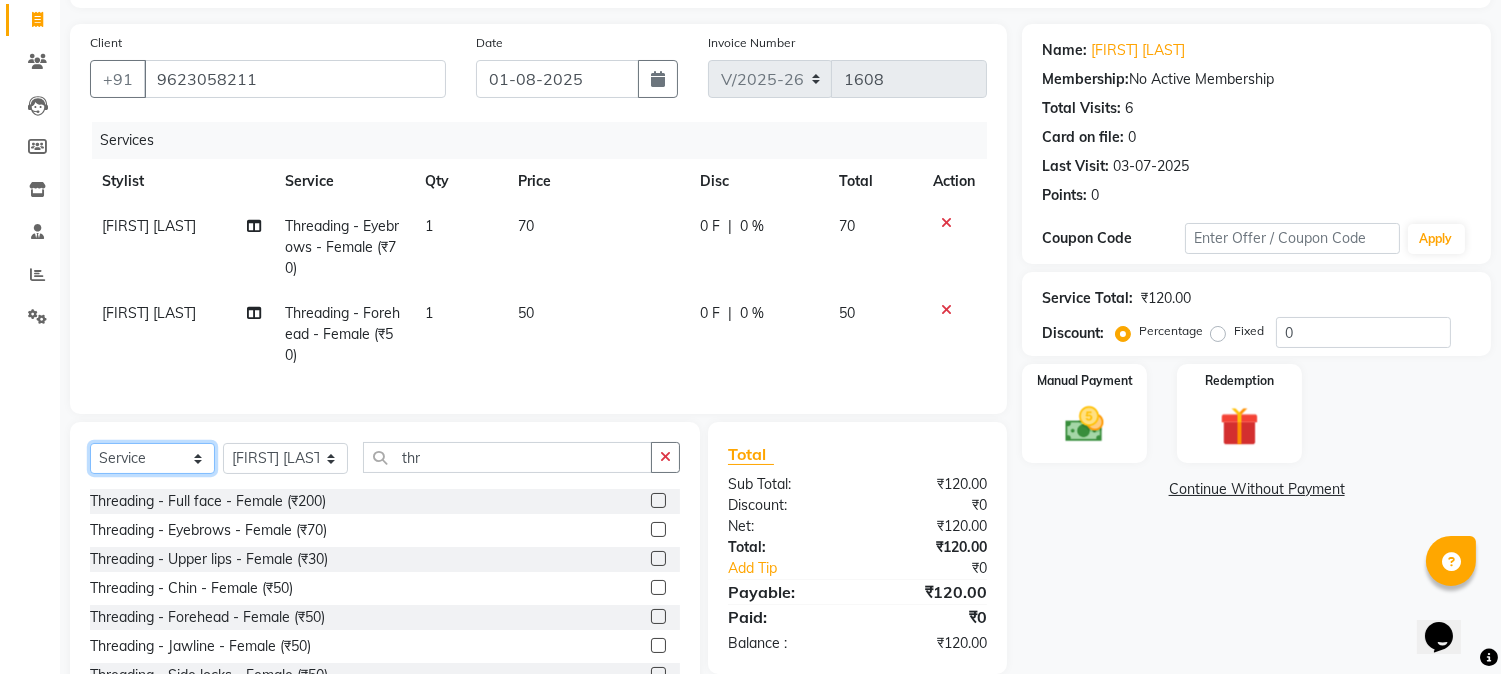 click on "Select  Service  Product  Membership  Package Voucher Prepaid Gift Card" 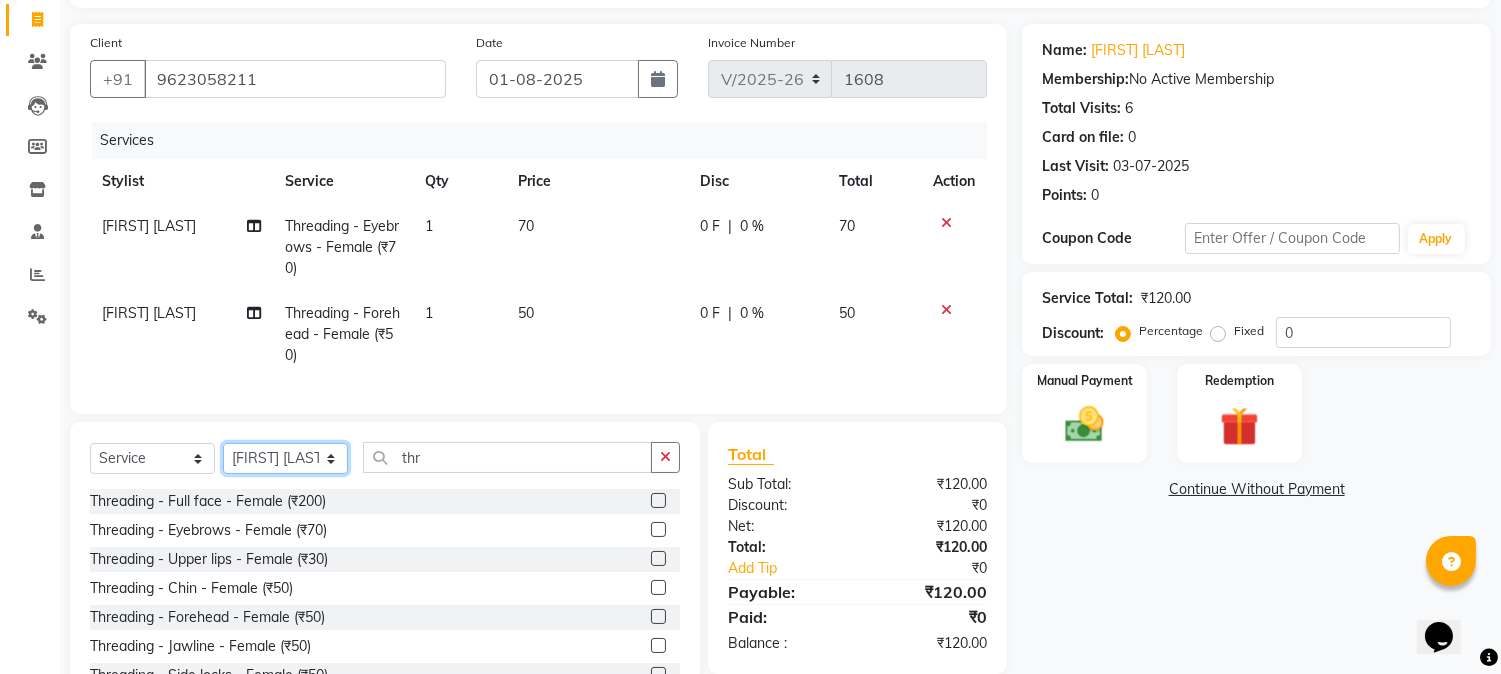 click on "Select Stylist [FIRST] [LAST] [FIRST] [LAST] [FIRST] [LAST] [FIRST] [LAST] [FIRST] [LAST] [FIRST] [LAST] [FIRST] [LAST]" 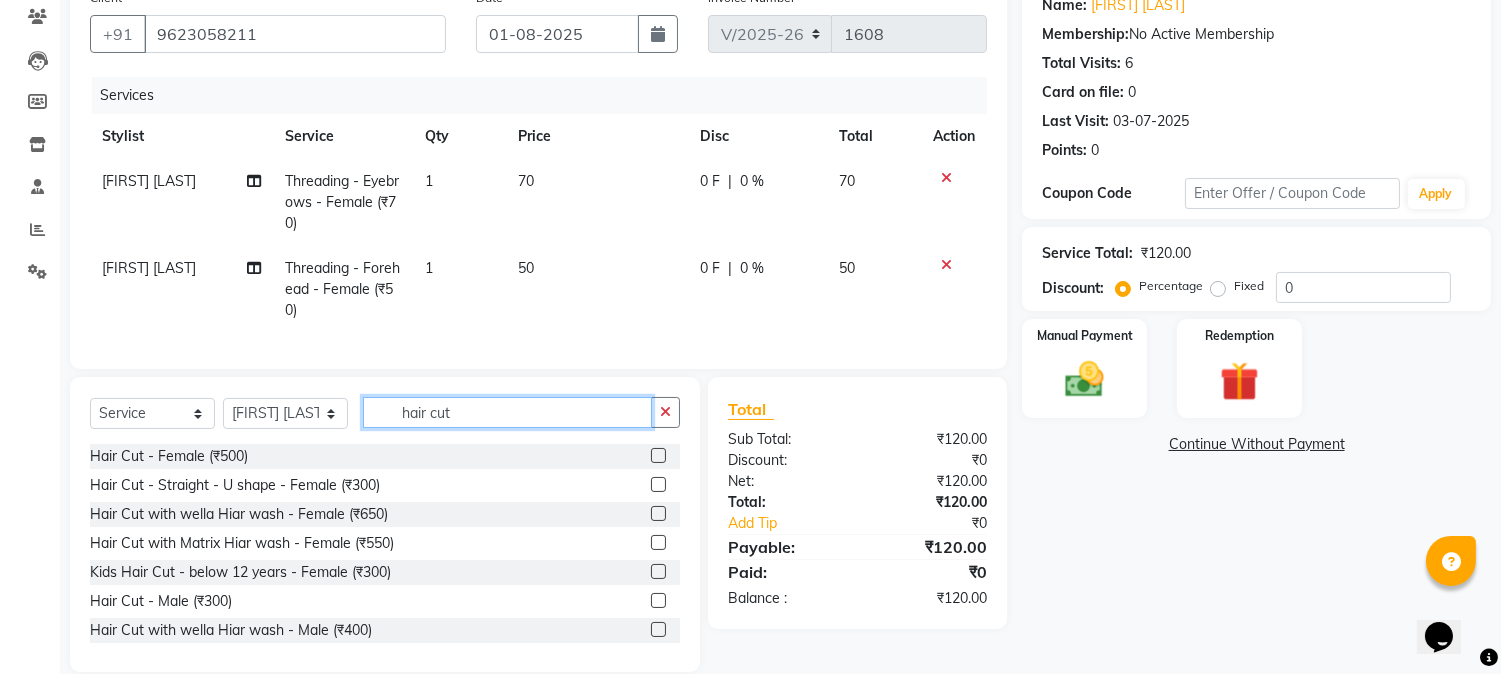 scroll, scrollTop: 215, scrollLeft: 0, axis: vertical 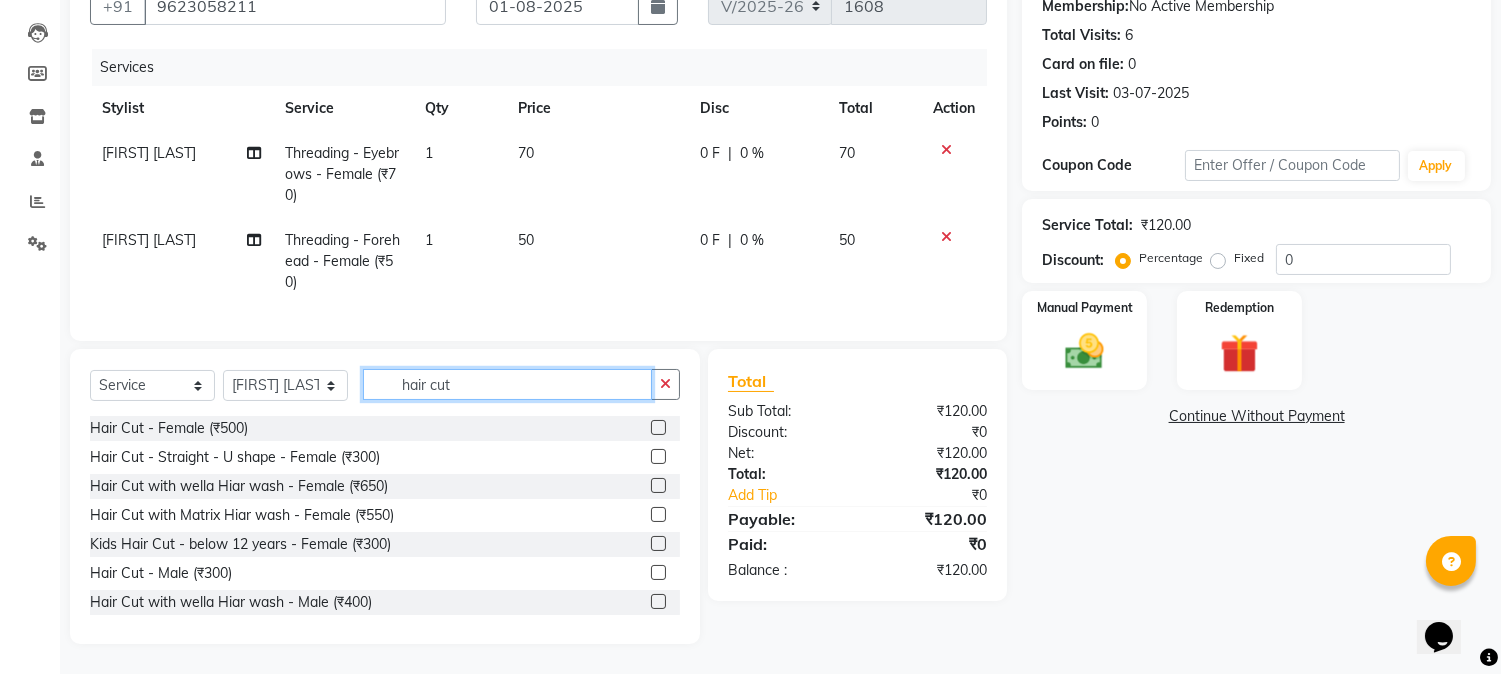 type on "hair cut" 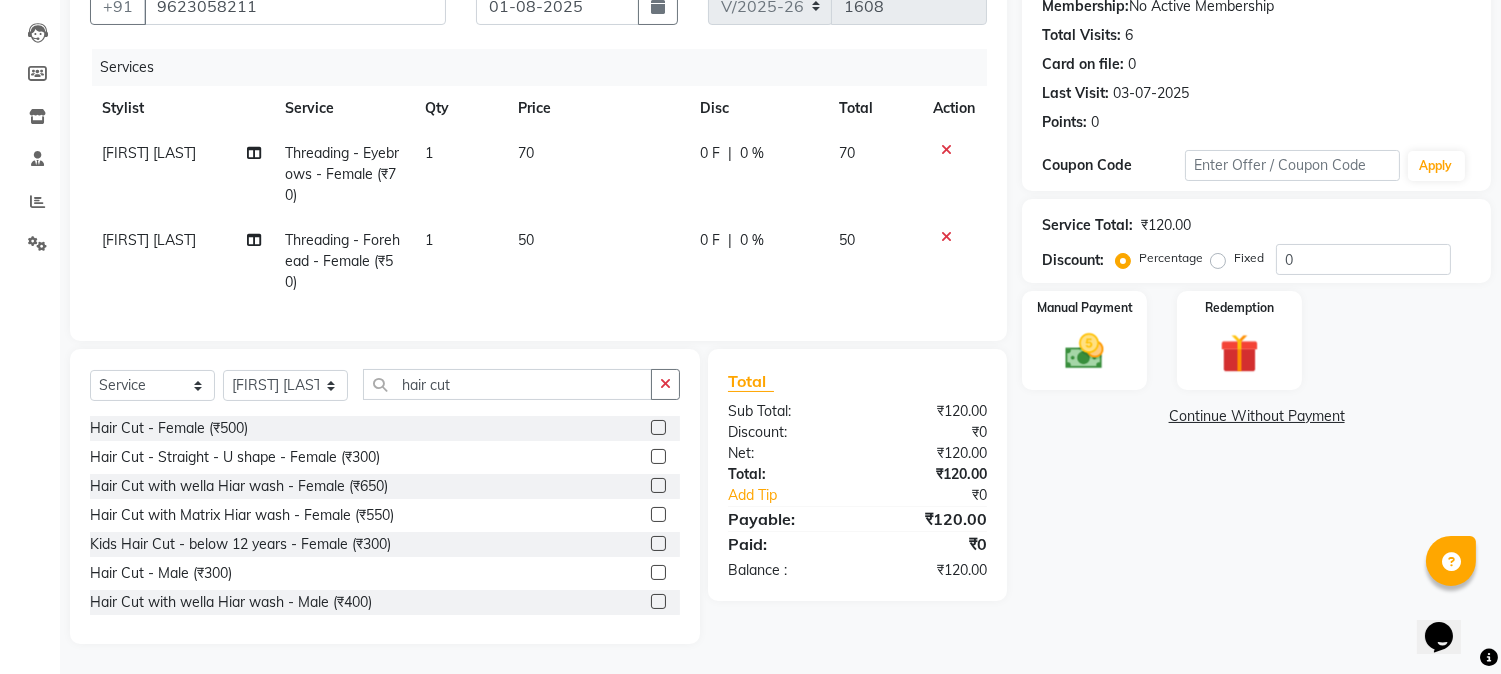 click 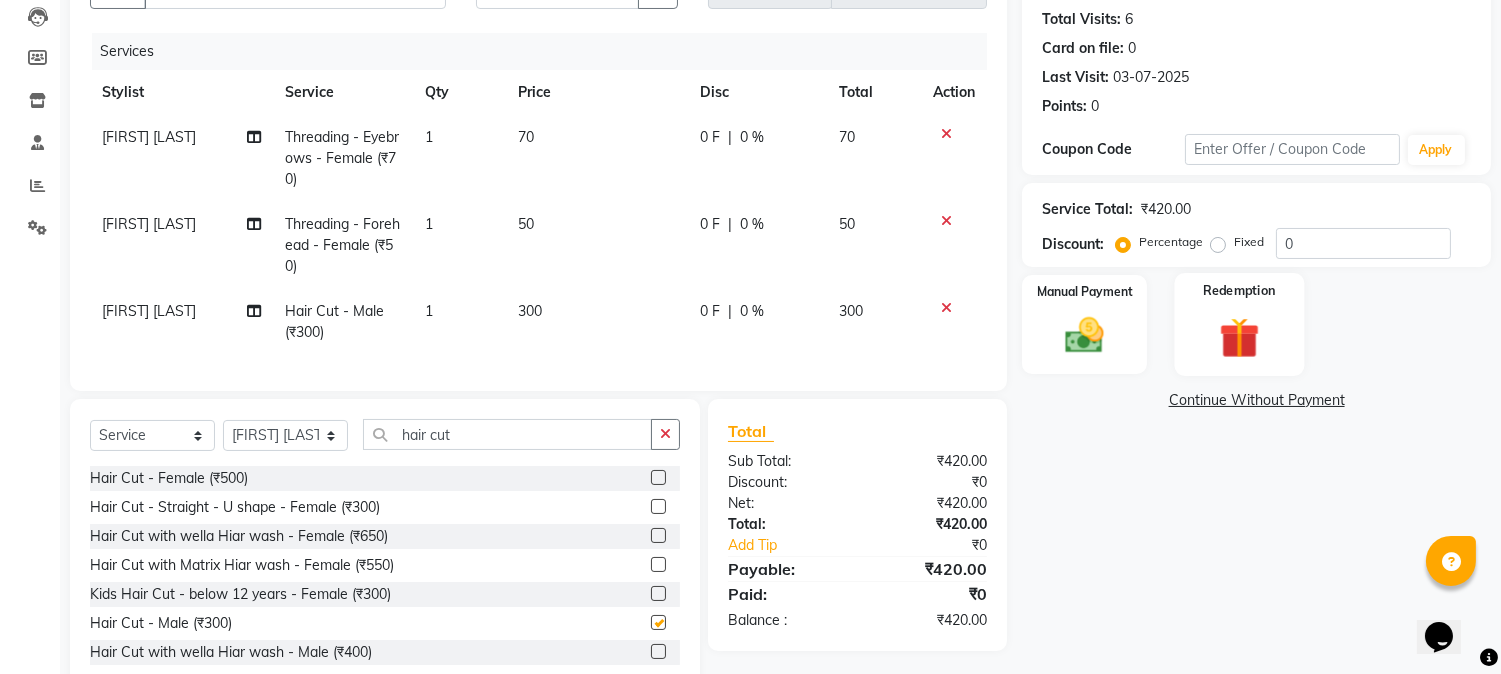 checkbox on "false" 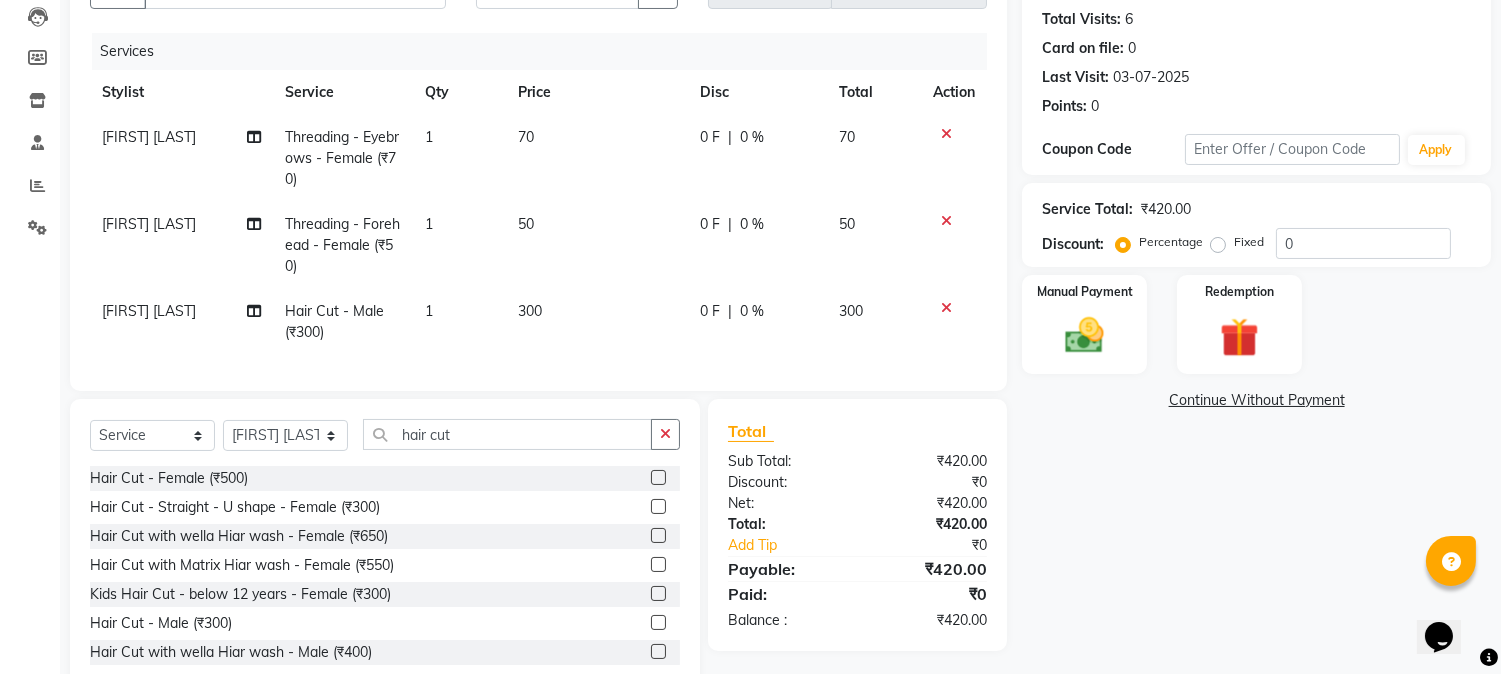 drag, startPoint x: 646, startPoint y: 518, endPoint x: 680, endPoint y: 480, distance: 50.990196 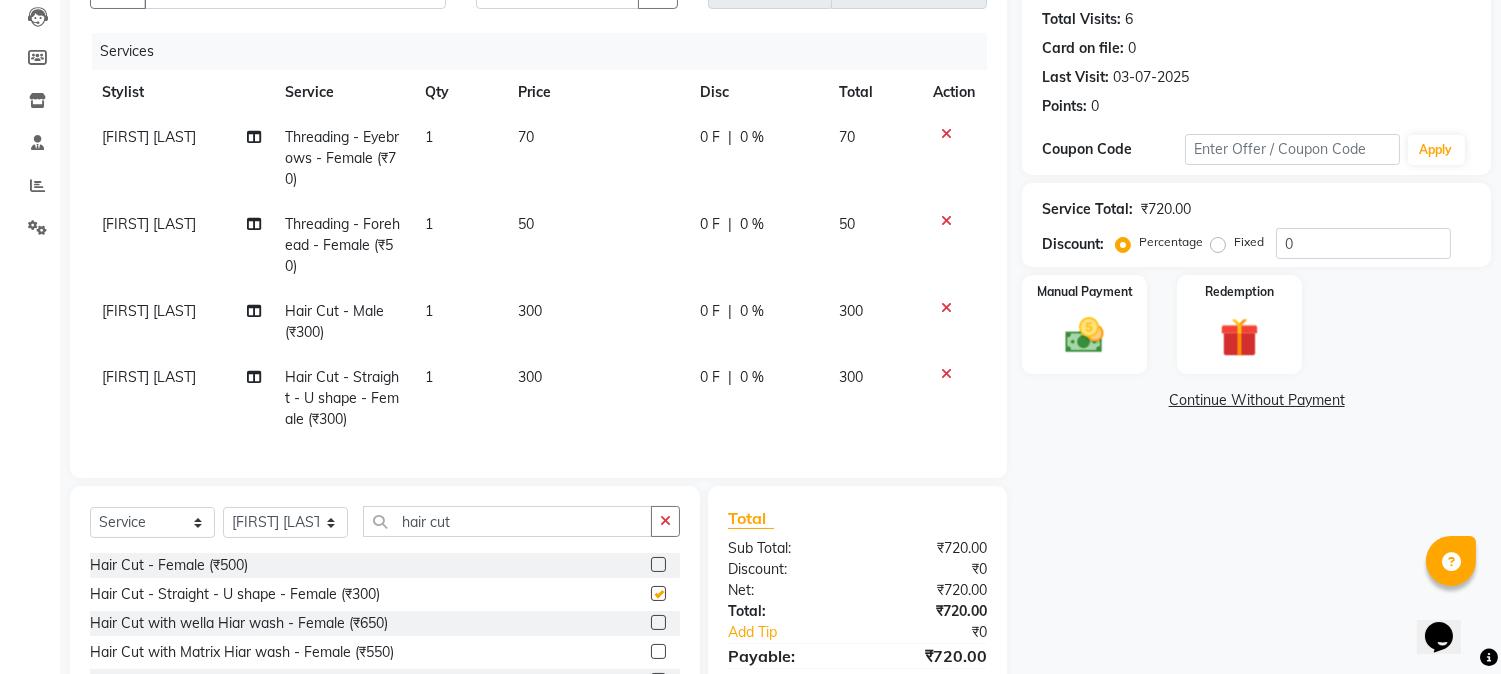 checkbox on "false" 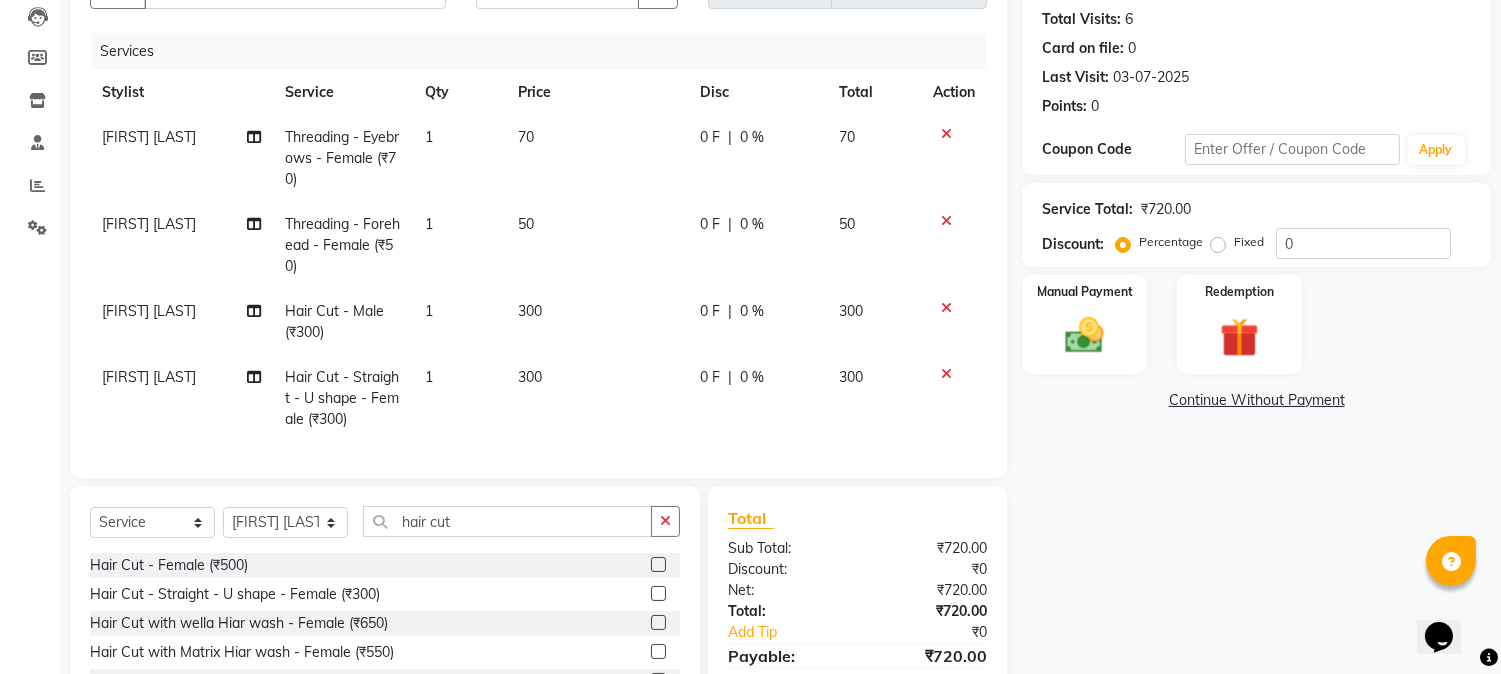 click 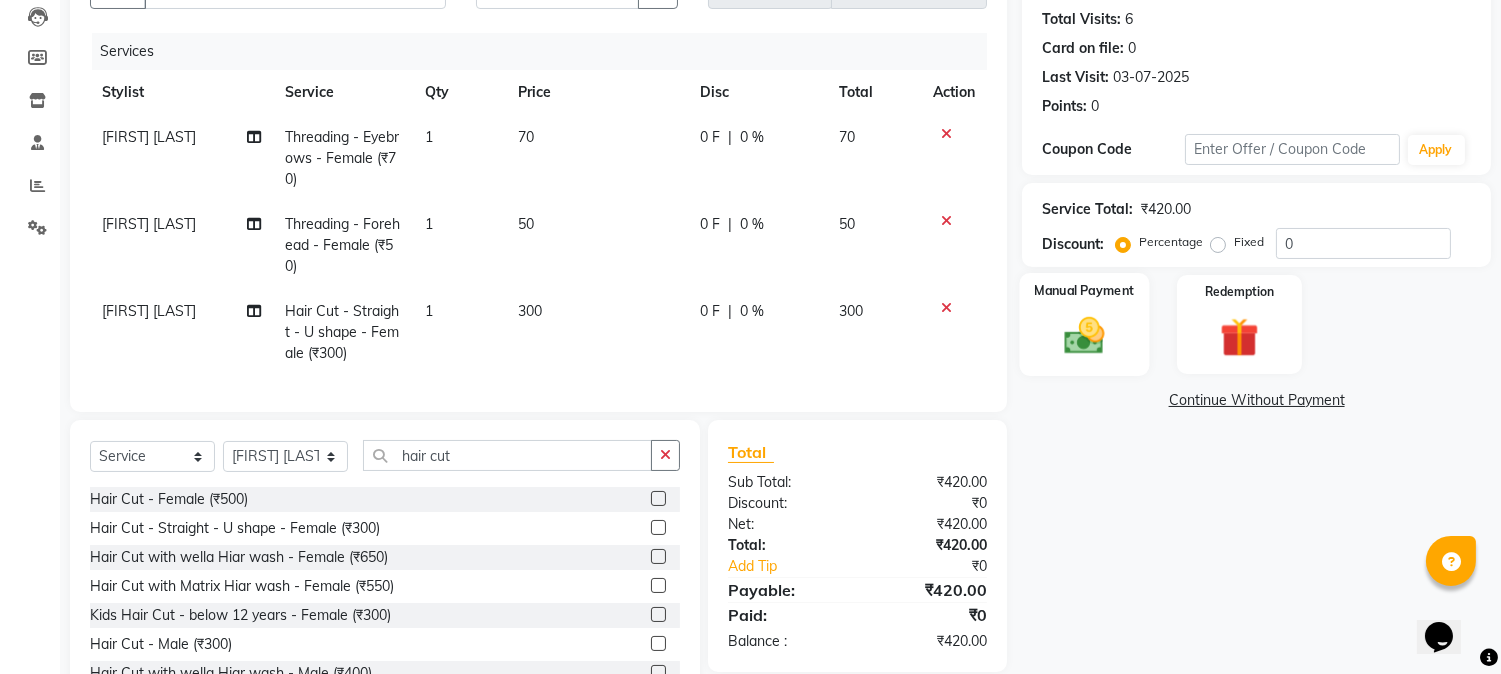 click 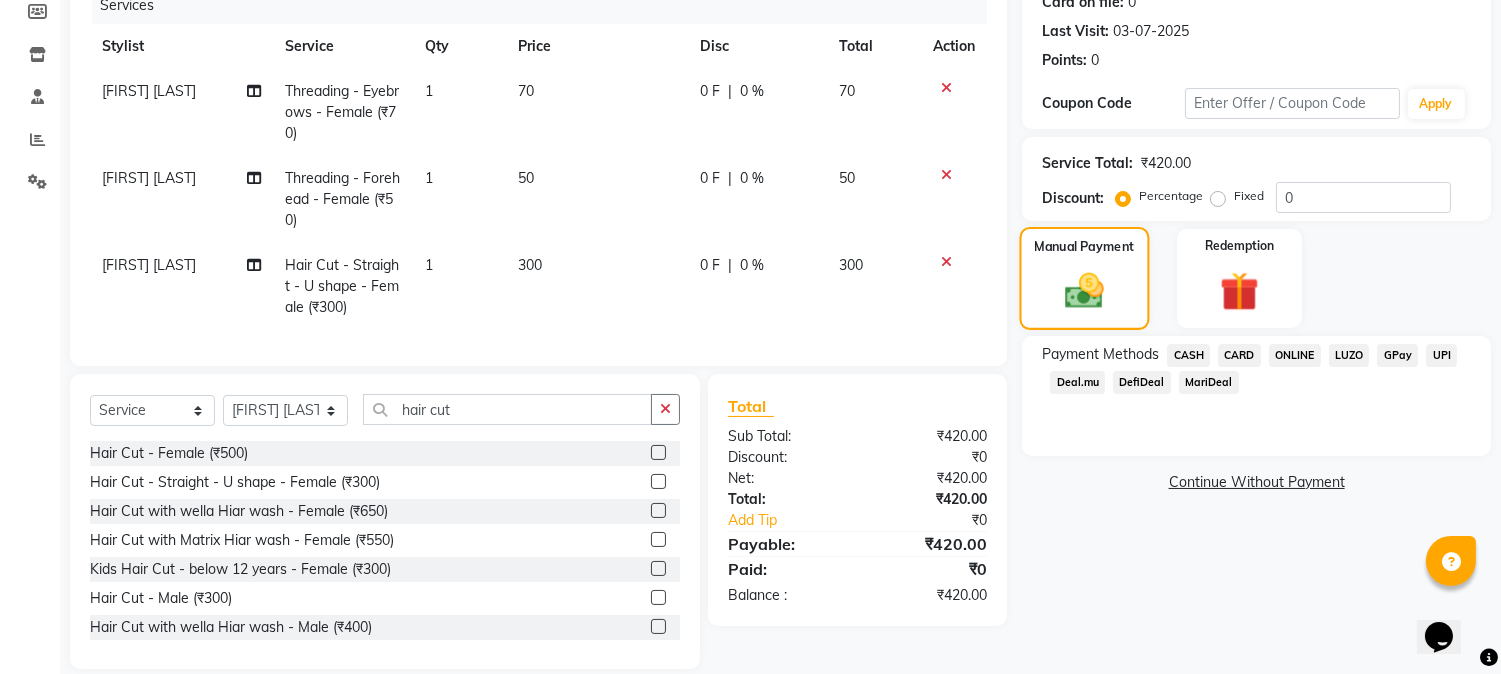 scroll, scrollTop: 302, scrollLeft: 0, axis: vertical 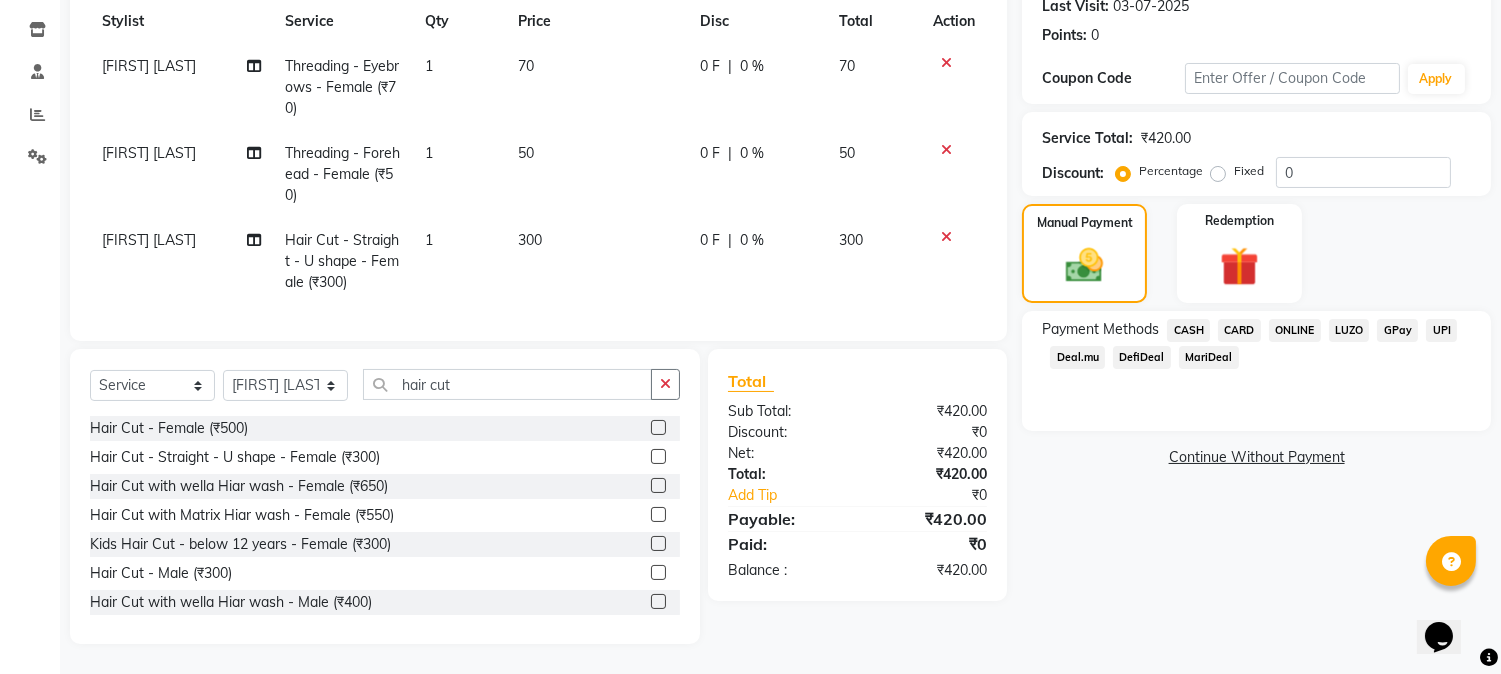 click on "ONLINE" 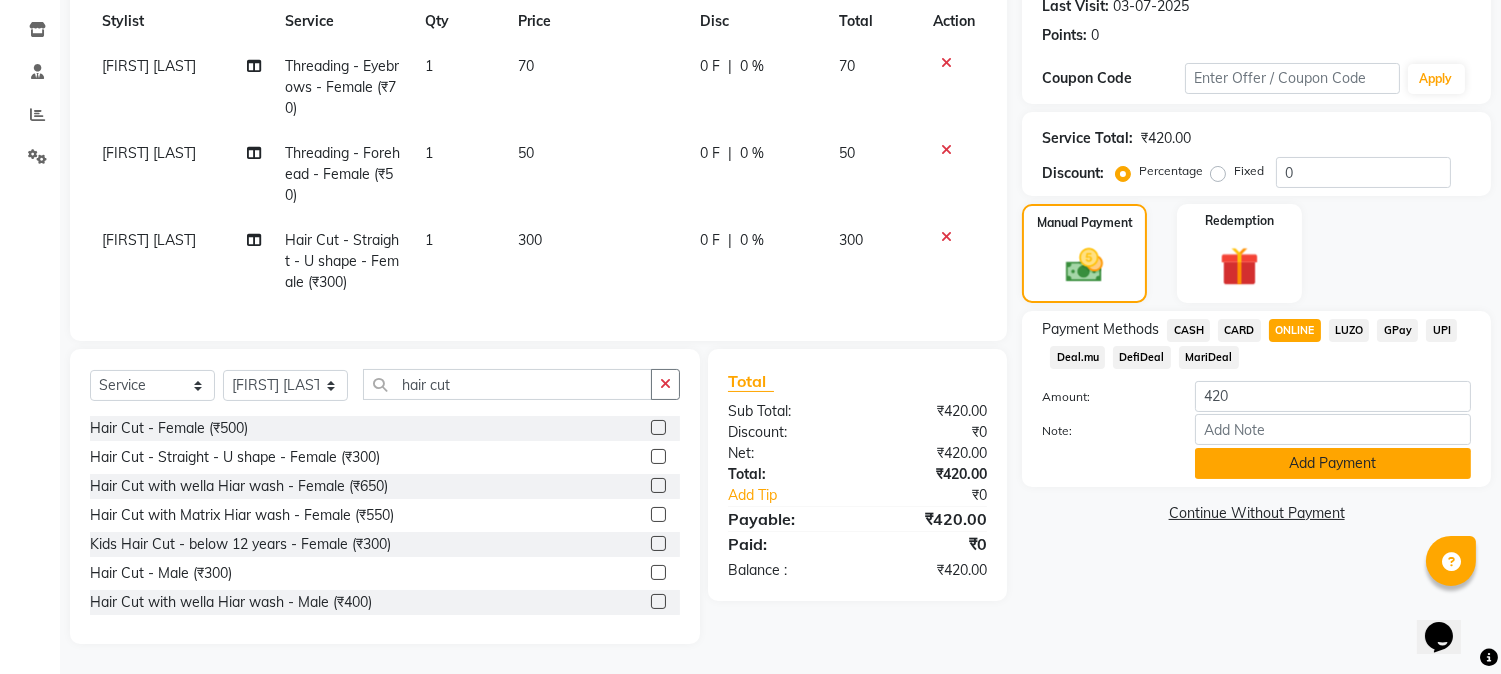 click on "Add Payment" 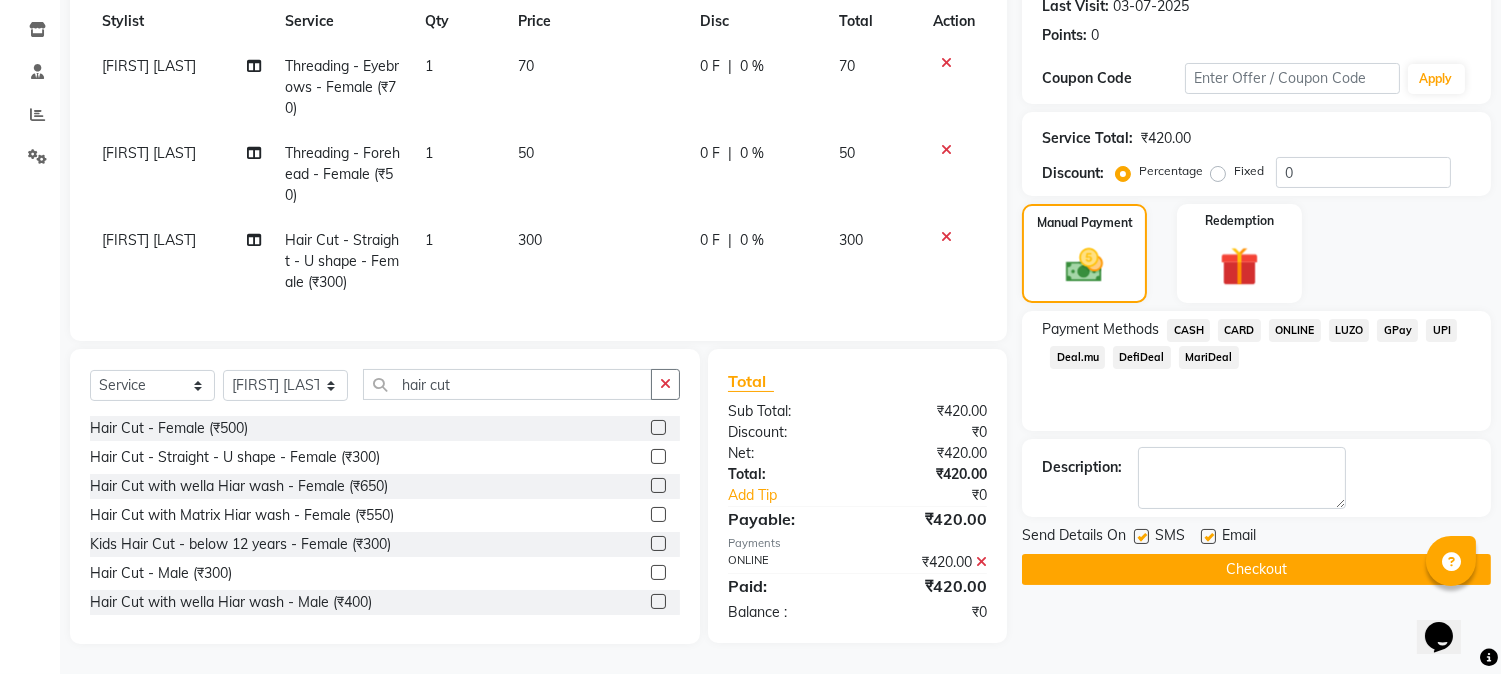 click on "Checkout" 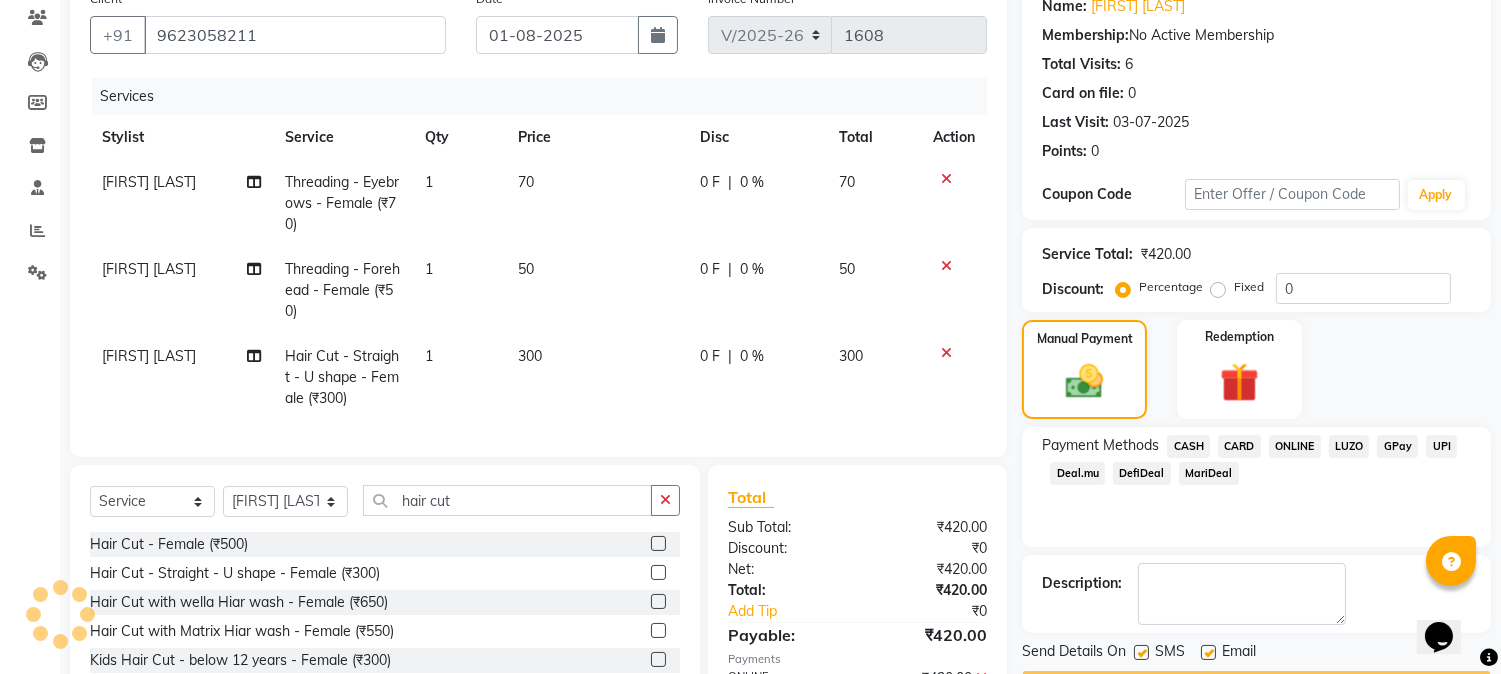 scroll, scrollTop: 0, scrollLeft: 0, axis: both 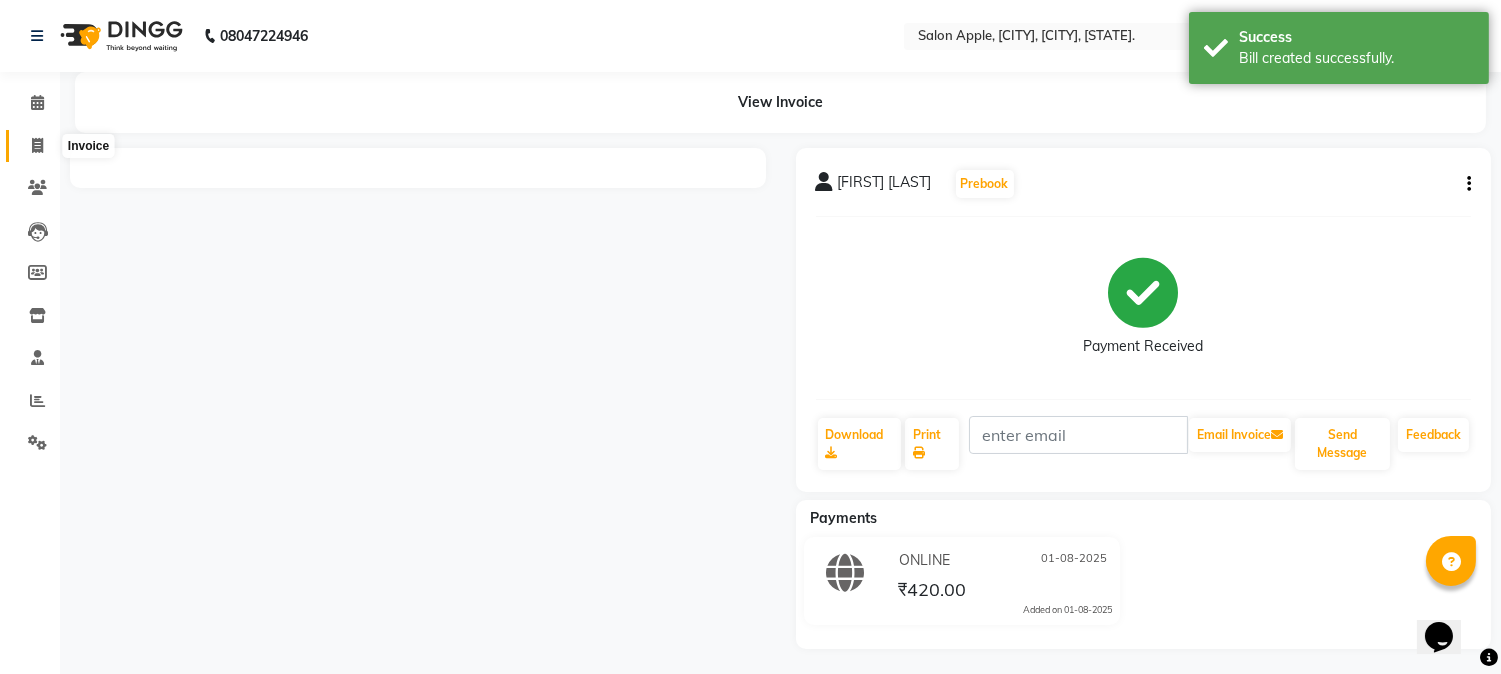 click 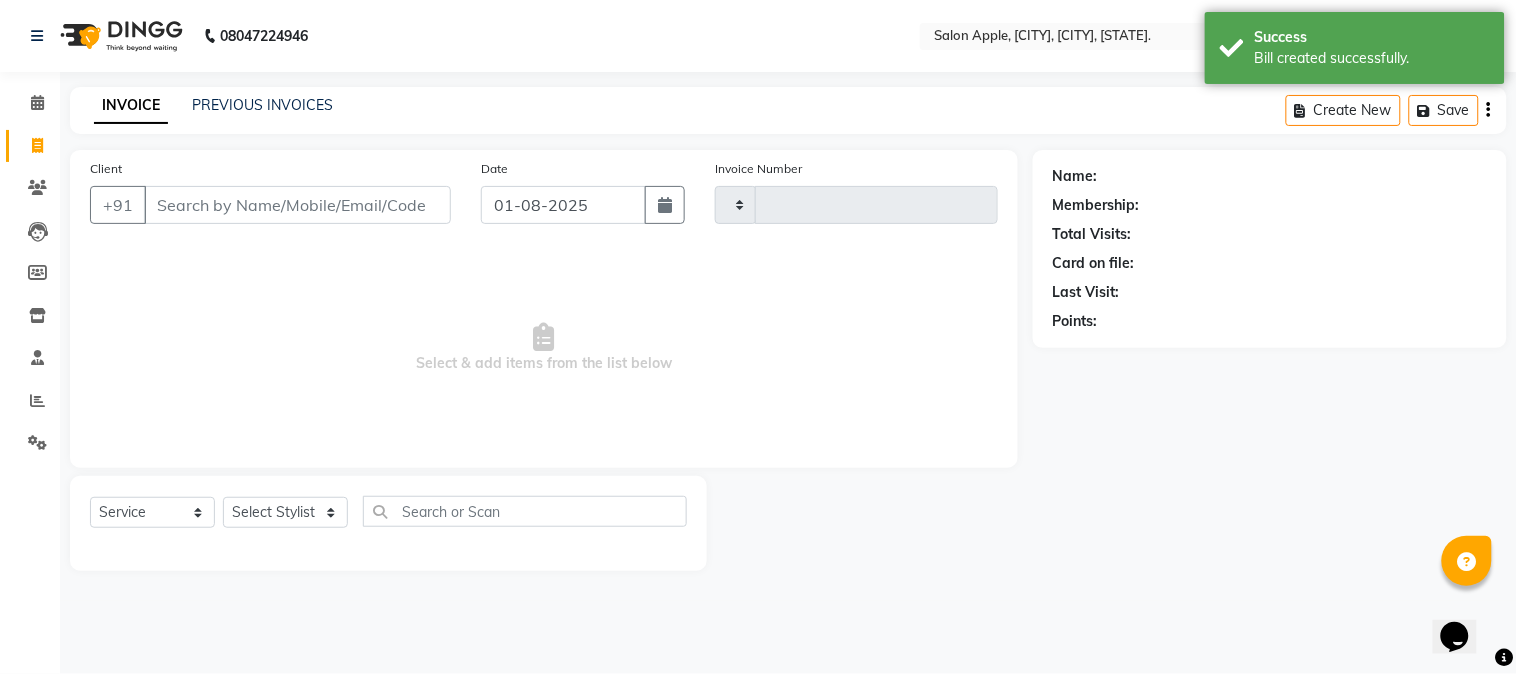 type on "1609" 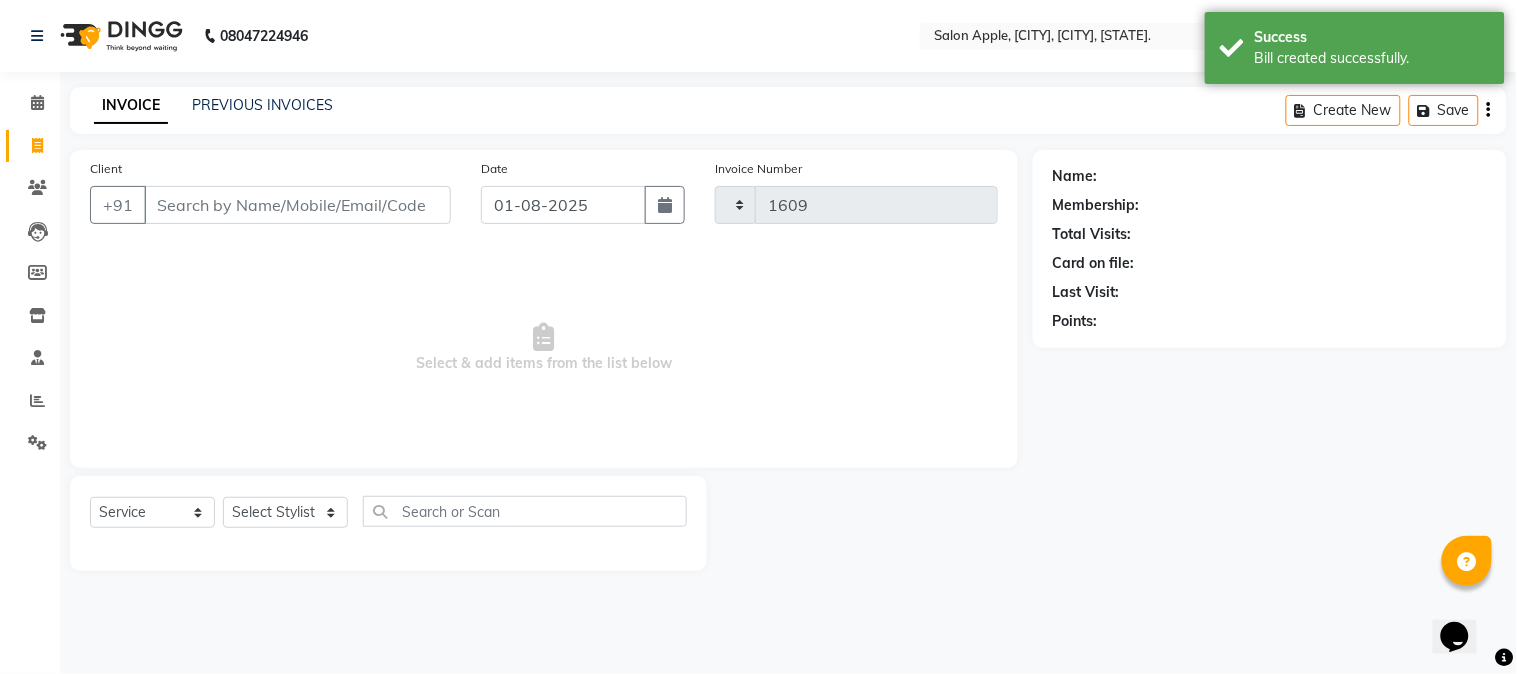 select on "4128" 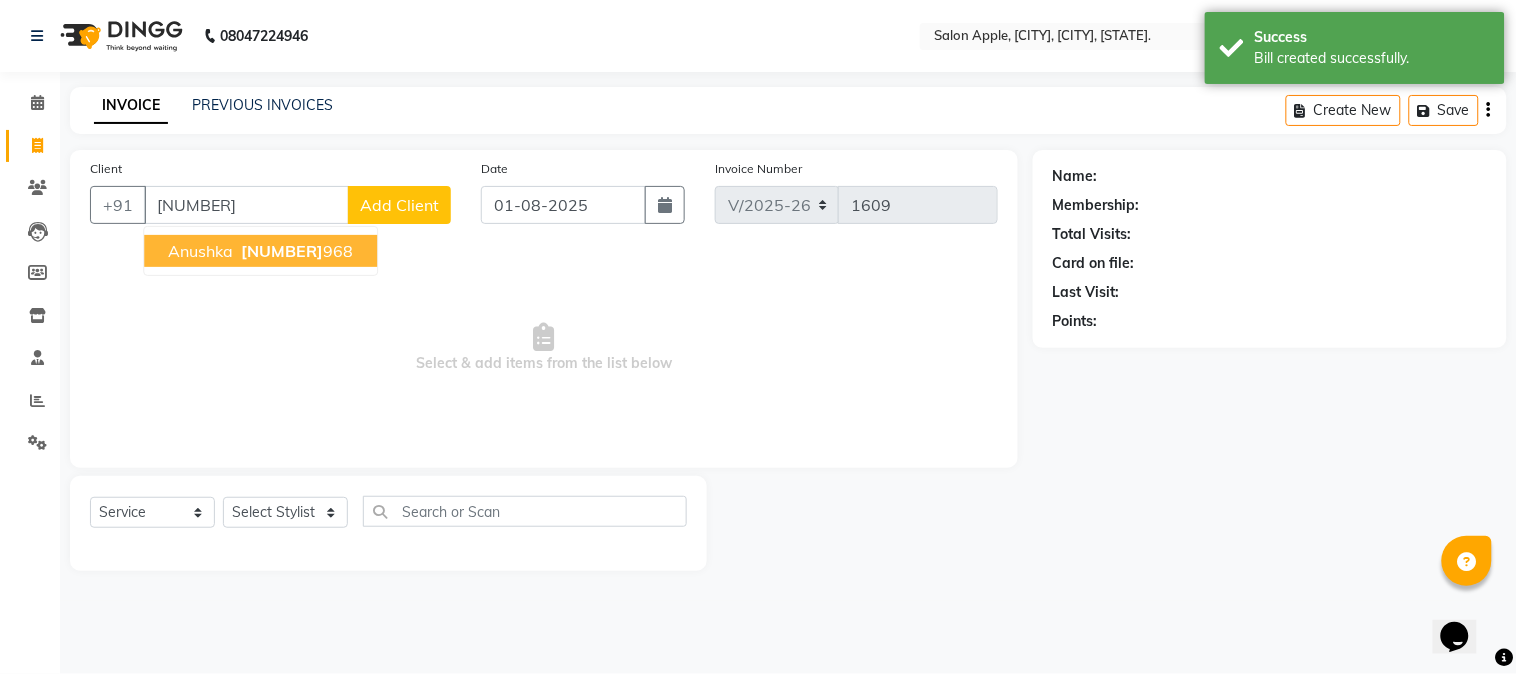 click on "[PHONE]" at bounding box center (295, 251) 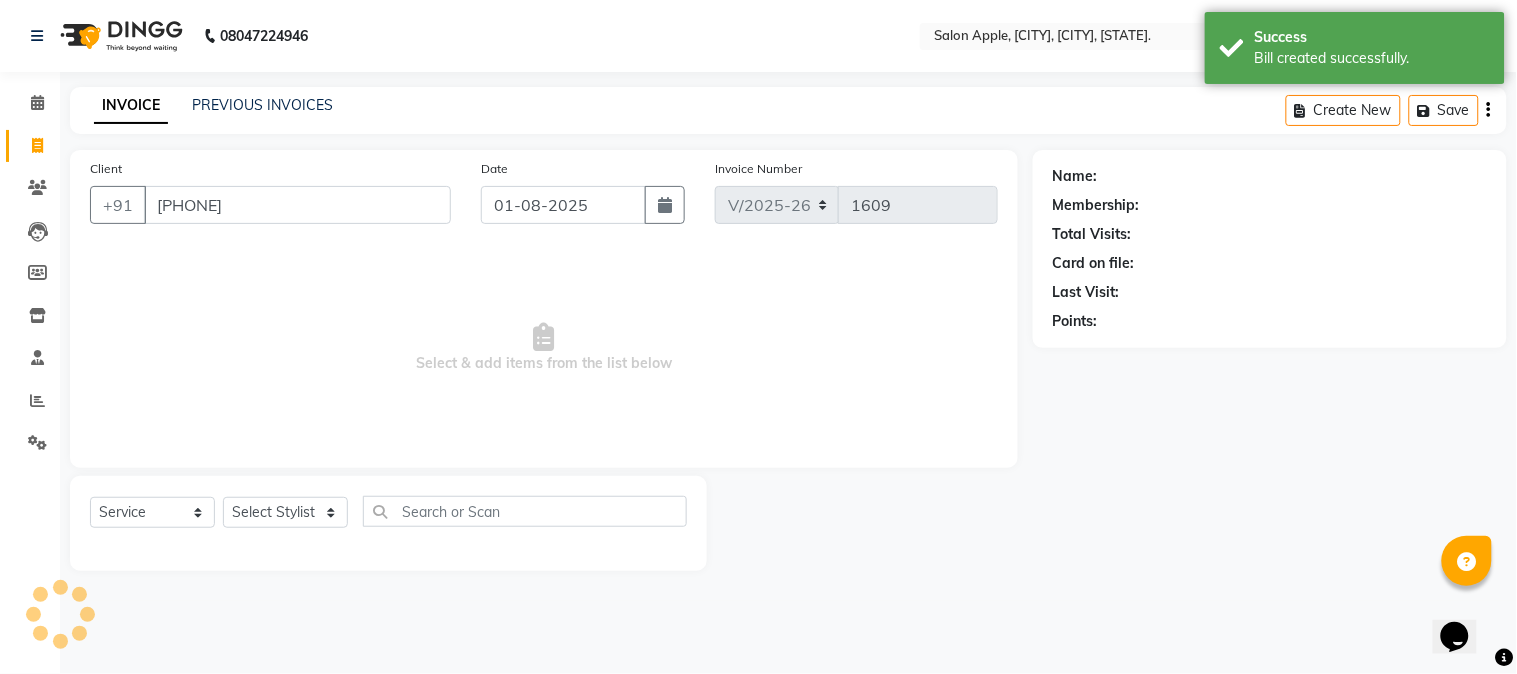 type on "[PHONE]" 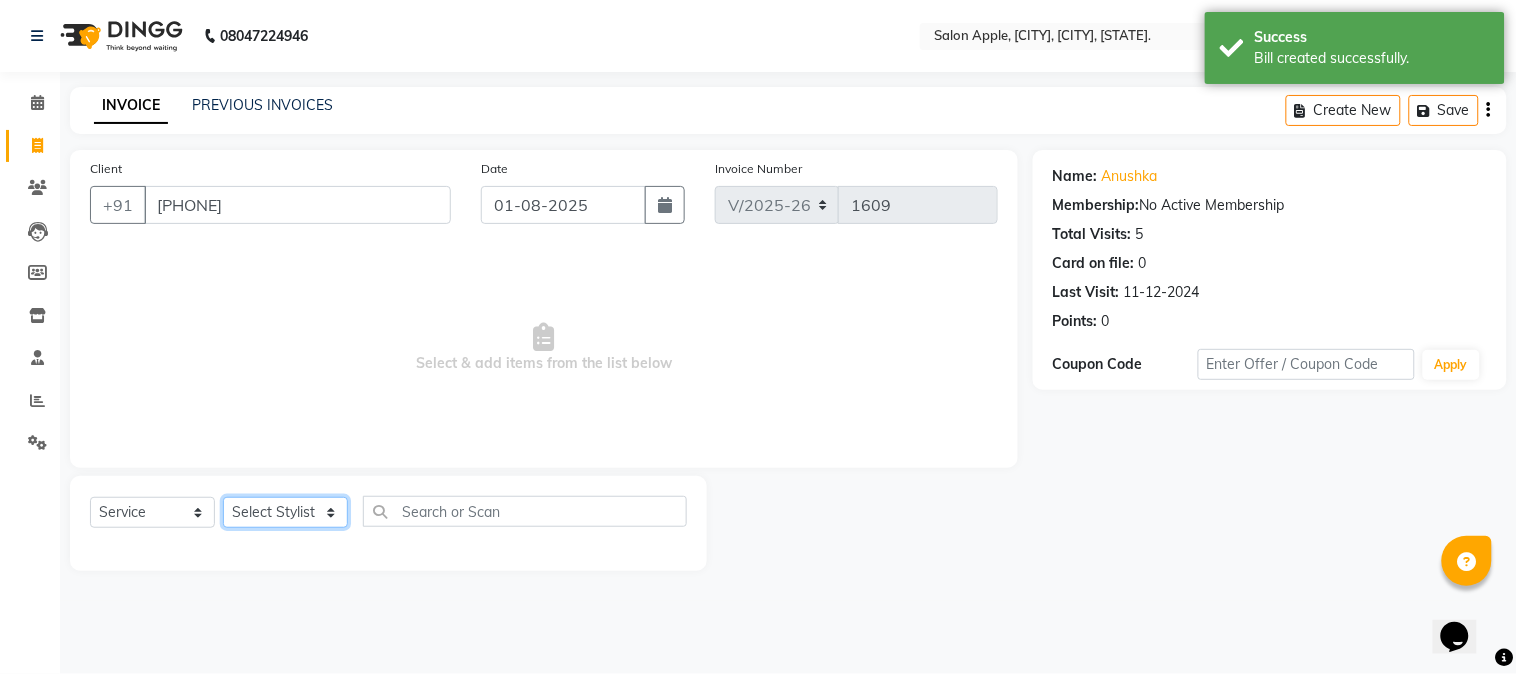 click on "Select Stylist [FIRST] [LAST] [FIRST] [LAST] [FIRST] [LAST] [FIRST] [LAST] [FIRST] [LAST] [FIRST] [LAST] [FIRST] [LAST]" 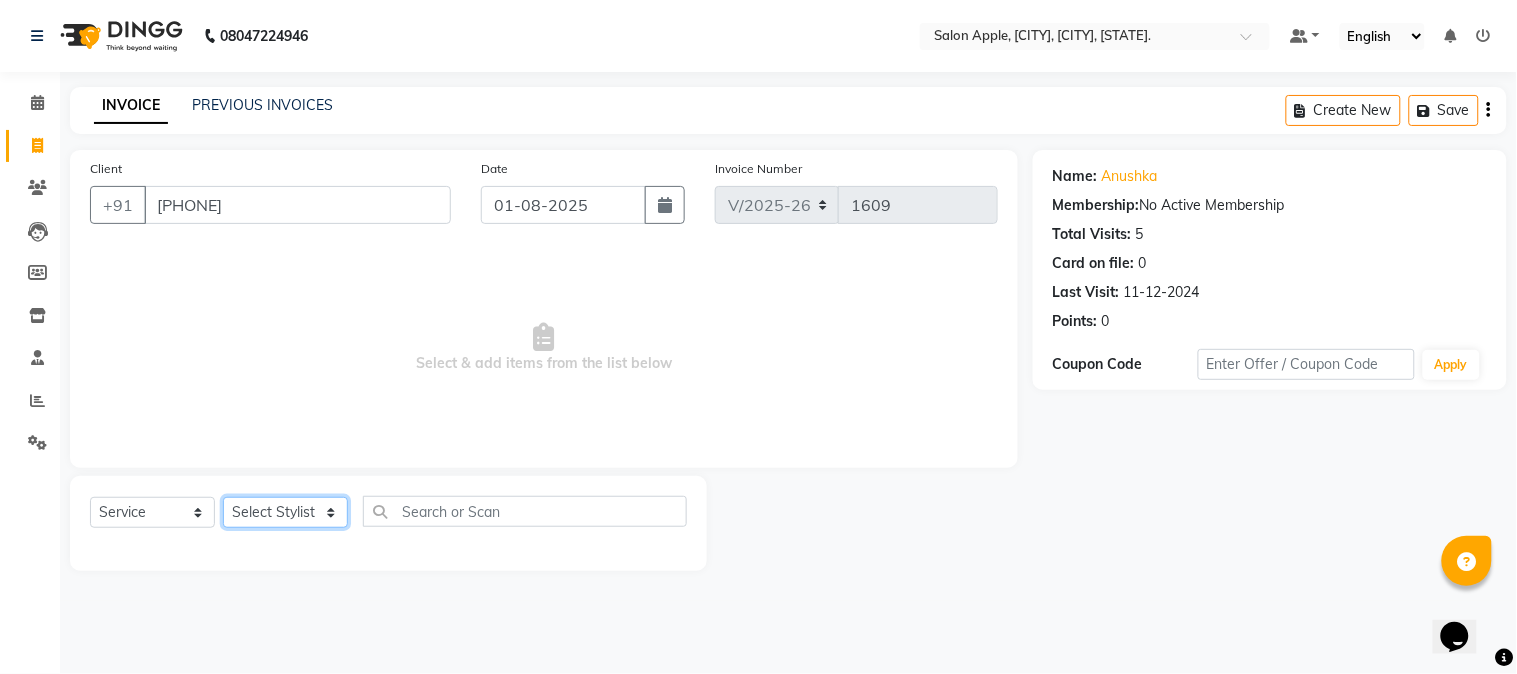 select on "85967" 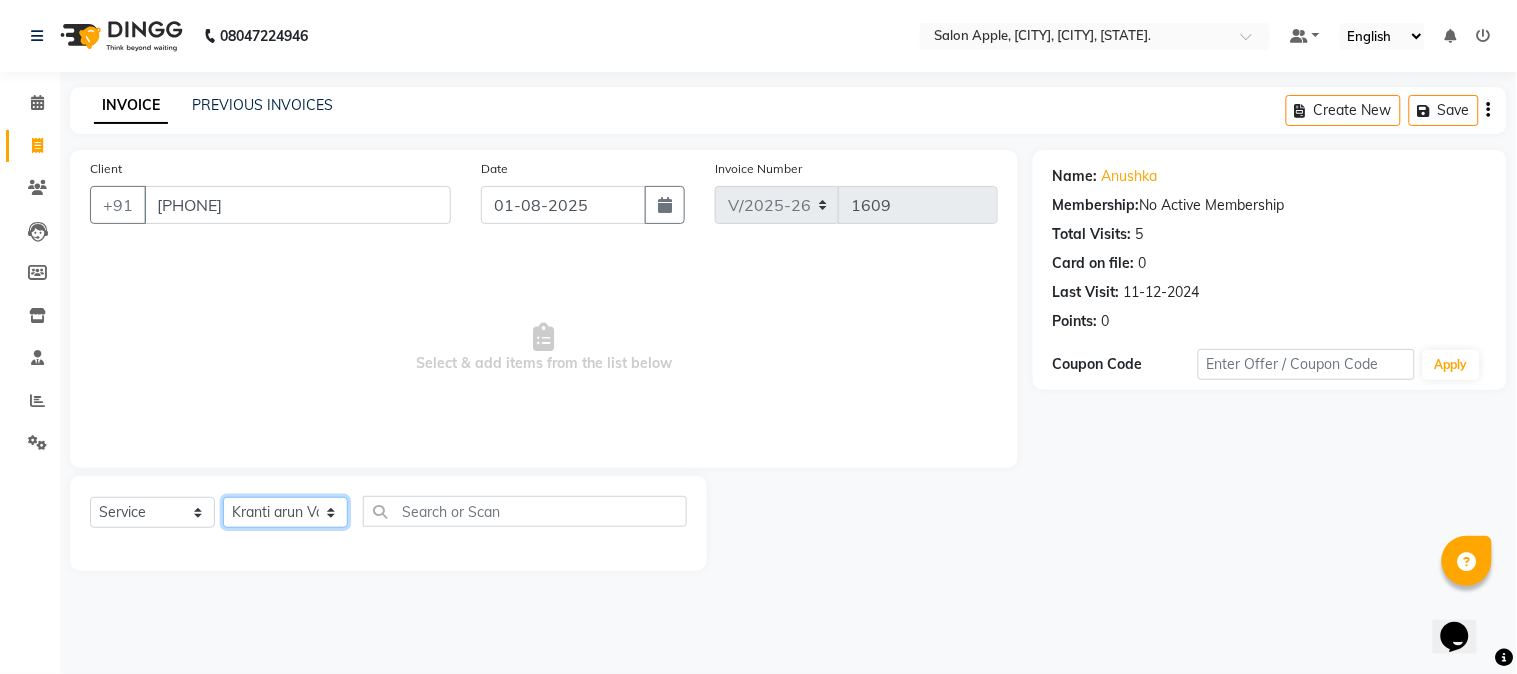 click on "Select Stylist [FIRST] [LAST] [FIRST] [LAST] [FIRST] [LAST] [FIRST] [LAST] [FIRST] [LAST] [FIRST] [LAST] [FIRST] [LAST]" 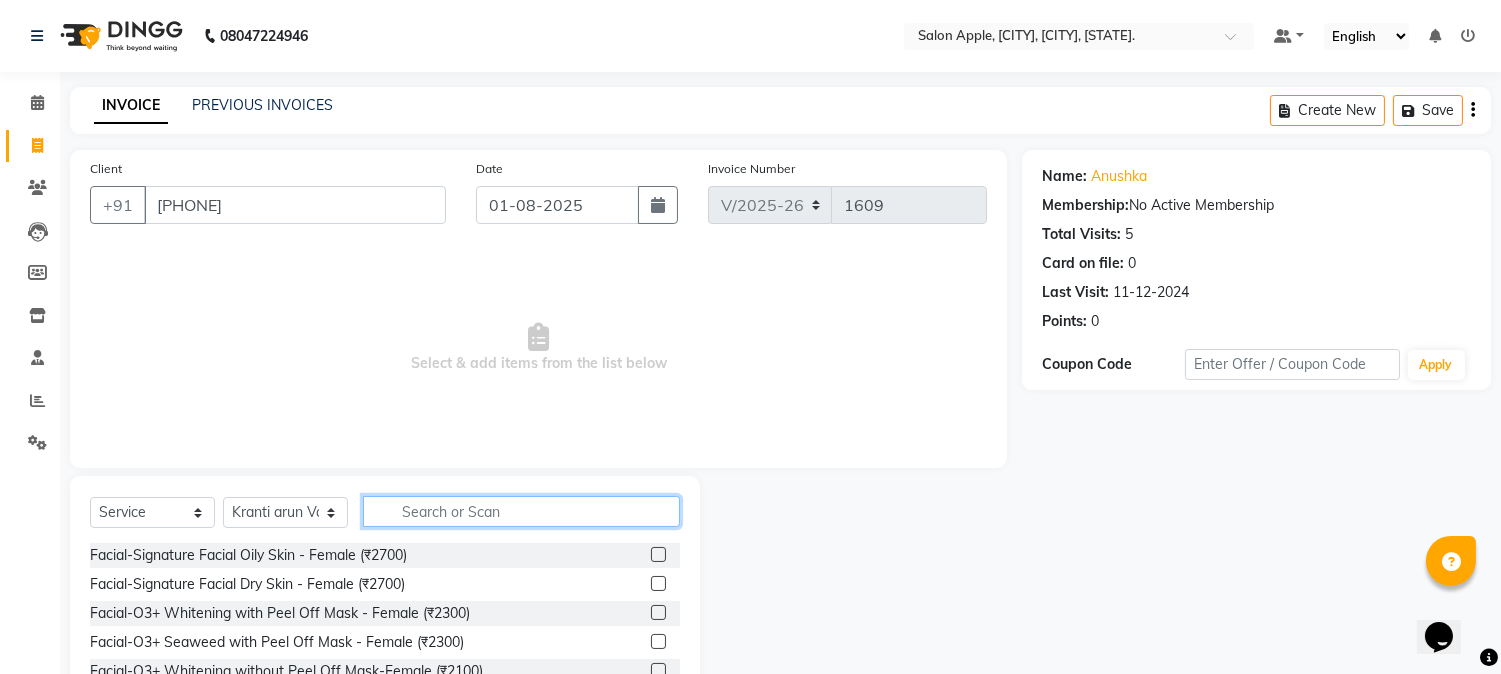 click 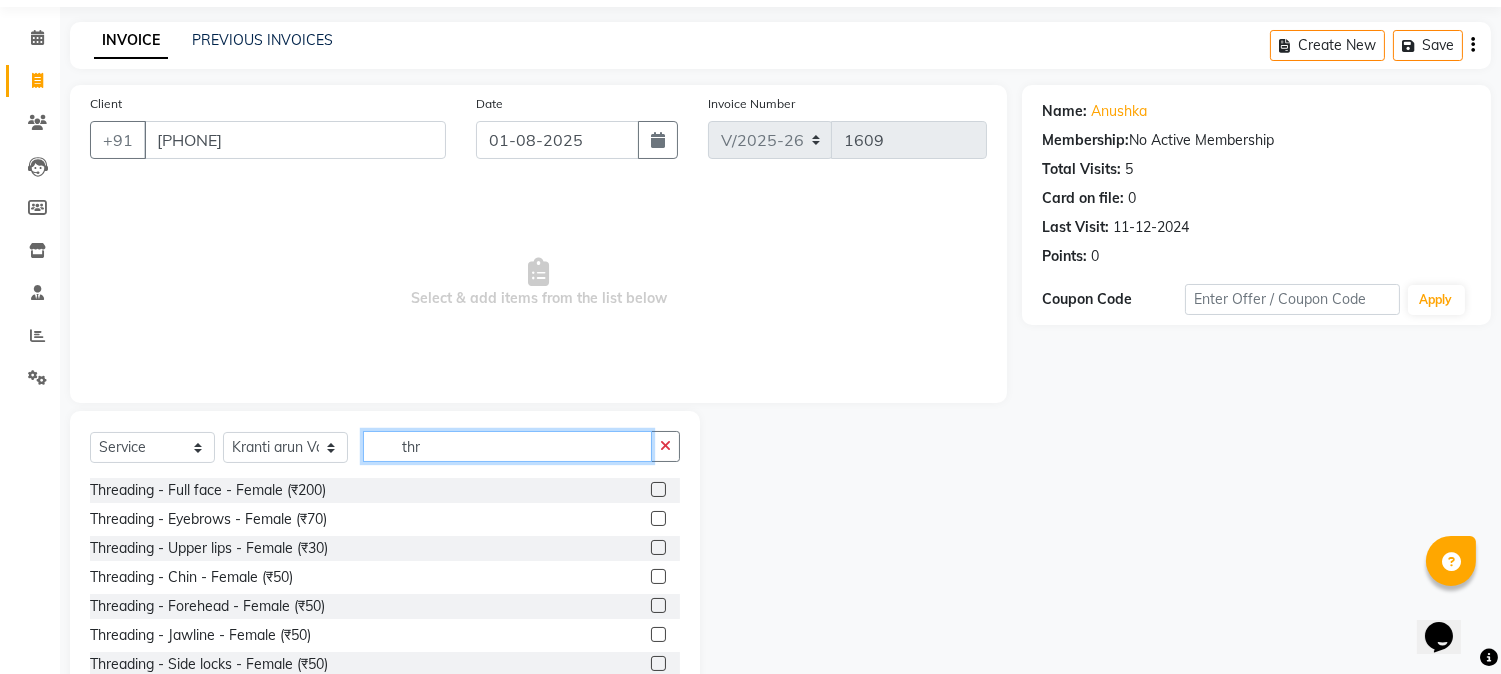 scroll, scrollTop: 126, scrollLeft: 0, axis: vertical 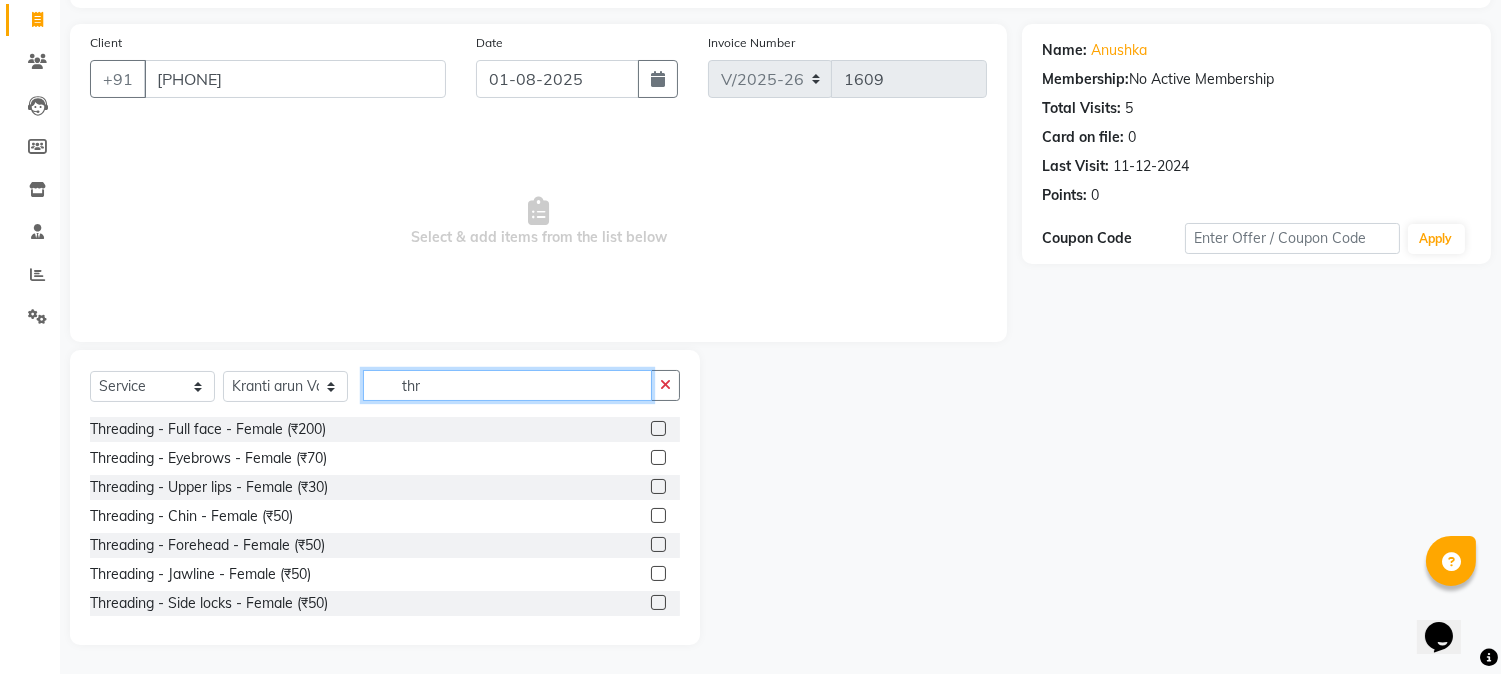type on "thr" 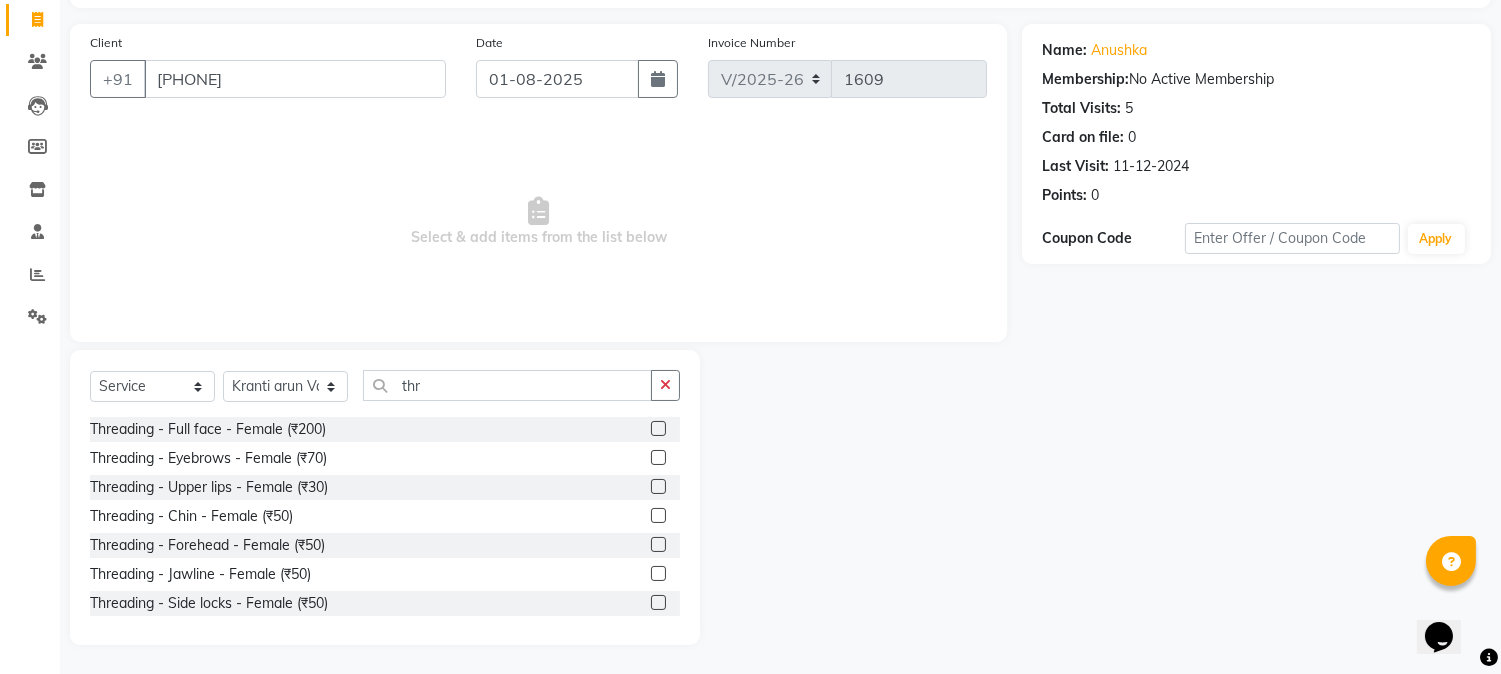 click 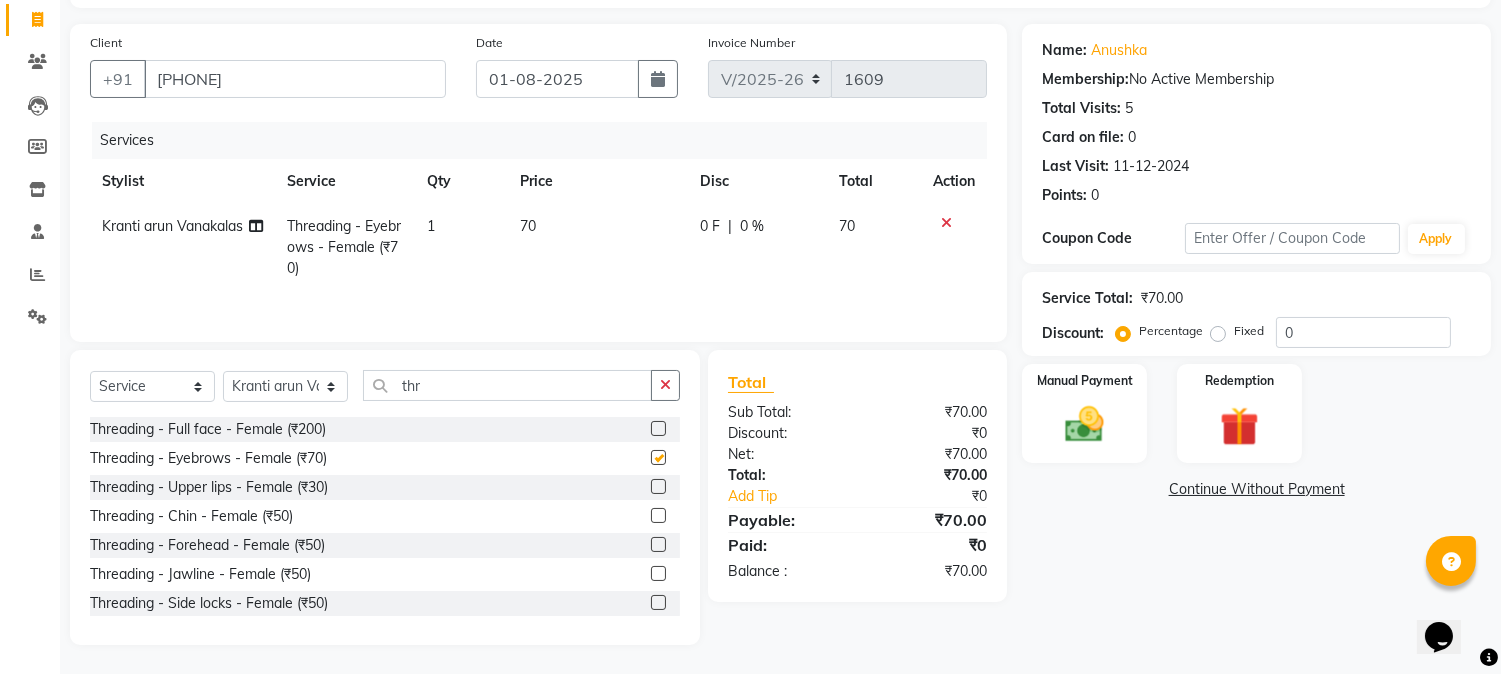 checkbox on "false" 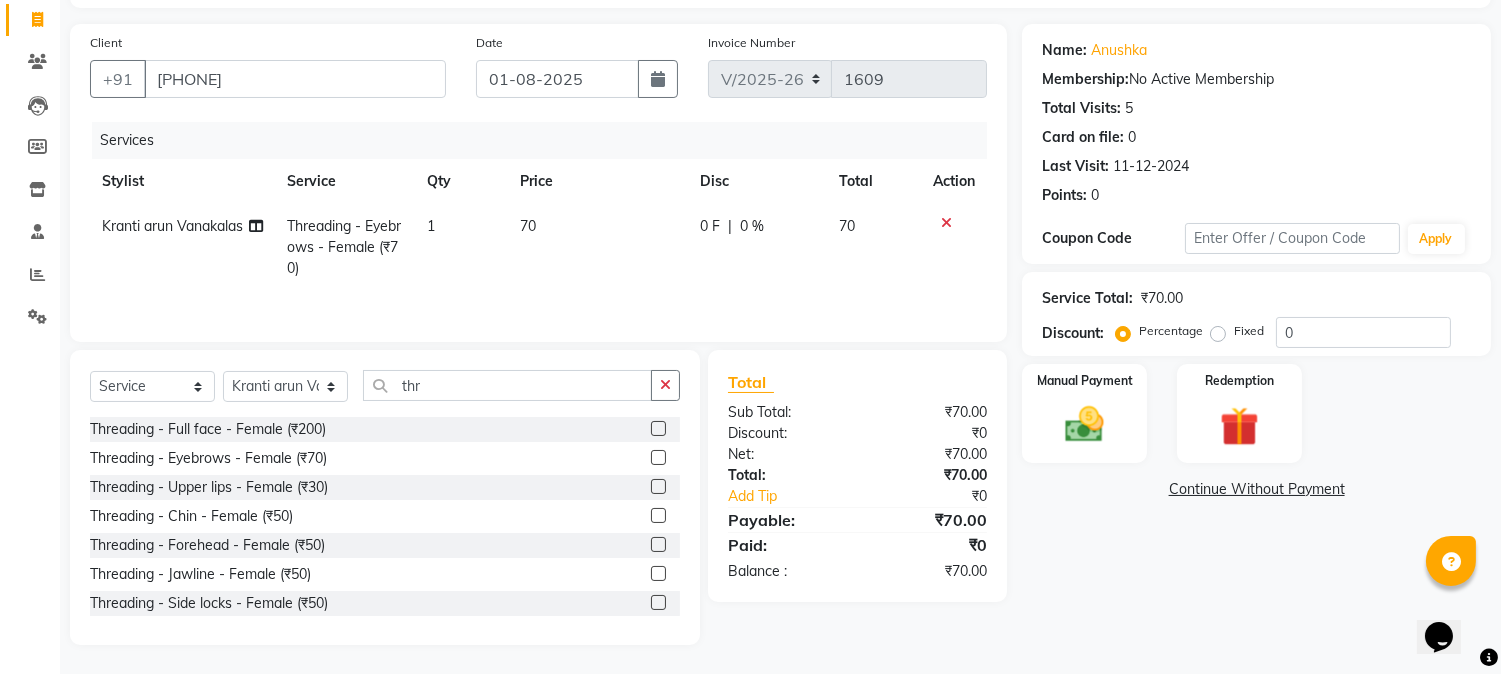 click 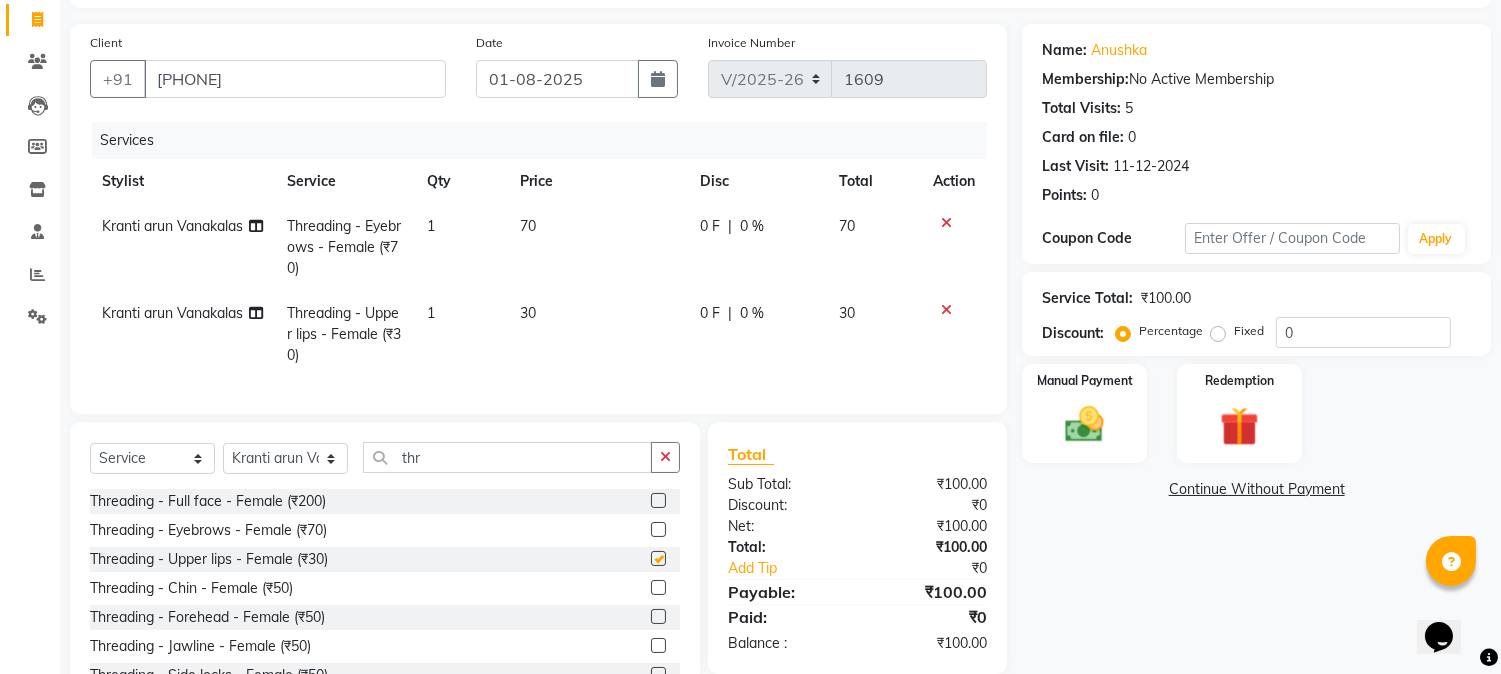 checkbox on "false" 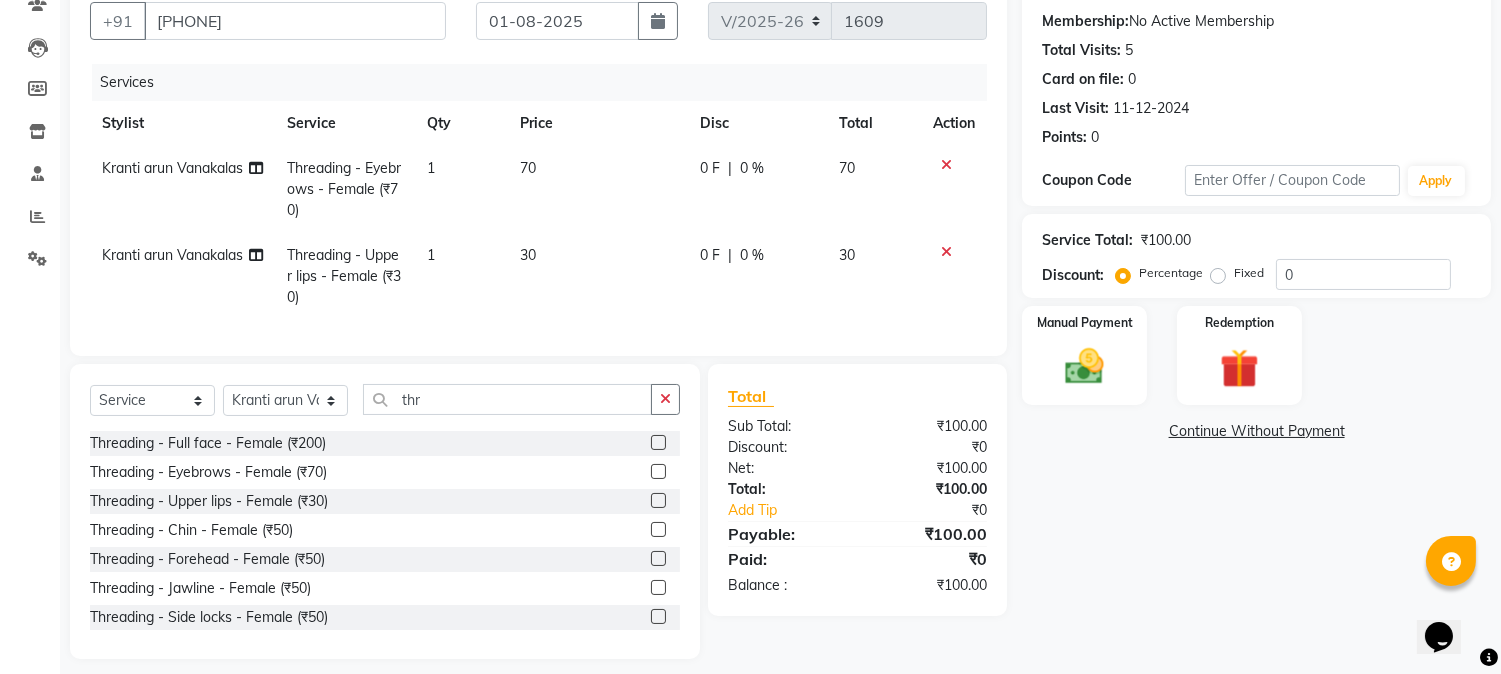 scroll, scrollTop: 215, scrollLeft: 0, axis: vertical 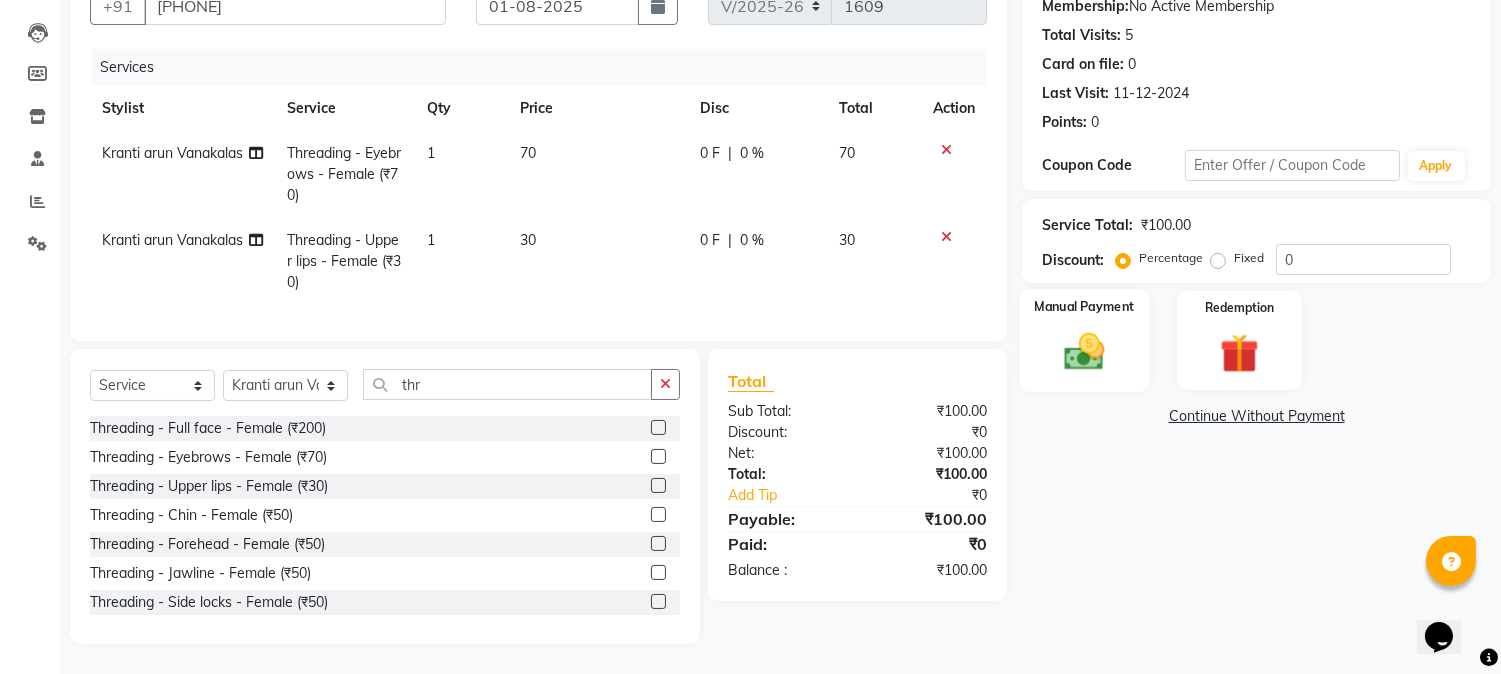 click on "Manual Payment" 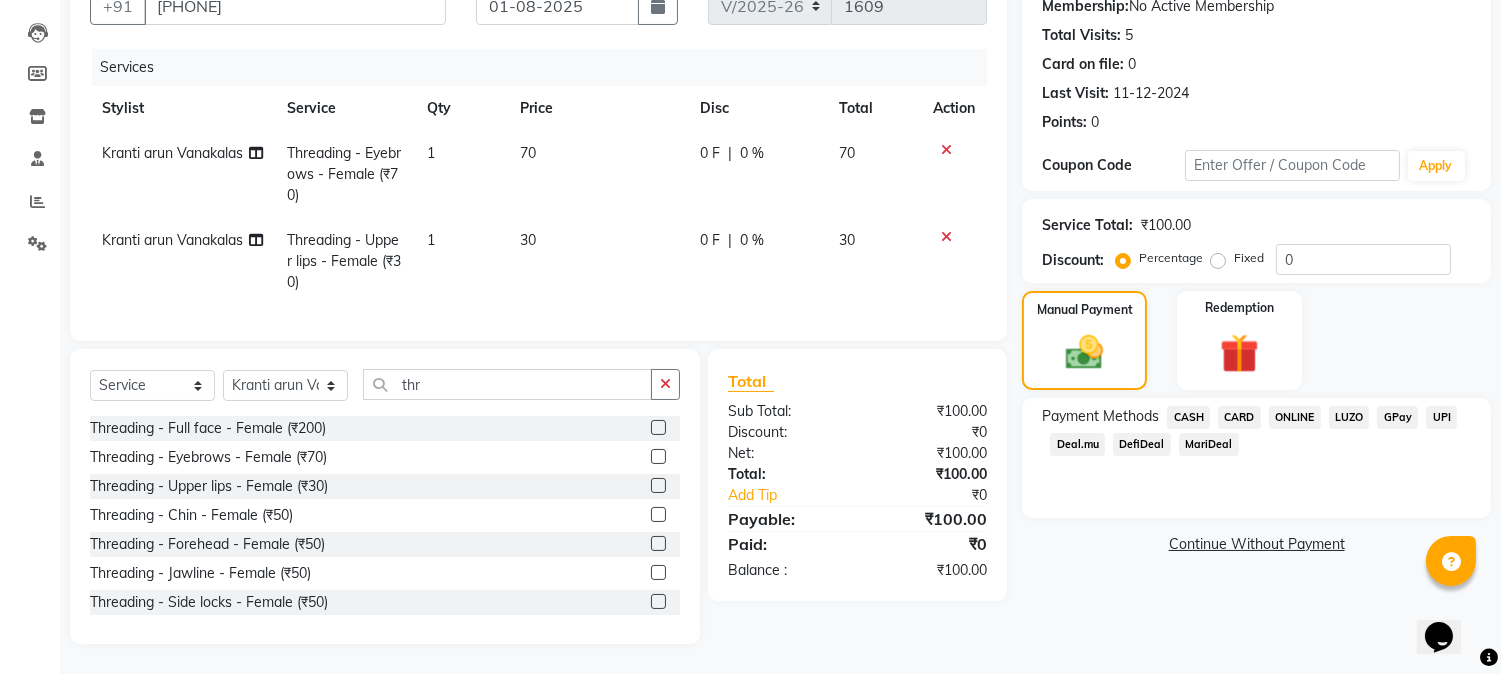 click on "ONLINE" 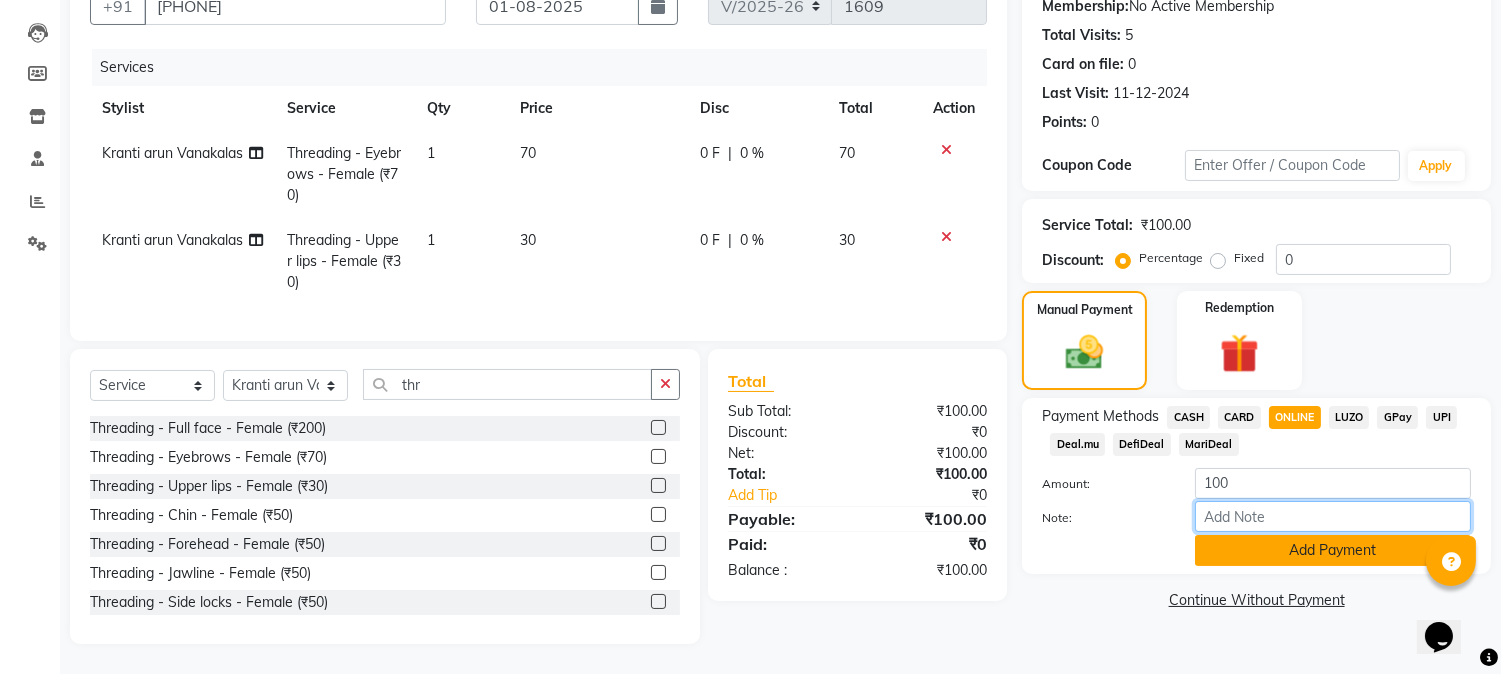 click on "Amount: 100 Note: Add Payment" 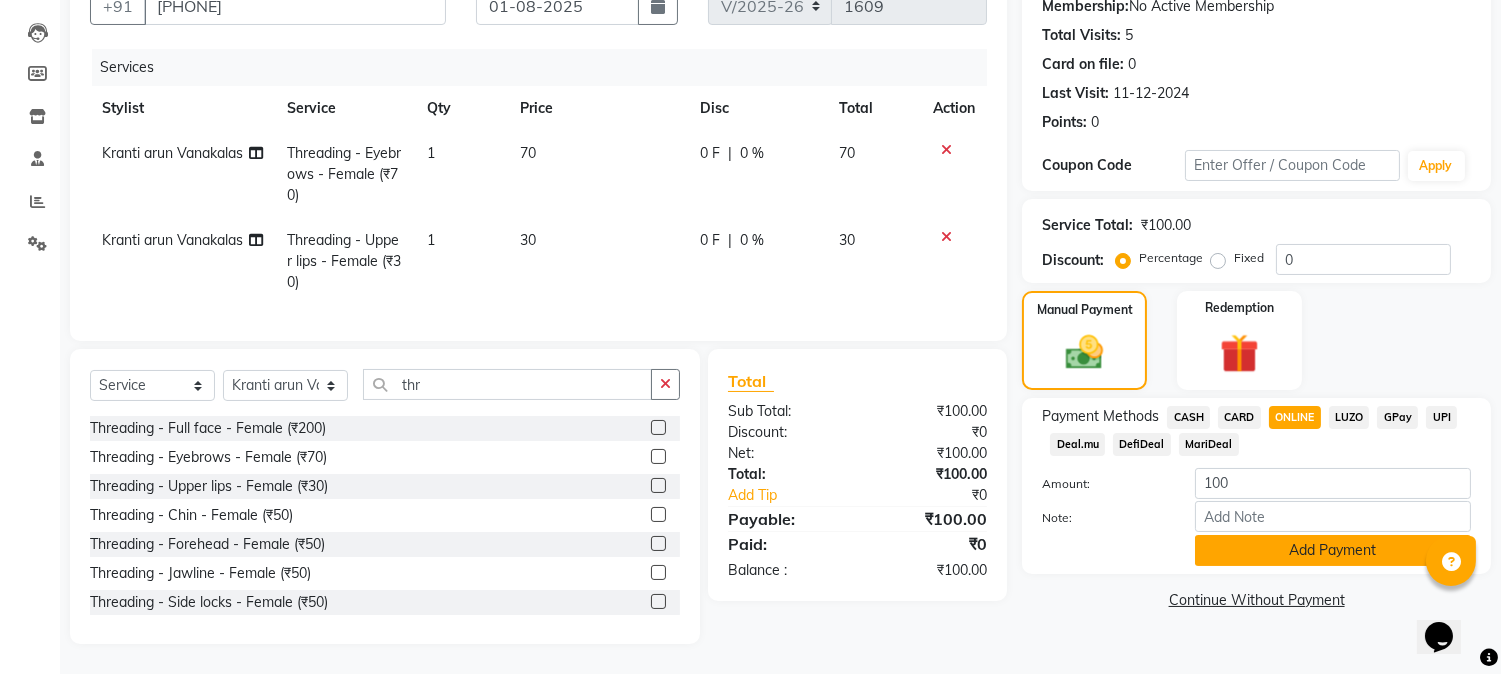 click on "Add Payment" 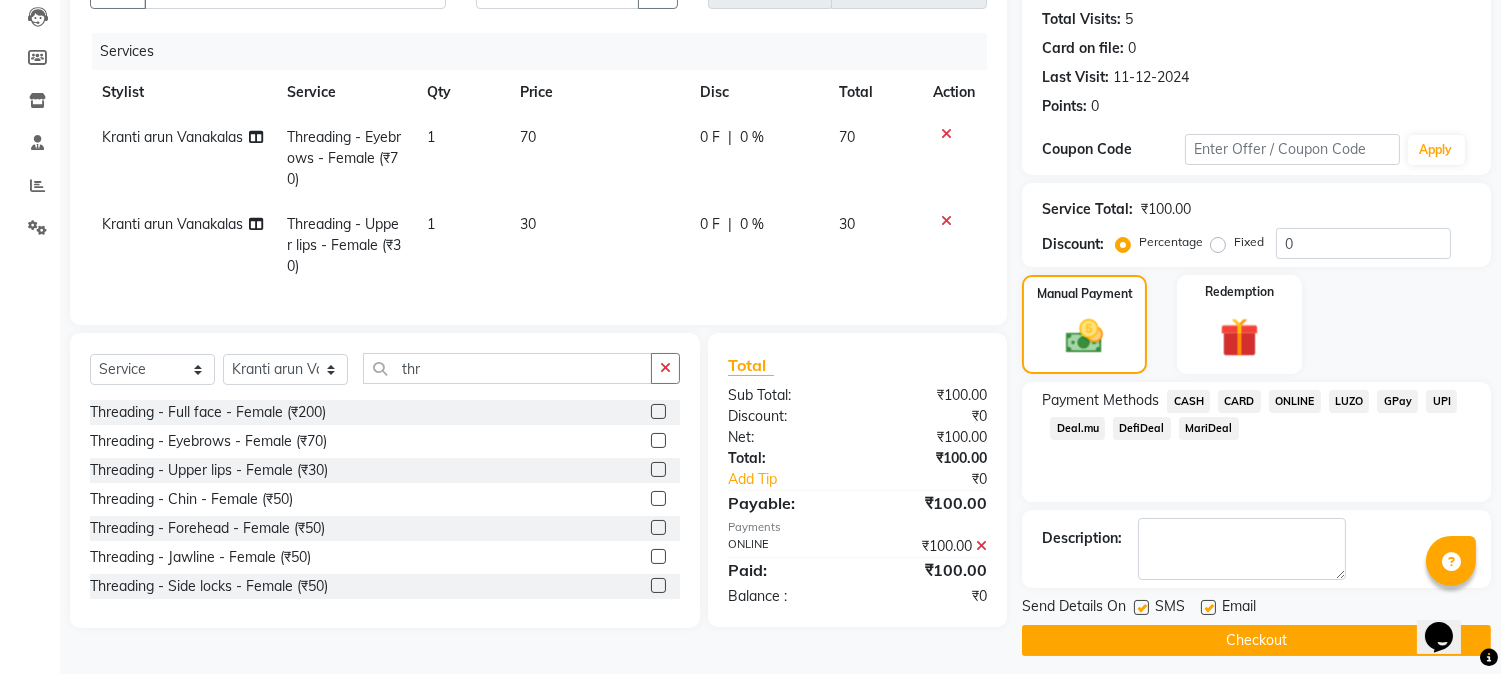 click on "INVOICE PREVIOUS INVOICES Create New   Save  Client +[COUNTRYCODE] [PHONE] Date [DATE] Invoice Number V/2025 V/2025-26 1609 Services Stylist Service Qty Price Disc Total Action [FIRST] [FIRST] Threading - Eyebrows - Female (₹70) 1 70 0 F | 0 % 70 [FIRST] [FIRST] Threading - Upper lips - Female (₹30) 1 30 0 F | 0 % 30 Select  Service  Product  Membership  Package Voucher Prepaid Gift Card  Select Stylist [FIRST] [LAST] [FIRST] [LAST] [FIRST] [LAST] [FIRST] [LAST] [FIRST] [LAST] [FIRST] [LAST] [FIRST] thr Threading - Full face - Female (₹200)  Threading - Eyebrows - Female (₹70)  Threading - Upper lips - Female (₹30)  Threading - Chin - Female (₹50)  Threading - Forehead - Female (₹50)  Threading - Jawline - Female (₹50)  Threading - Side locks - Female (₹50)  Threading - Lower lips - Female (₹30)  Threading - Eyebrows - Male (₹70)  Total Sub Total: ₹100.00 Discount: ₹0 Net: ₹100.00 Total: ₹100.00 Add Tip ₹0 Payable: ₹100.00 Payments ONLINE ₹100.00  Paid:" 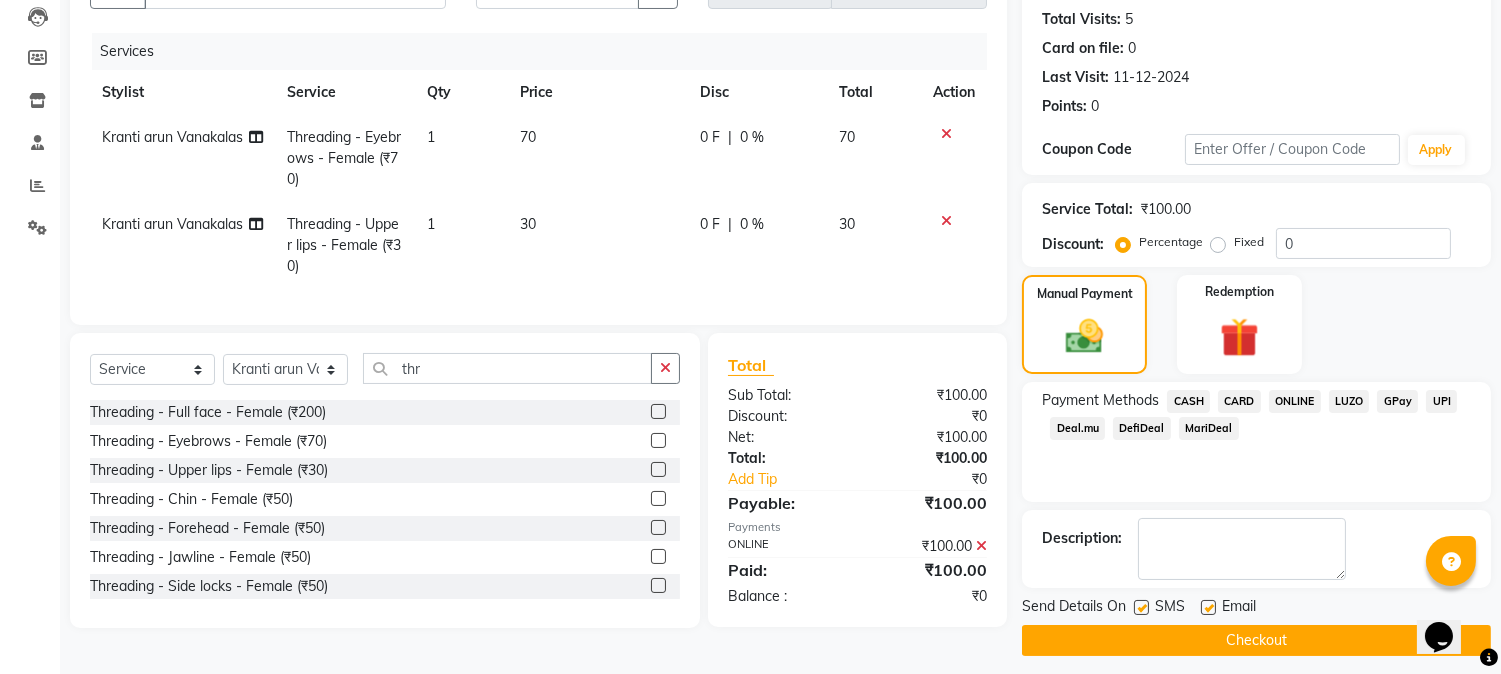 click on "Checkout" 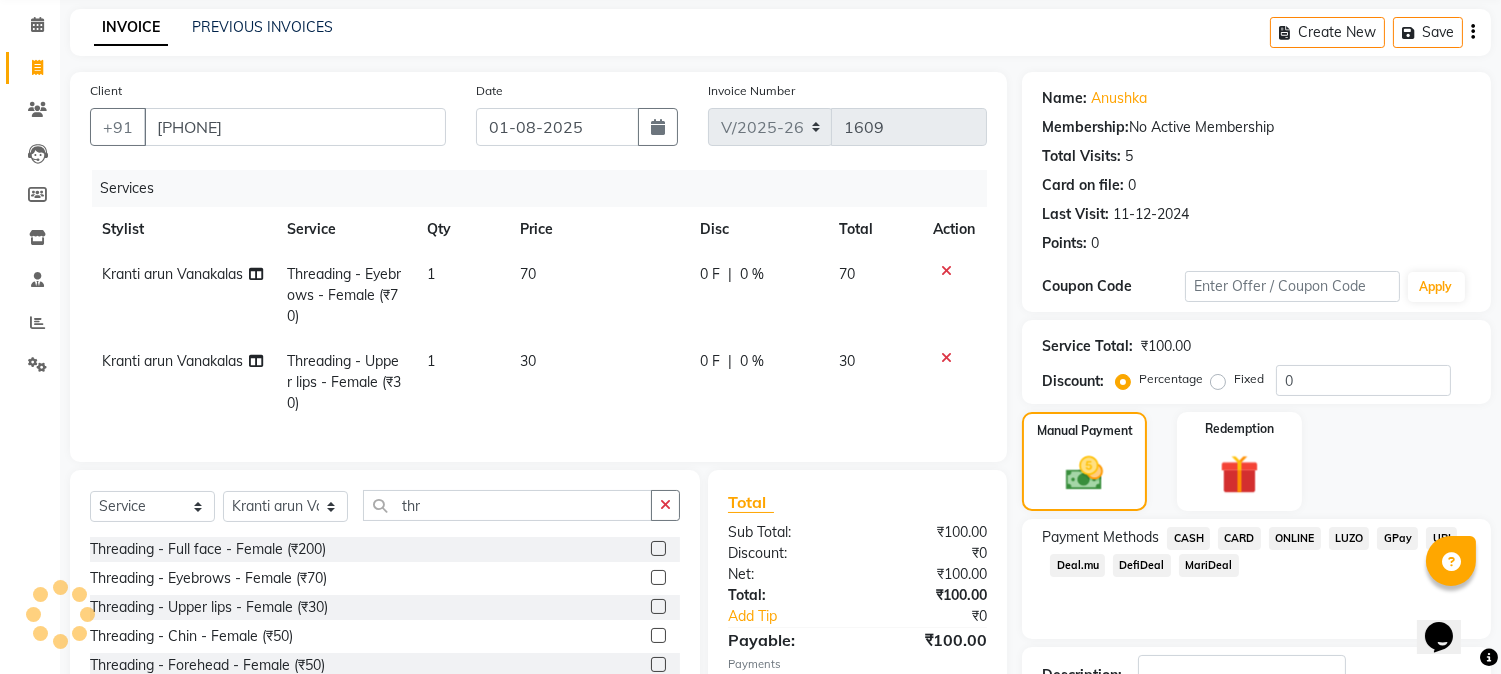 scroll, scrollTop: 0, scrollLeft: 0, axis: both 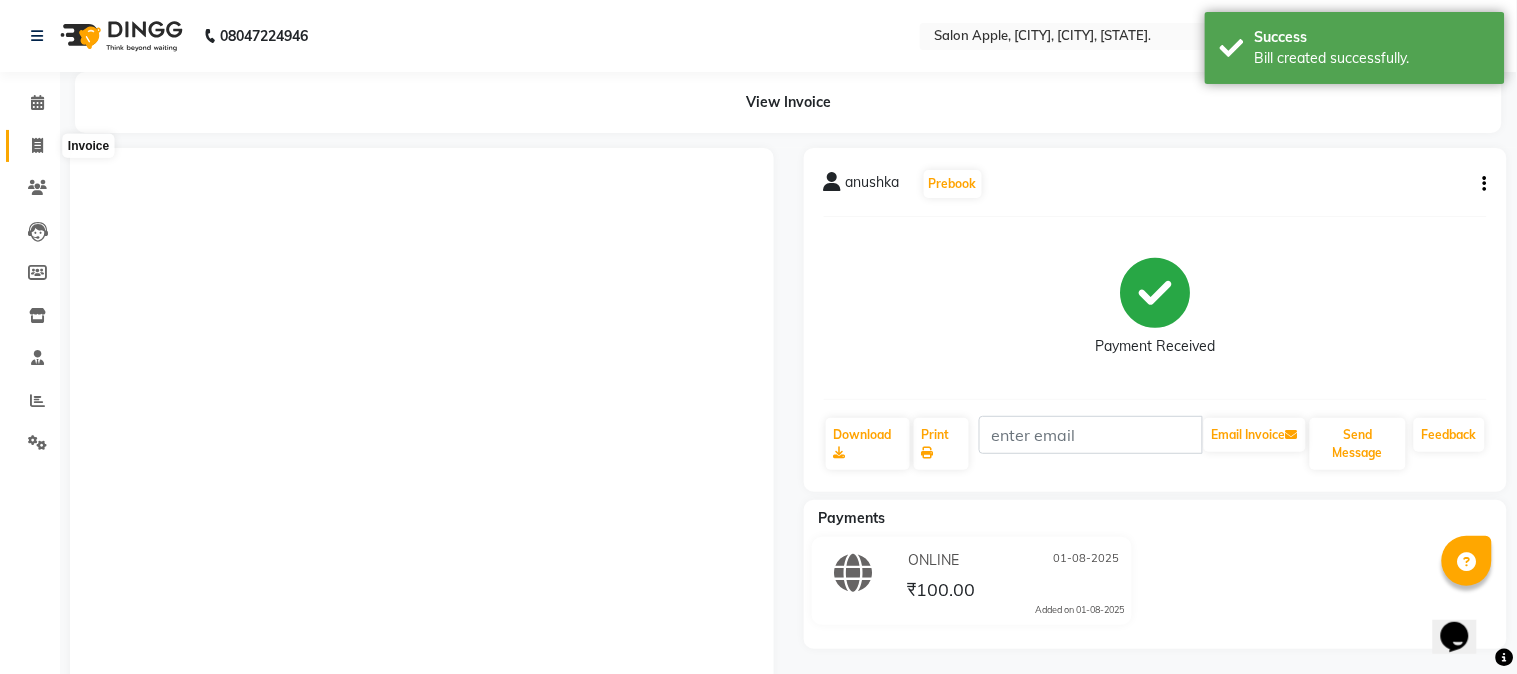 click 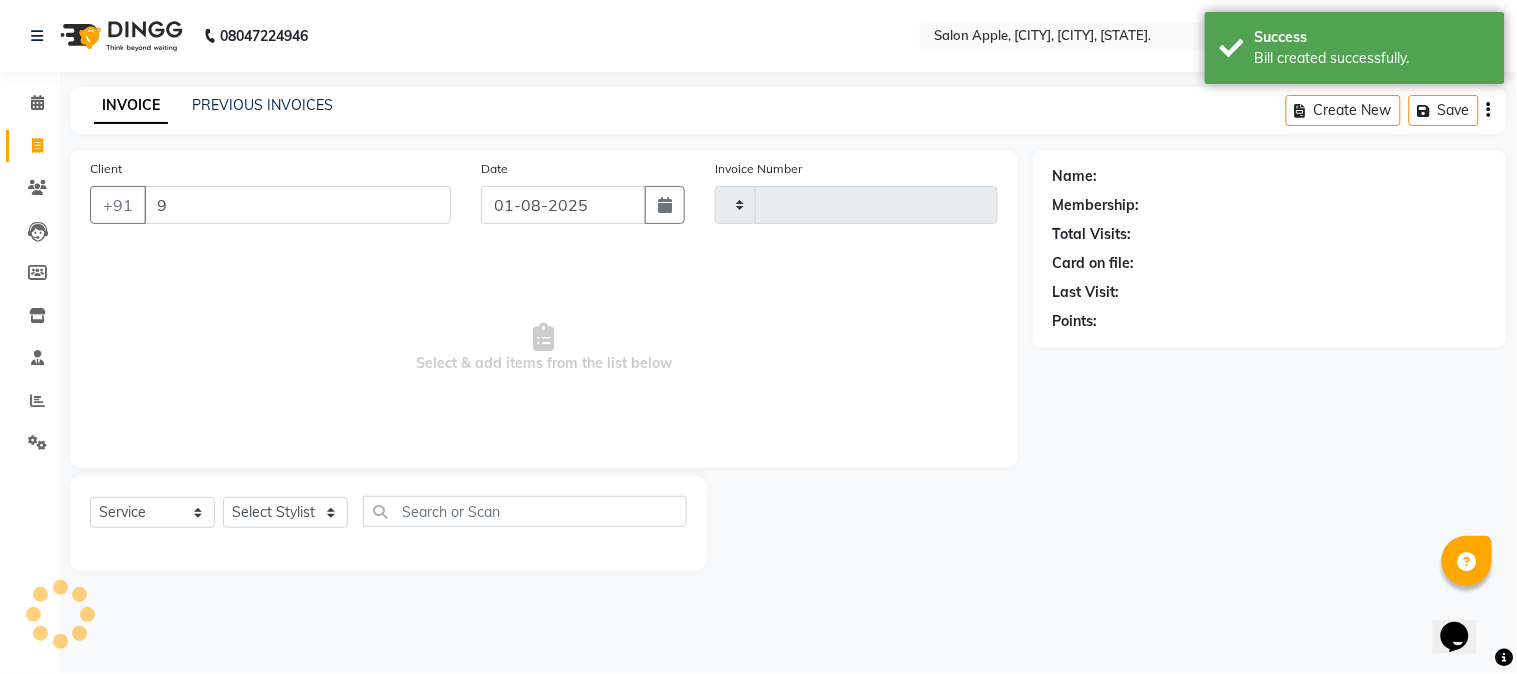 type on "90" 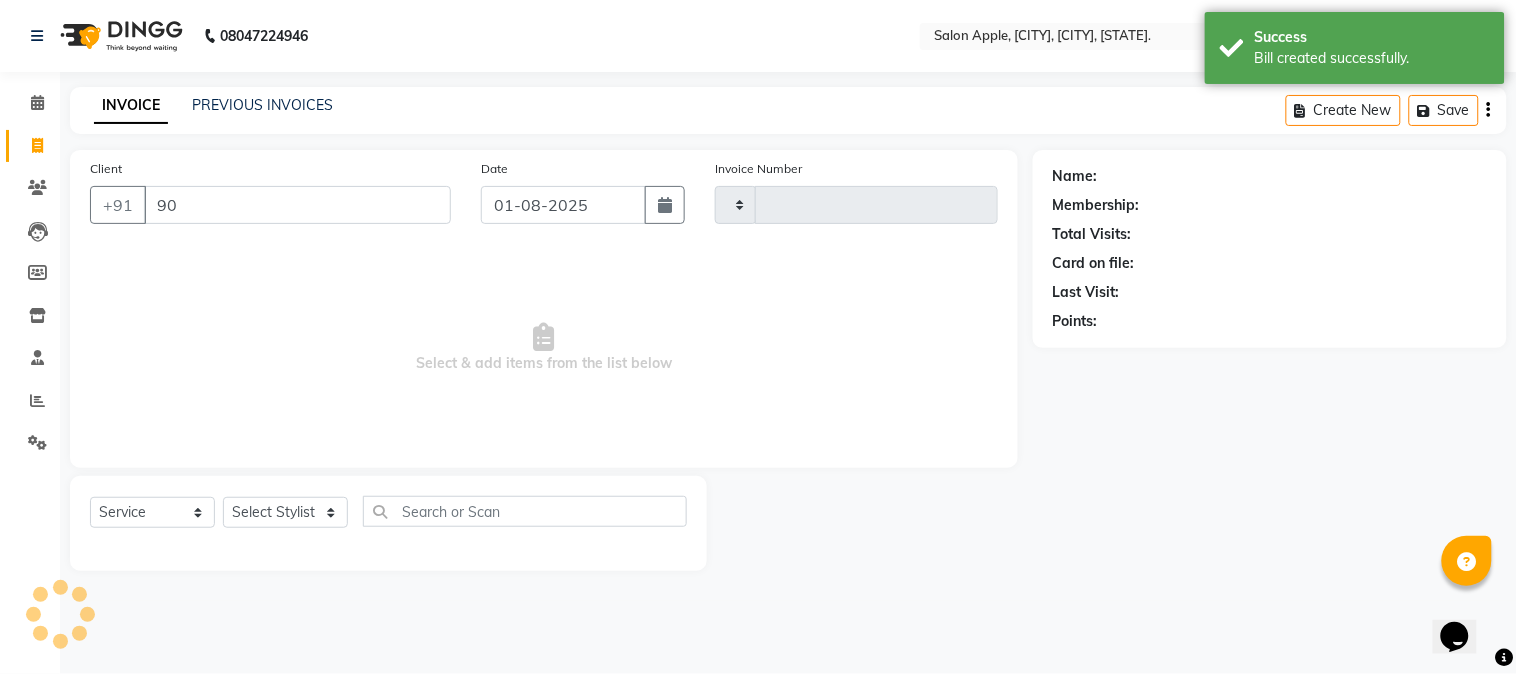 type on "1610" 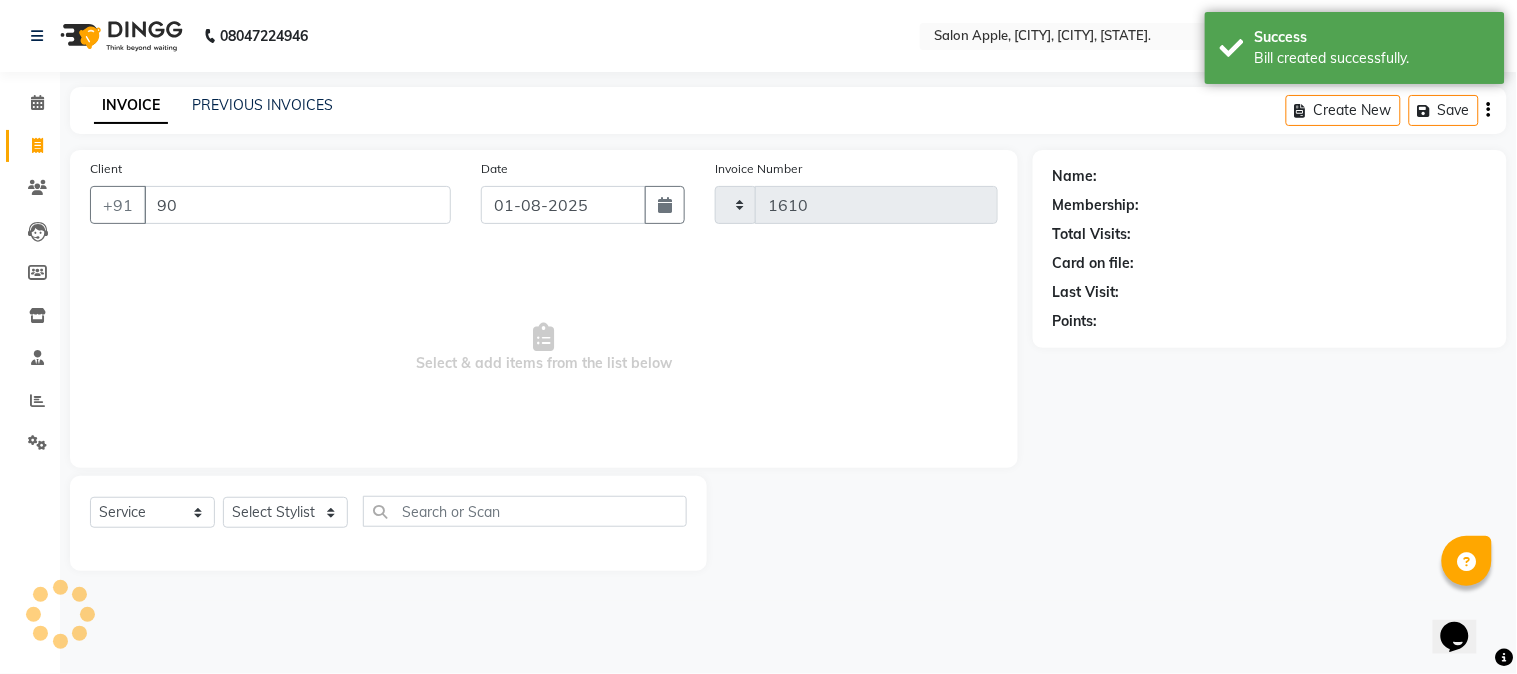 select on "4128" 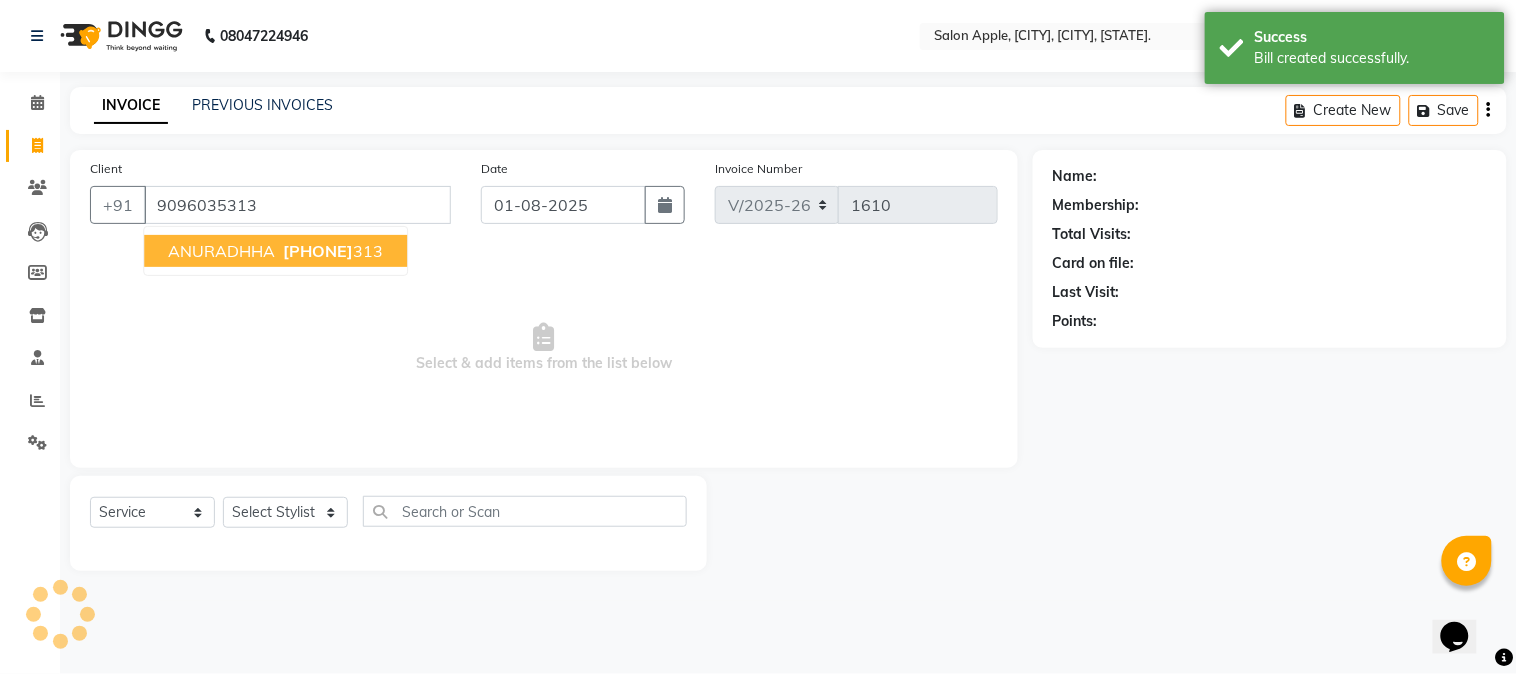 type on "9096035313" 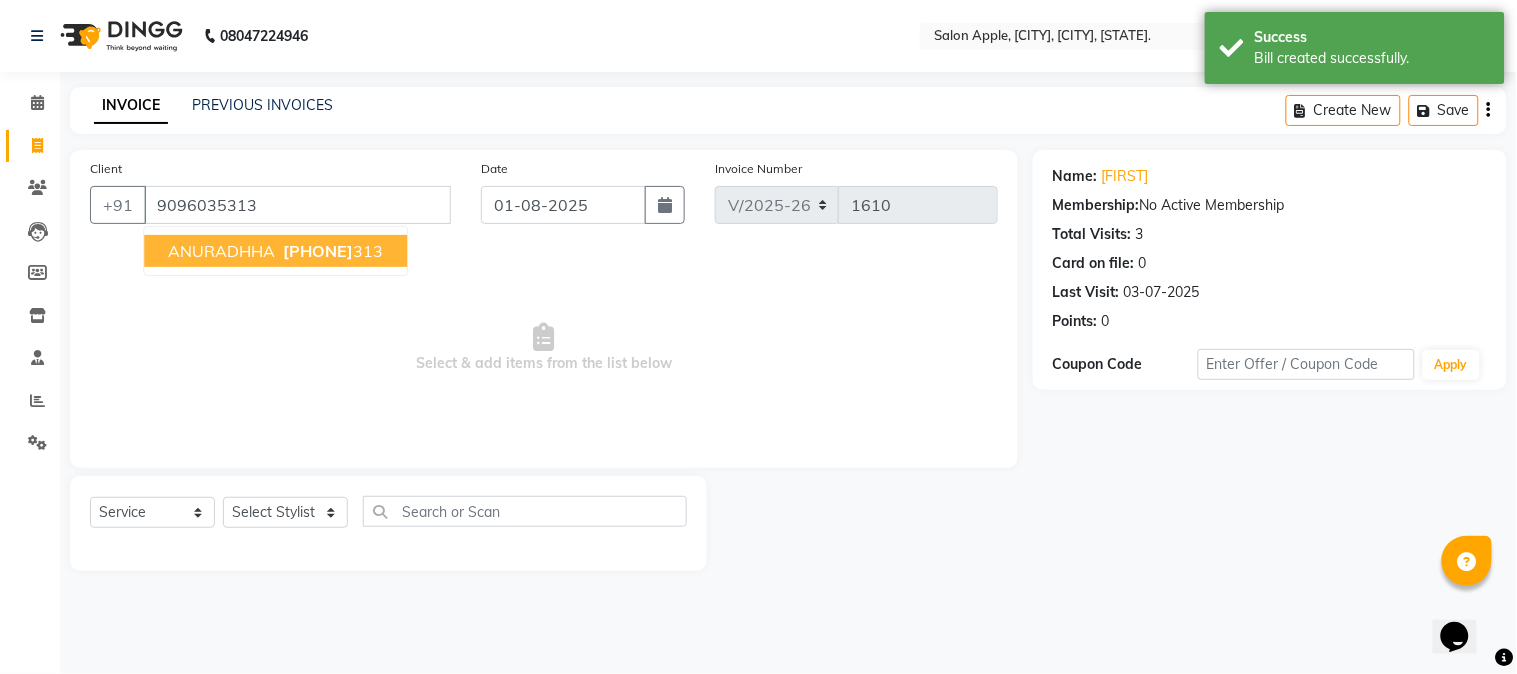 click on "[FIRST] [PHONE]" at bounding box center [275, 251] 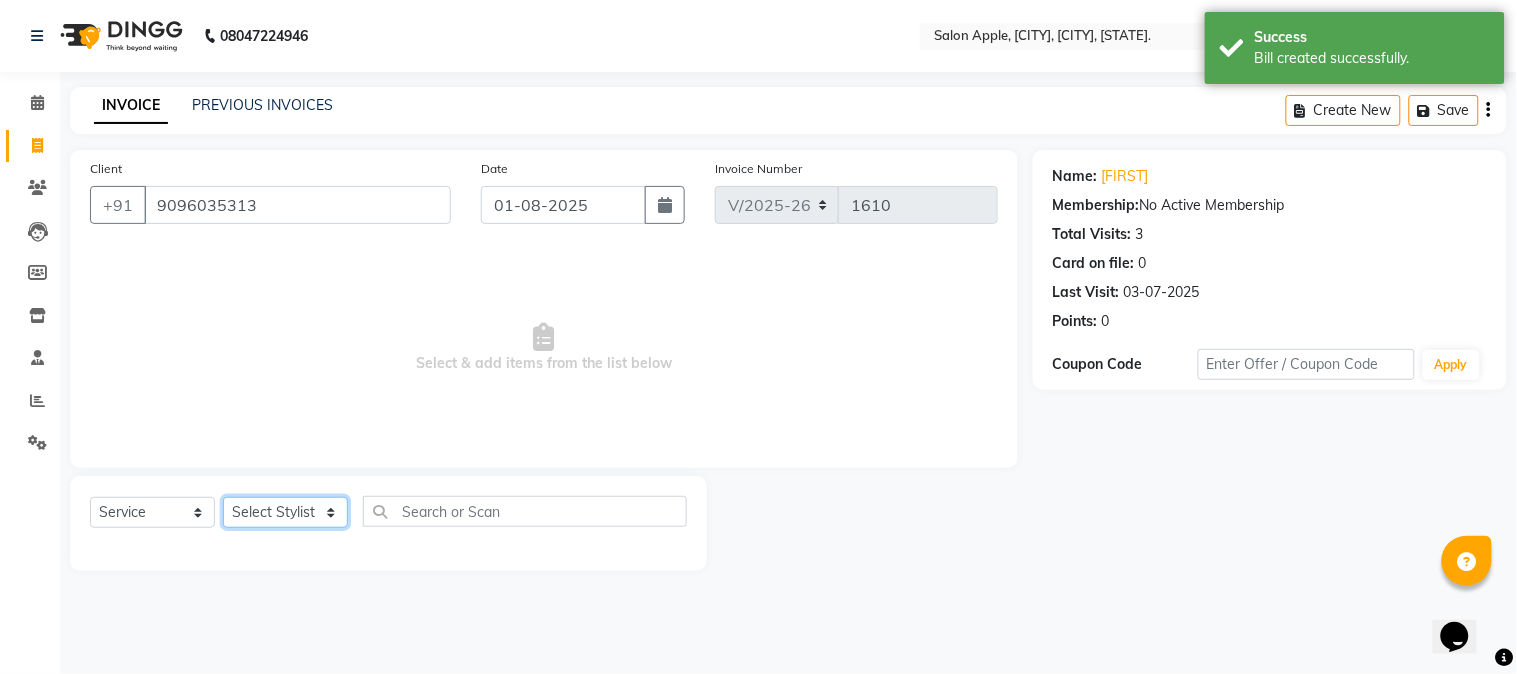 click on "Select Stylist [FIRST] [LAST] [FIRST] [LAST] [FIRST] [LAST] [FIRST] [LAST] [FIRST] [LAST] [FIRST] [LAST] [FIRST] [LAST]" 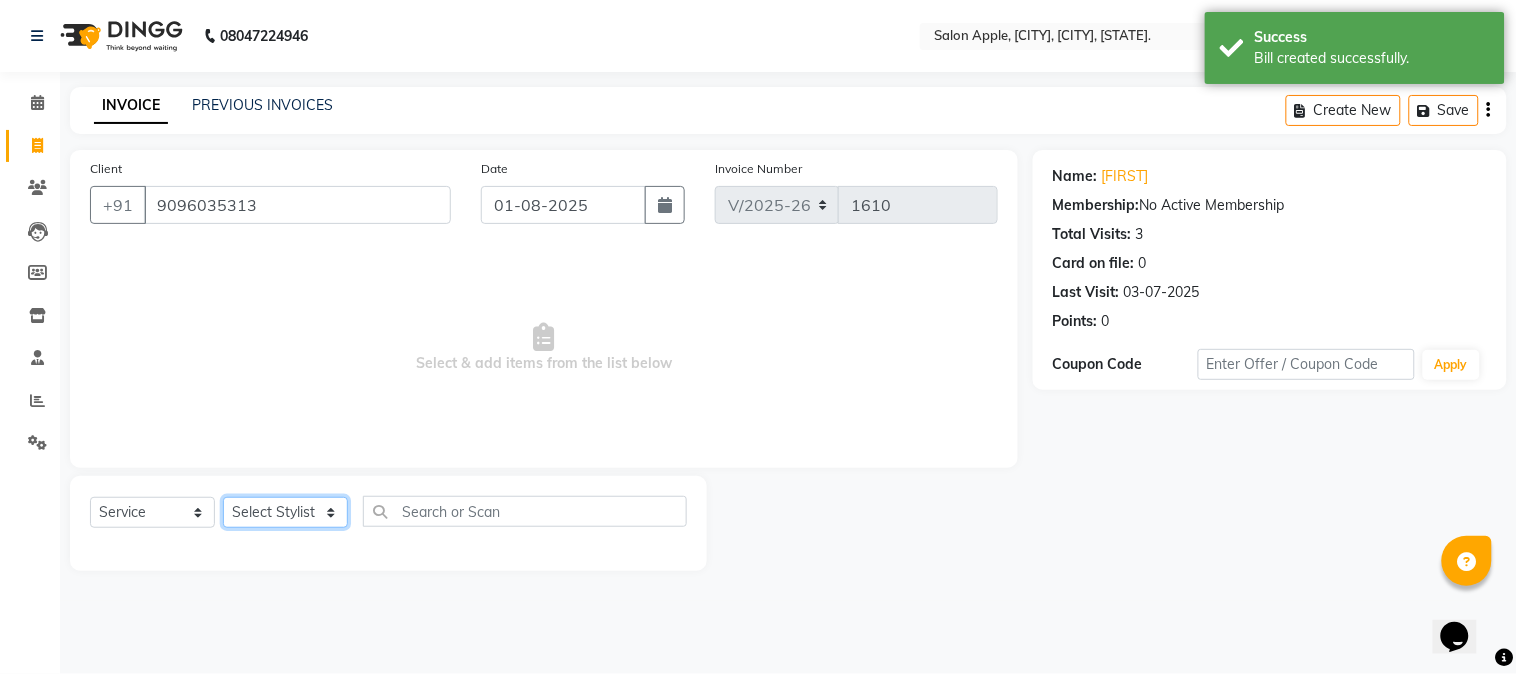 select on "21399" 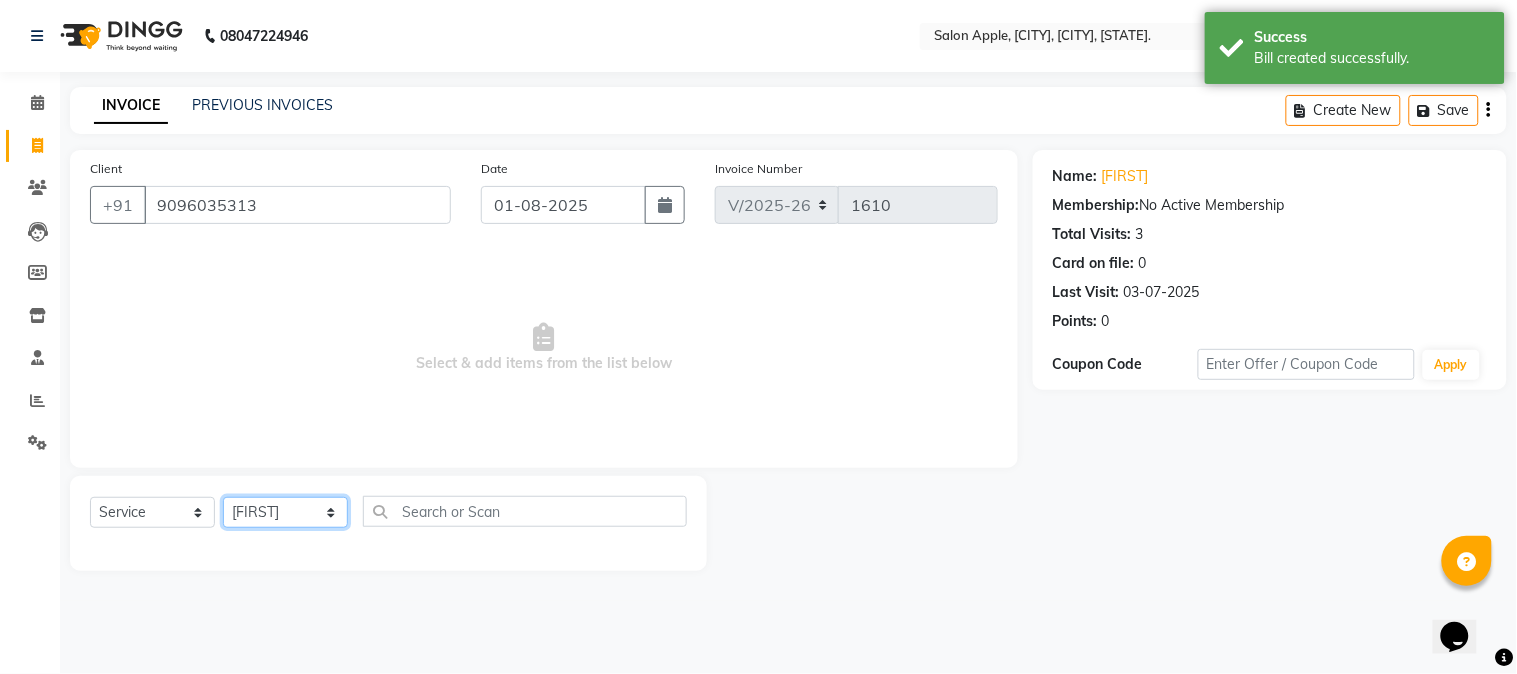 click on "Select Stylist [FIRST] [LAST] [FIRST] [LAST] [FIRST] [LAST] [FIRST] [LAST] [FIRST] [LAST] [FIRST] [LAST] [FIRST] [LAST]" 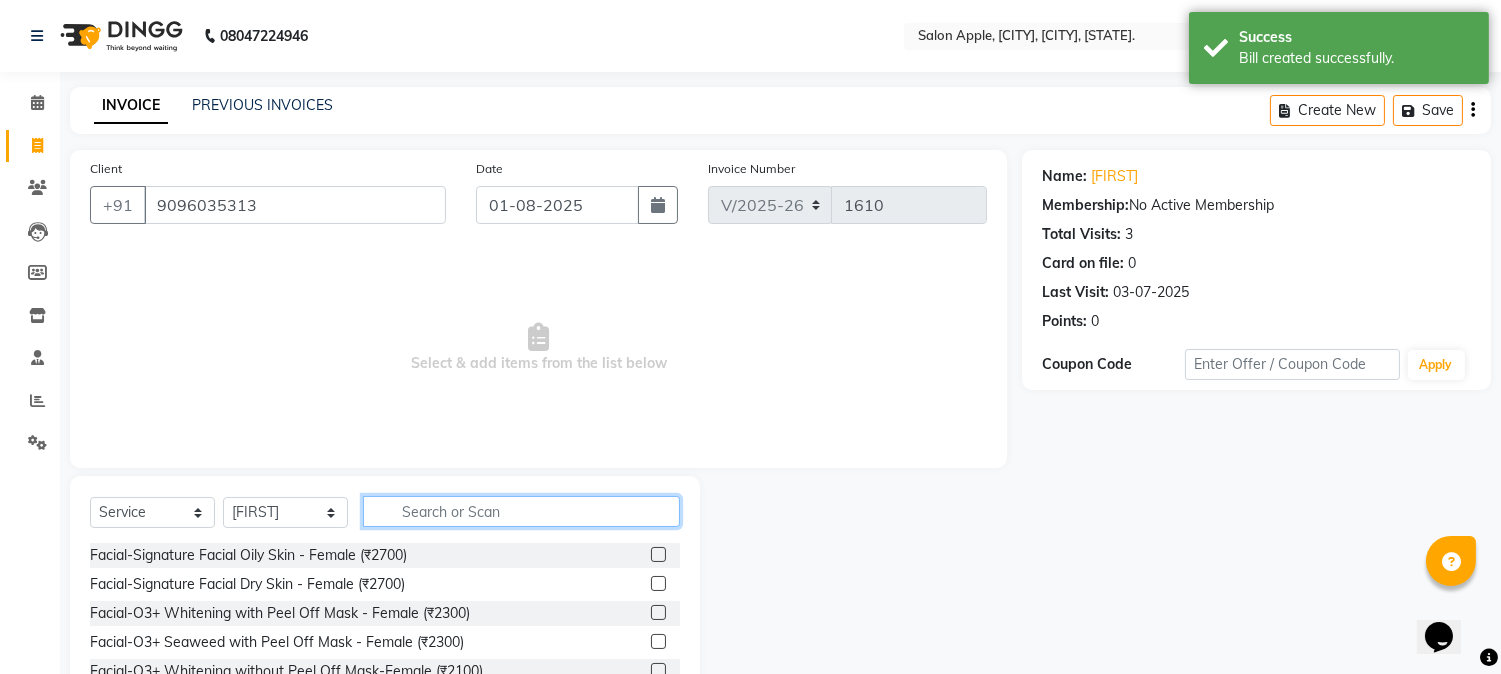 click 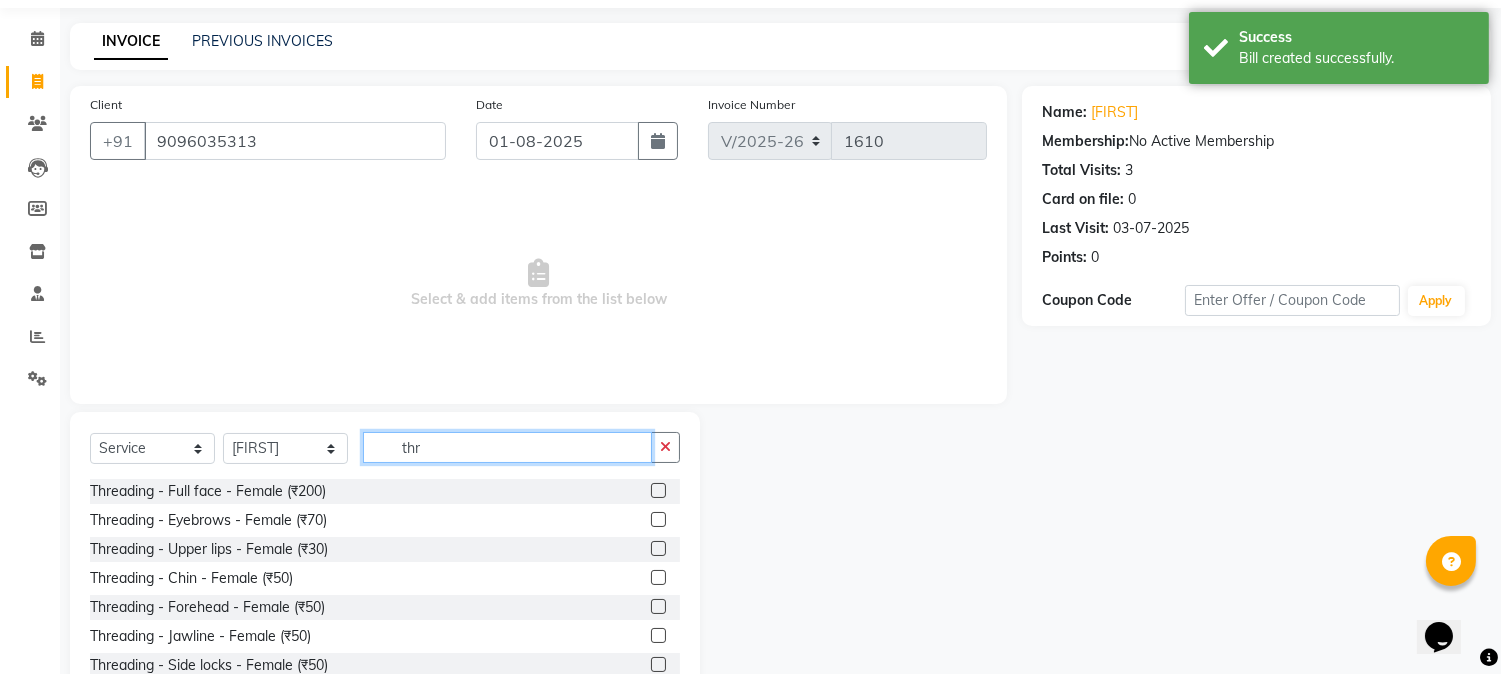 scroll, scrollTop: 126, scrollLeft: 0, axis: vertical 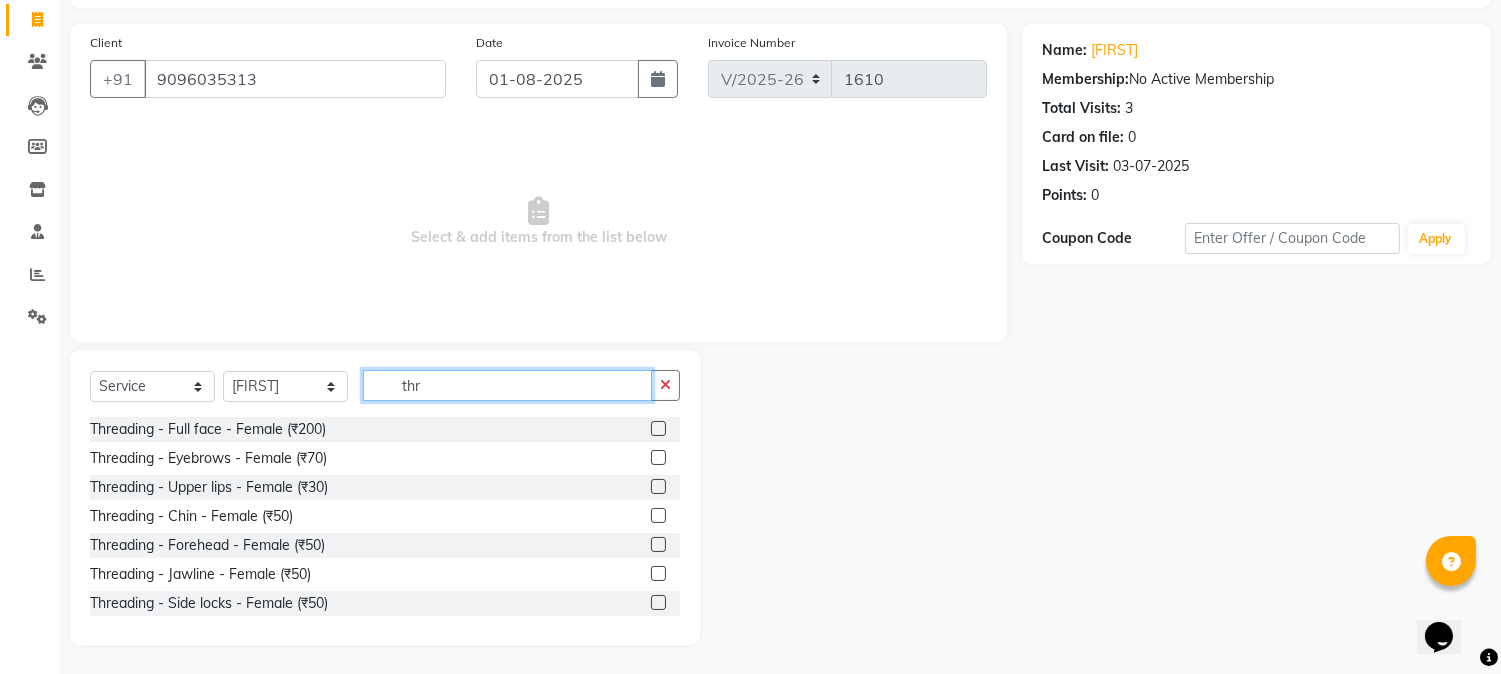 type on "thr" 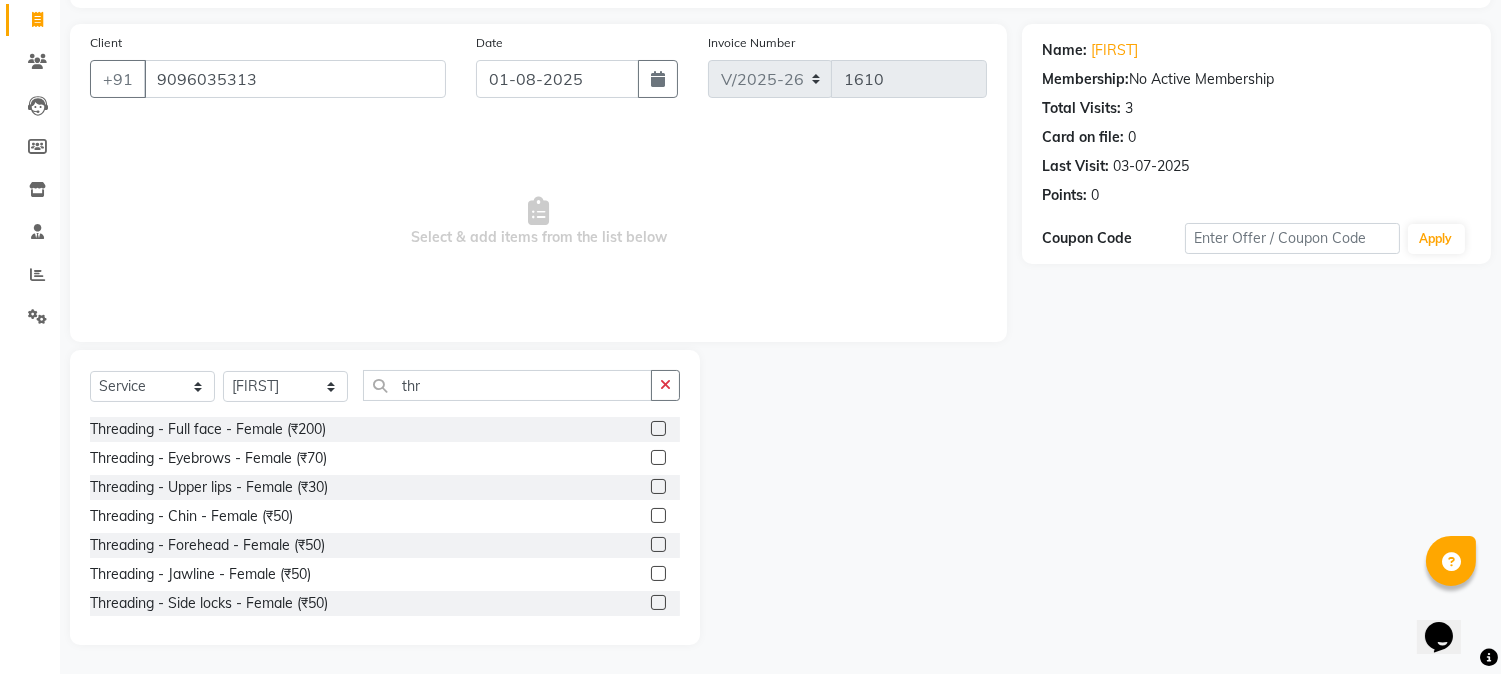 click 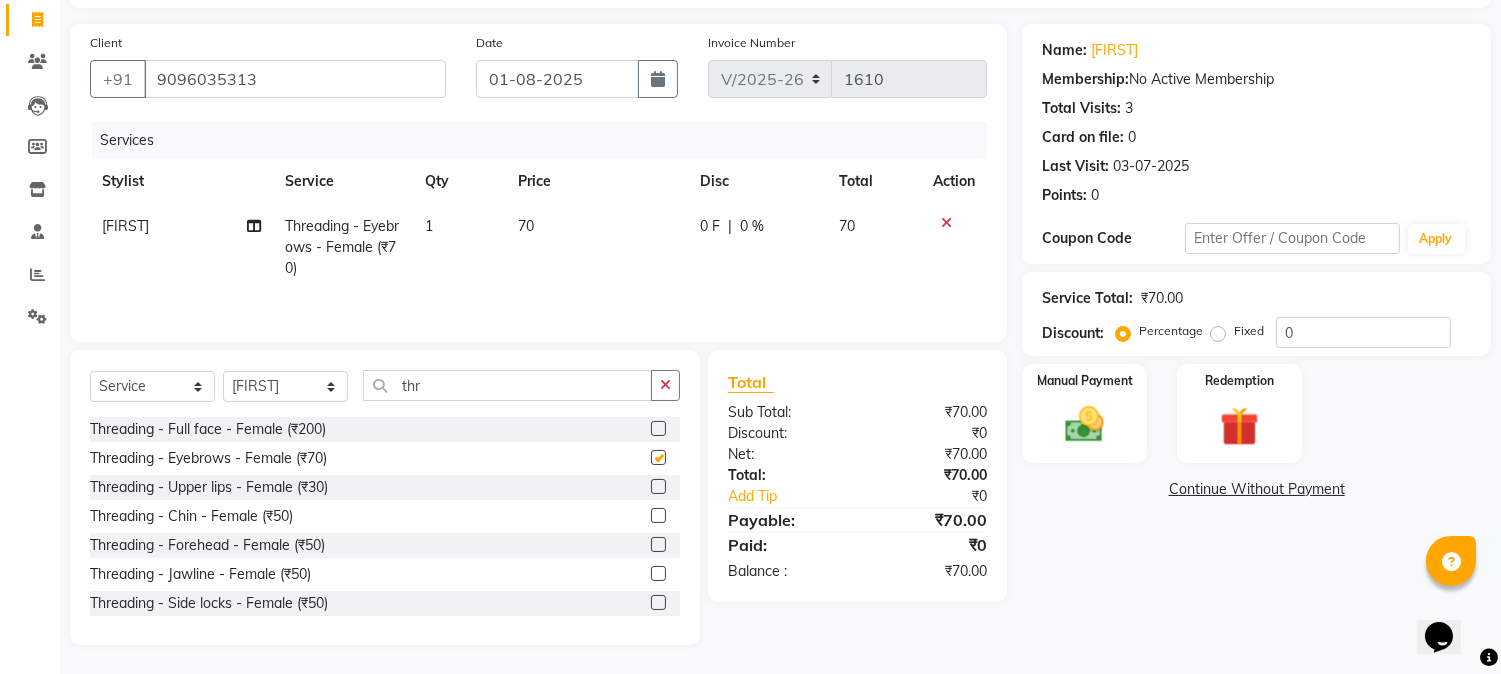 checkbox on "false" 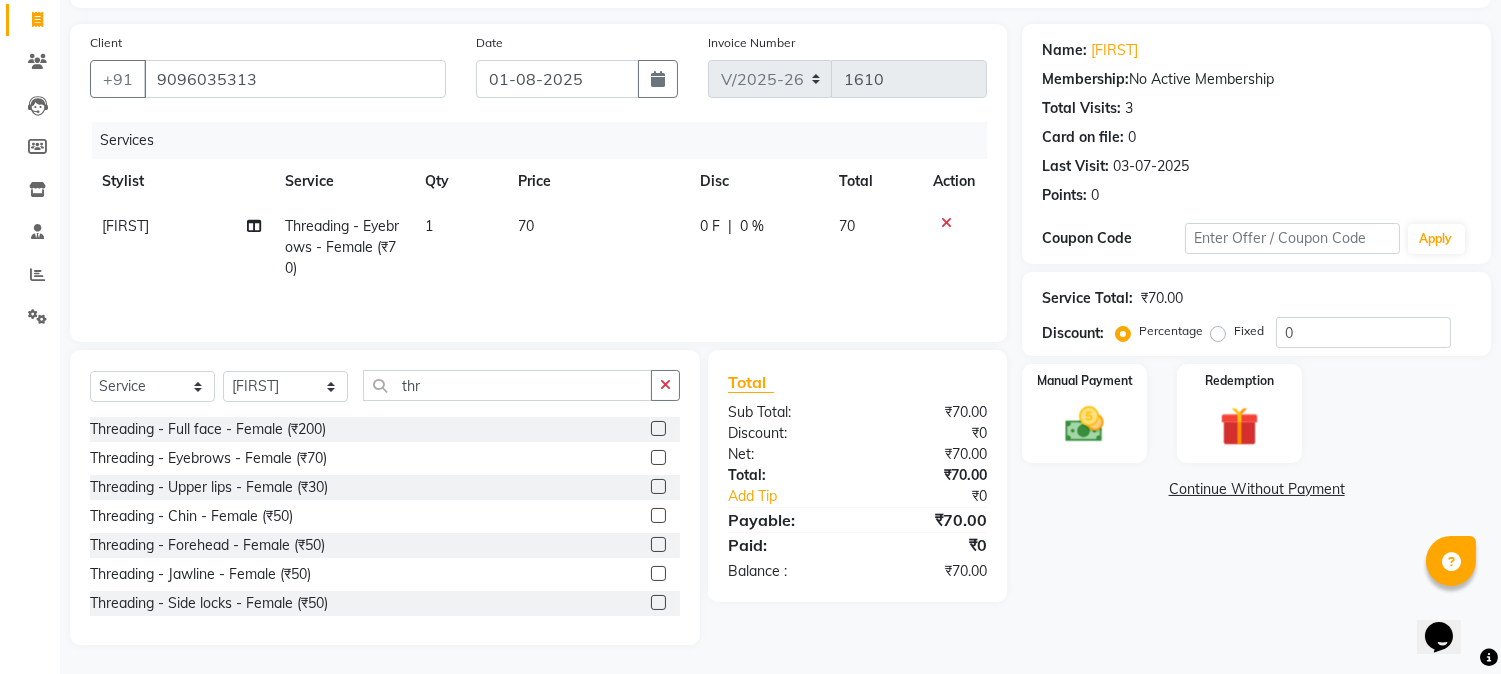 click 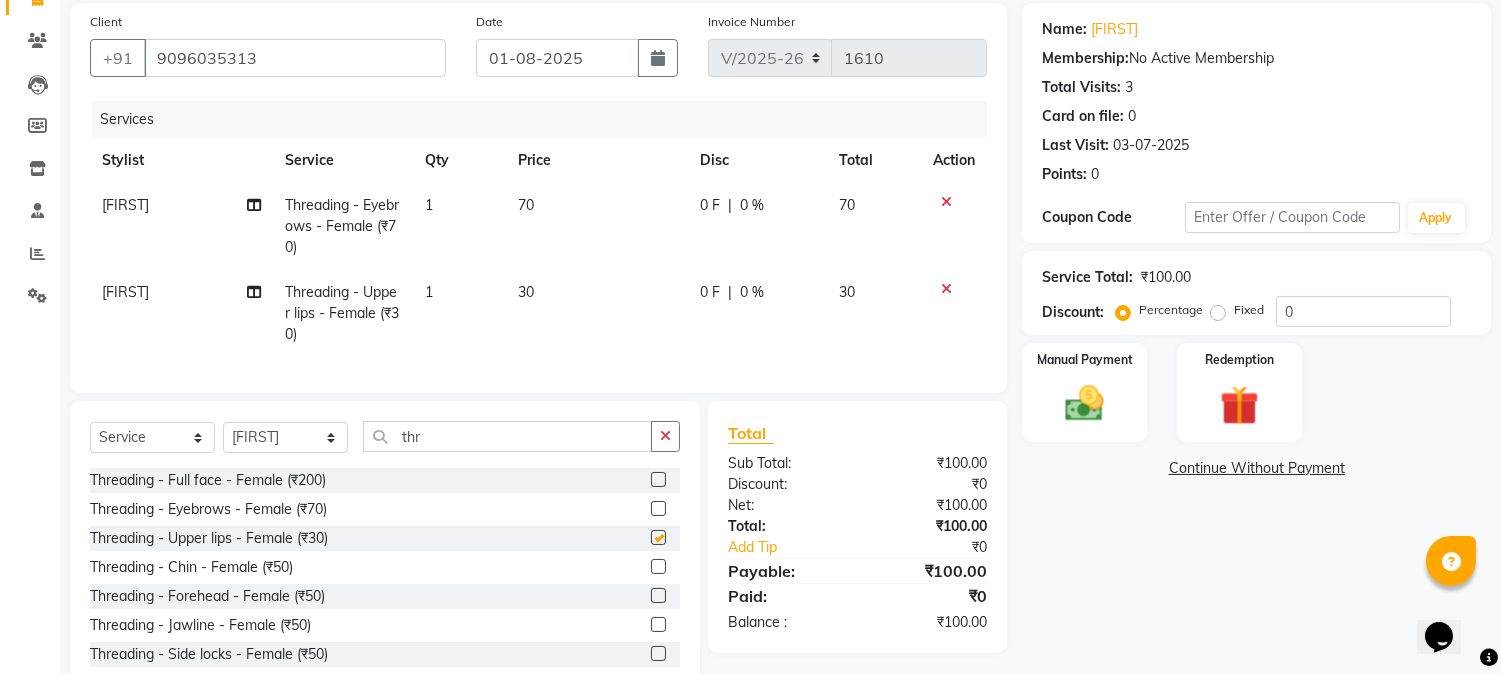 scroll, scrollTop: 215, scrollLeft: 0, axis: vertical 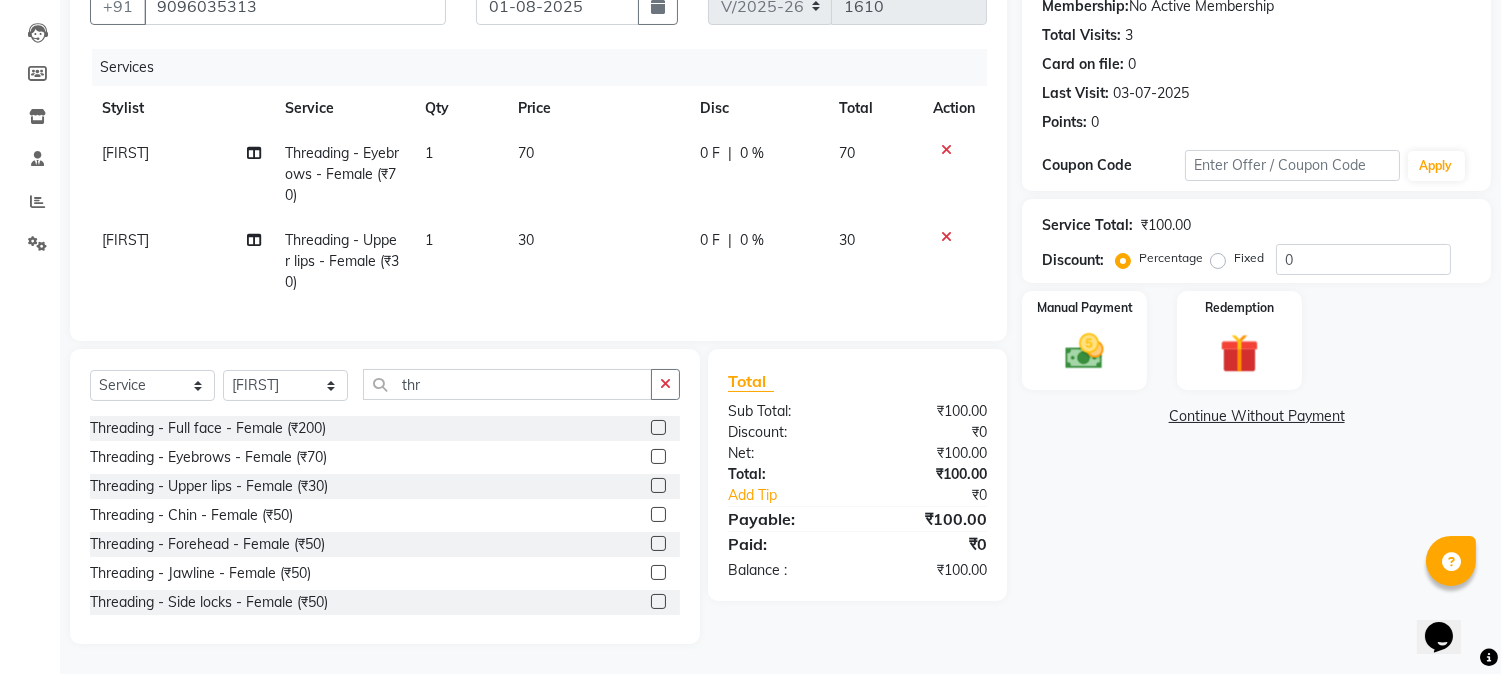 checkbox on "false" 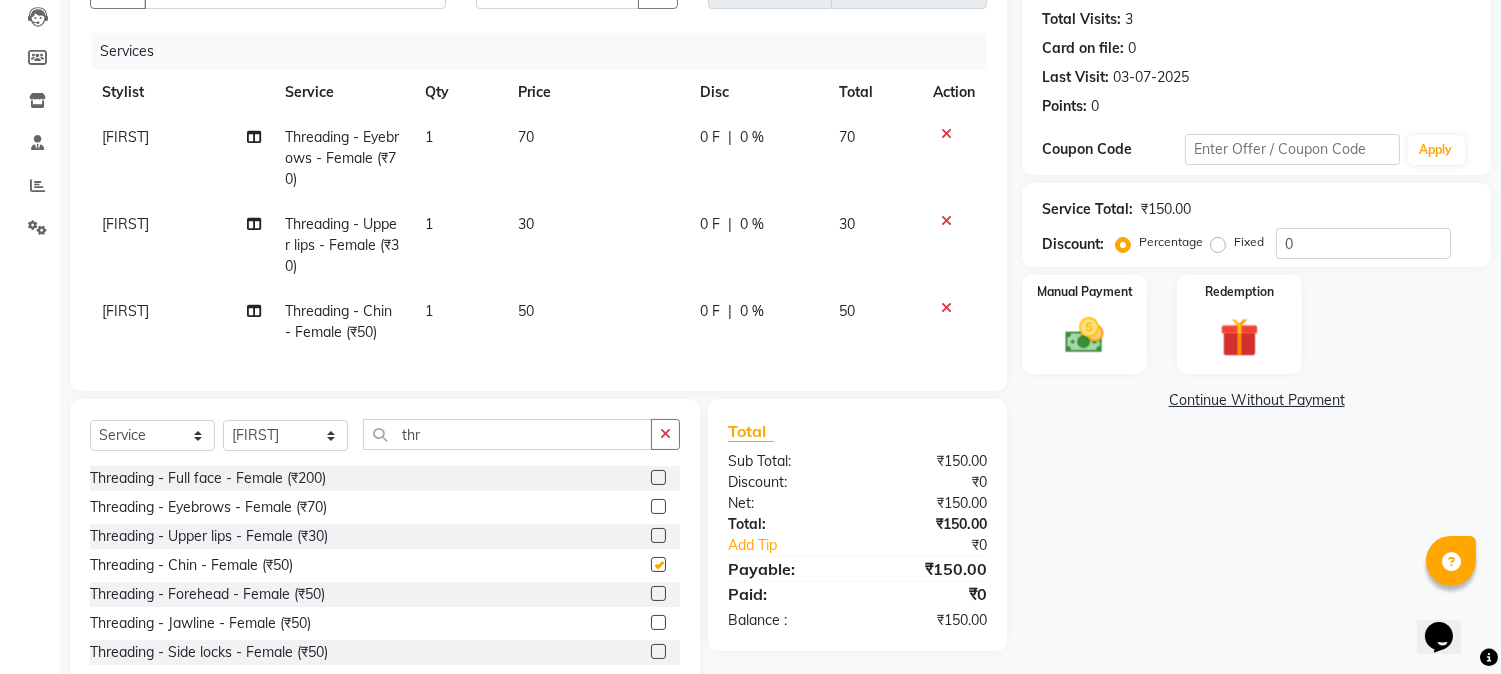 checkbox on "false" 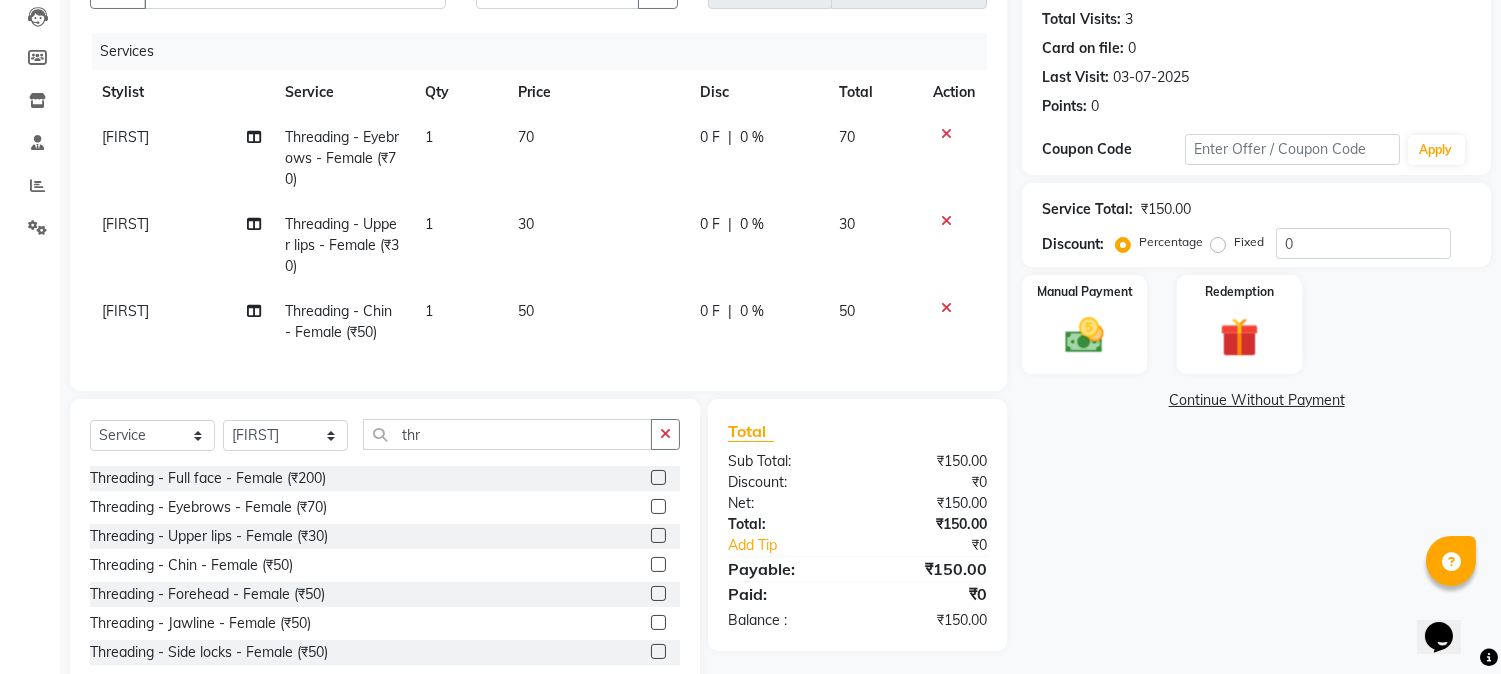 click 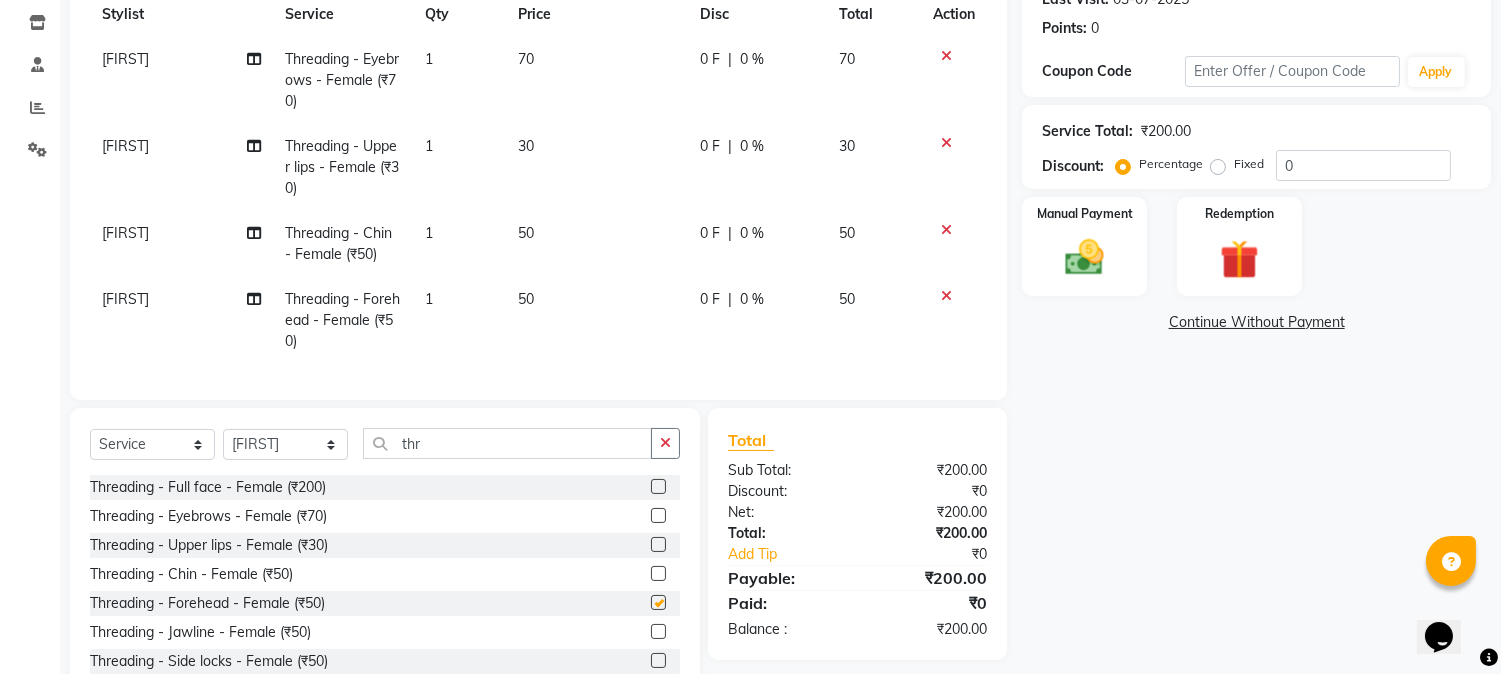 checkbox on "false" 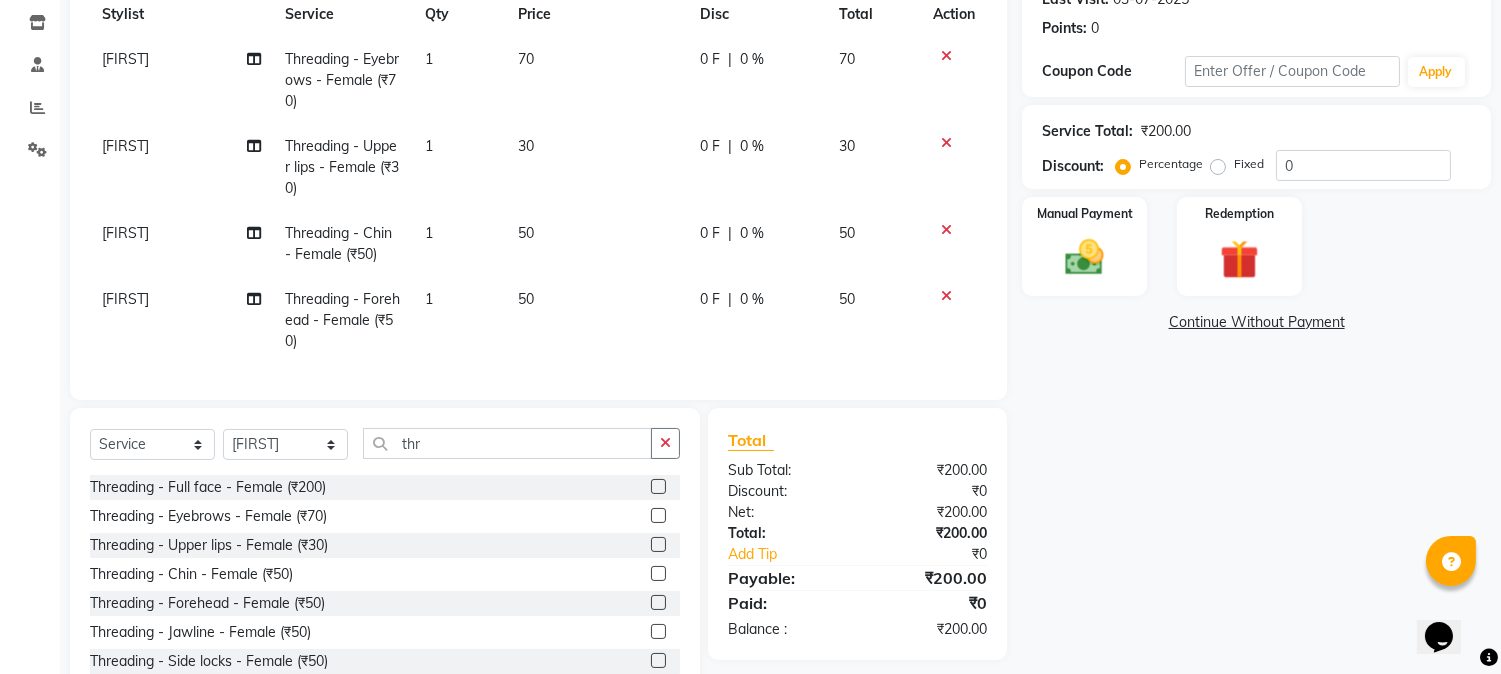 scroll, scrollTop: 368, scrollLeft: 0, axis: vertical 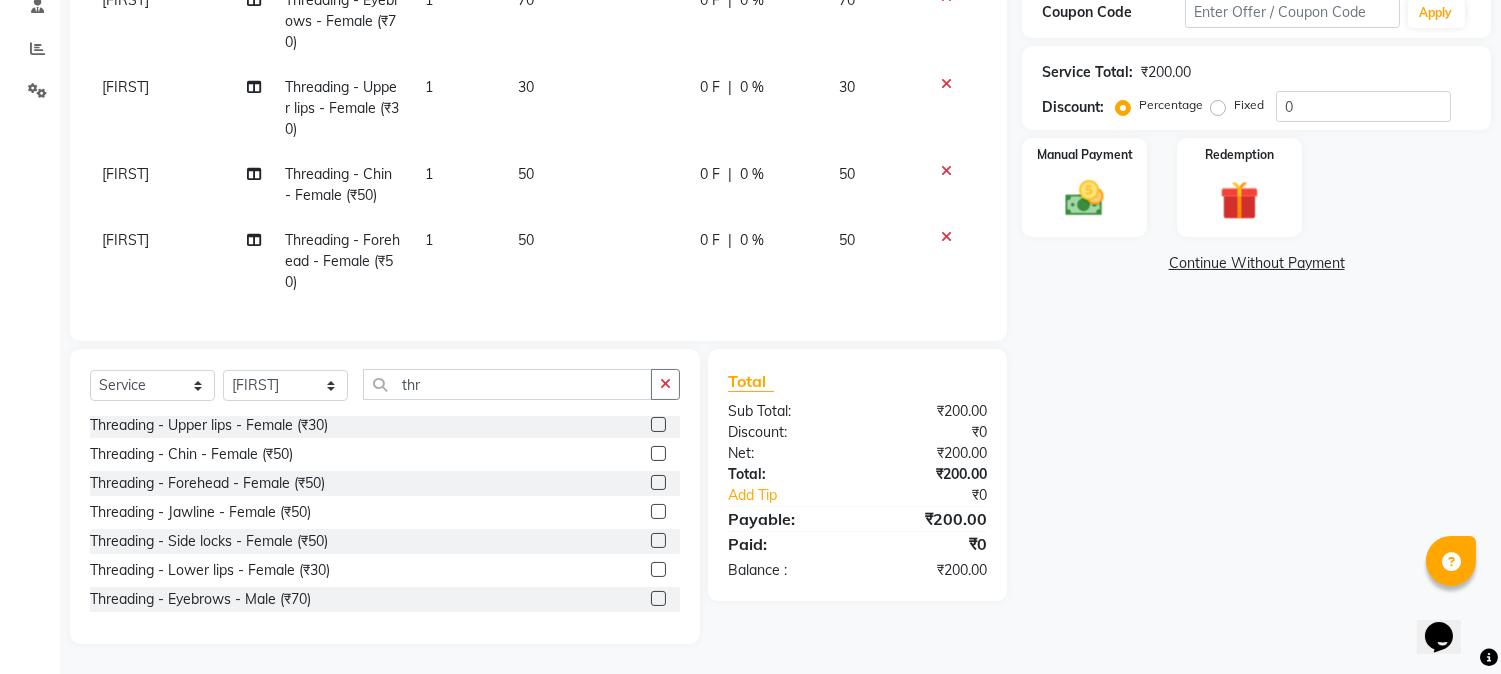 click 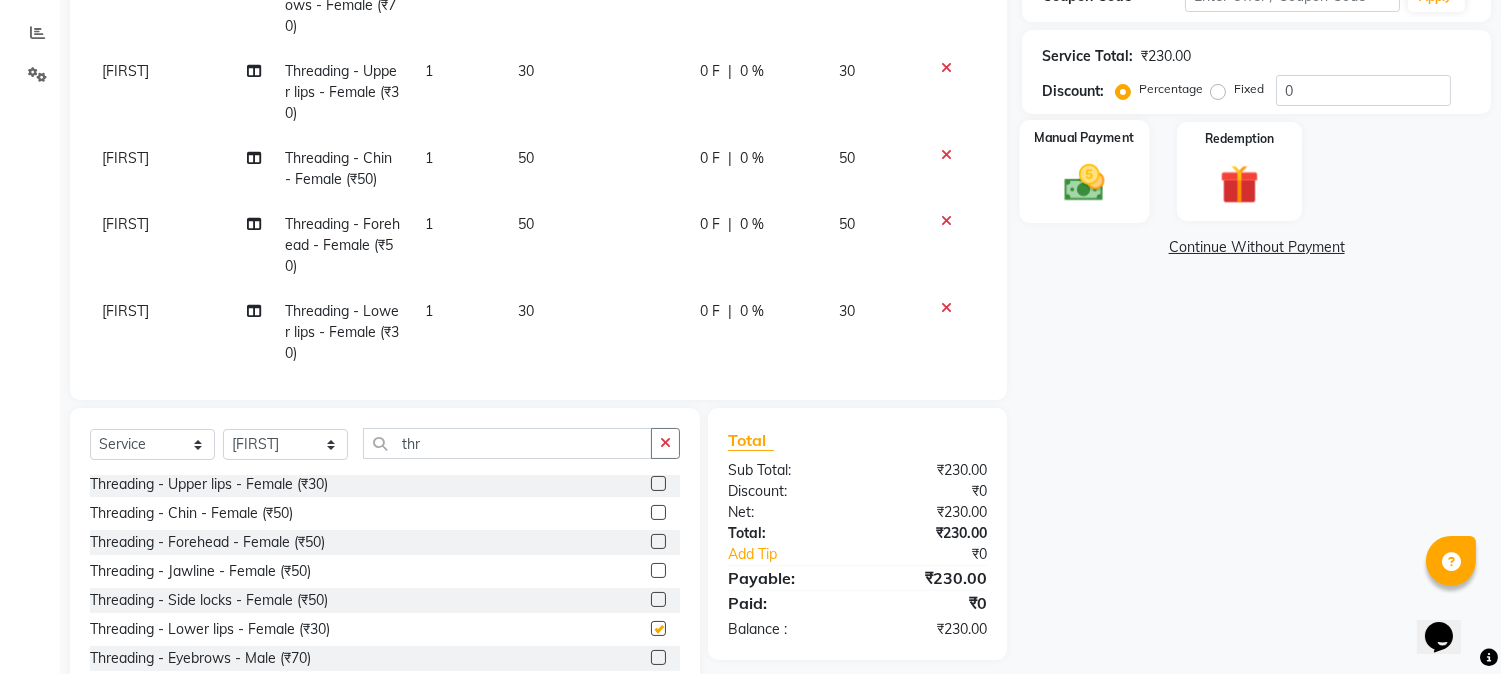 checkbox on "false" 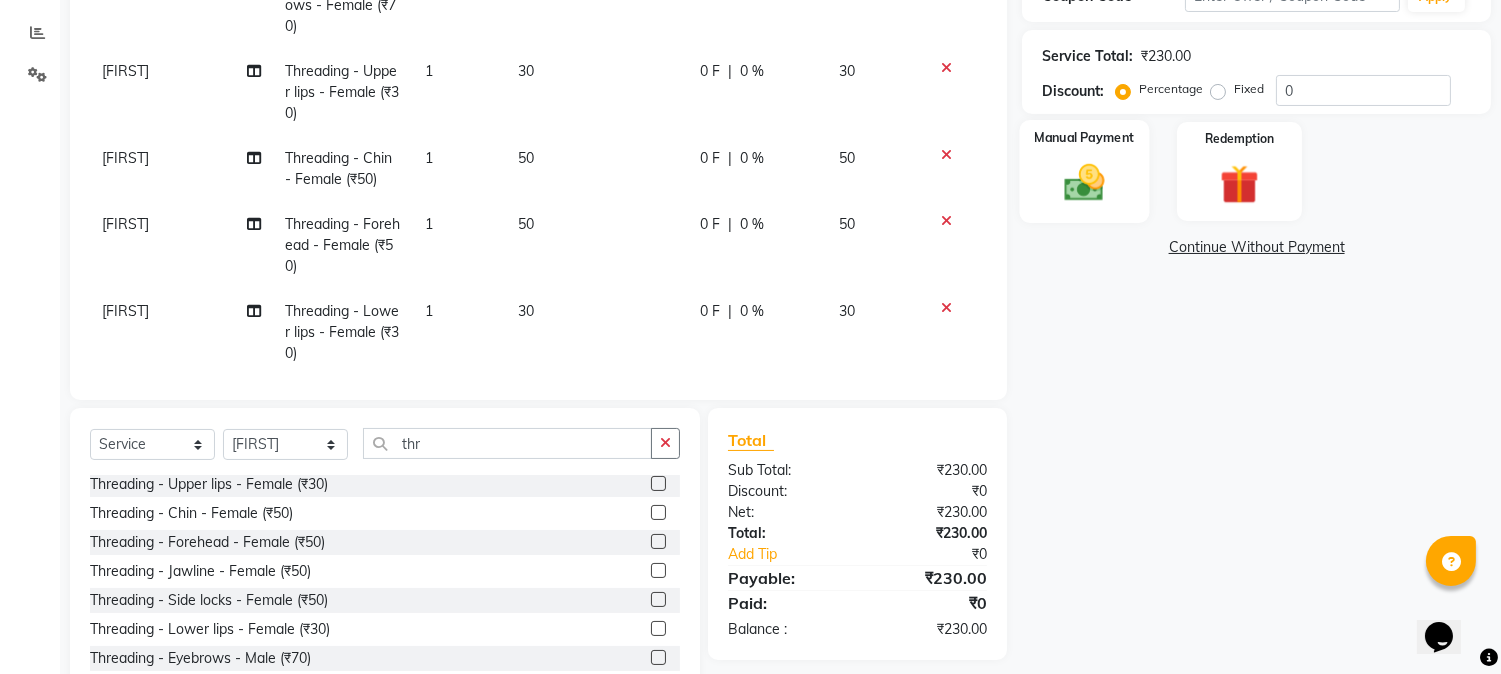 click on "Manual Payment" 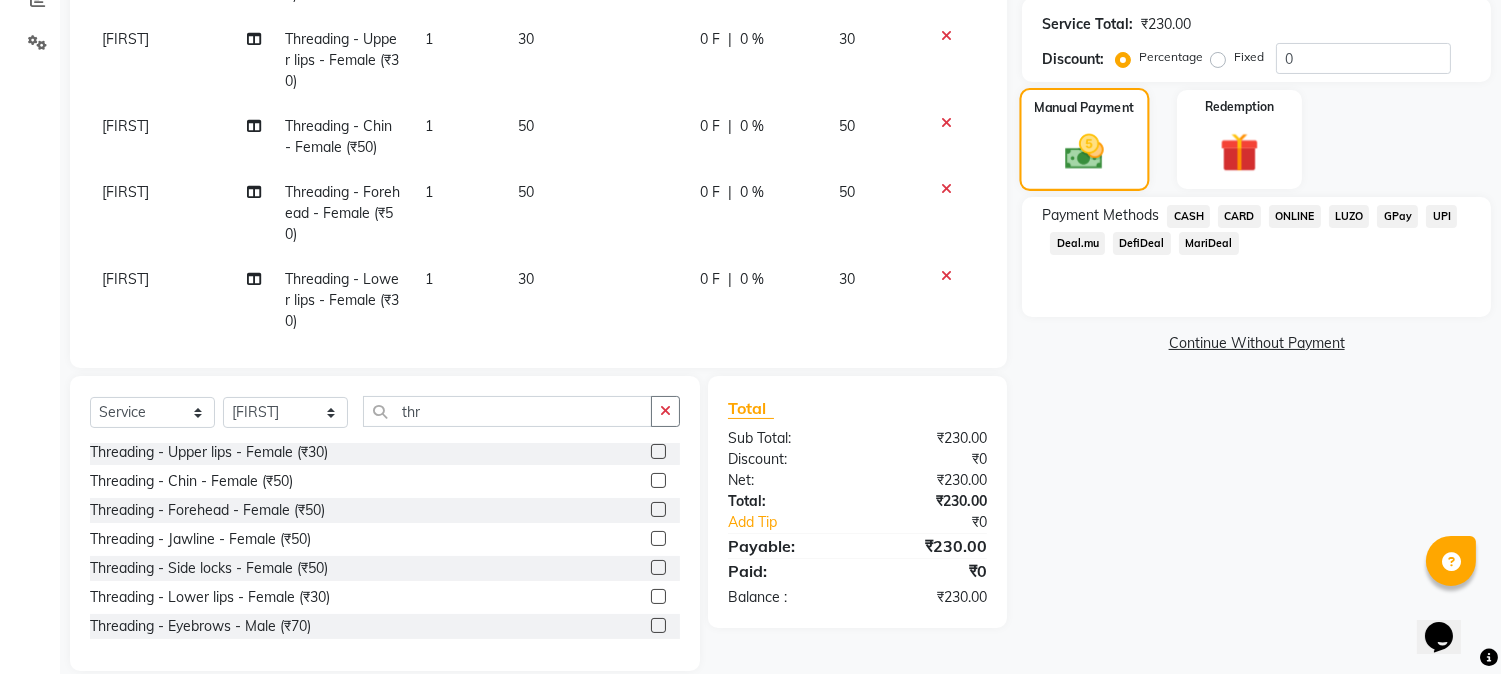 scroll, scrollTop: 426, scrollLeft: 0, axis: vertical 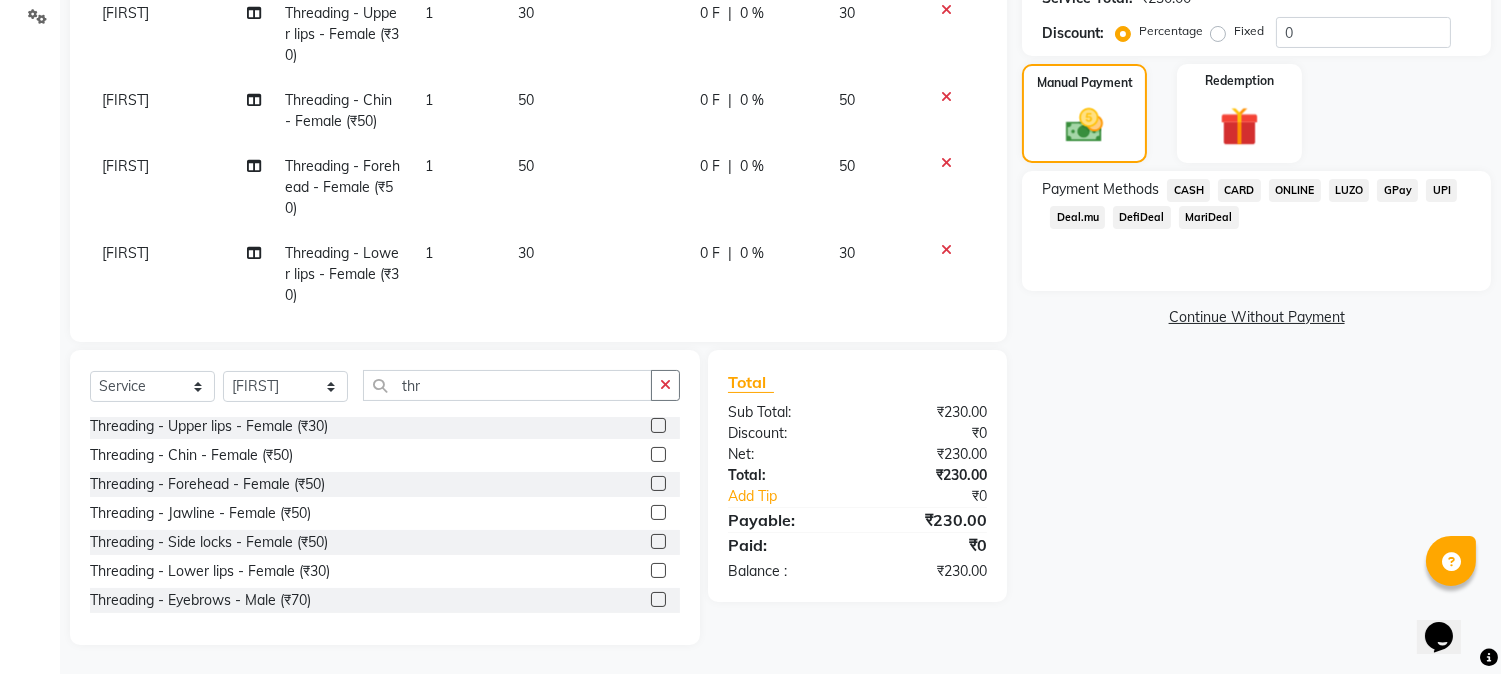 click on "CASH" 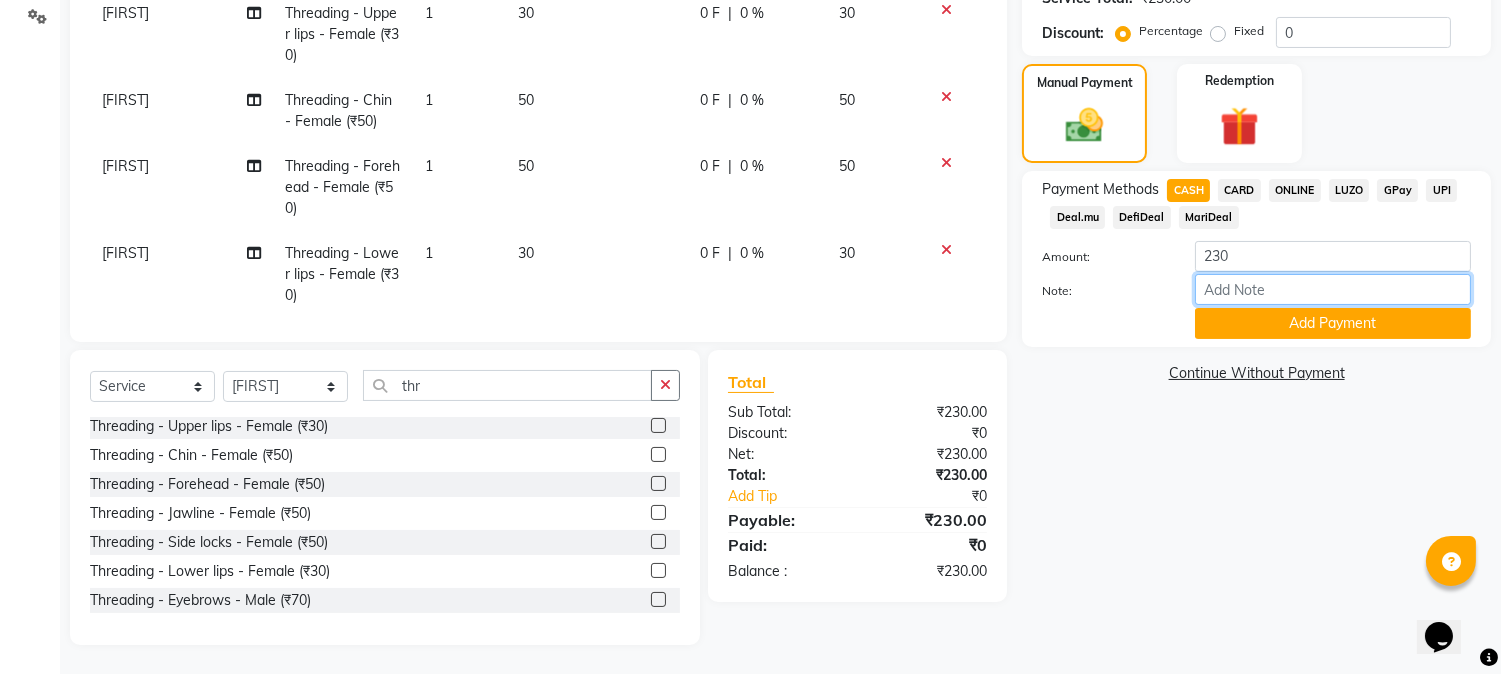 drag, startPoint x: 1196, startPoint y: 225, endPoint x: 1225, endPoint y: 304, distance: 84.15462 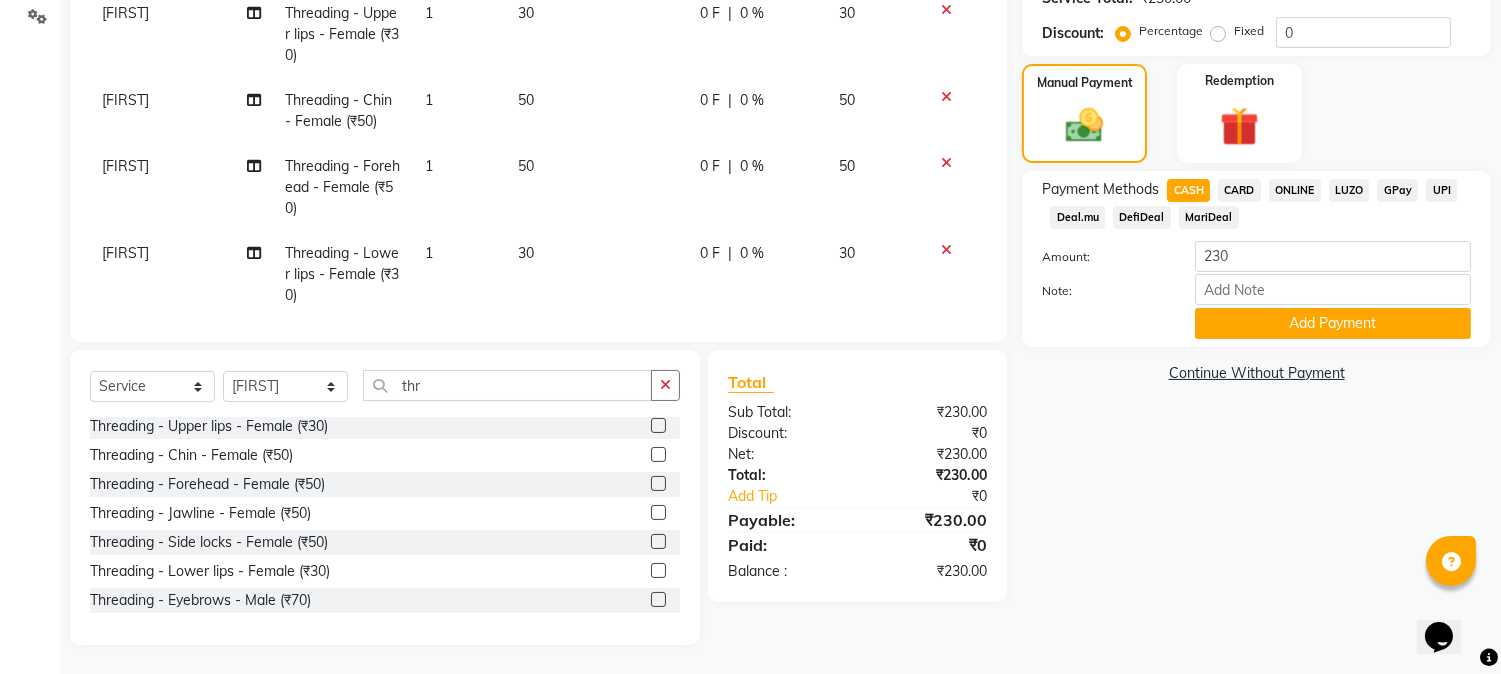 click on "Payment Methods  CASH   CARD   ONLINE   LUZO   GPay   UPI   Deal.mu   DefiDeal   MariDeal  Amount: 230 Note: Add Payment" 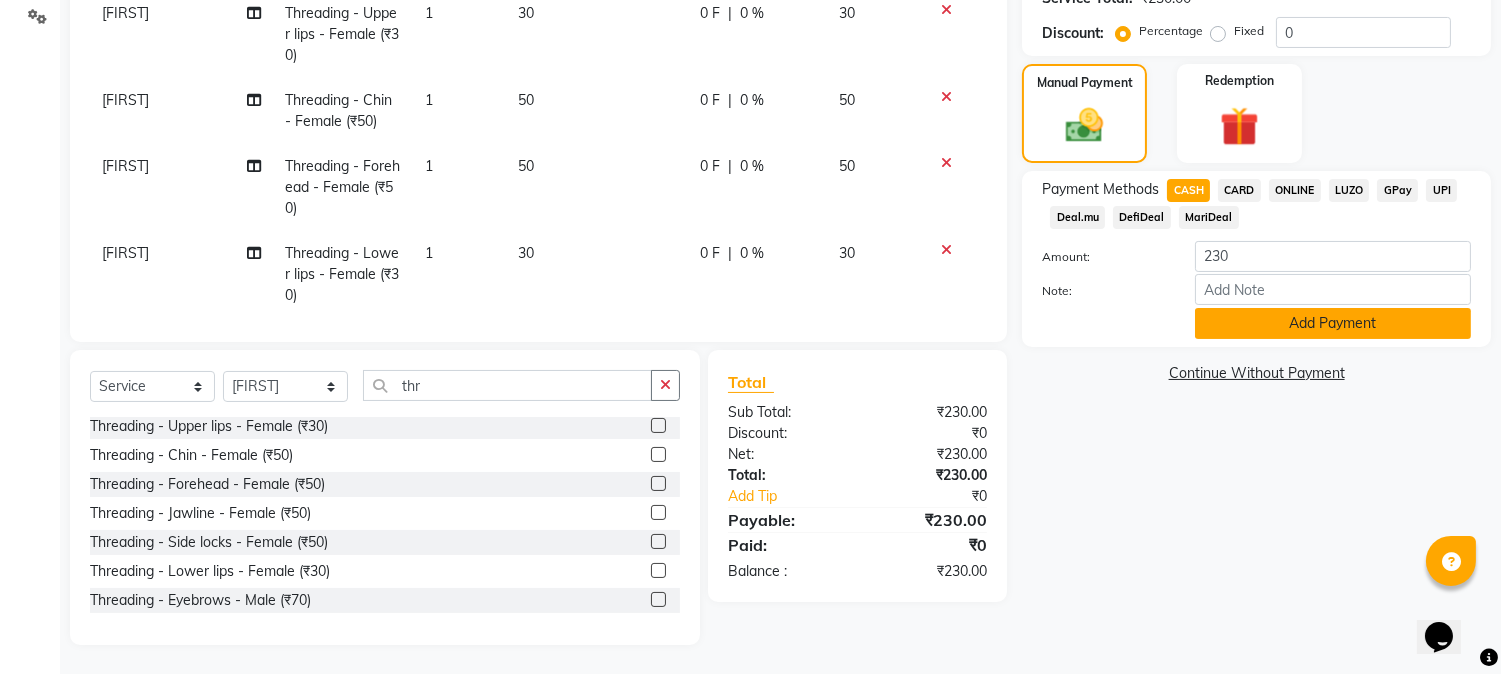 click on "Add Payment" 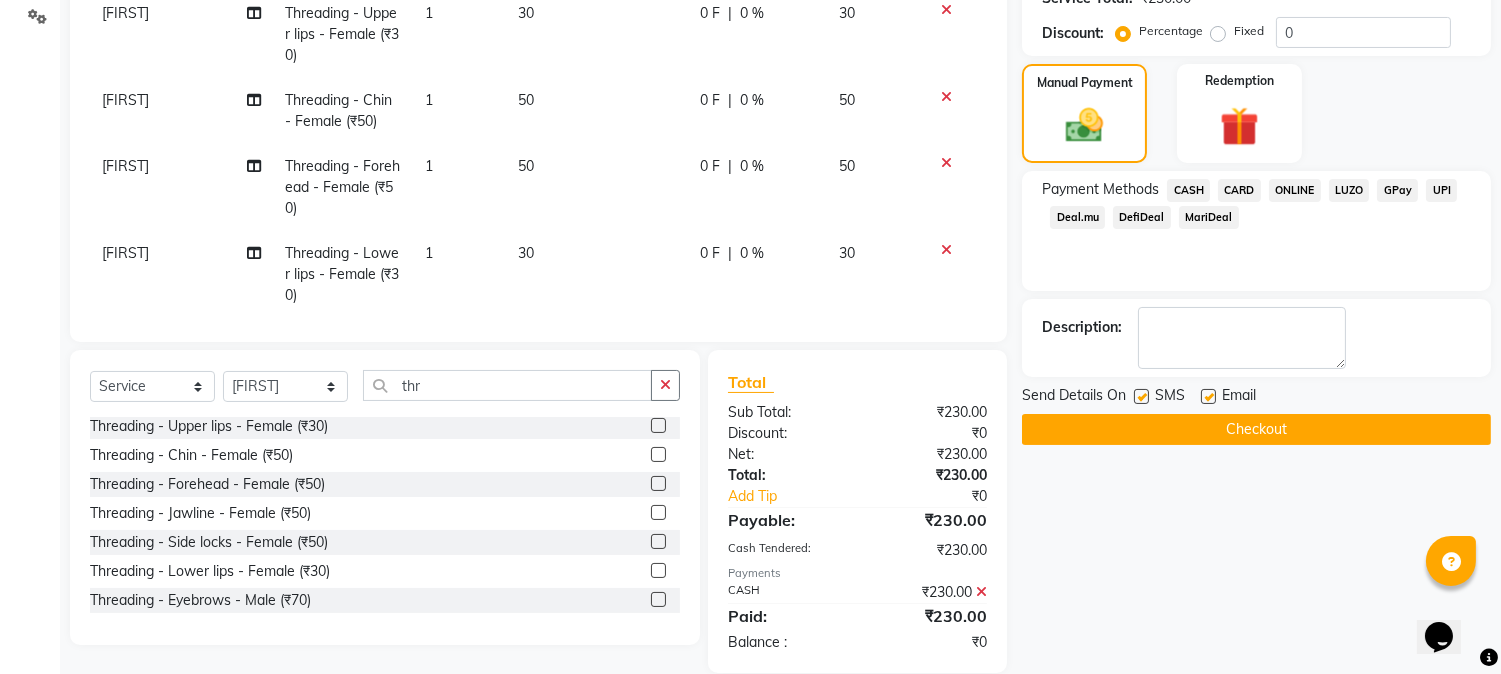 drag, startPoint x: 1243, startPoint y: 450, endPoint x: 1240, endPoint y: 432, distance: 18.248287 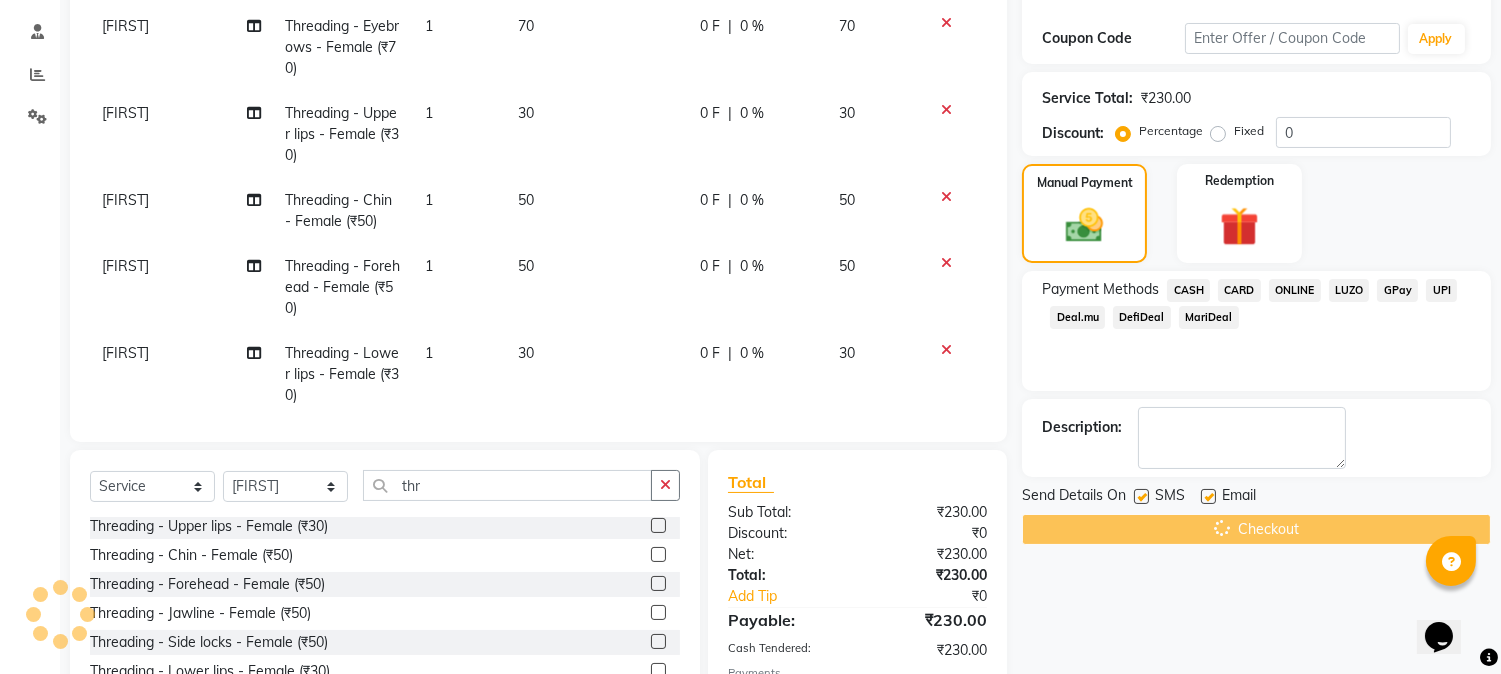 scroll, scrollTop: 0, scrollLeft: 0, axis: both 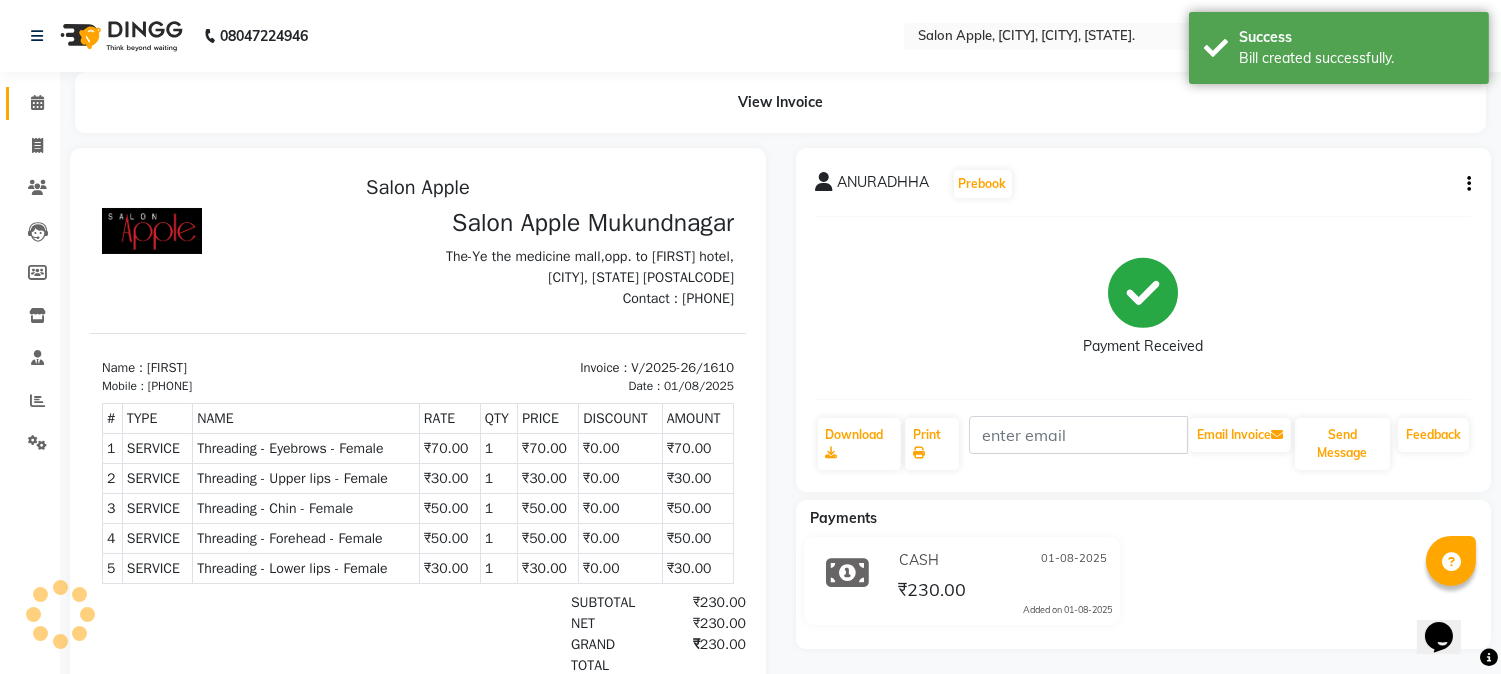 click on "Calendar" 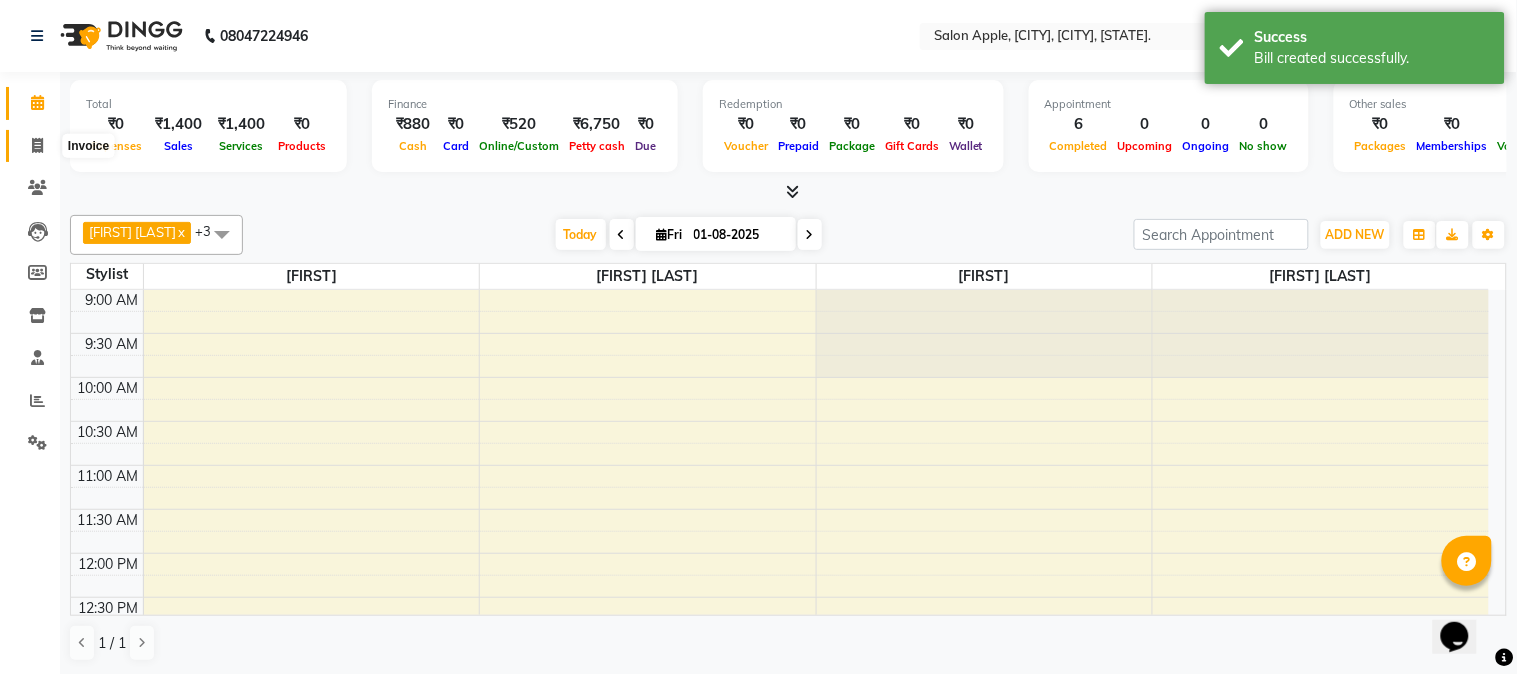 click 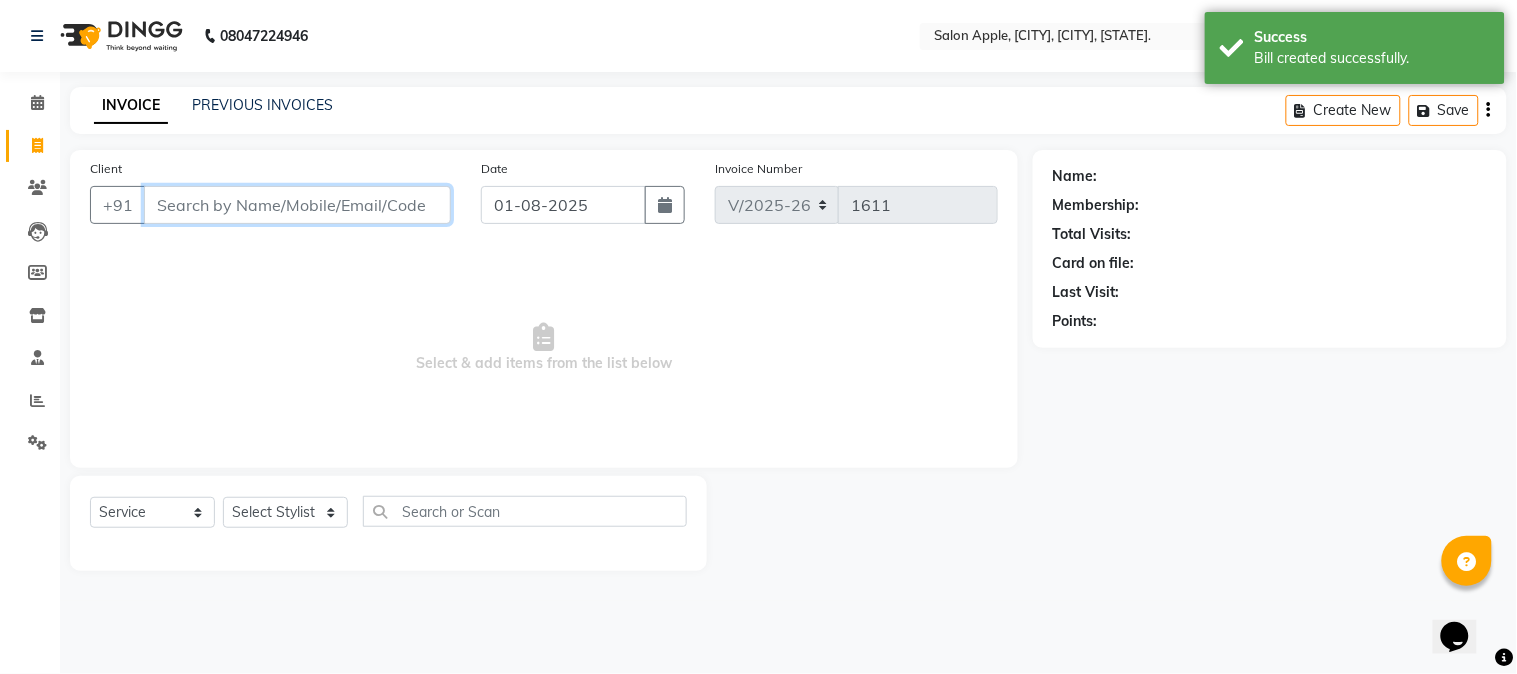 click on "Client" at bounding box center (297, 205) 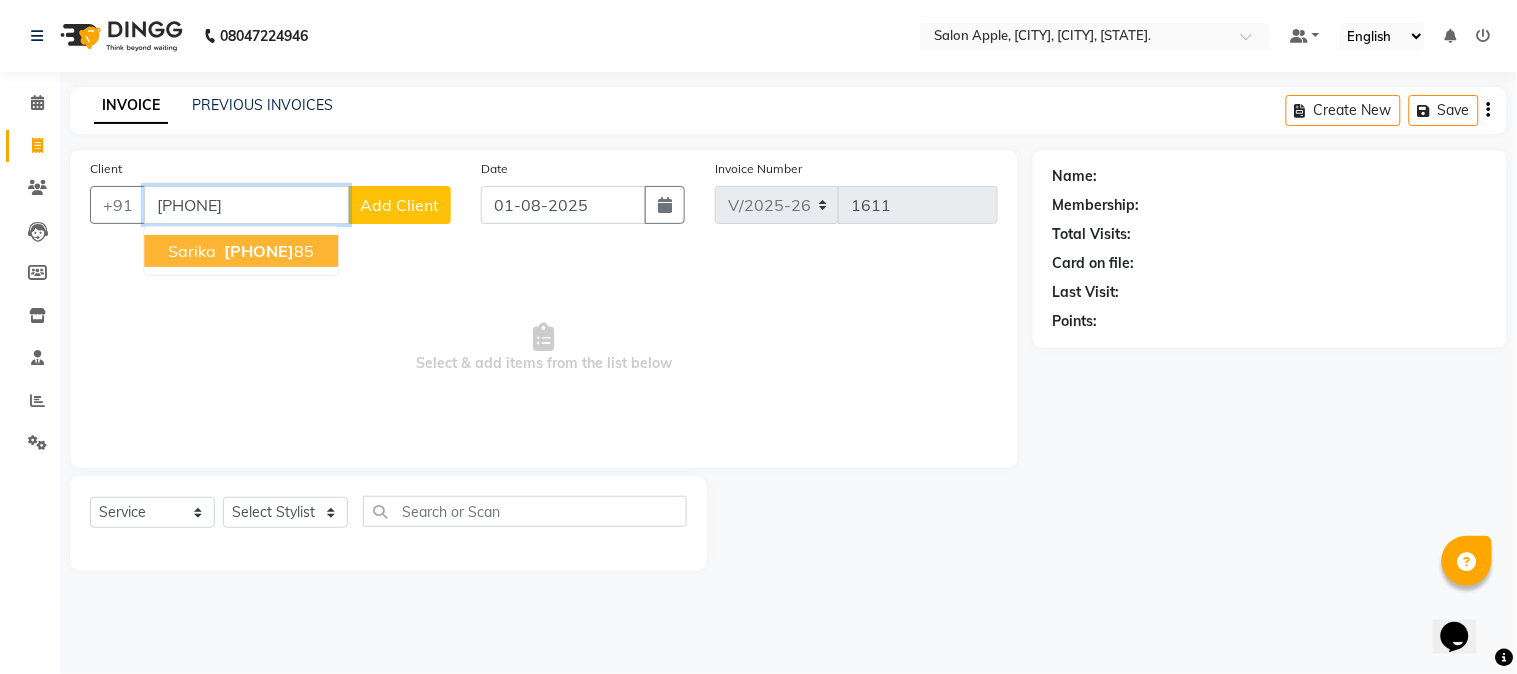 click on "[PHONE]" at bounding box center (267, 251) 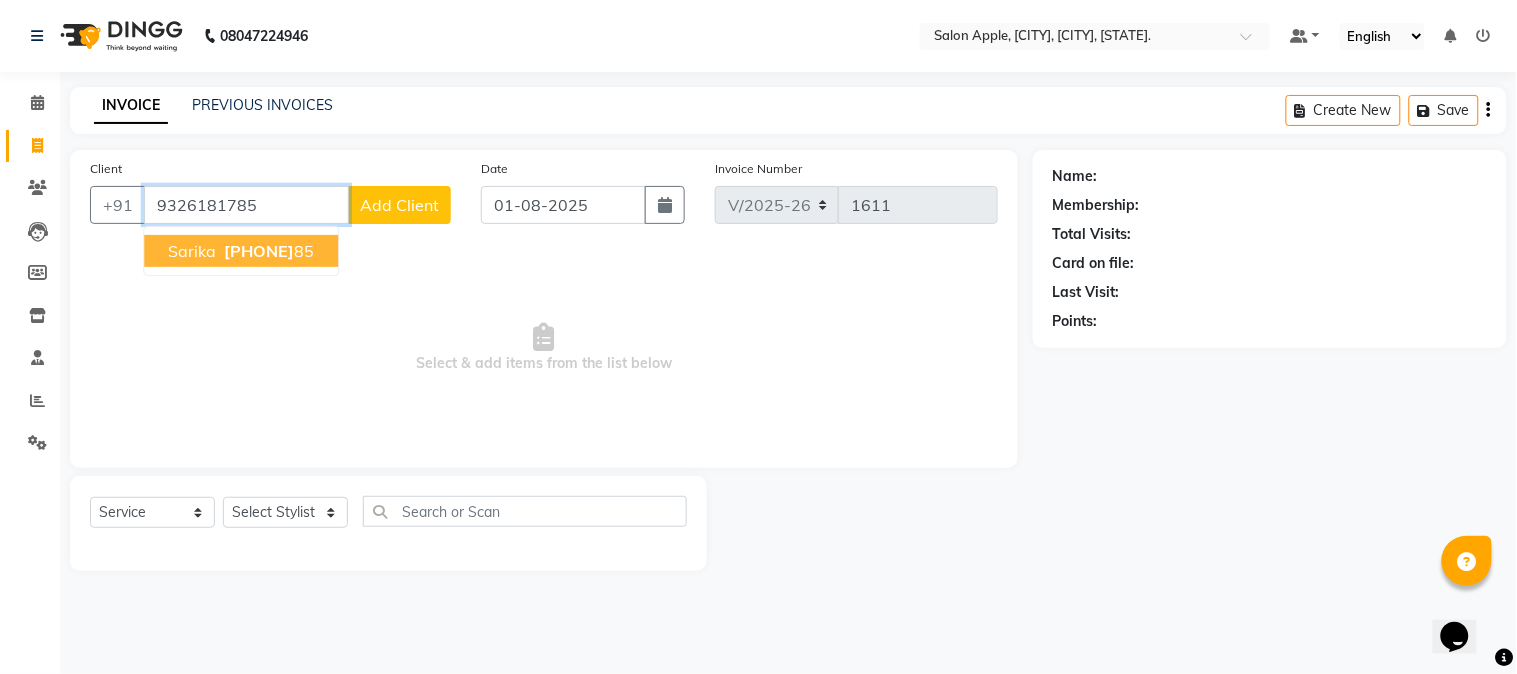 type on "9326181785" 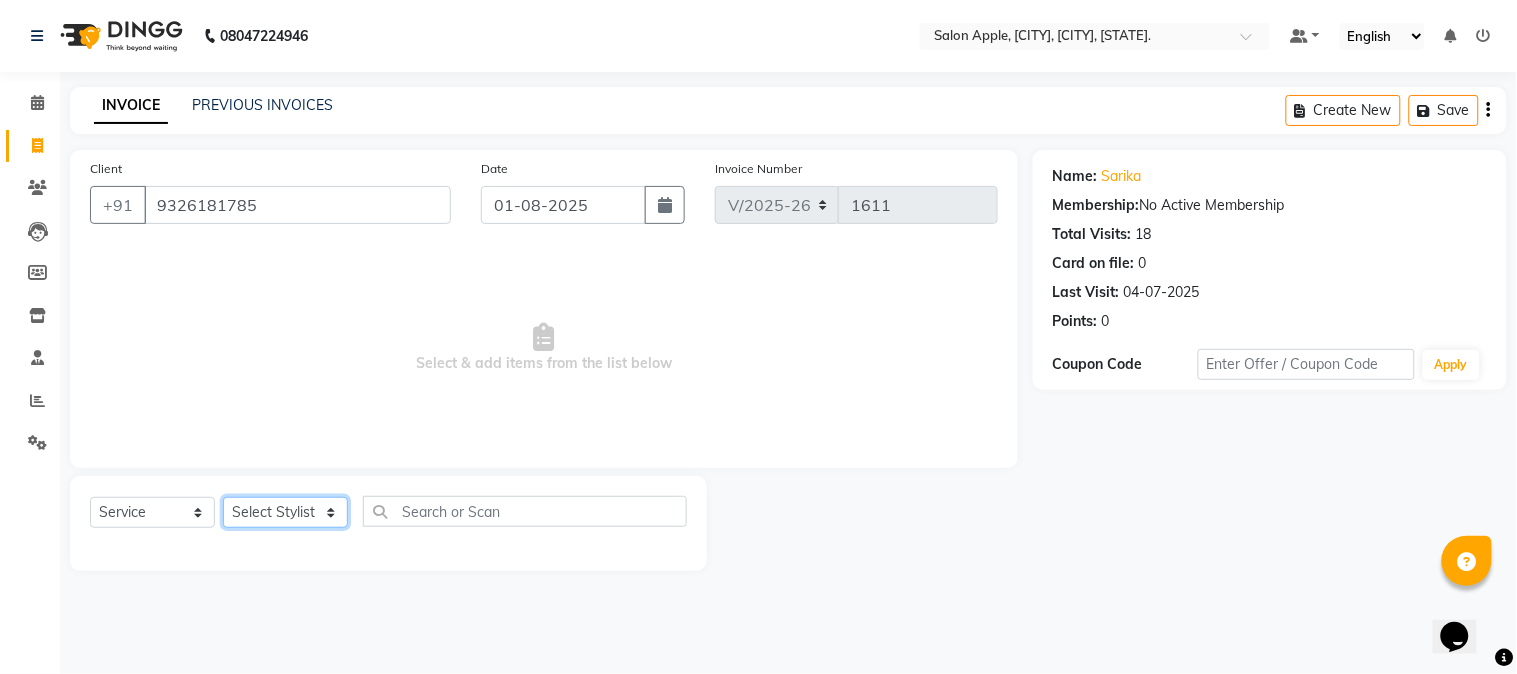 click on "Select Stylist [FIRST] [LAST] [FIRST] [LAST] [FIRST] [LAST] [FIRST] [LAST] [FIRST] [LAST] [FIRST] [LAST] [FIRST] [LAST]" 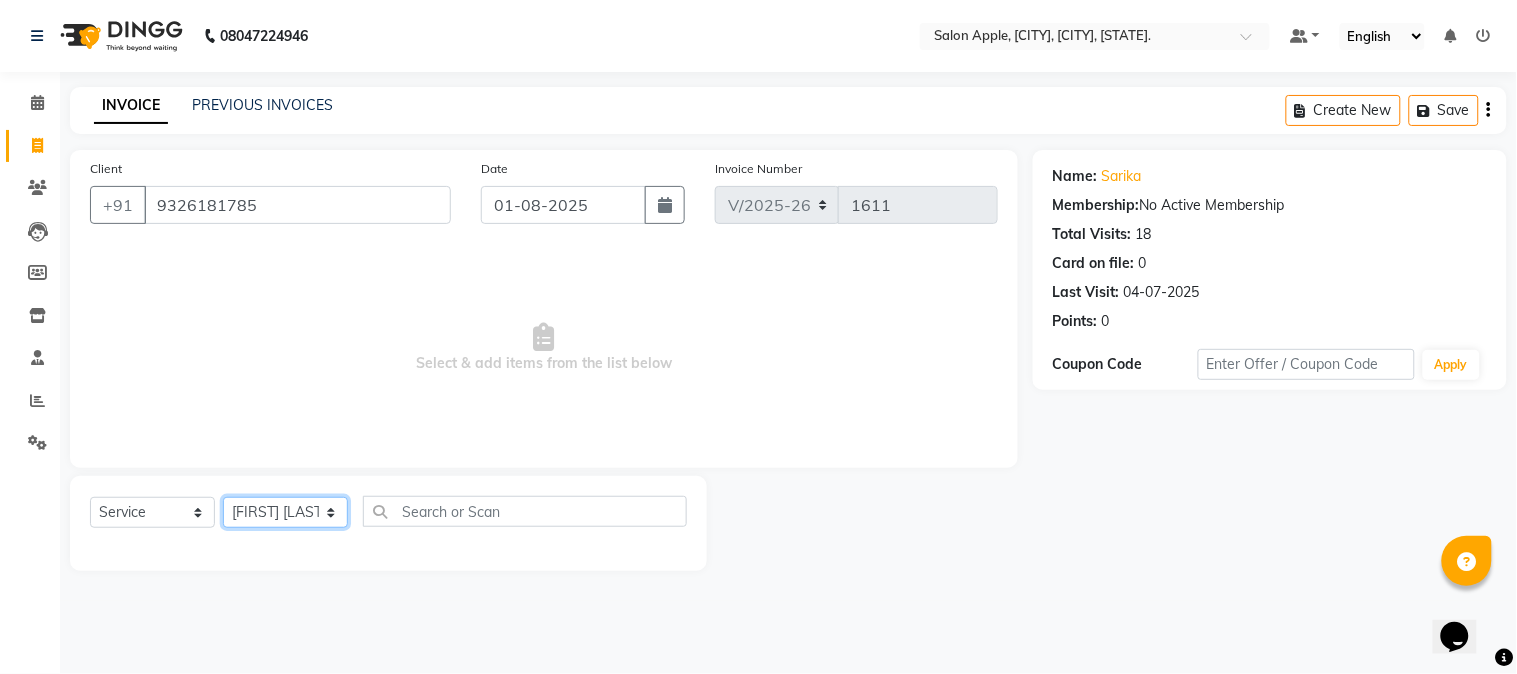 click on "Select Stylist [FIRST] [LAST] [FIRST] [LAST] [FIRST] [LAST] [FIRST] [LAST] [FIRST] [LAST] [FIRST] [LAST] [FIRST] [LAST]" 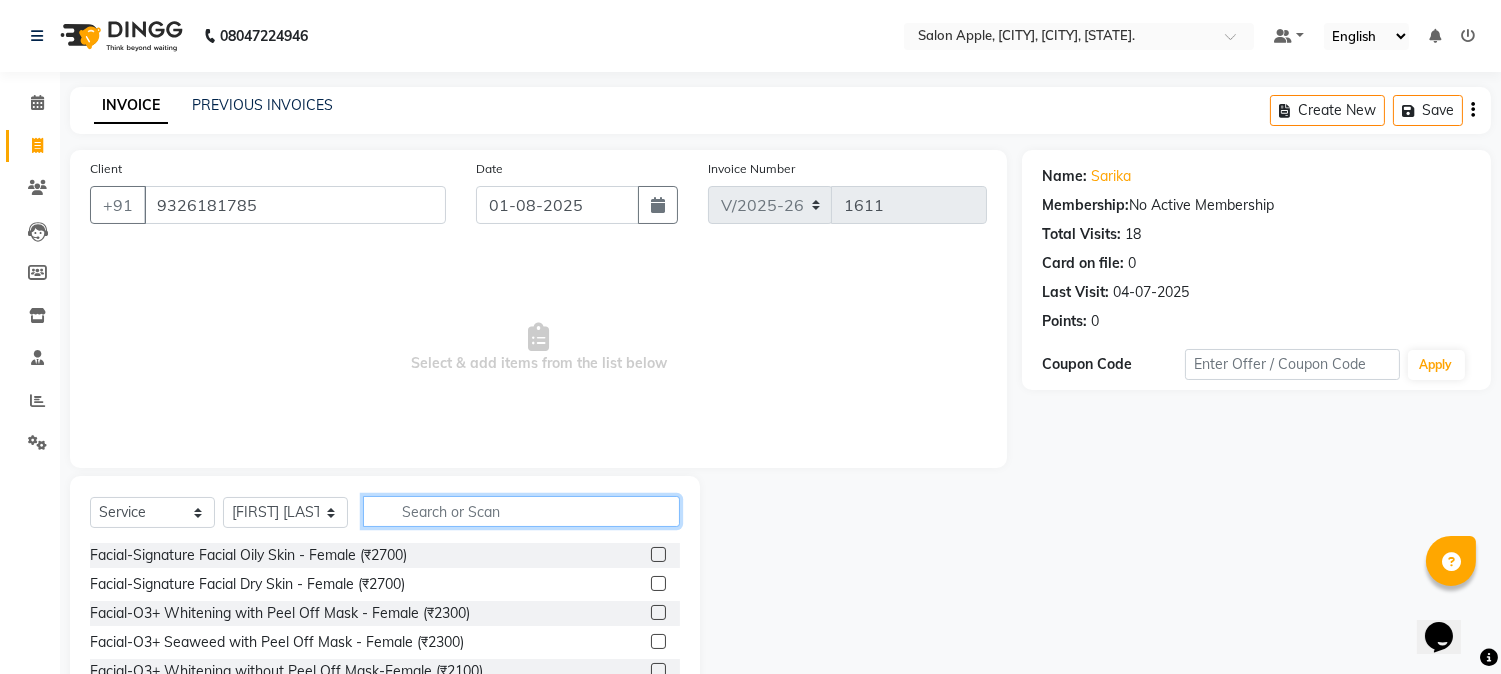 click 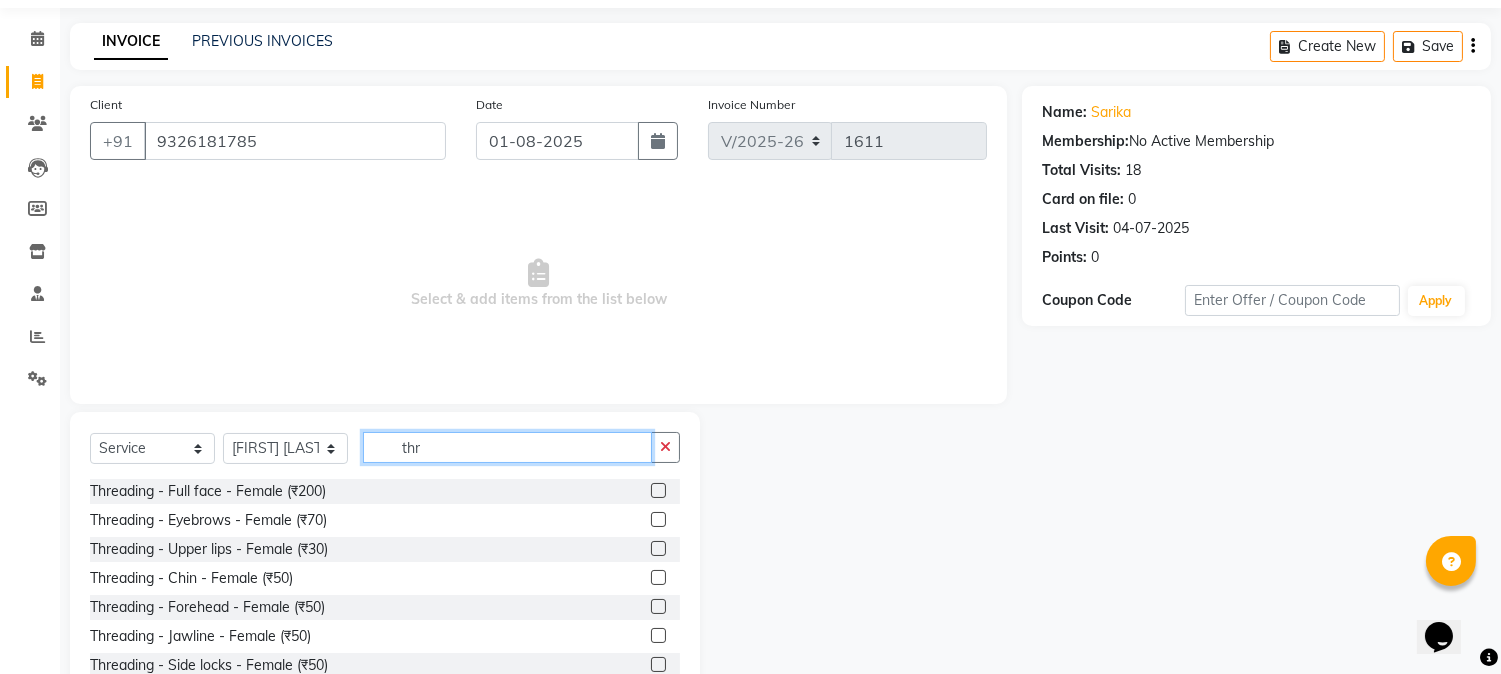scroll, scrollTop: 126, scrollLeft: 0, axis: vertical 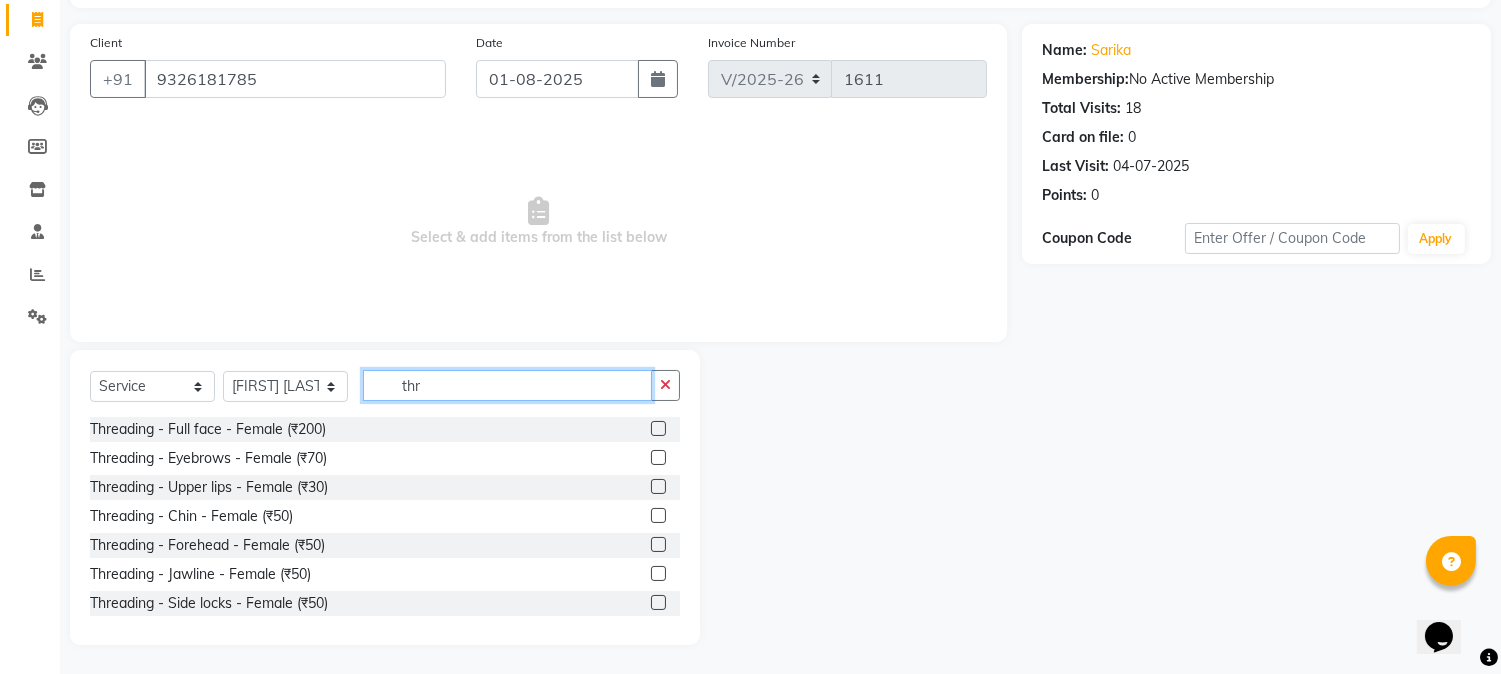 type on "thr" 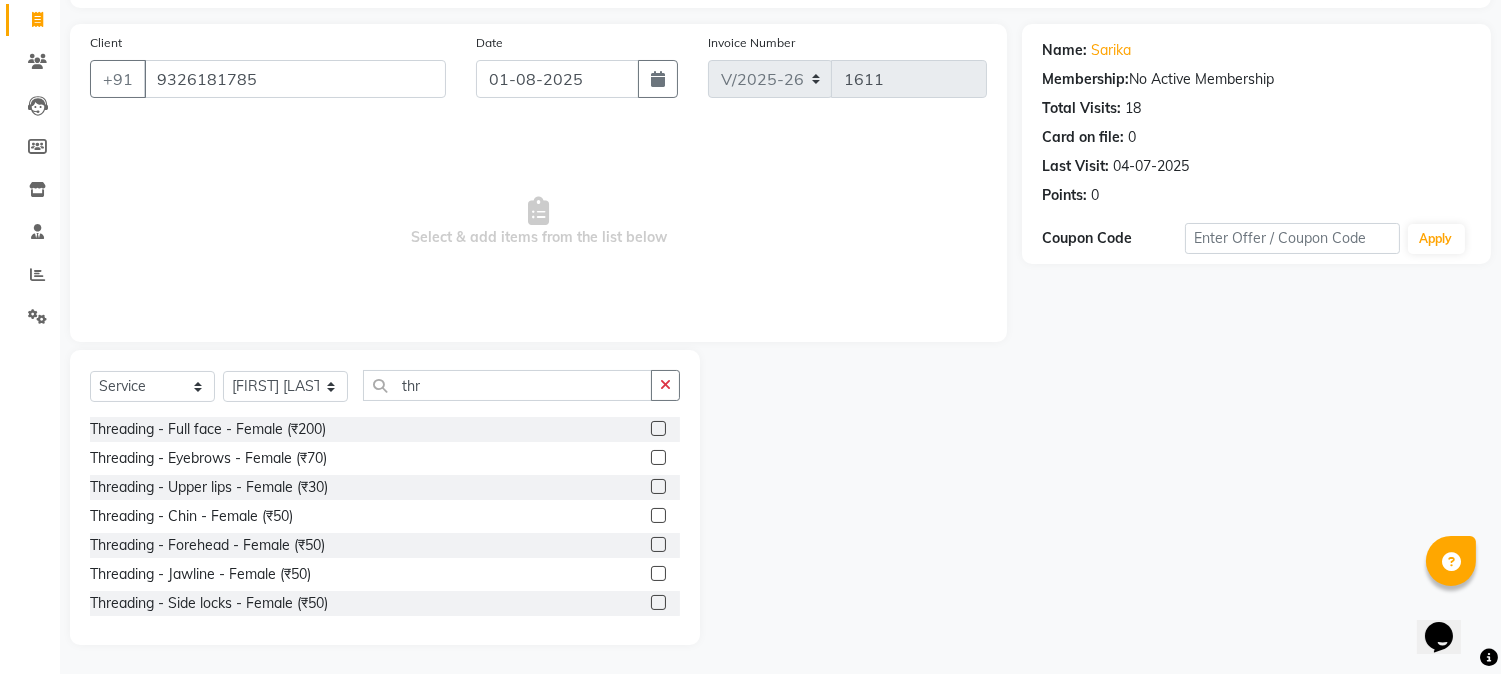 click 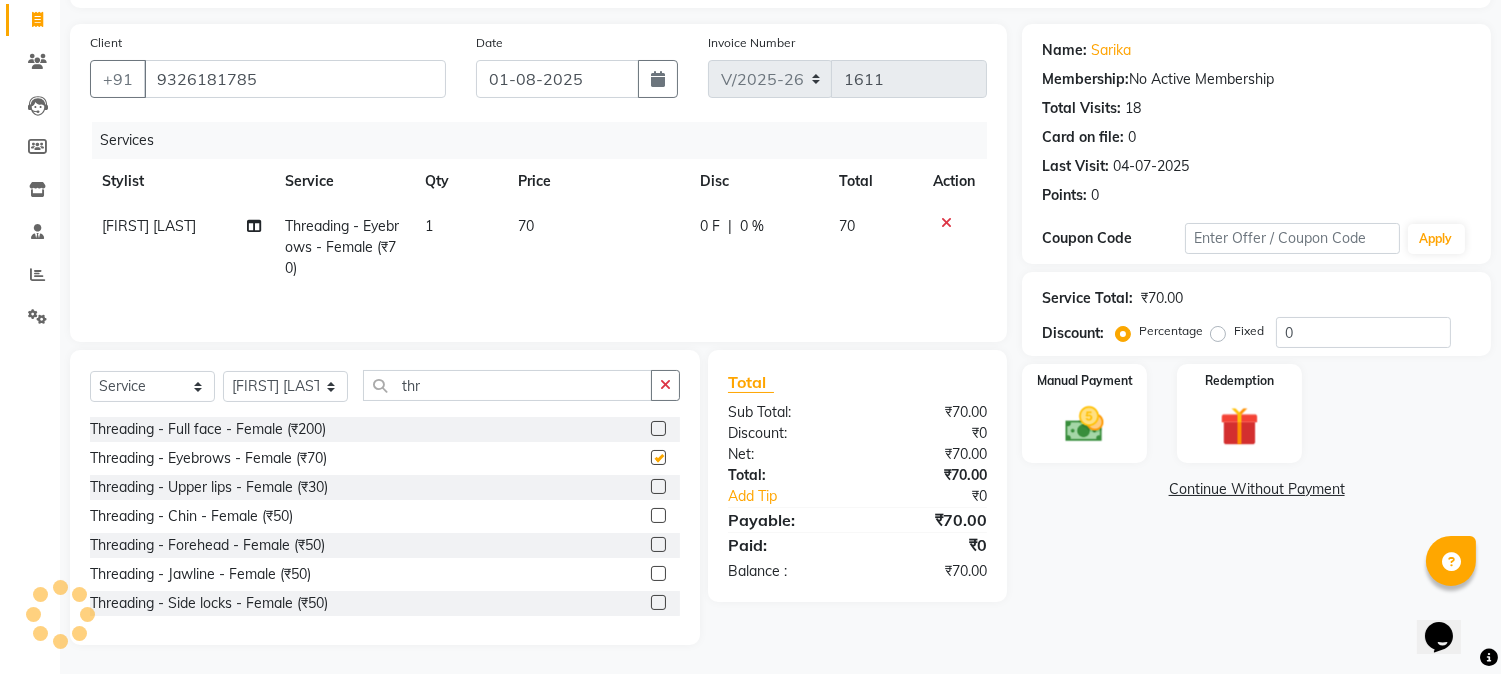 checkbox on "false" 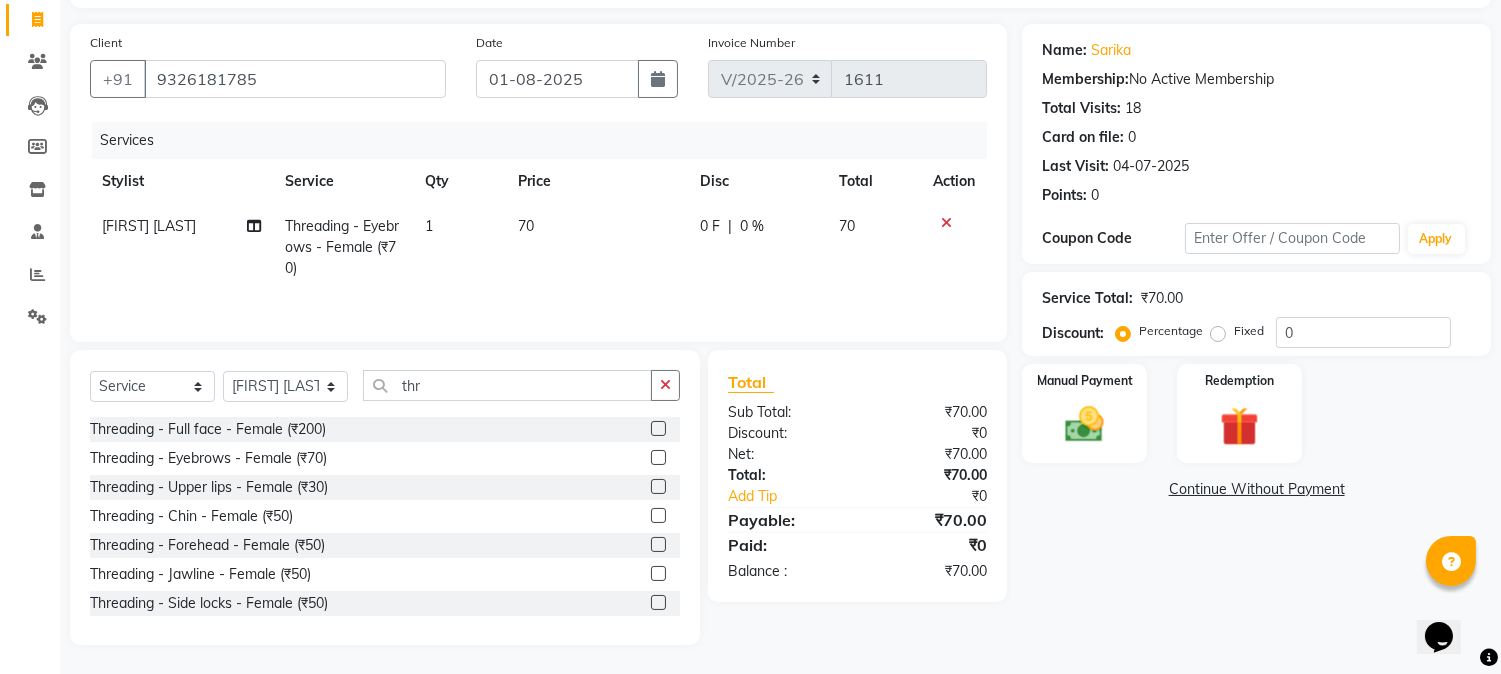 click 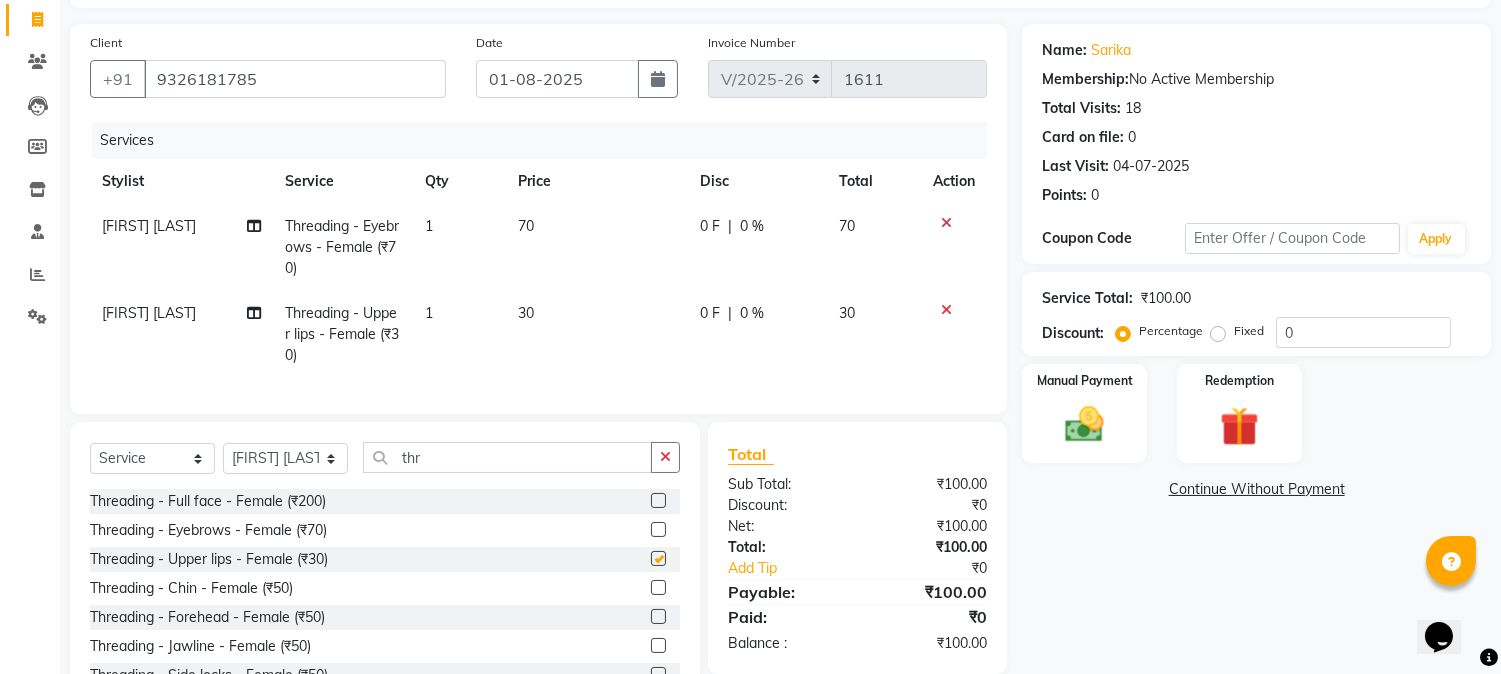 checkbox on "false" 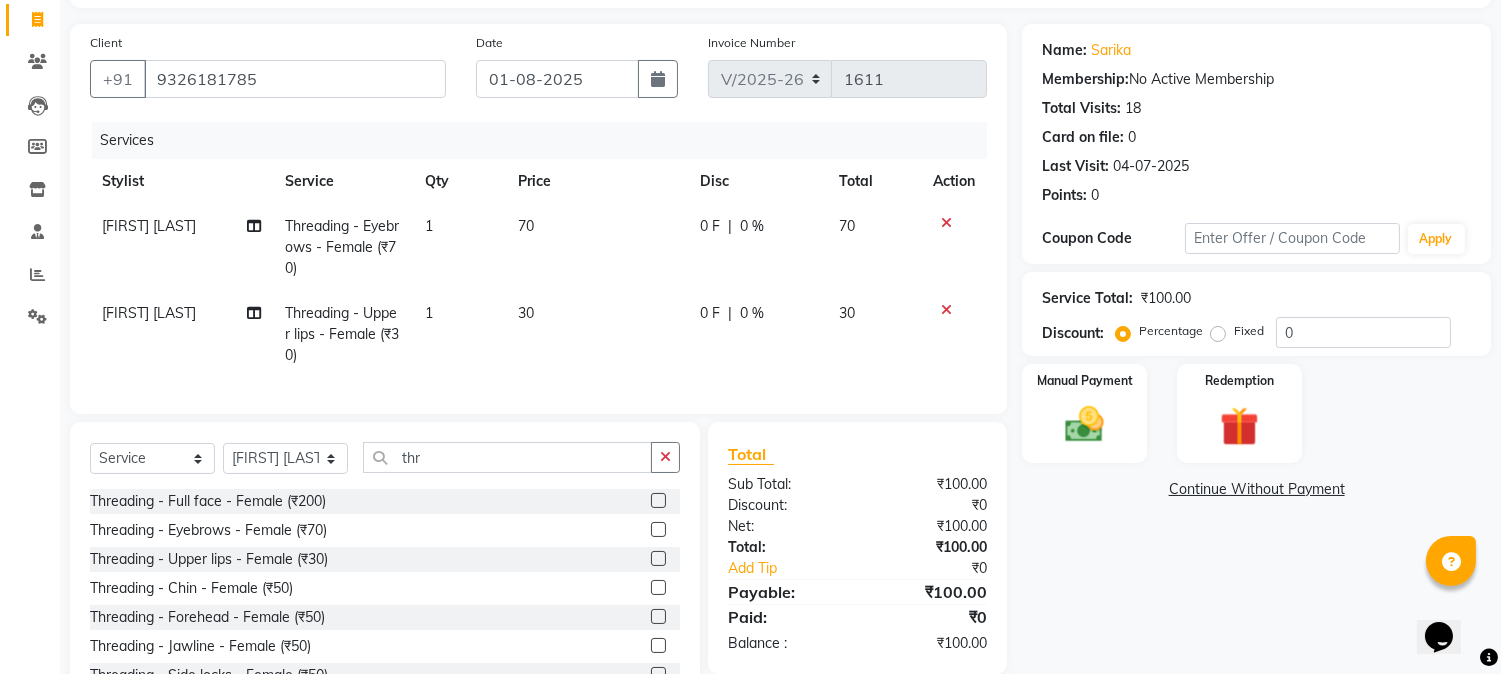 click 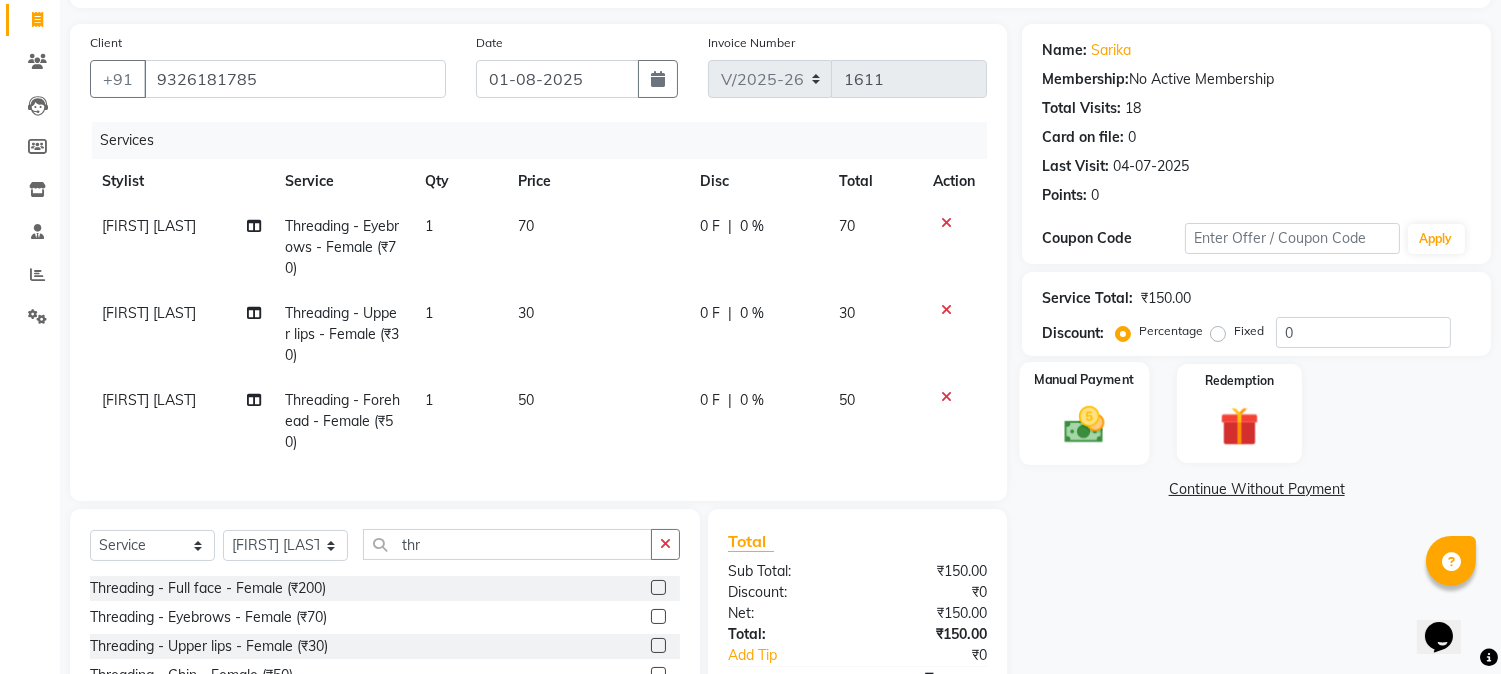 checkbox on "false" 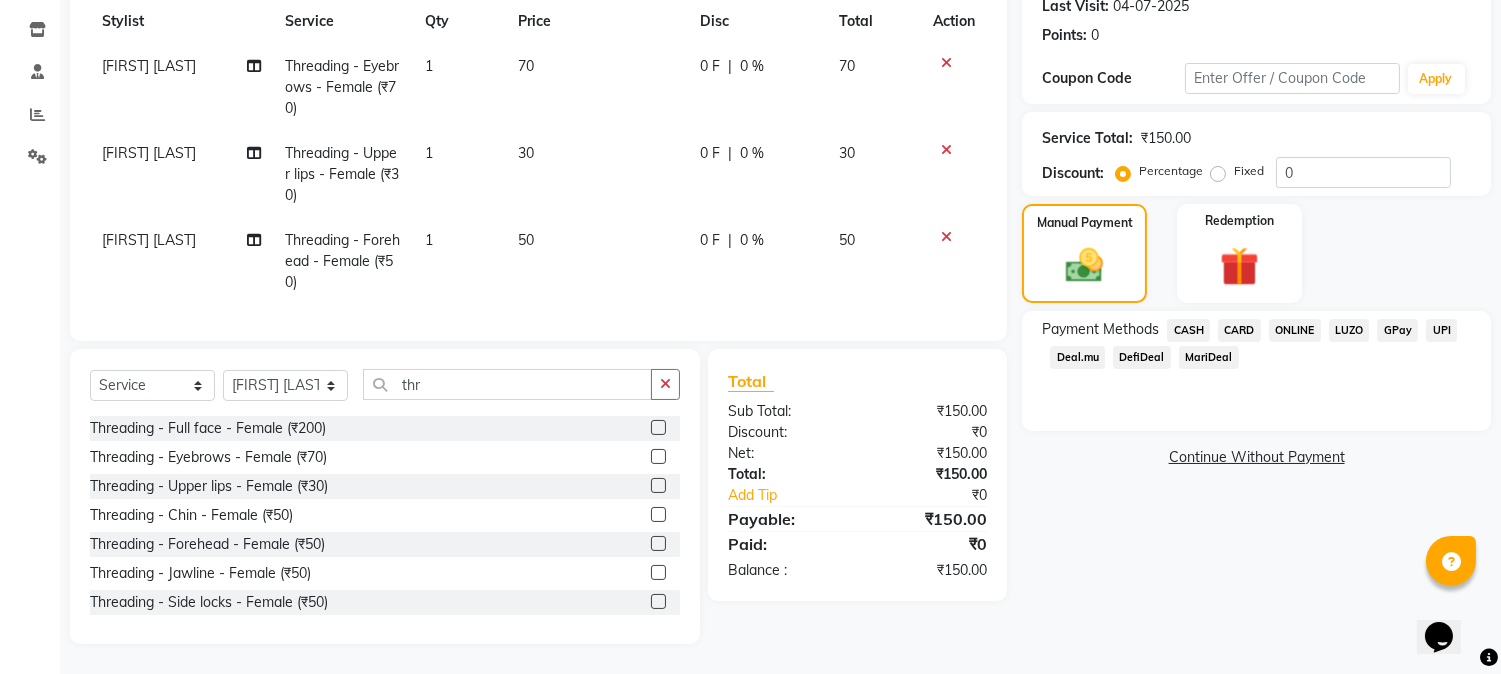 scroll, scrollTop: 302, scrollLeft: 0, axis: vertical 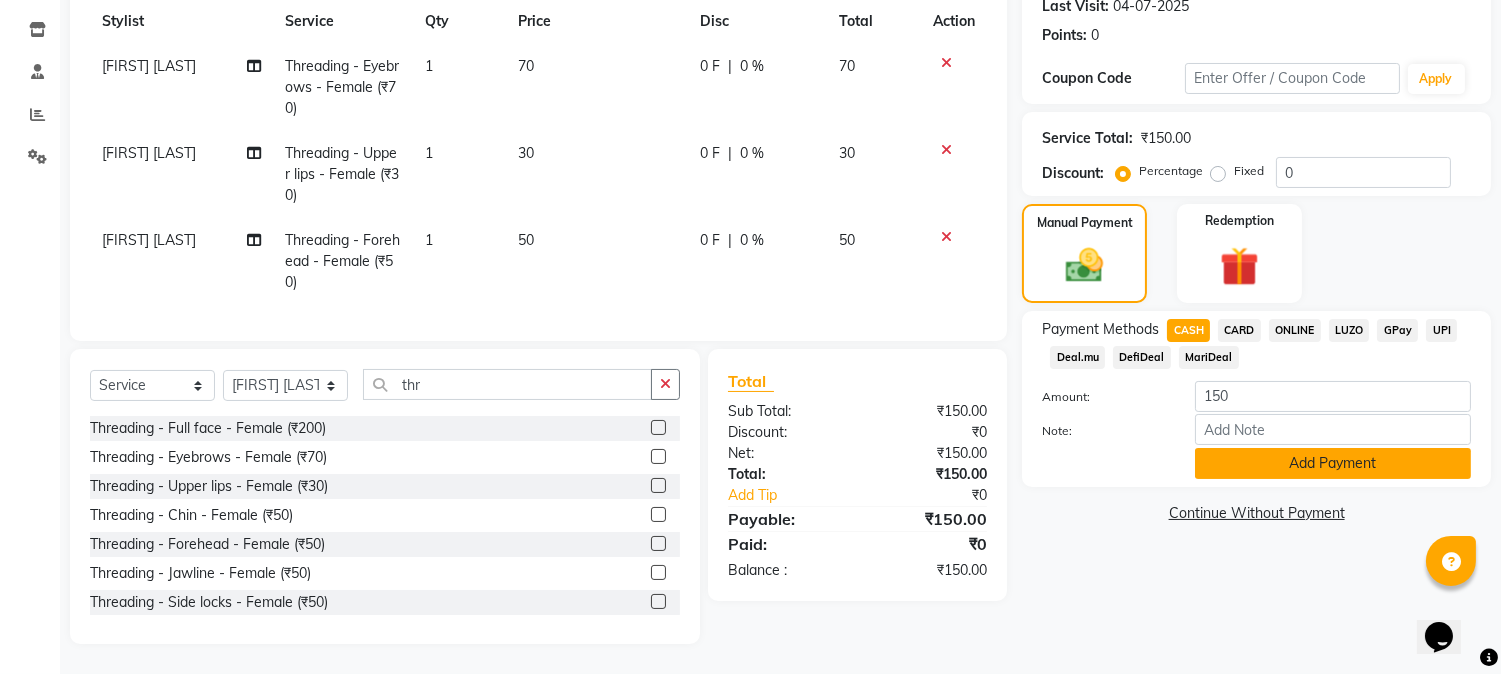 click on "Add Payment" 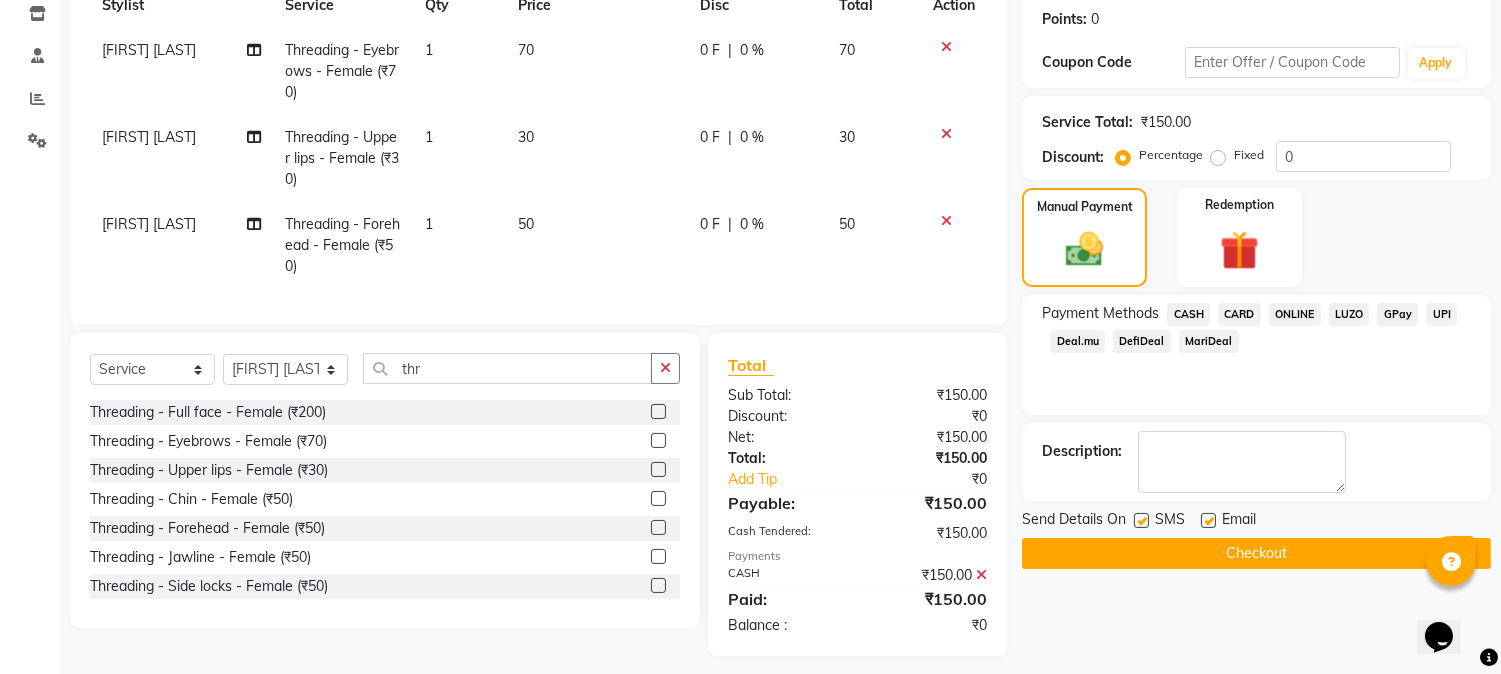 click 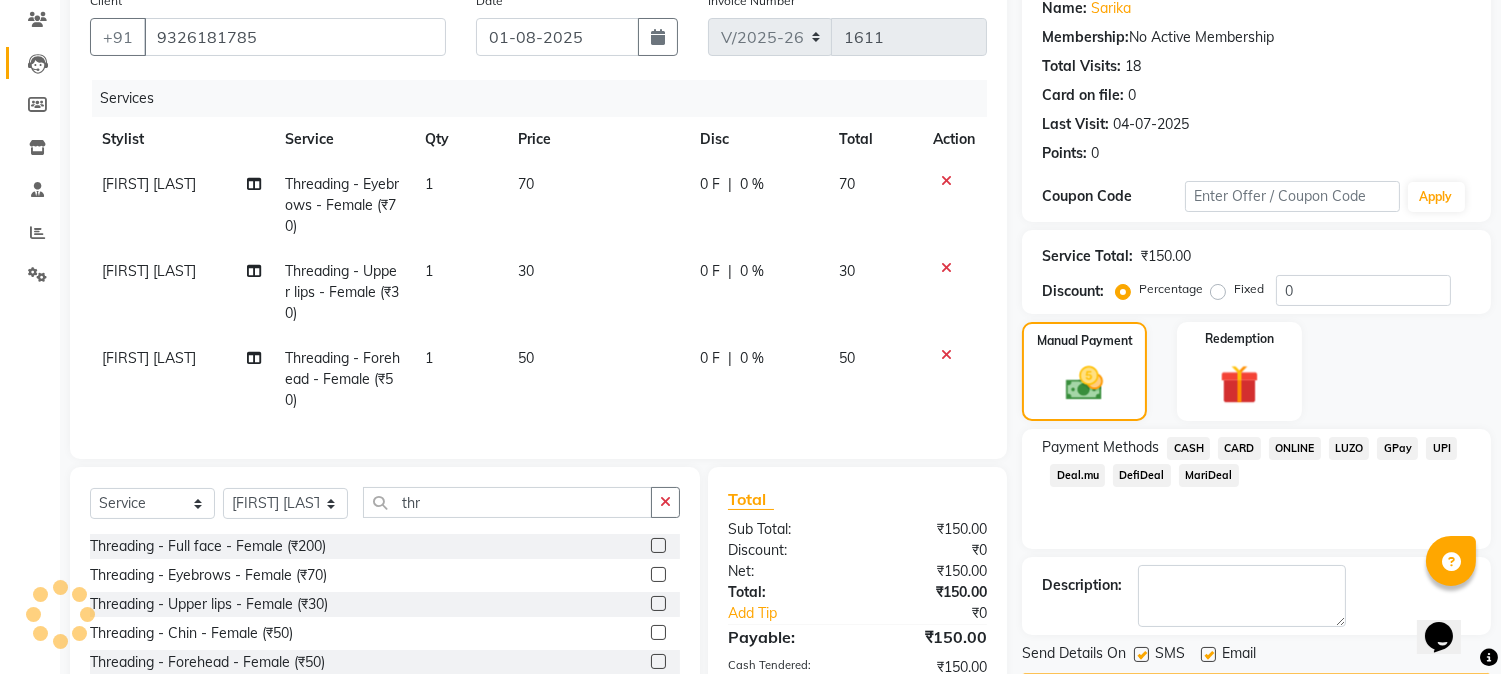 scroll, scrollTop: 0, scrollLeft: 0, axis: both 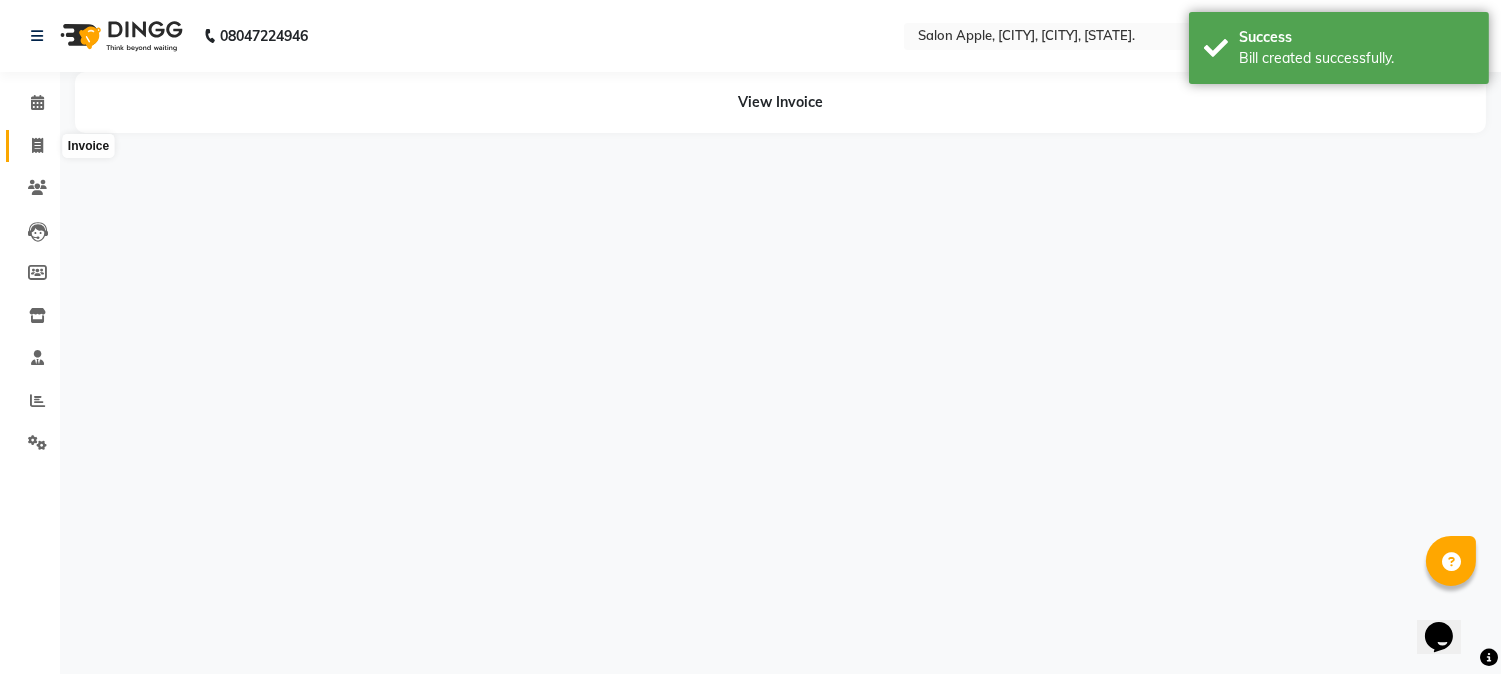 click 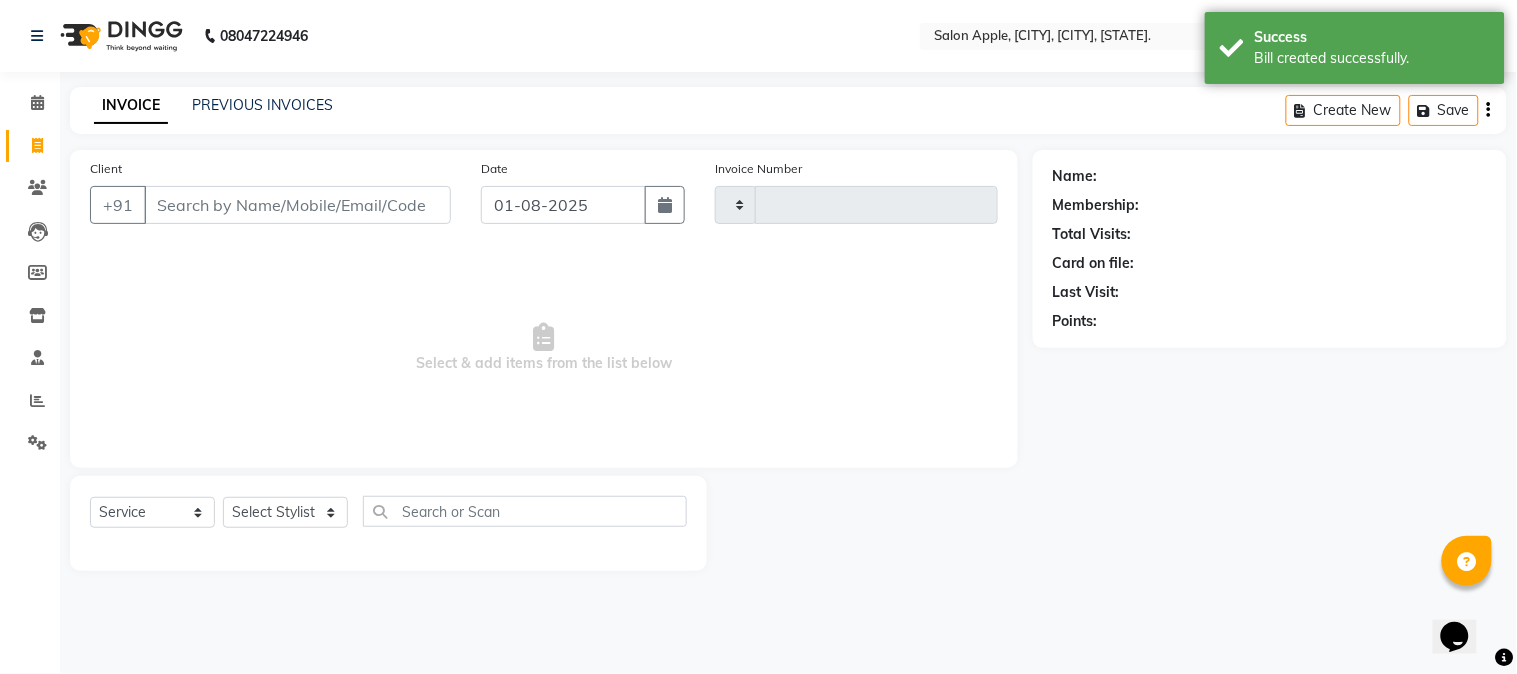 type on "1612" 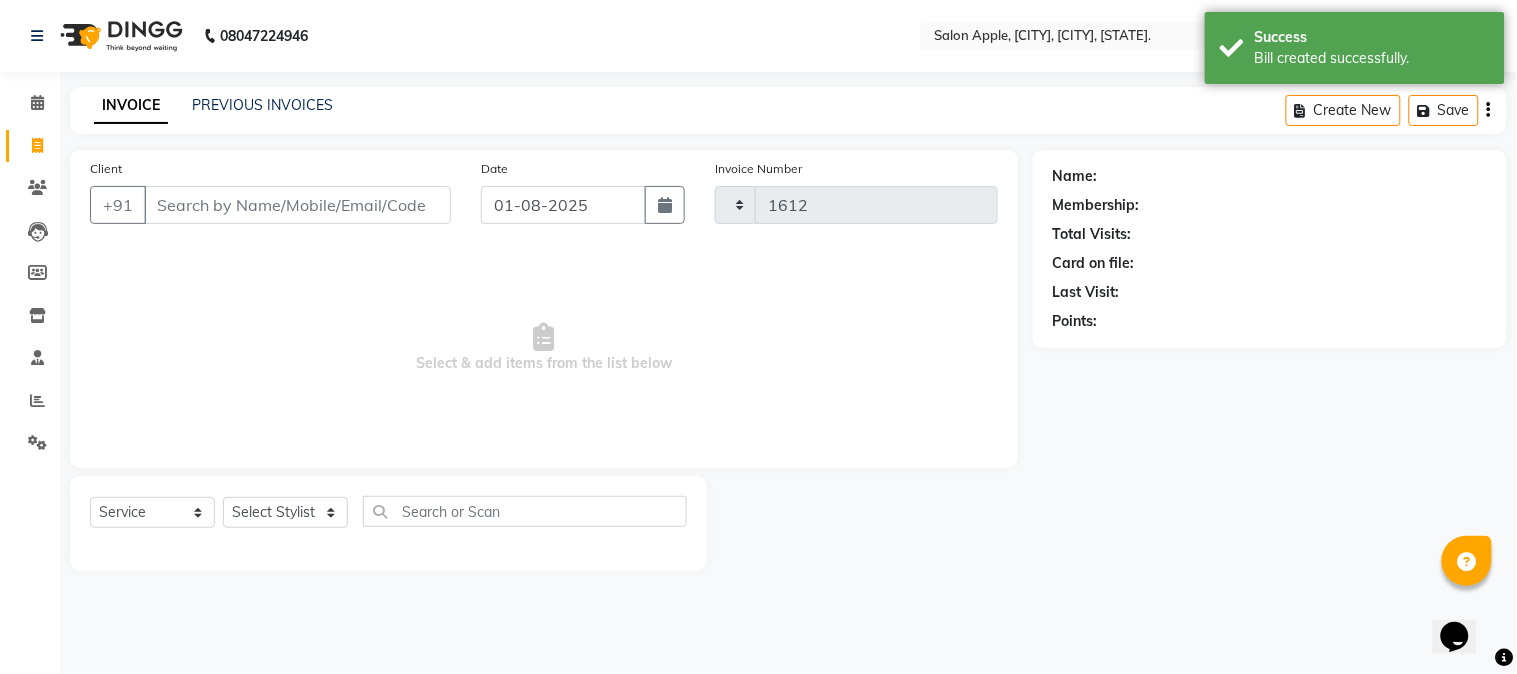 select on "4128" 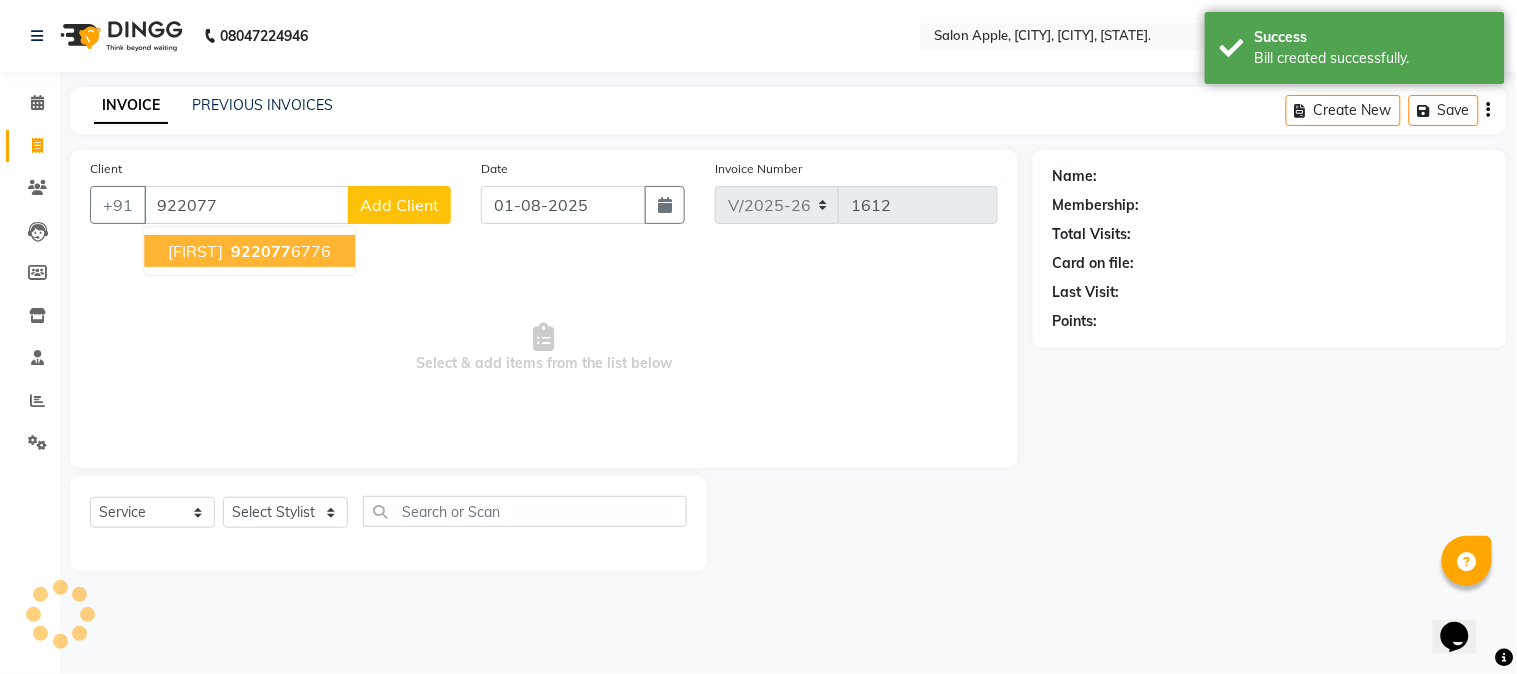 click on "[FIRST] [PHONE]" at bounding box center [249, 251] 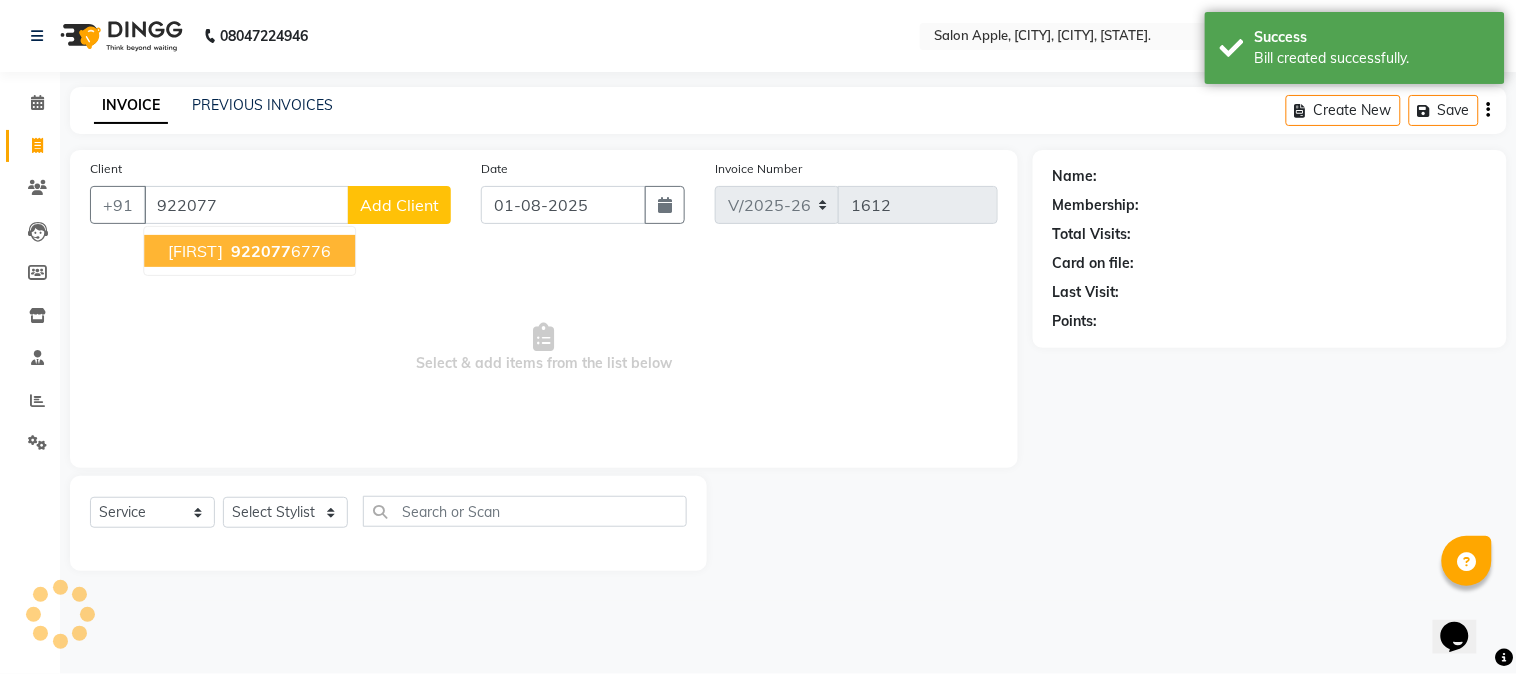 drag, startPoint x: 241, startPoint y: 266, endPoint x: 263, endPoint y: 260, distance: 22.803509 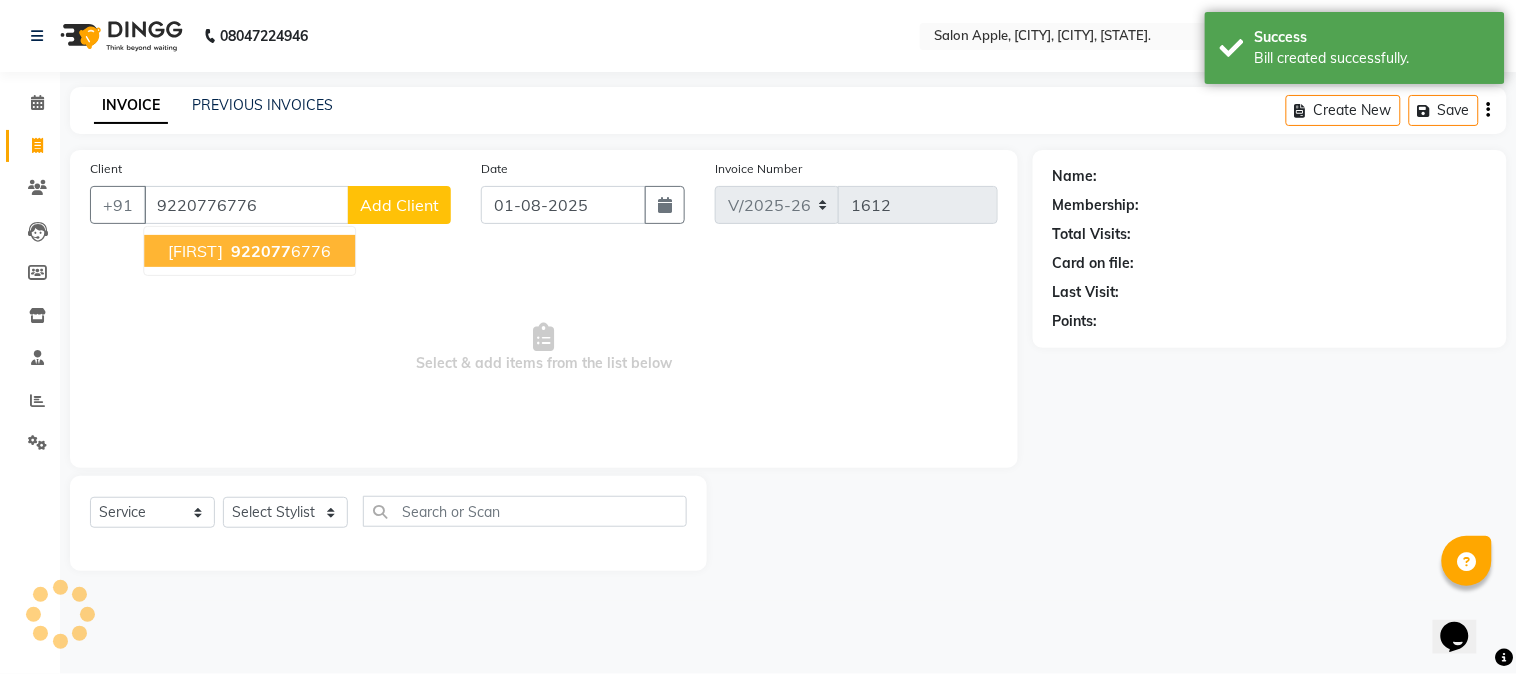 type on "9220776776" 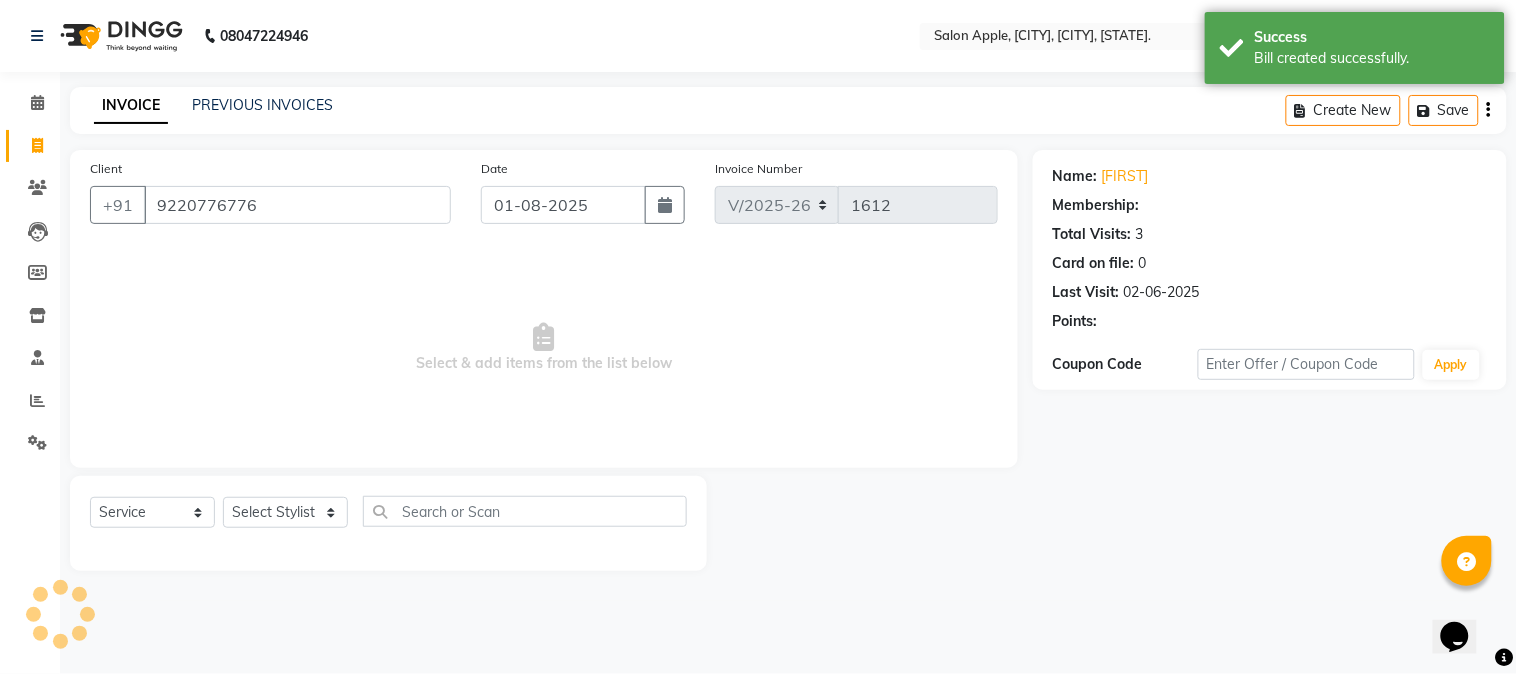 select on "1: Object" 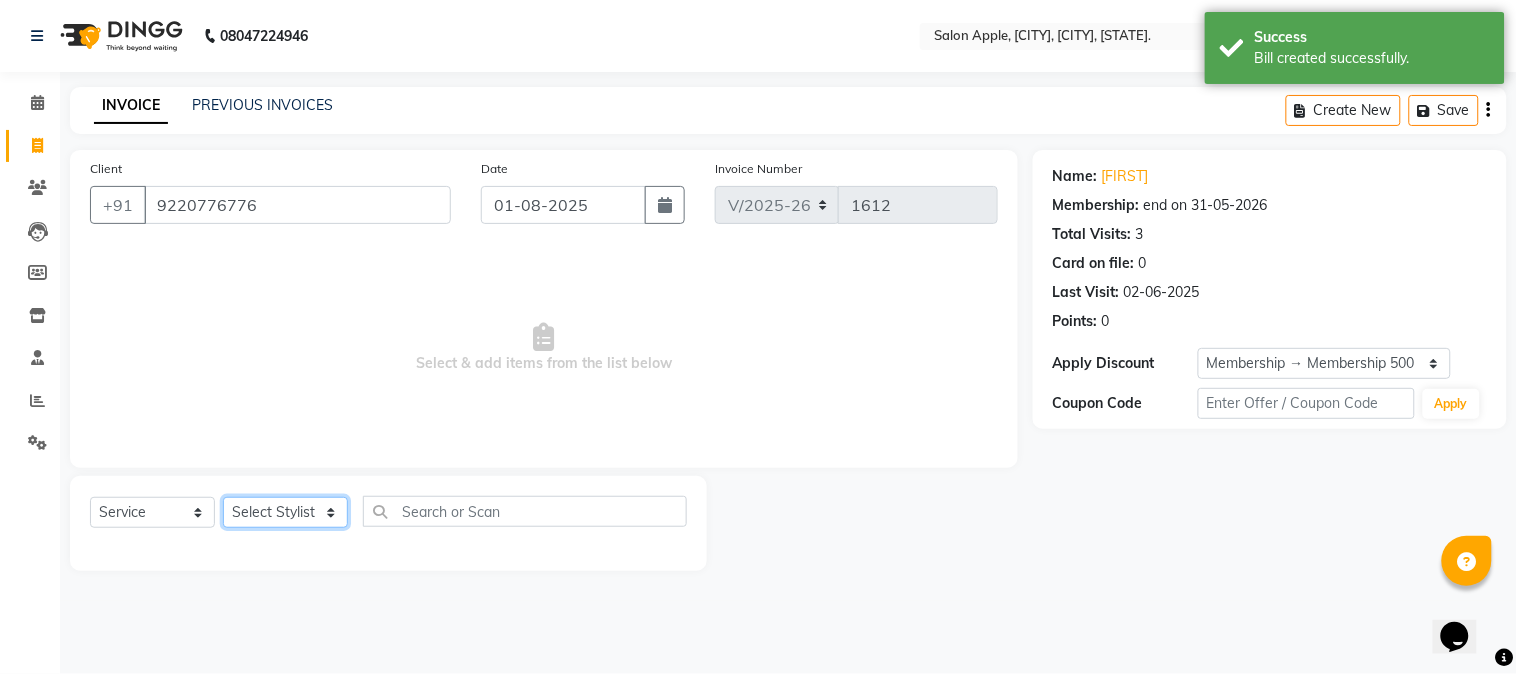 drag, startPoint x: 297, startPoint y: 527, endPoint x: 300, endPoint y: 507, distance: 20.22375 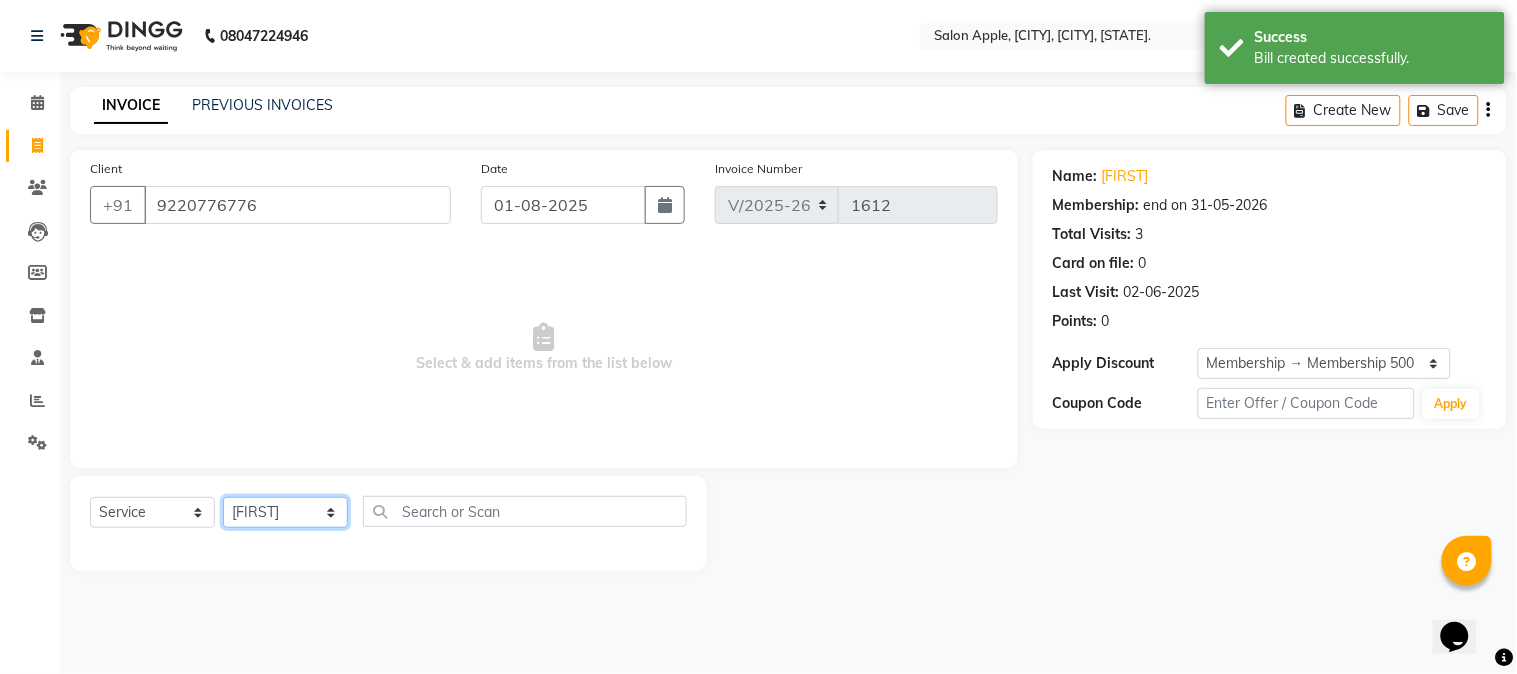 click on "Select Stylist [FIRST] [LAST] [FIRST] [LAST] [FIRST] [LAST] [FIRST] [LAST] [FIRST] [LAST] [FIRST] [LAST] [FIRST] [LAST]" 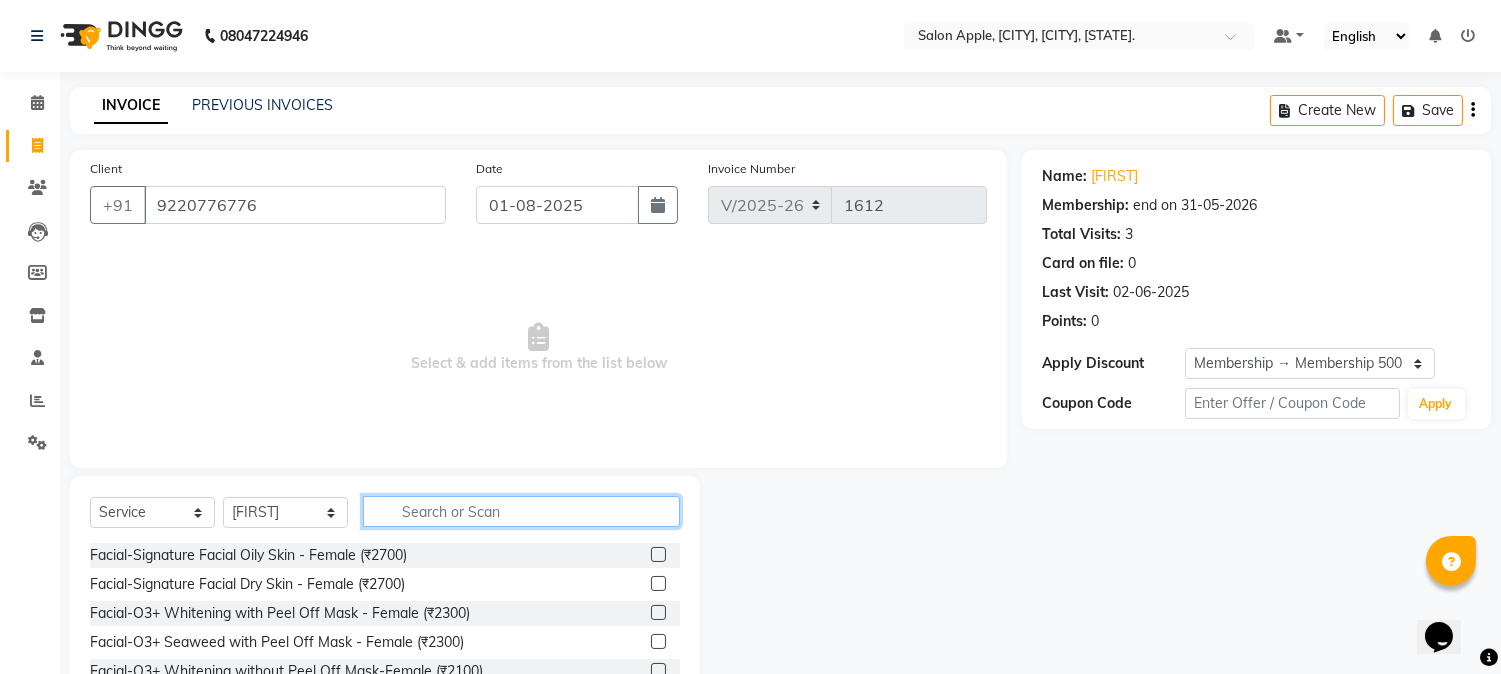 click 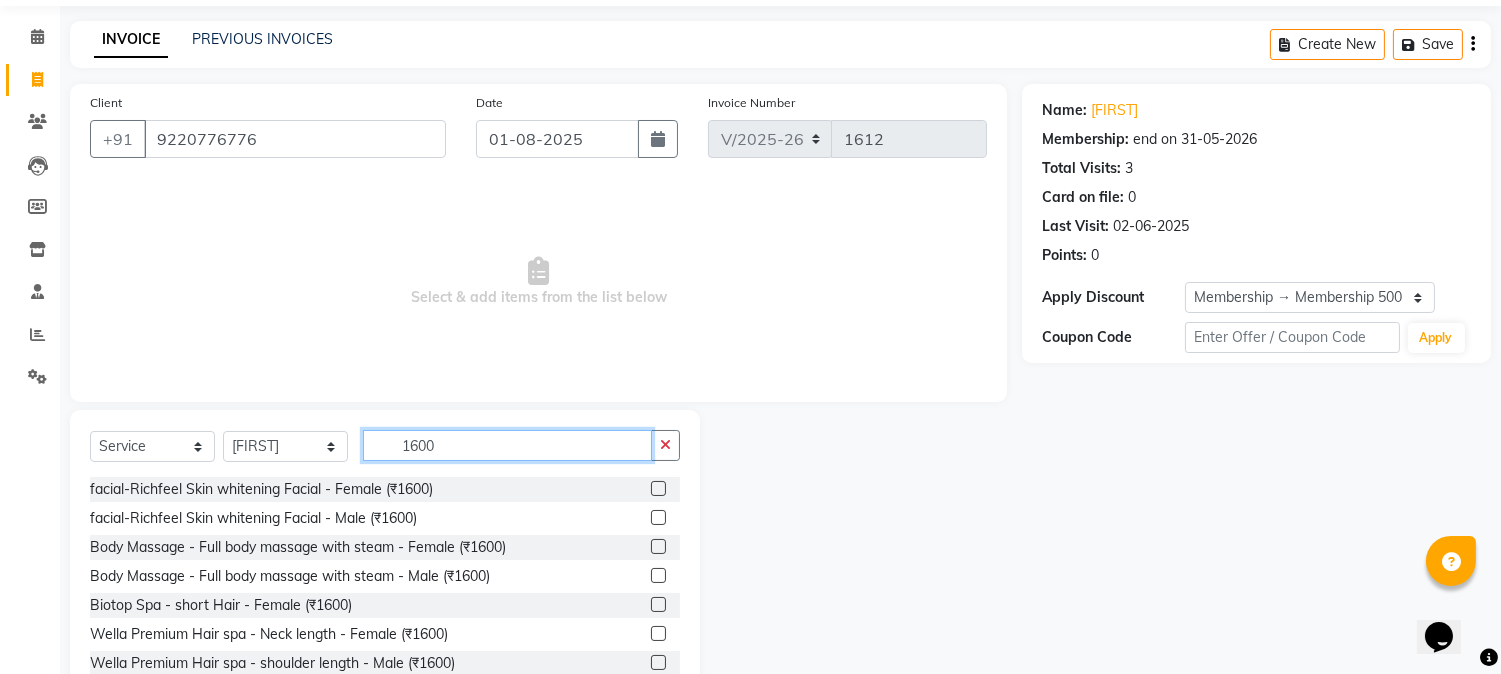 scroll, scrollTop: 126, scrollLeft: 0, axis: vertical 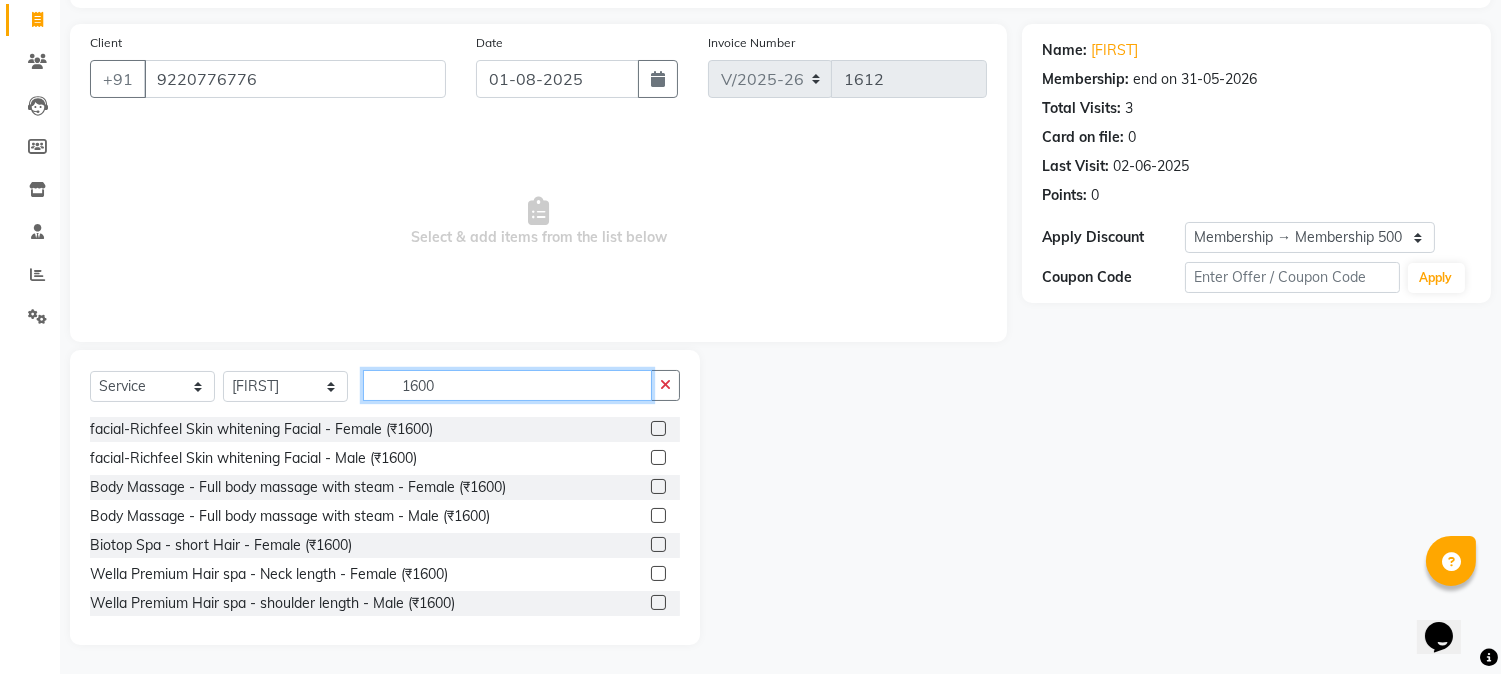 type on "1600" 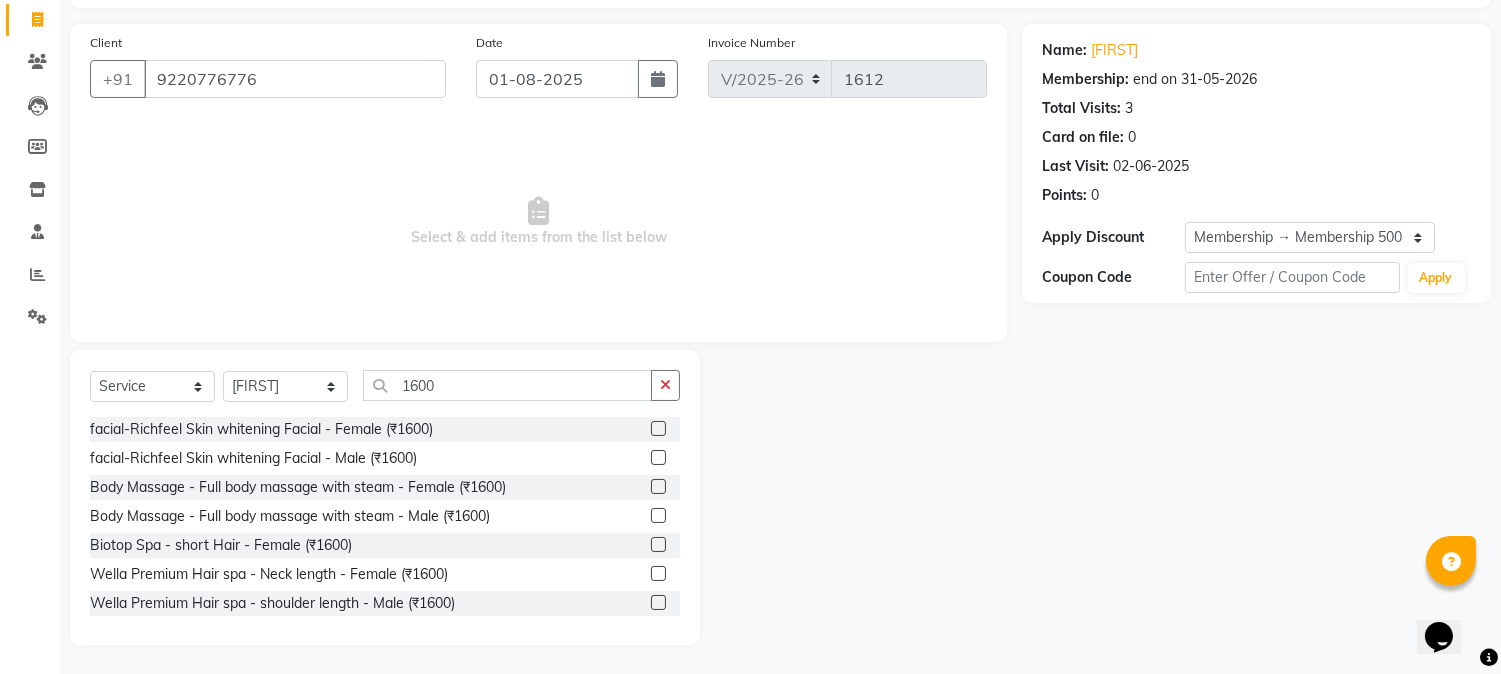 click 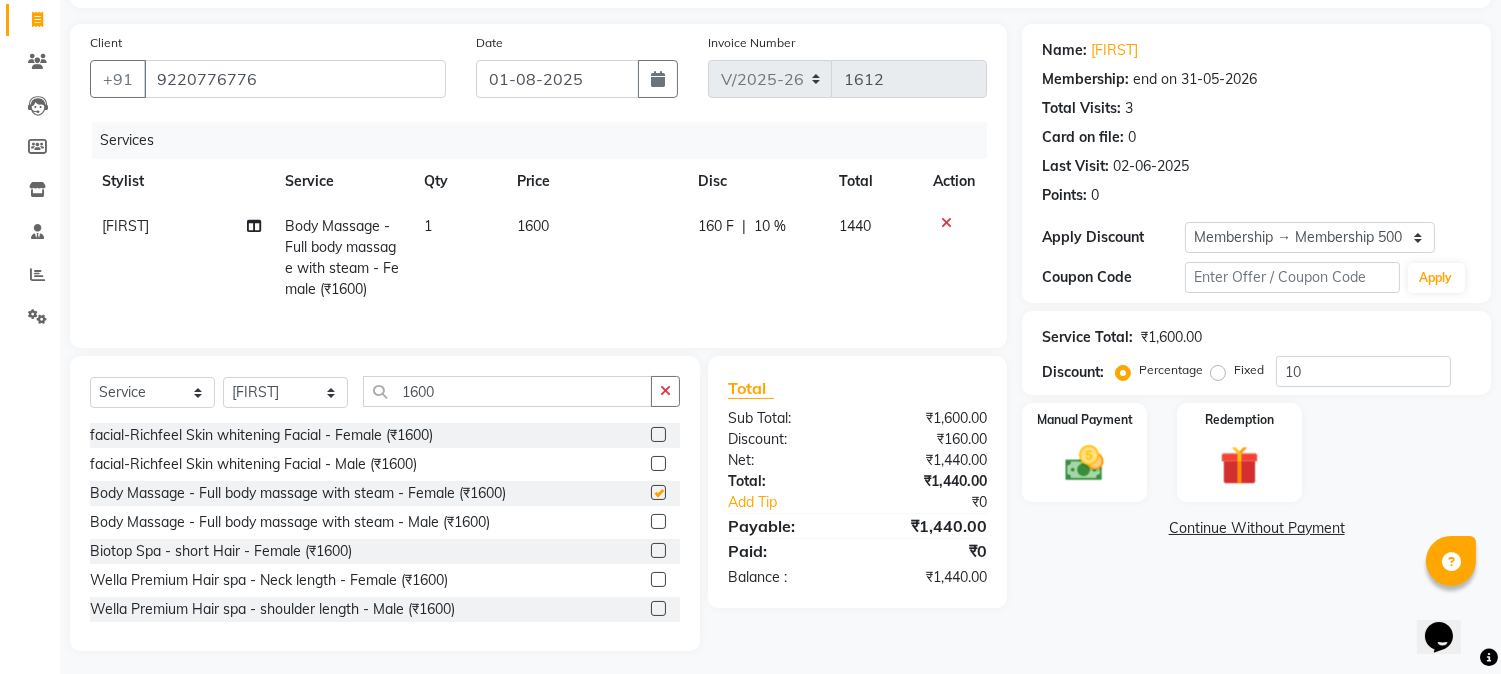 checkbox on "false" 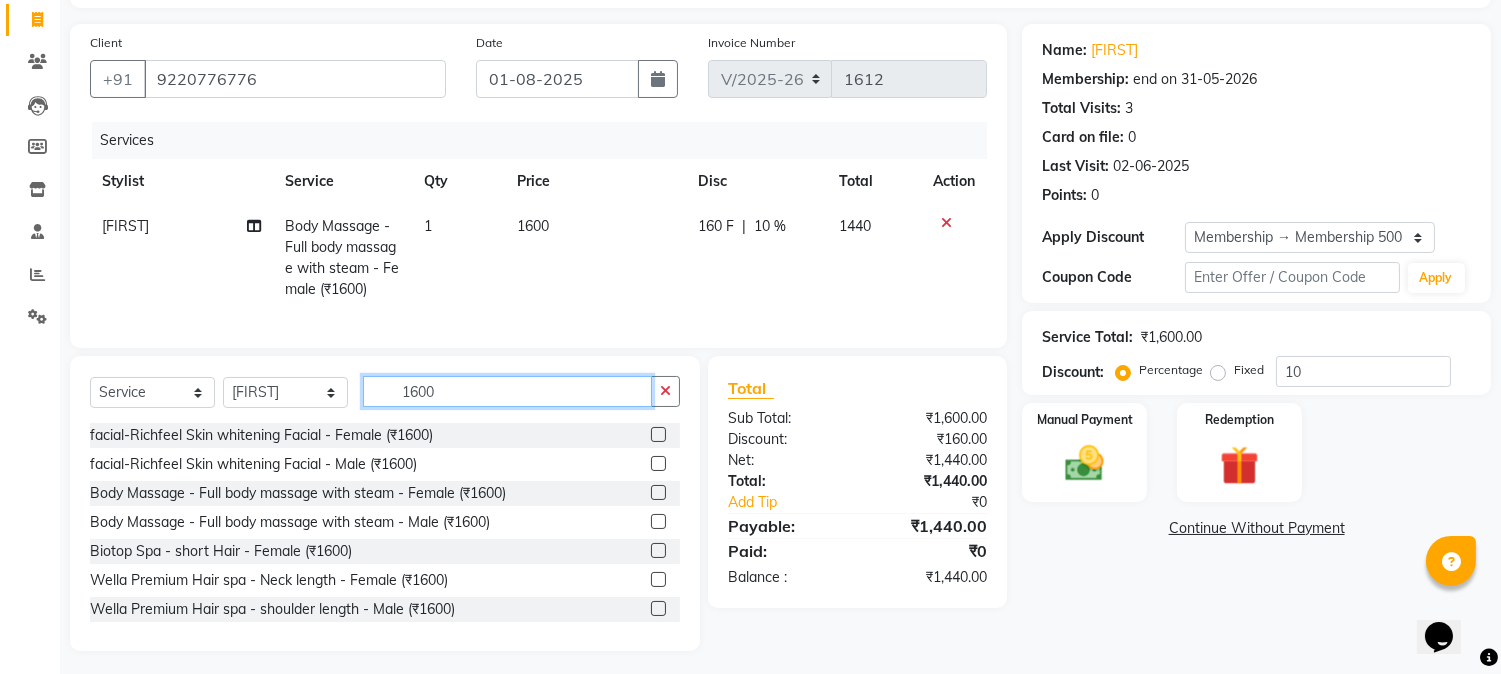 drag, startPoint x: 435, startPoint y: 411, endPoint x: 331, endPoint y: 385, distance: 107.200745 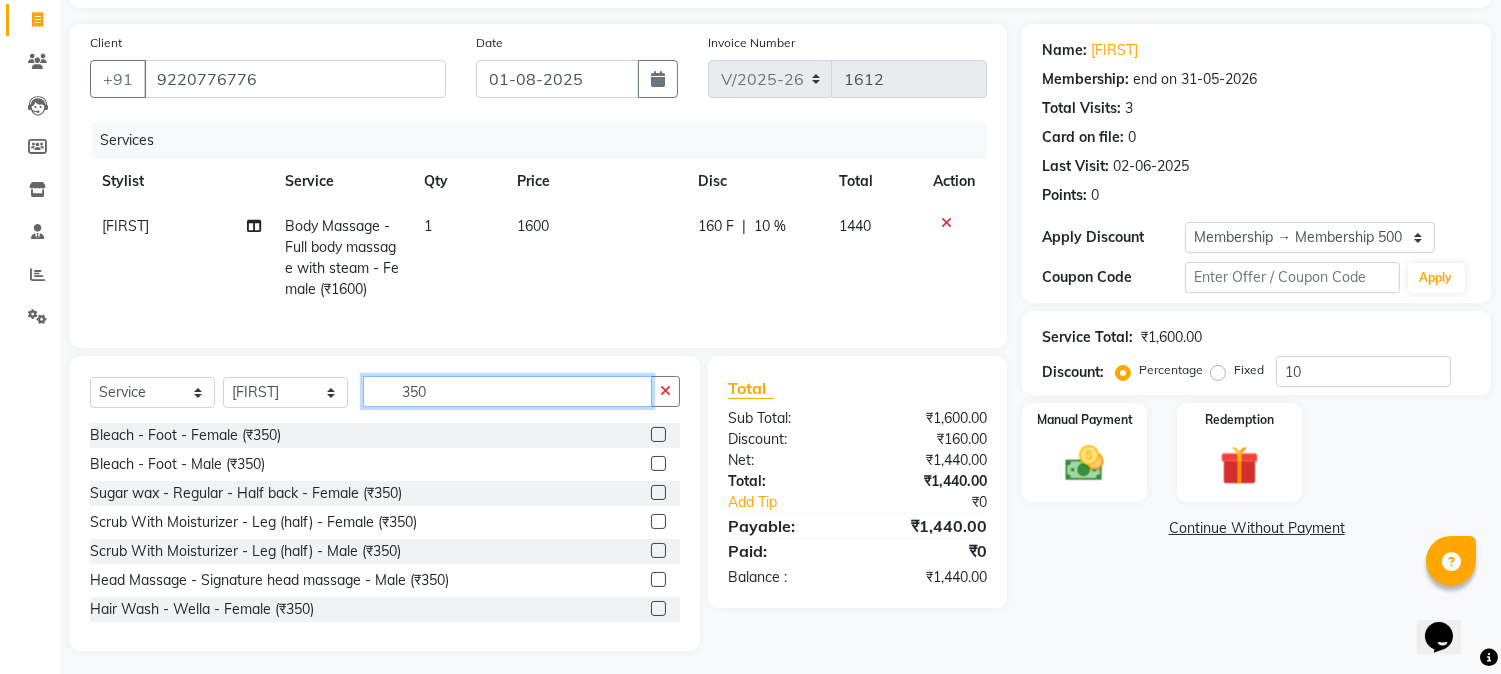 type on "350" 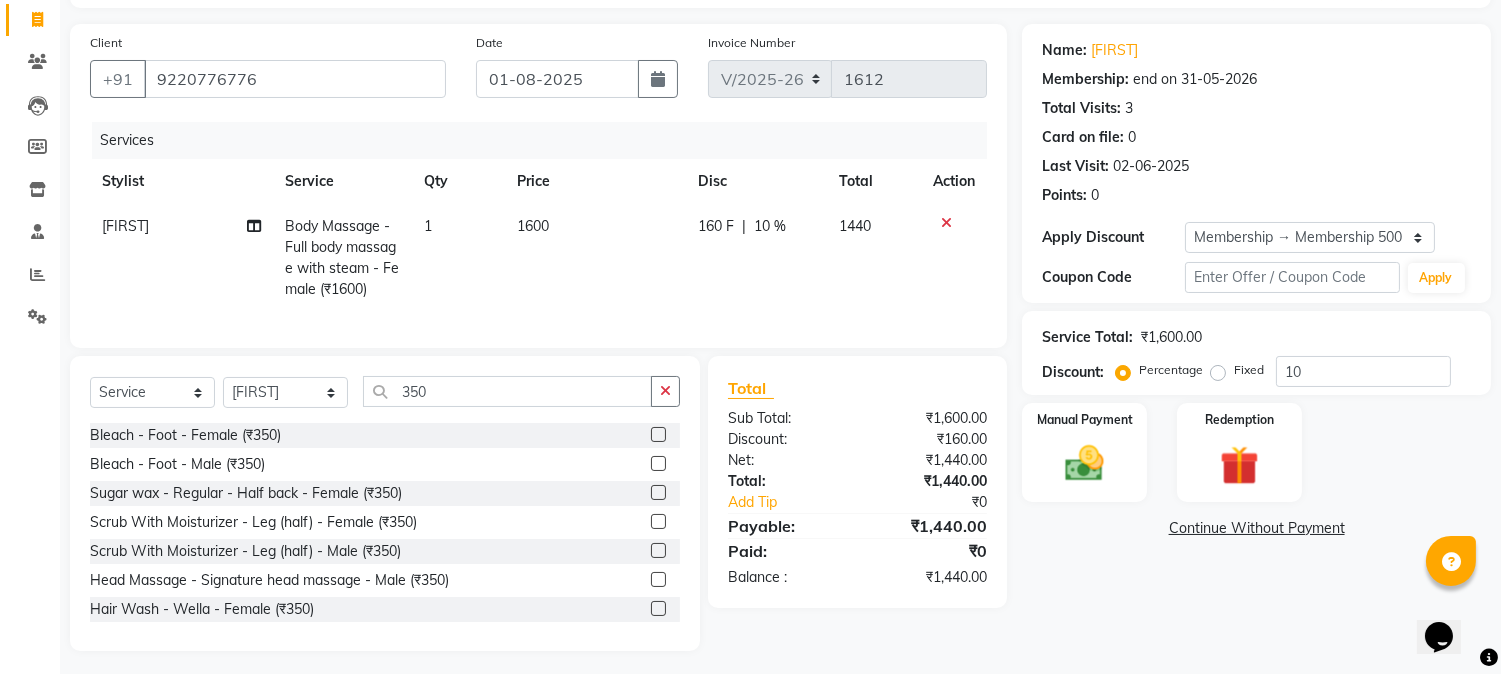 click 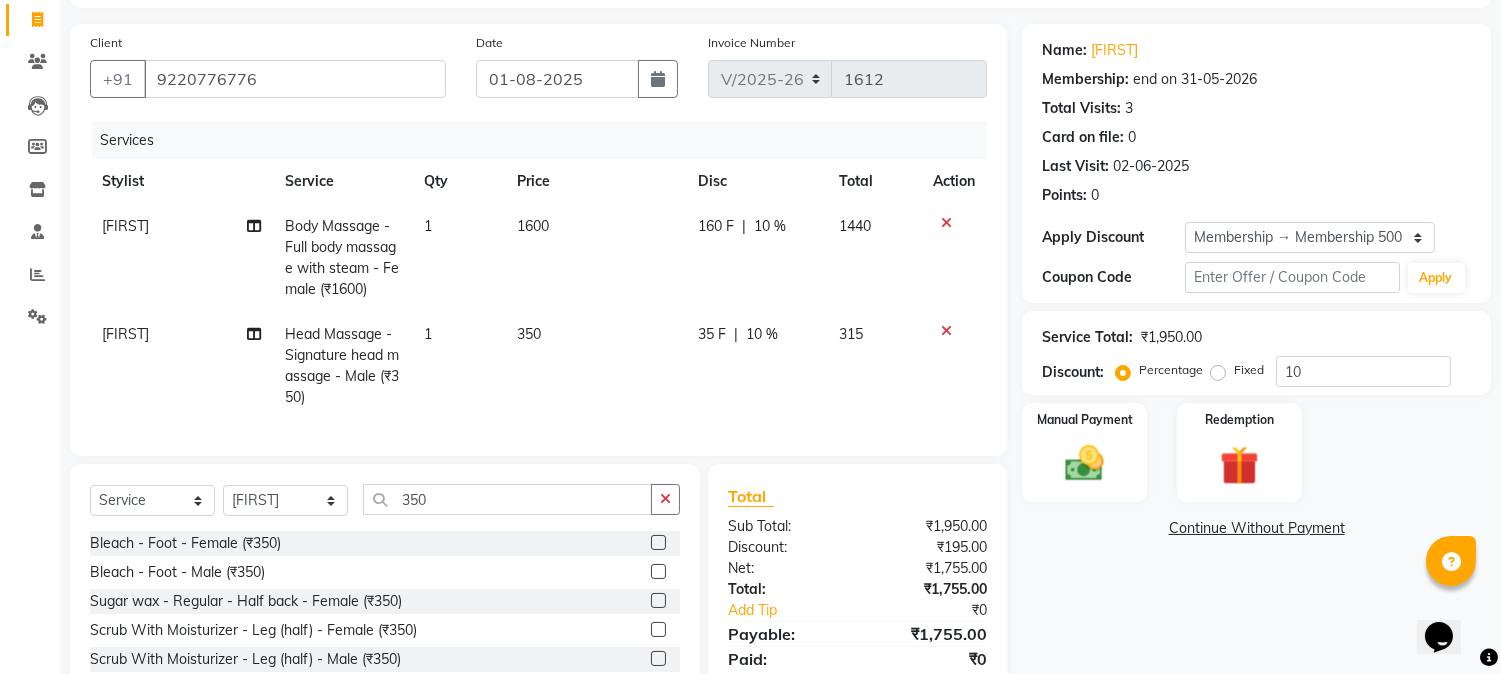 checkbox on "false" 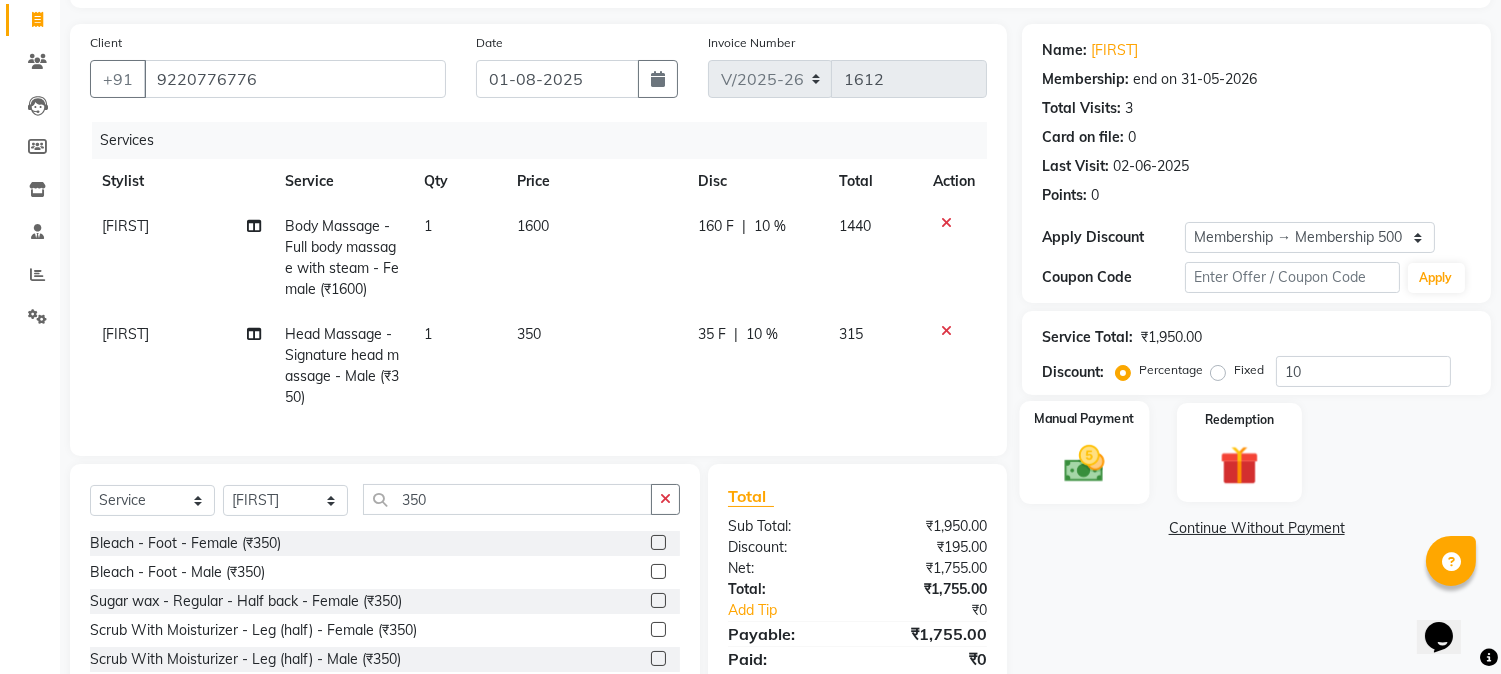 click on "Manual Payment" 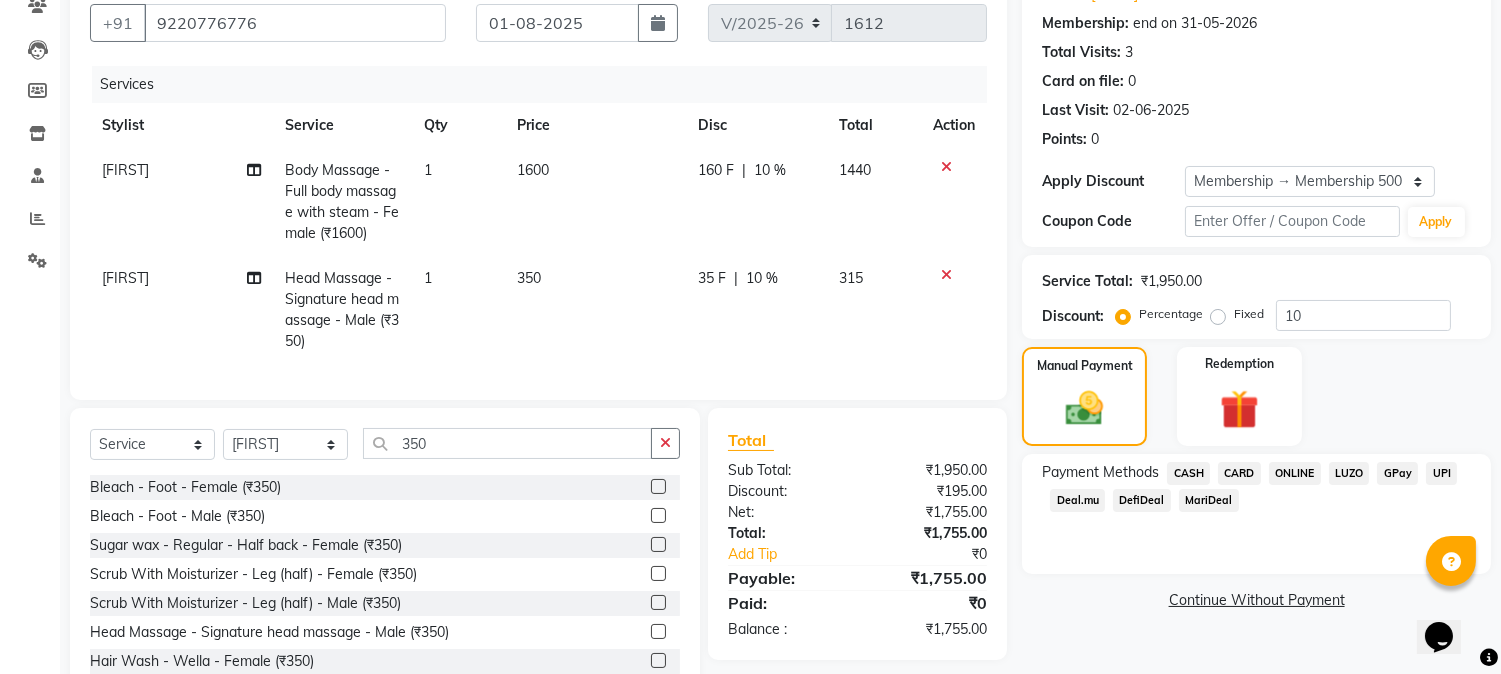 scroll, scrollTop: 257, scrollLeft: 0, axis: vertical 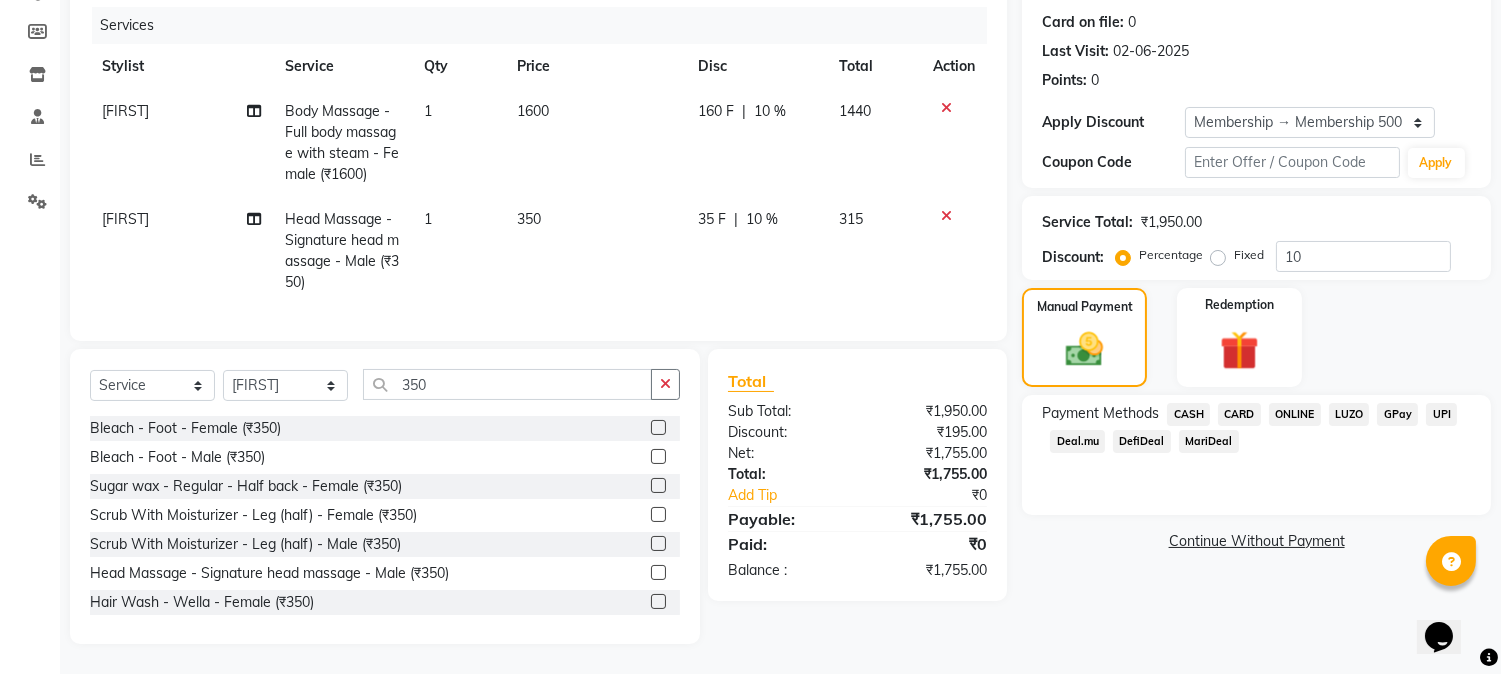 click on "ONLINE" 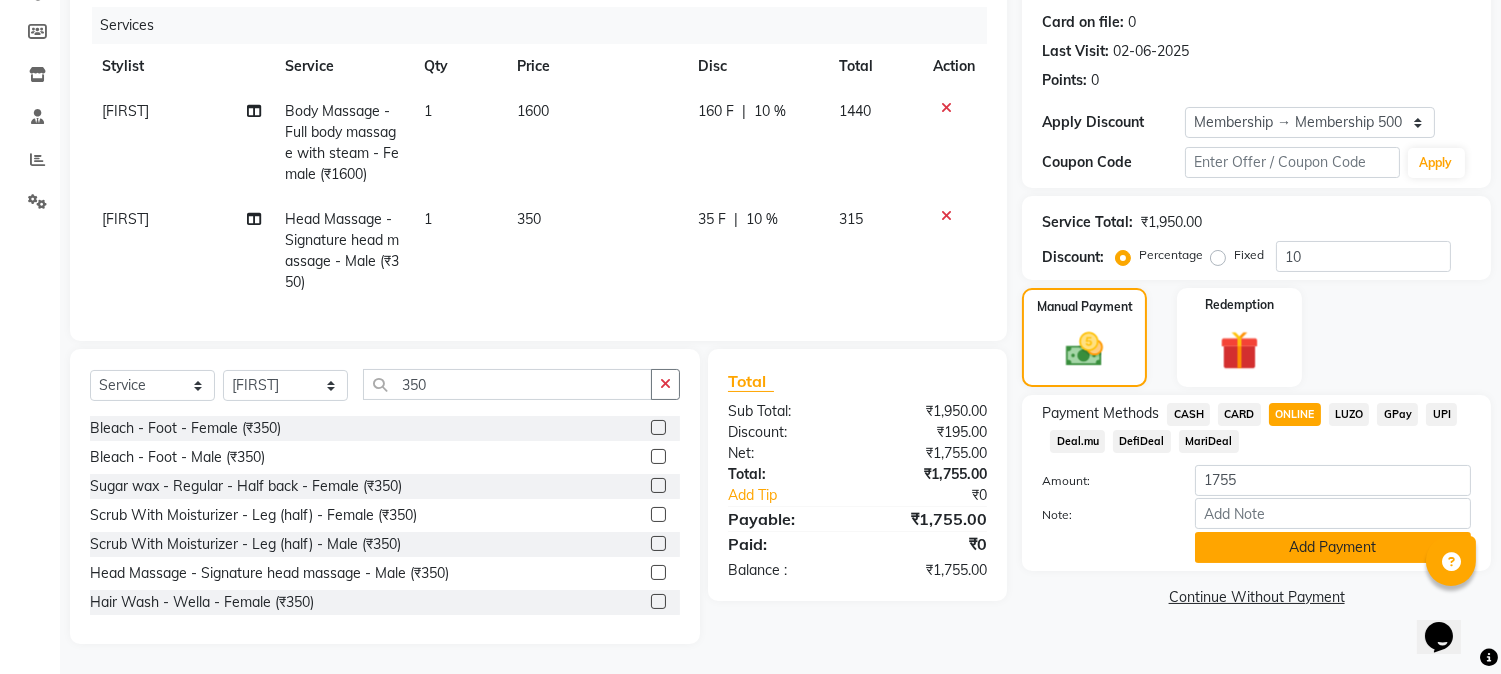 click on "Add Payment" 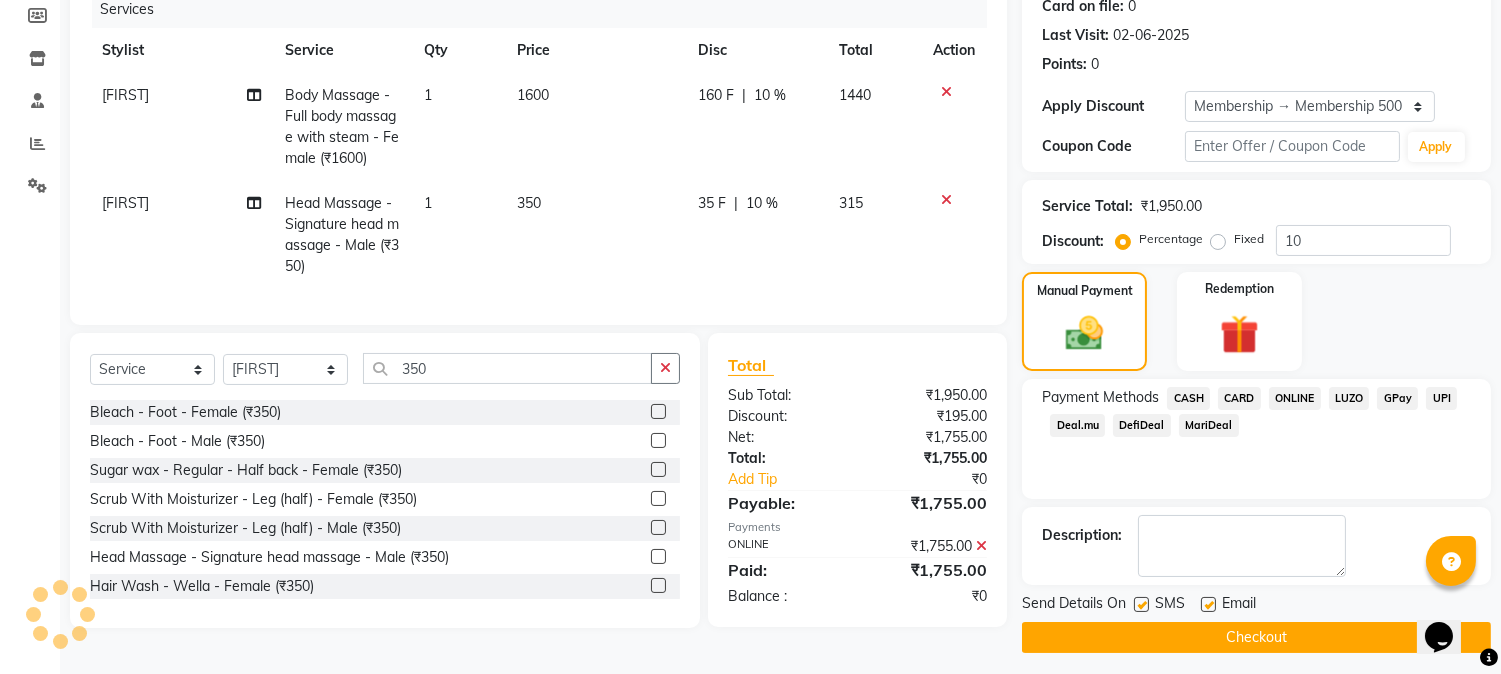 click on "Checkout" 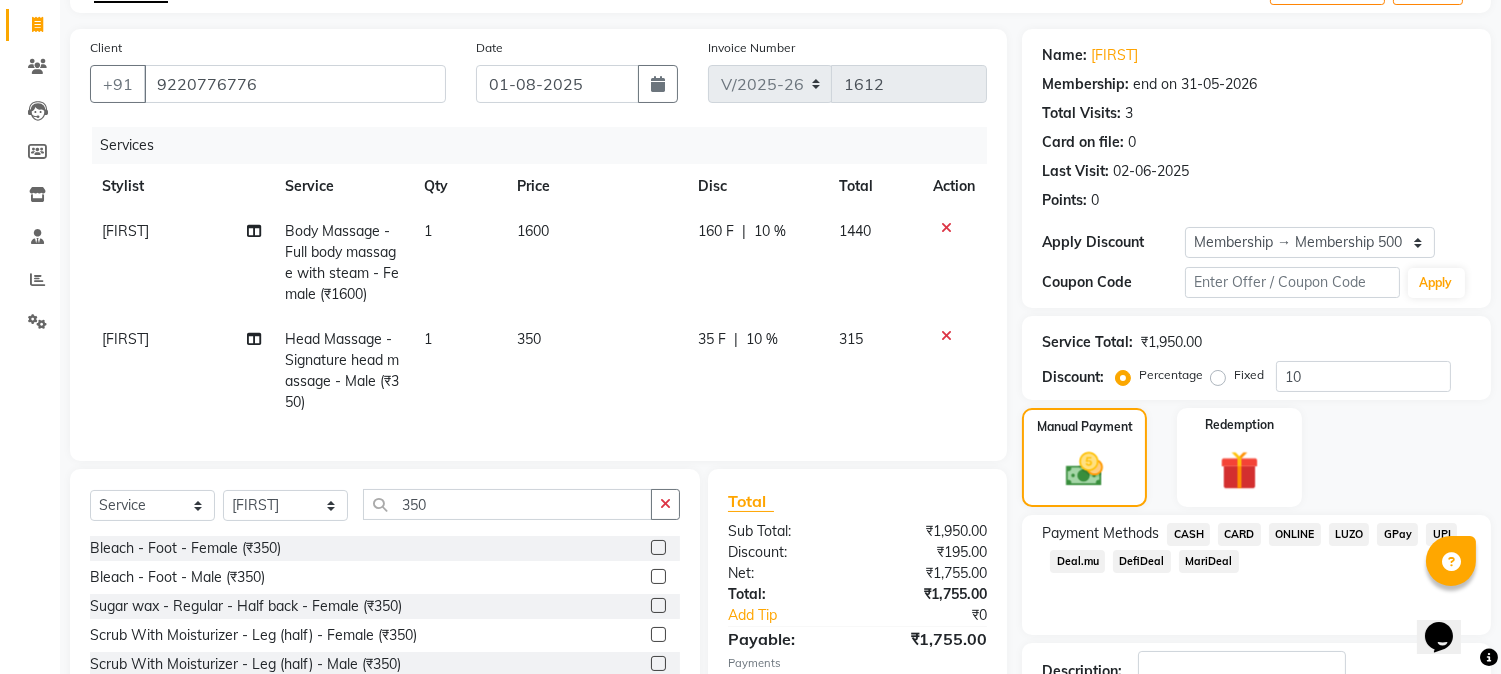 scroll, scrollTop: 0, scrollLeft: 0, axis: both 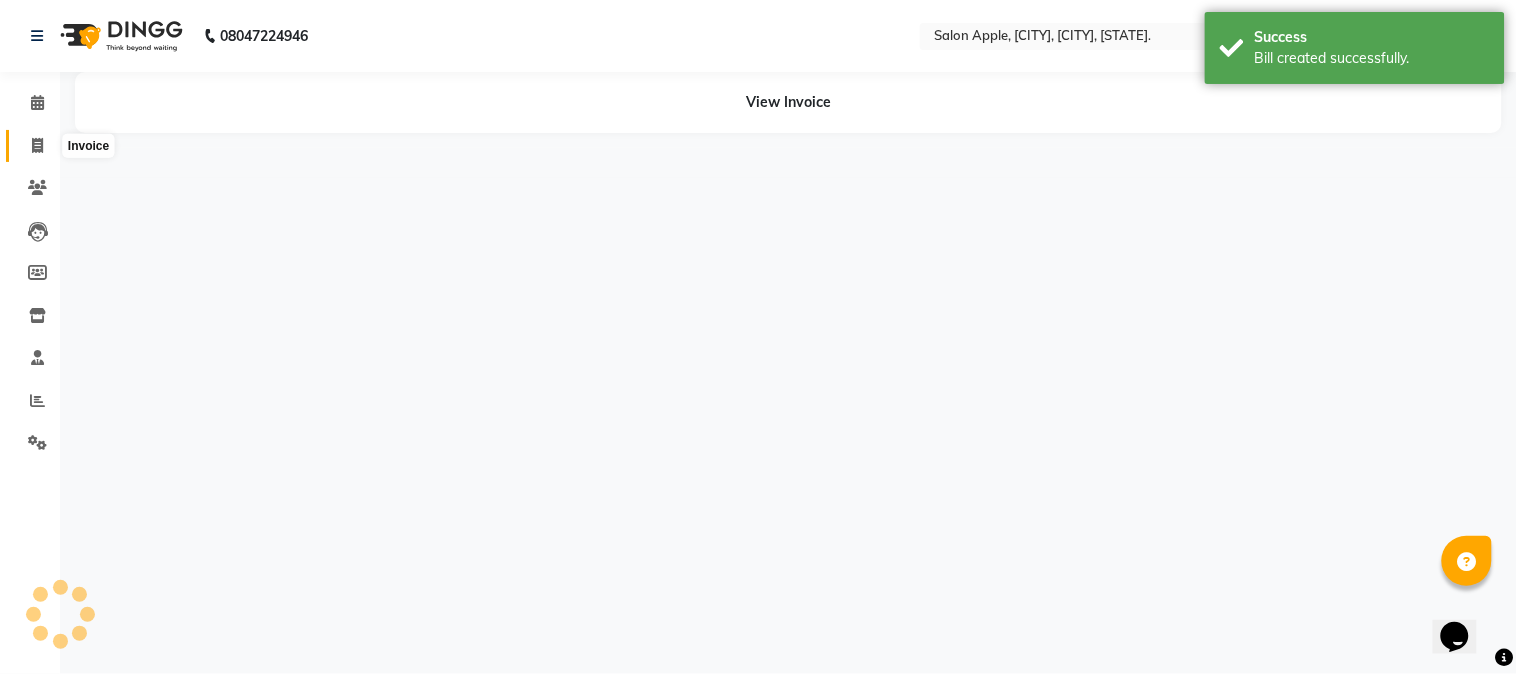 click 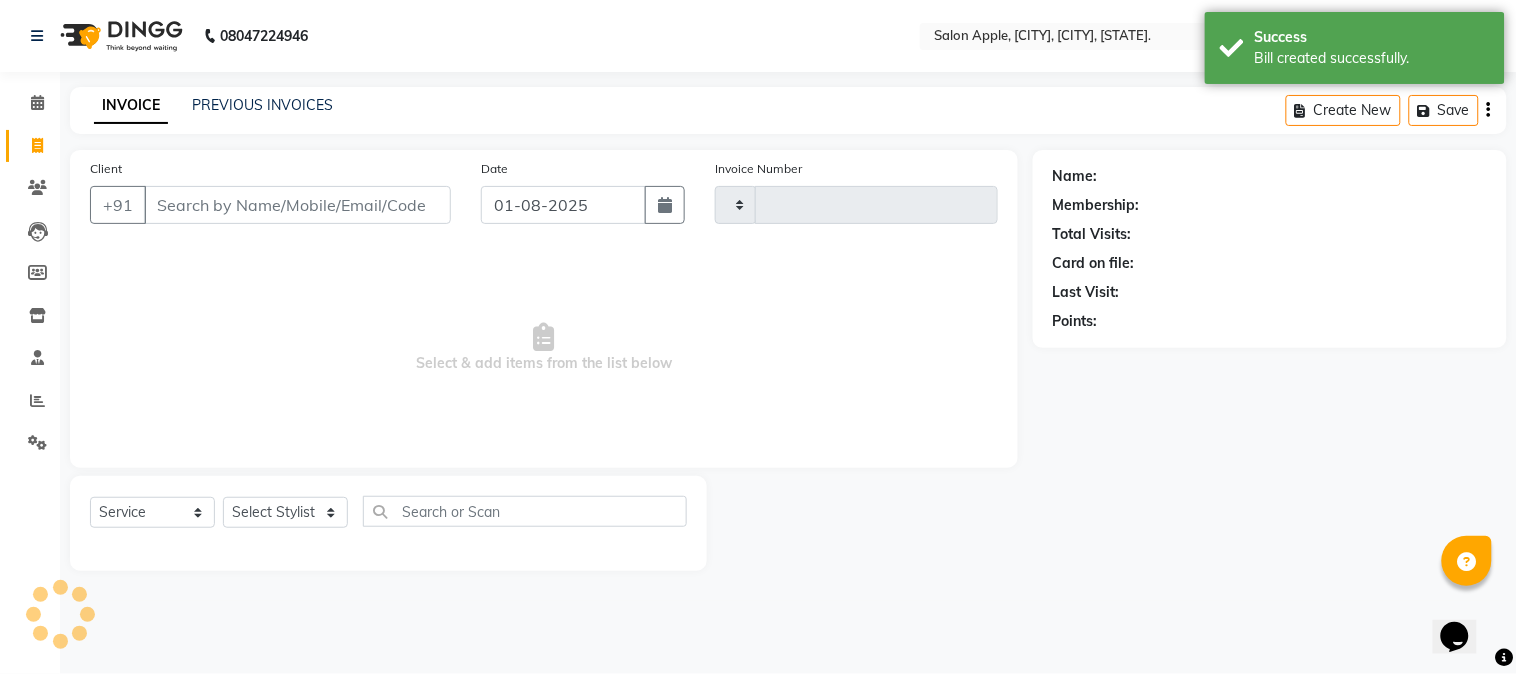 type on "1613" 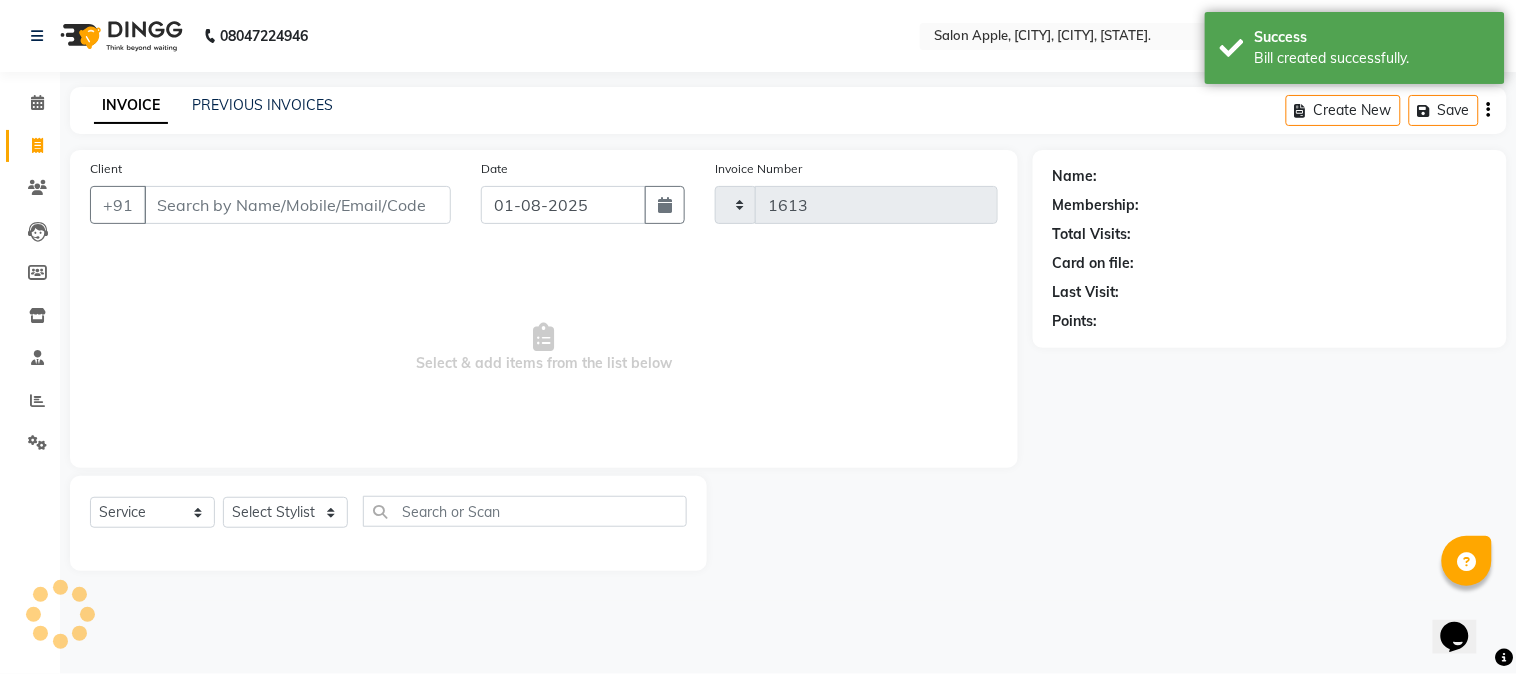 select on "4128" 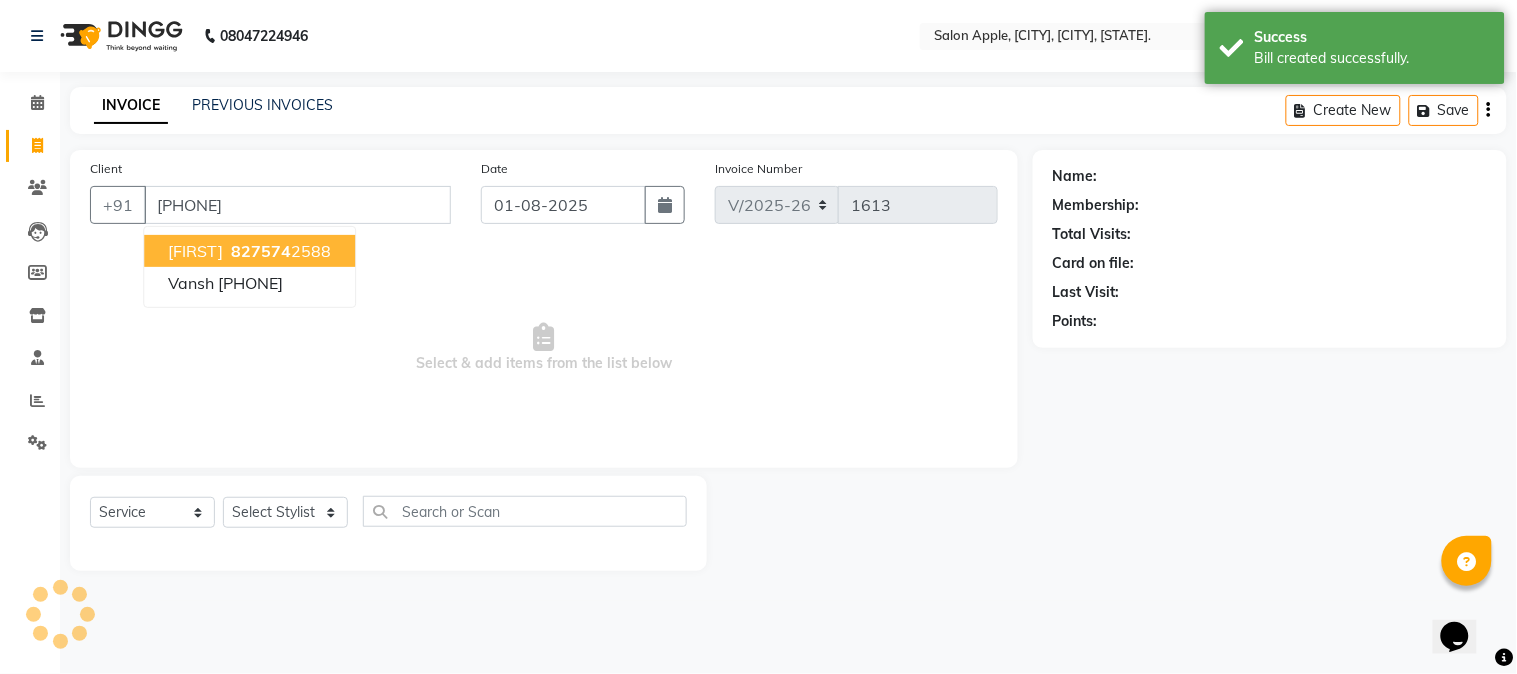 type on "[PHONE]" 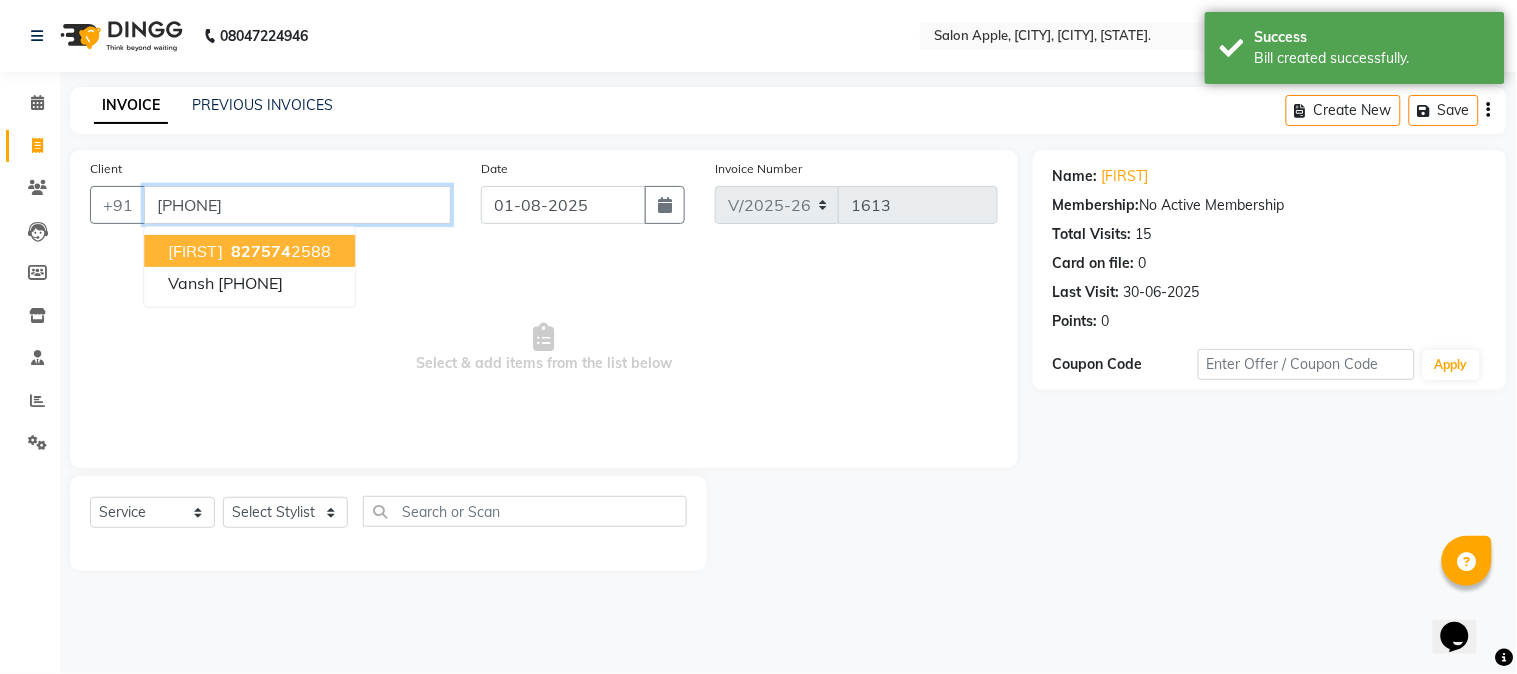 drag, startPoint x: 287, startPoint y: 222, endPoint x: 287, endPoint y: 235, distance: 13 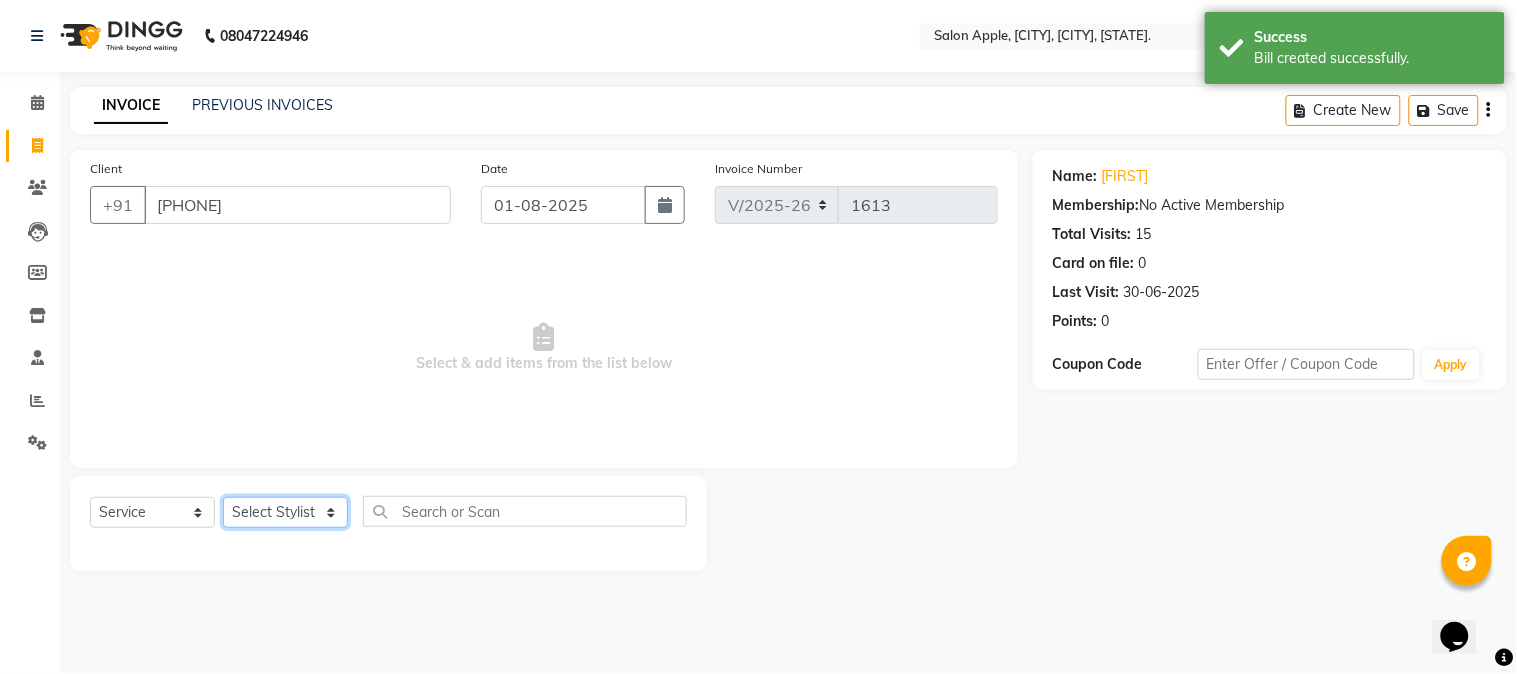 click on "Select Stylist [FIRST] [LAST] [FIRST] [LAST] [FIRST] [LAST] [FIRST] [LAST] [FIRST] [LAST] [FIRST] [LAST] [FIRST] [LAST]" 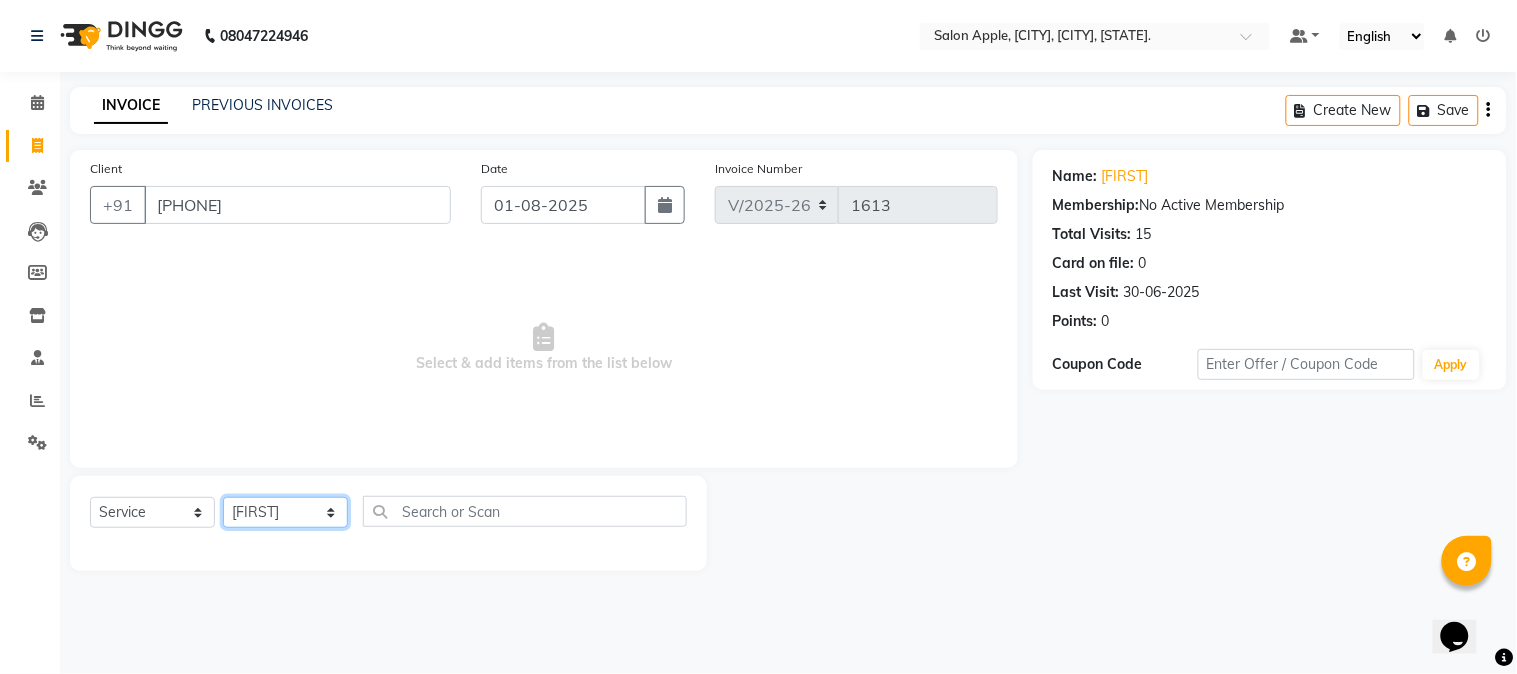 click on "Select Stylist [FIRST] [LAST] [FIRST] [LAST] [FIRST] [LAST] [FIRST] [LAST] [FIRST] [LAST] [FIRST] [LAST] [FIRST] [LAST]" 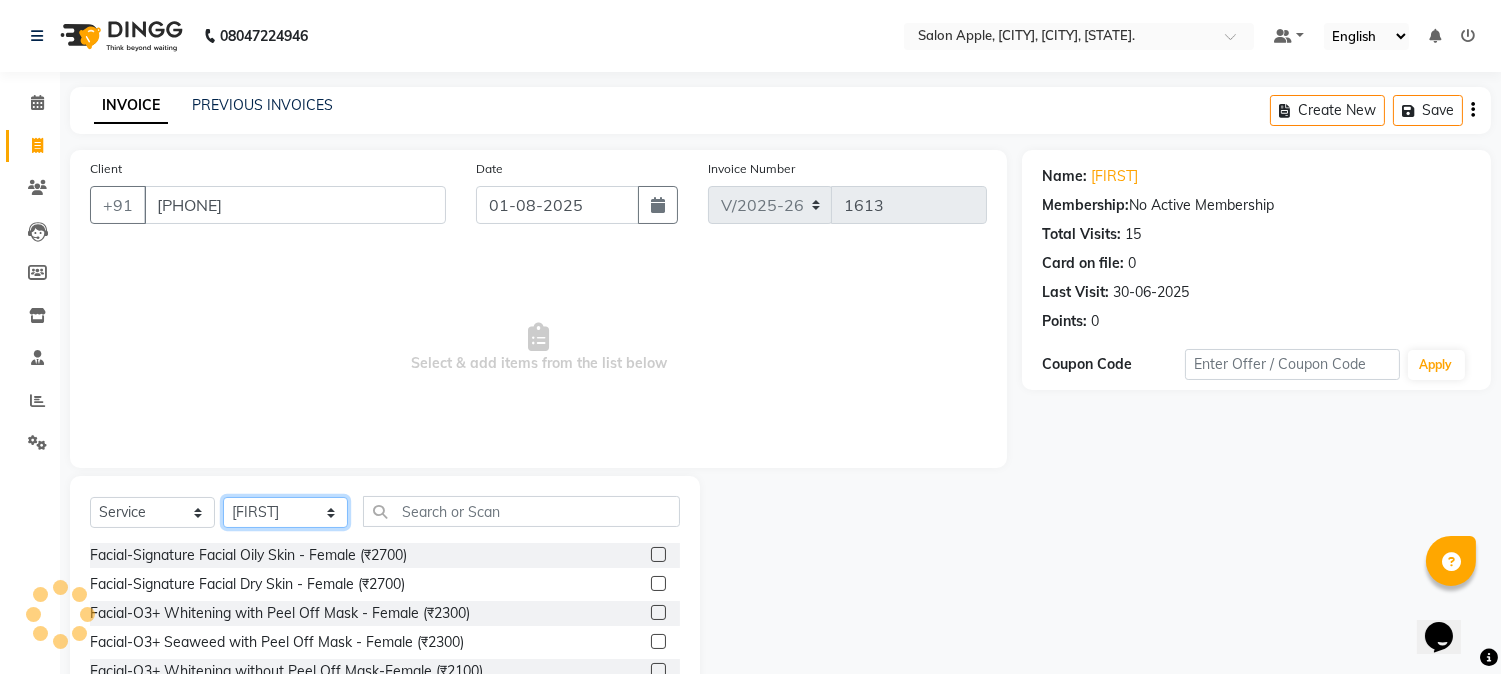 click on "Select Stylist [FIRST] [LAST] [FIRST] [LAST] [FIRST] [LAST] [FIRST] [LAST] [FIRST] [LAST] [FIRST] [LAST] [FIRST] [LAST]" 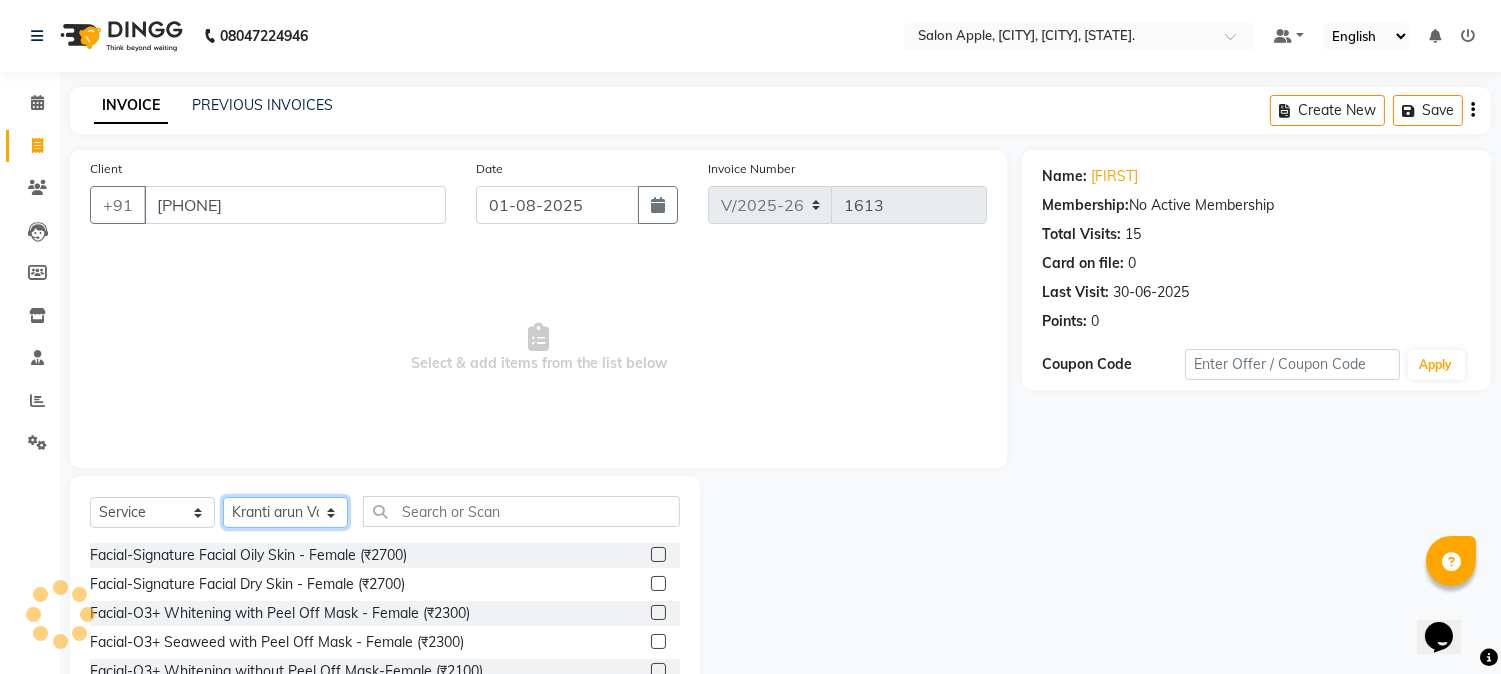 click on "Select Stylist [FIRST] [LAST] [FIRST] [LAST] [FIRST] [LAST] [FIRST] [LAST] [FIRST] [LAST] [FIRST] [LAST] [FIRST] [LAST]" 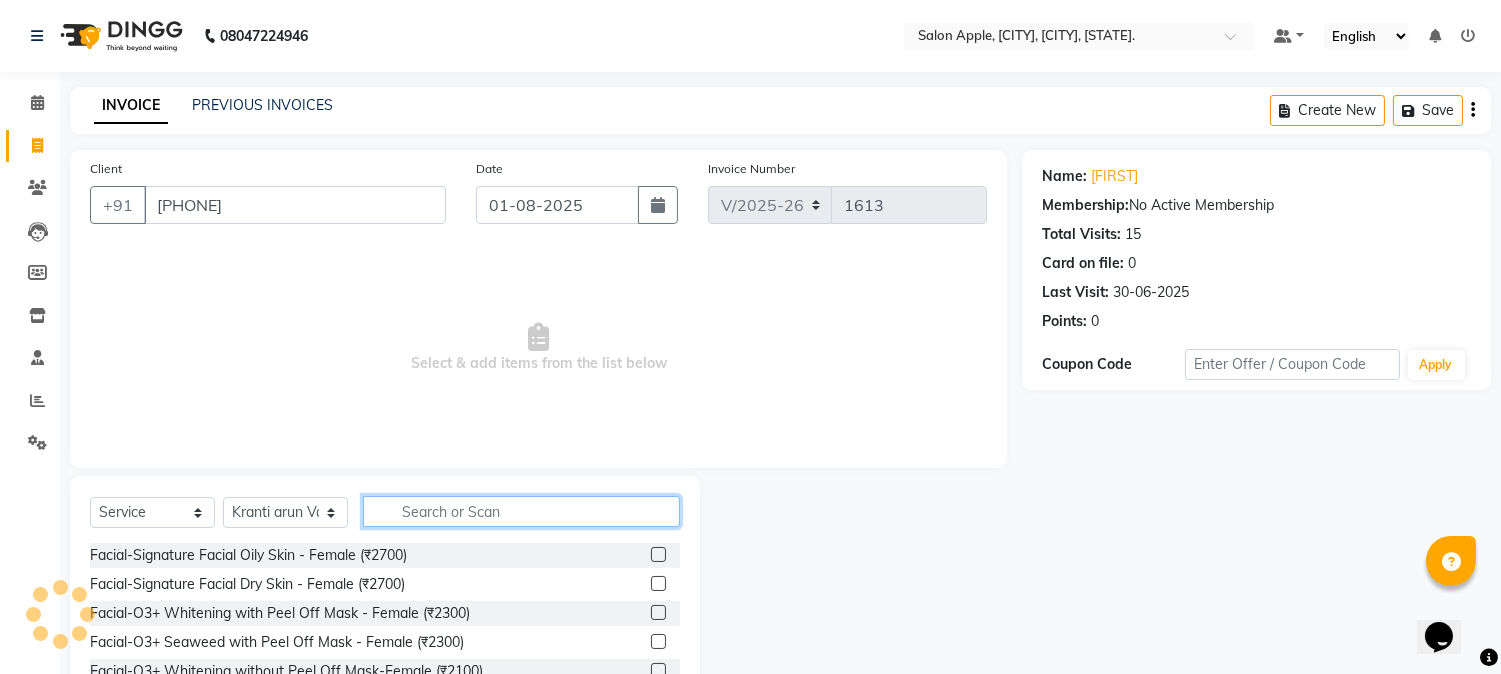 click 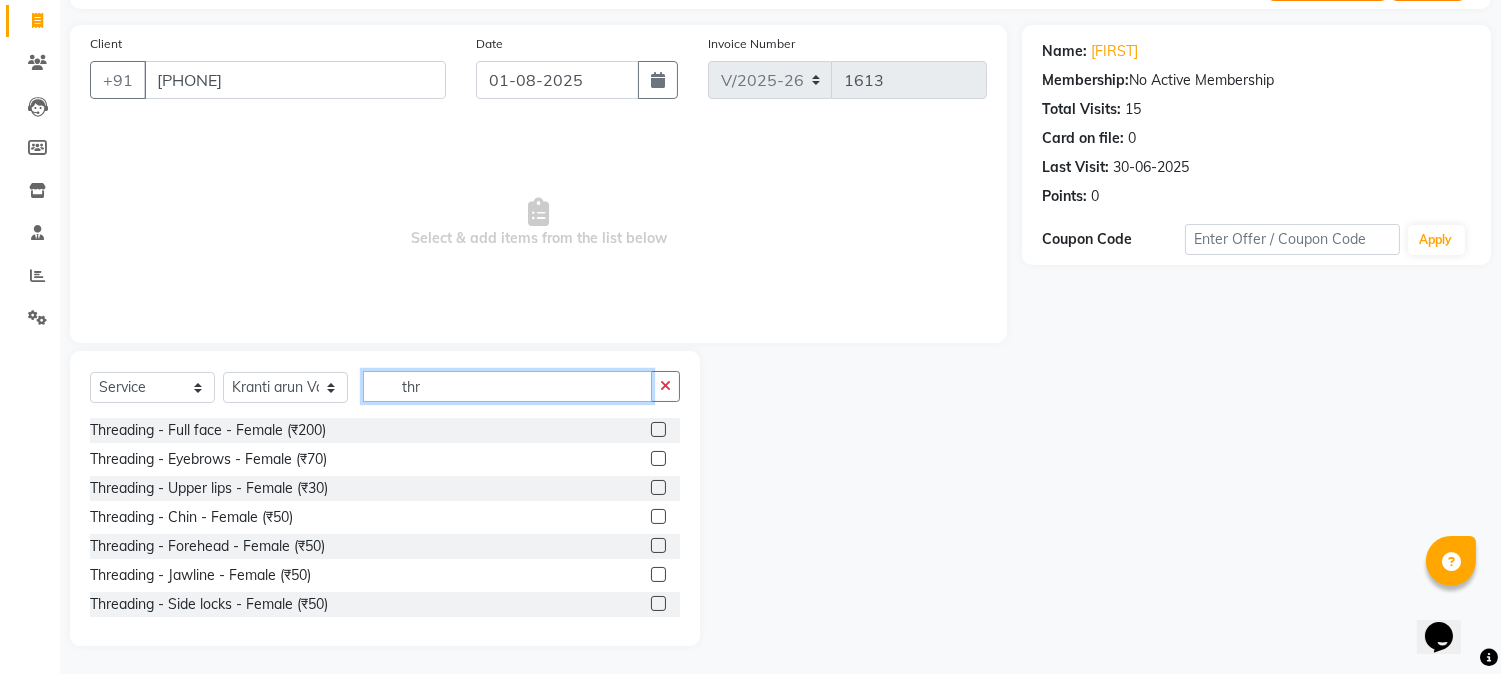 scroll, scrollTop: 126, scrollLeft: 0, axis: vertical 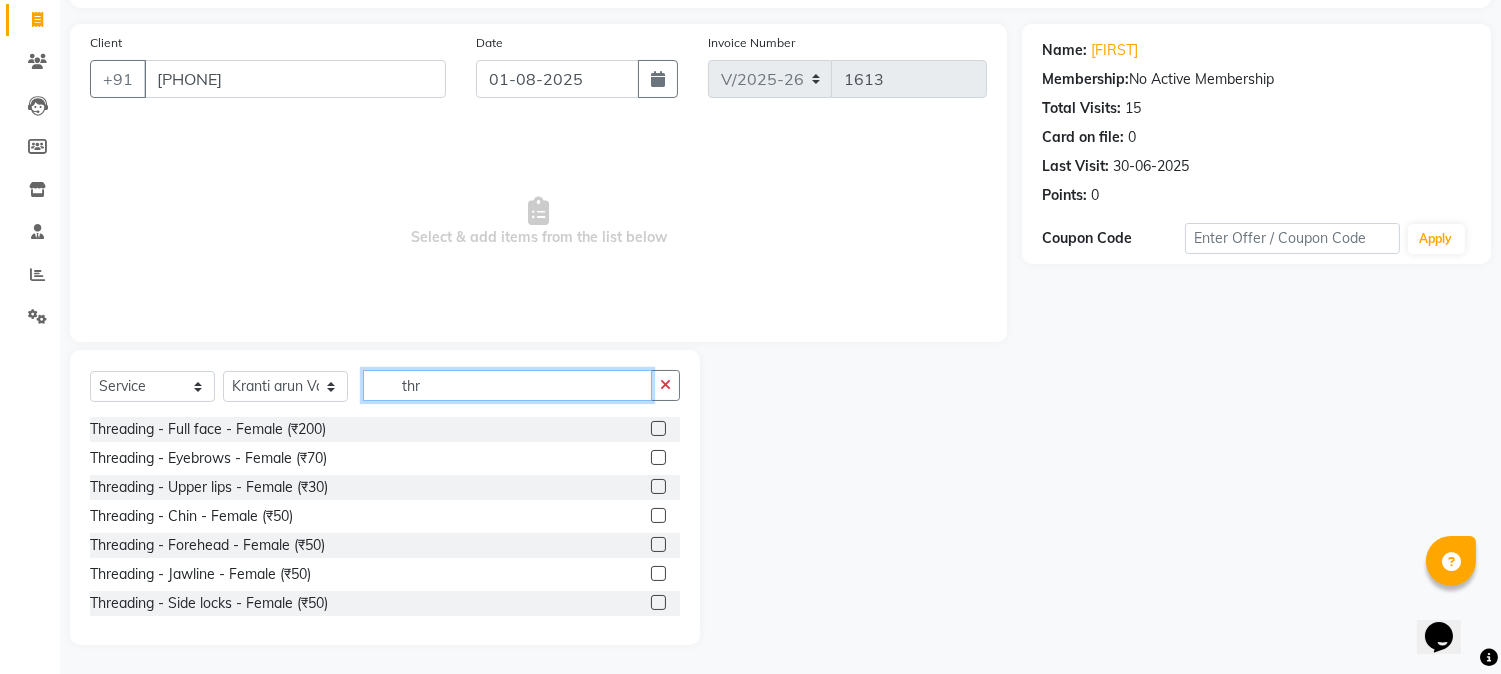 type on "thr" 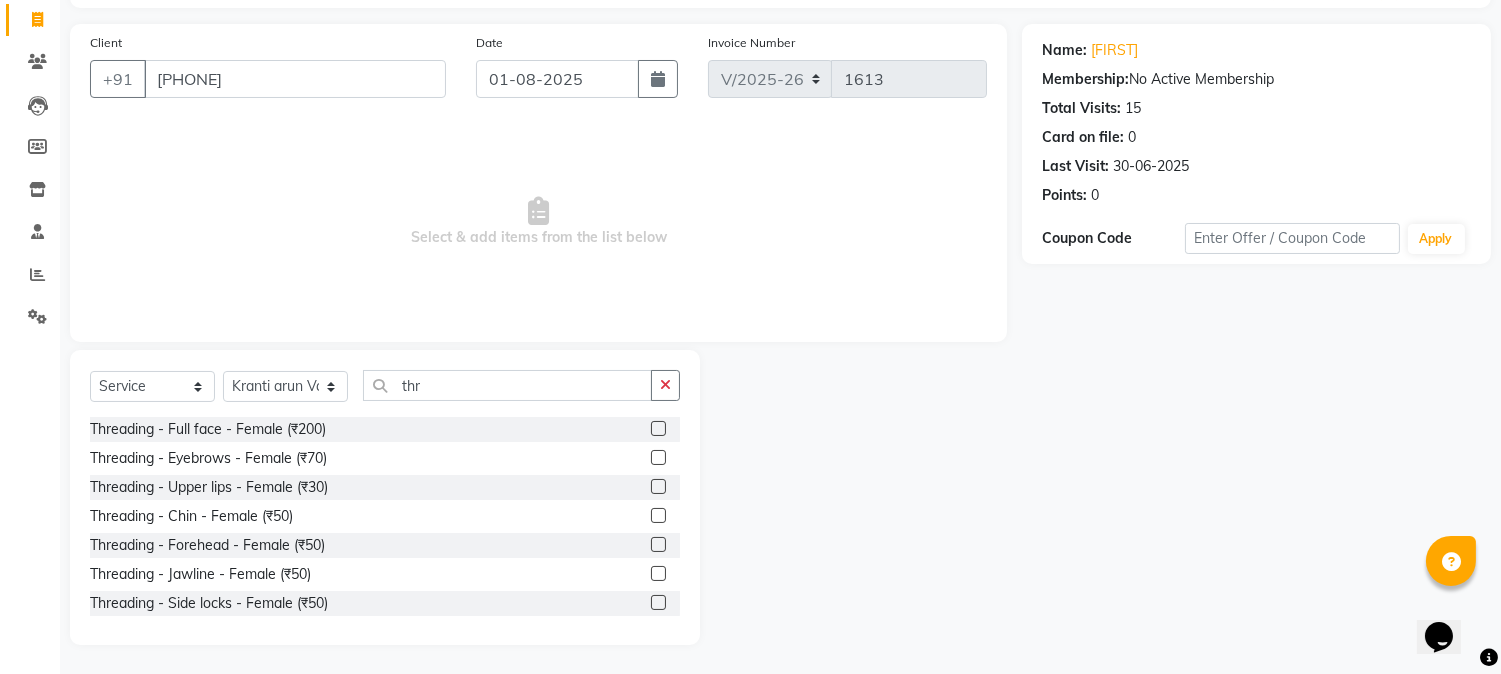 click 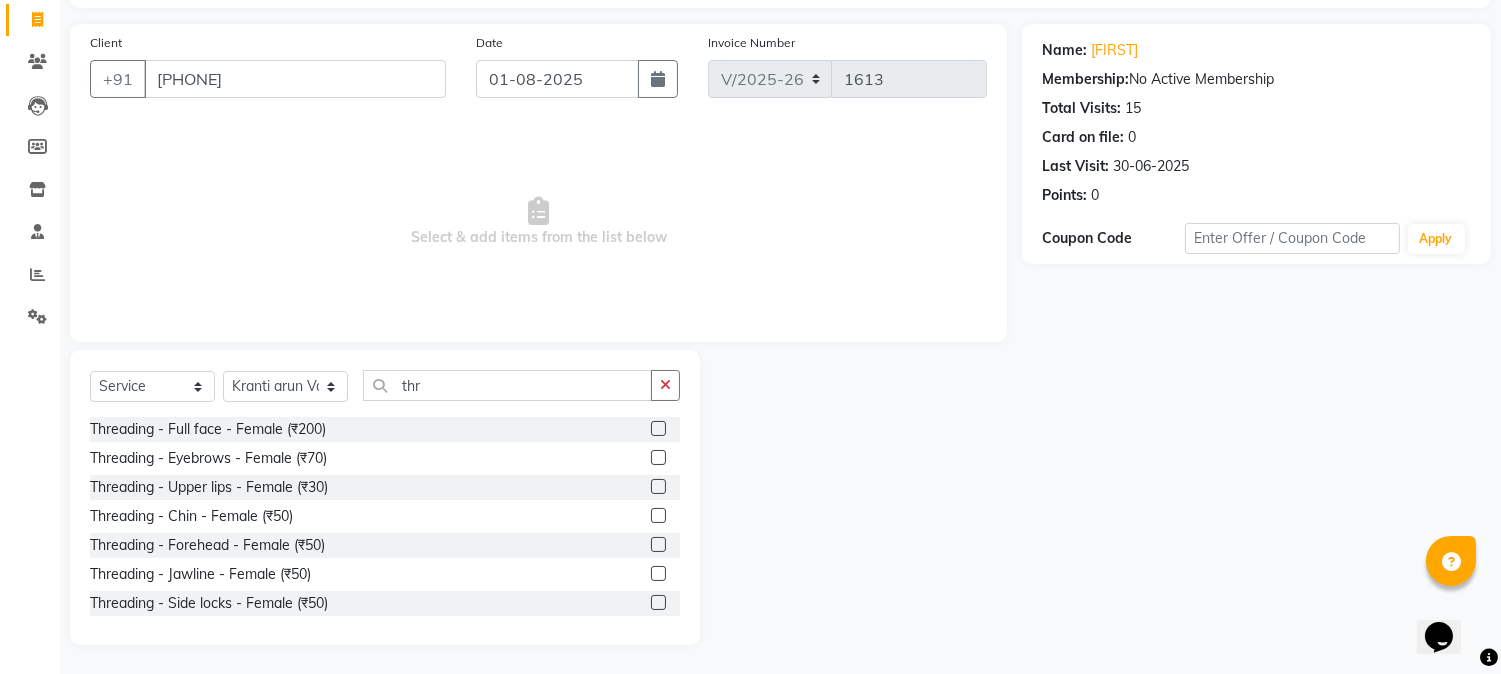 click at bounding box center (657, 458) 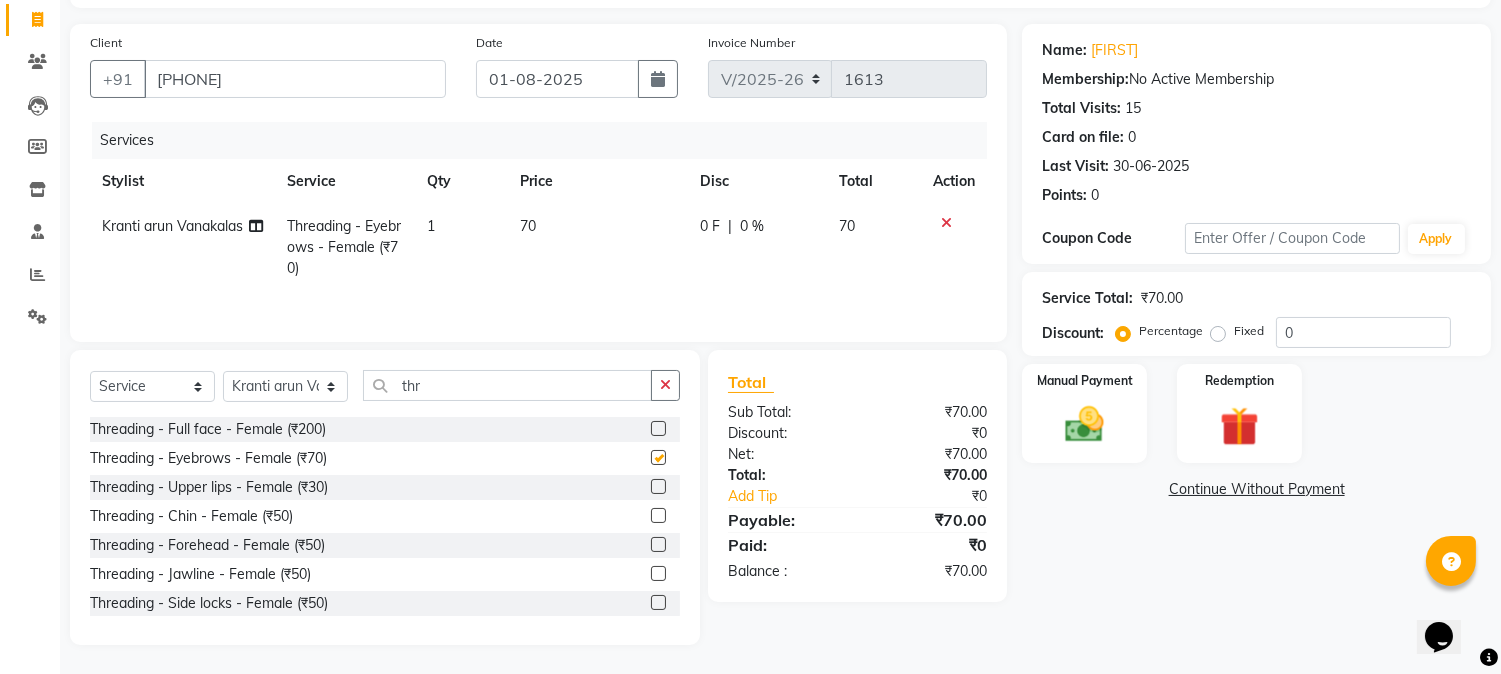 checkbox on "false" 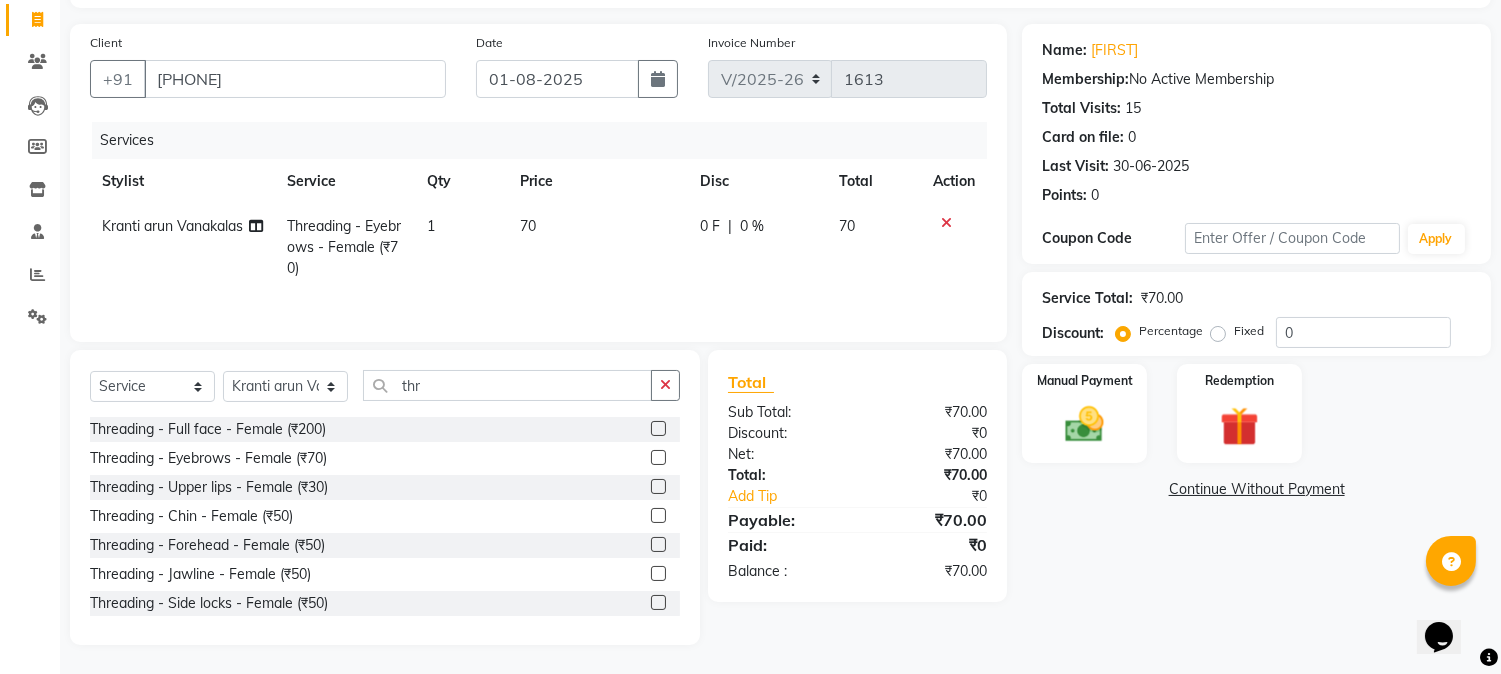 click 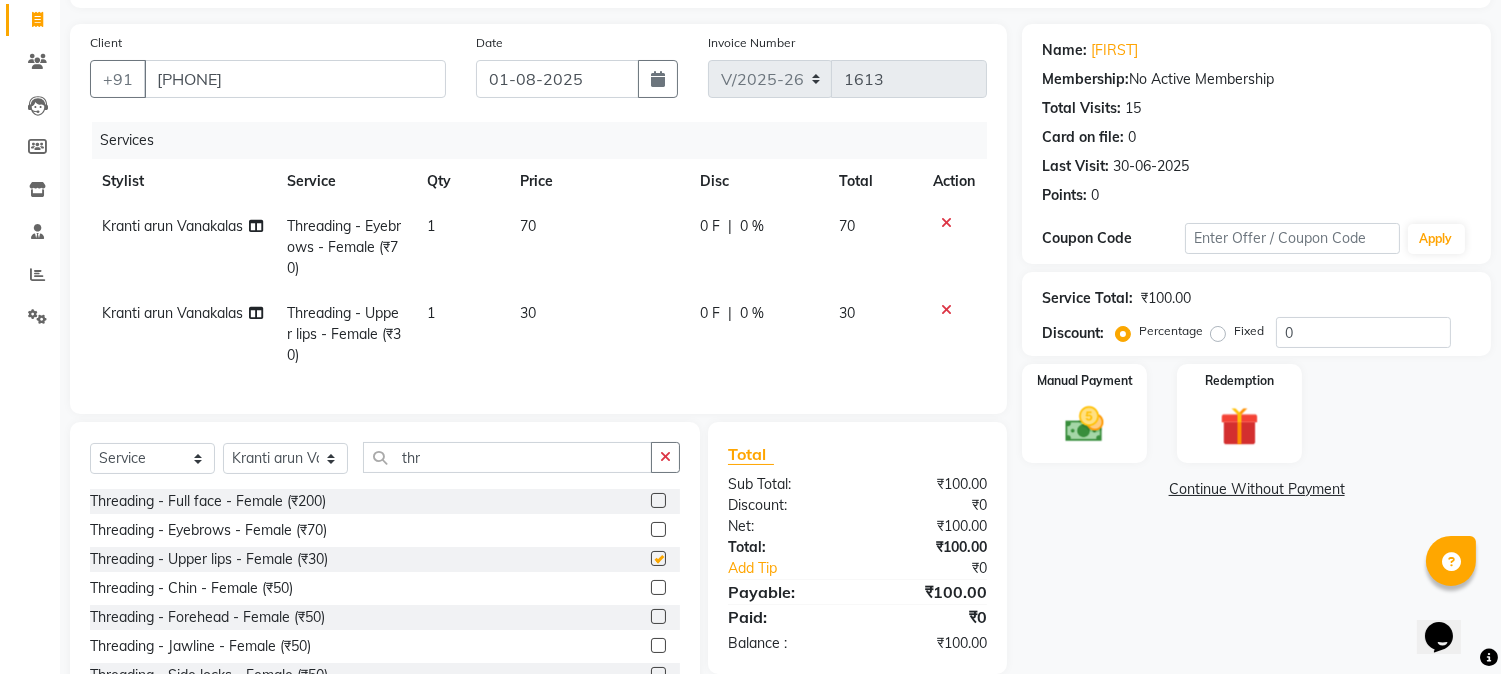 scroll, scrollTop: 215, scrollLeft: 0, axis: vertical 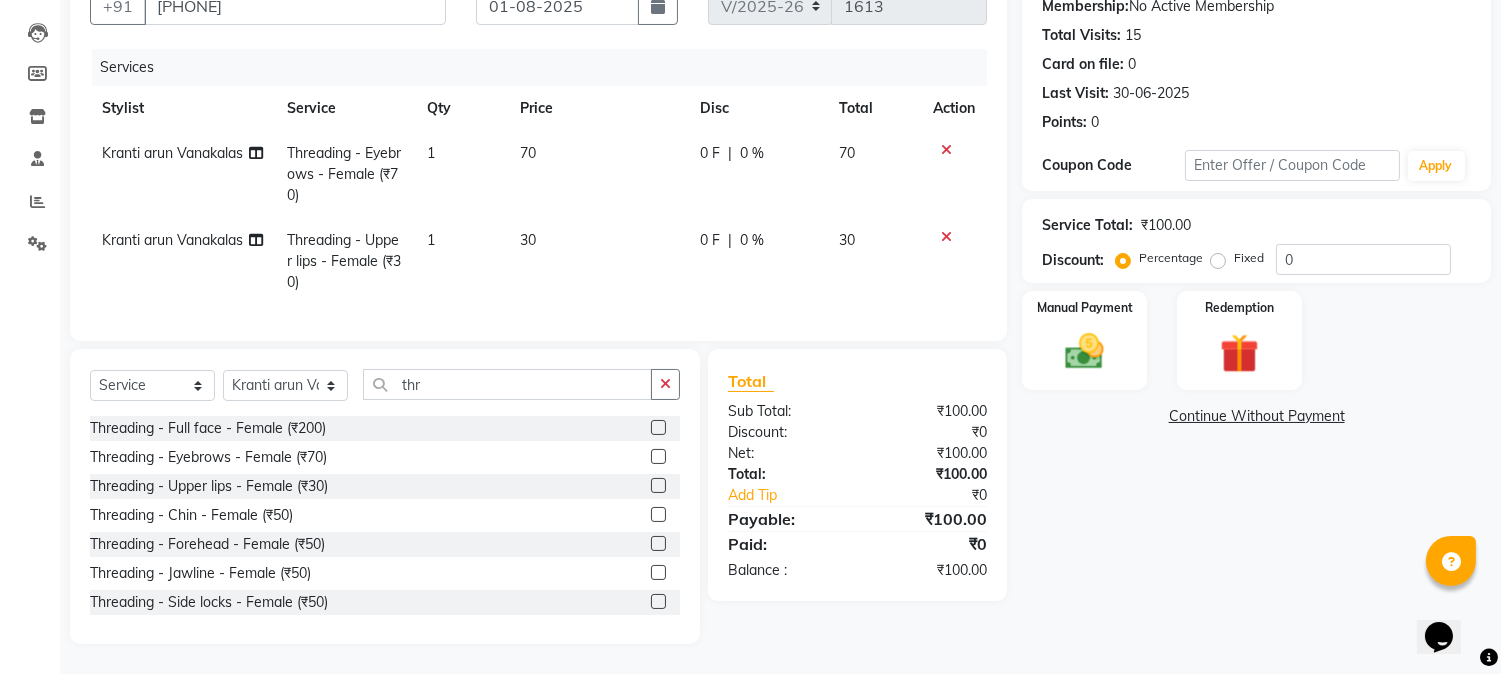 checkbox on "false" 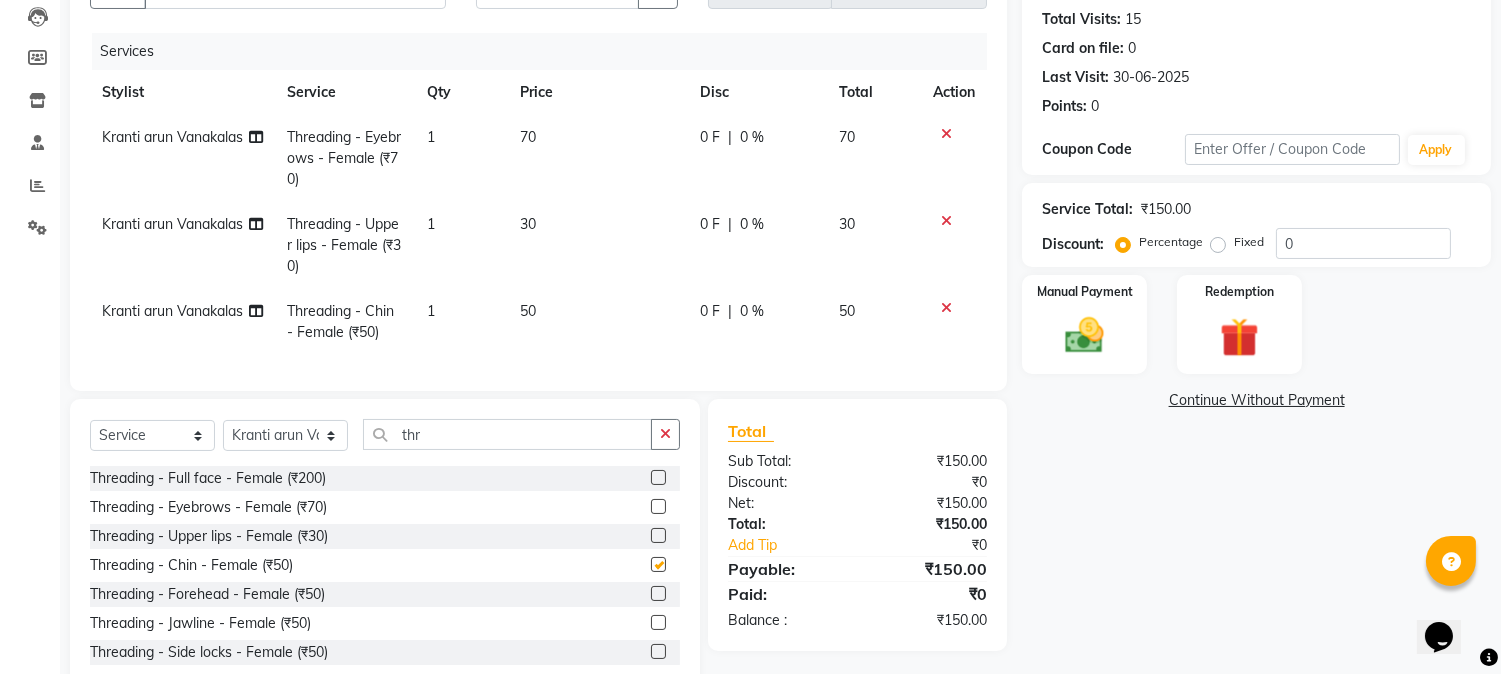 checkbox on "false" 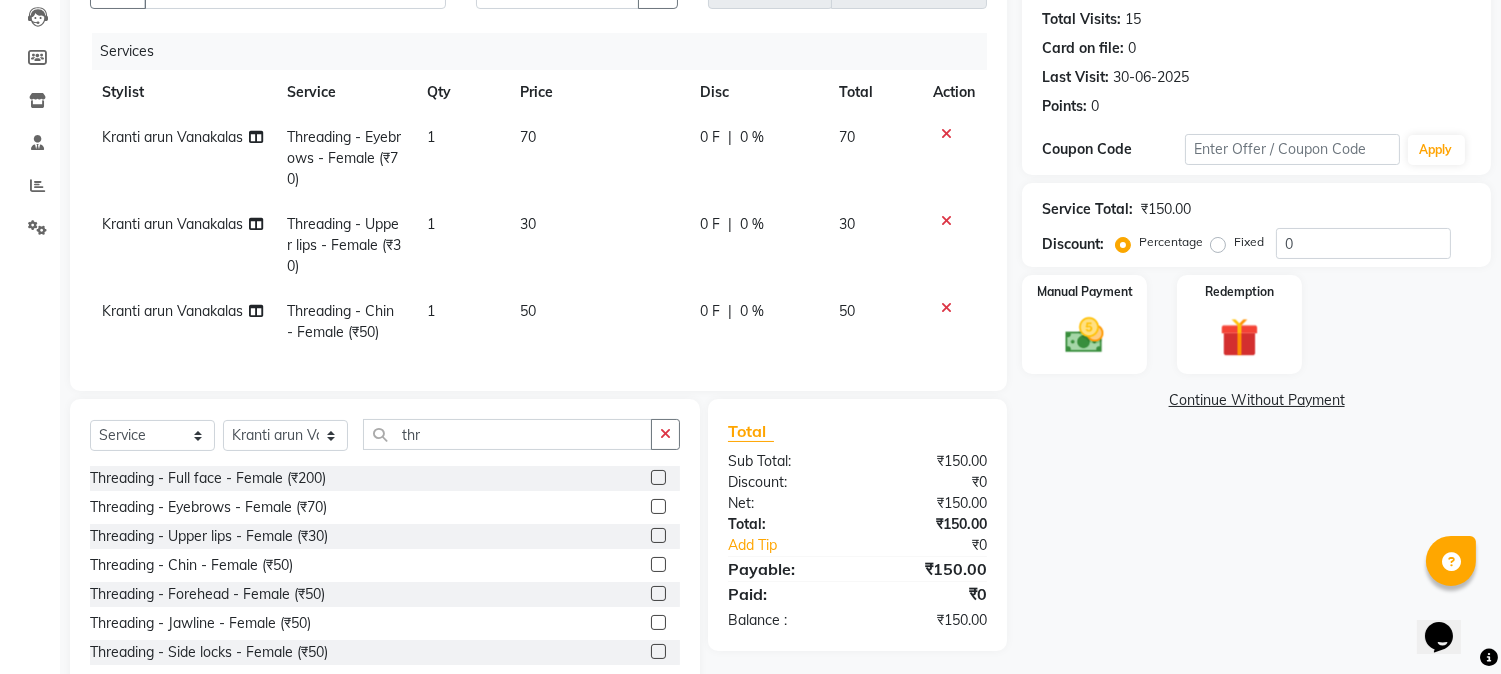 click 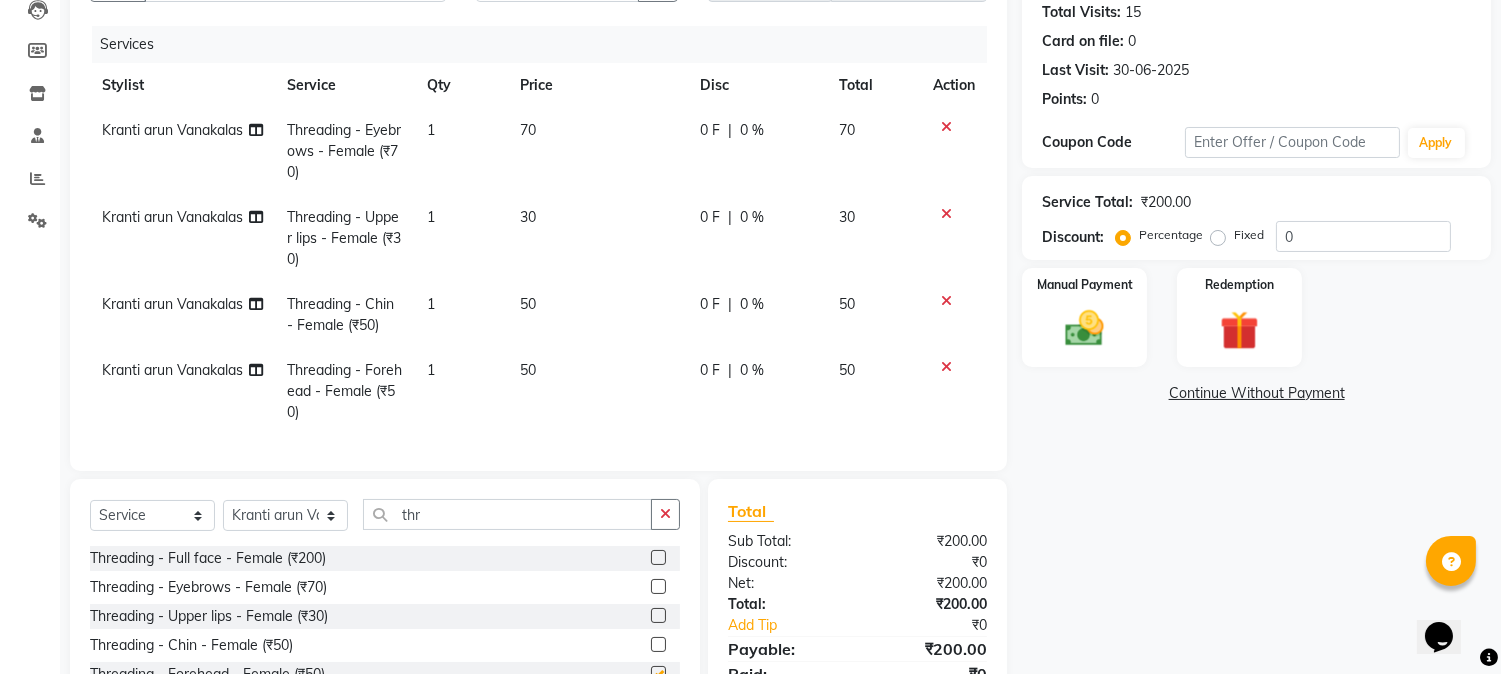 scroll, scrollTop: 368, scrollLeft: 0, axis: vertical 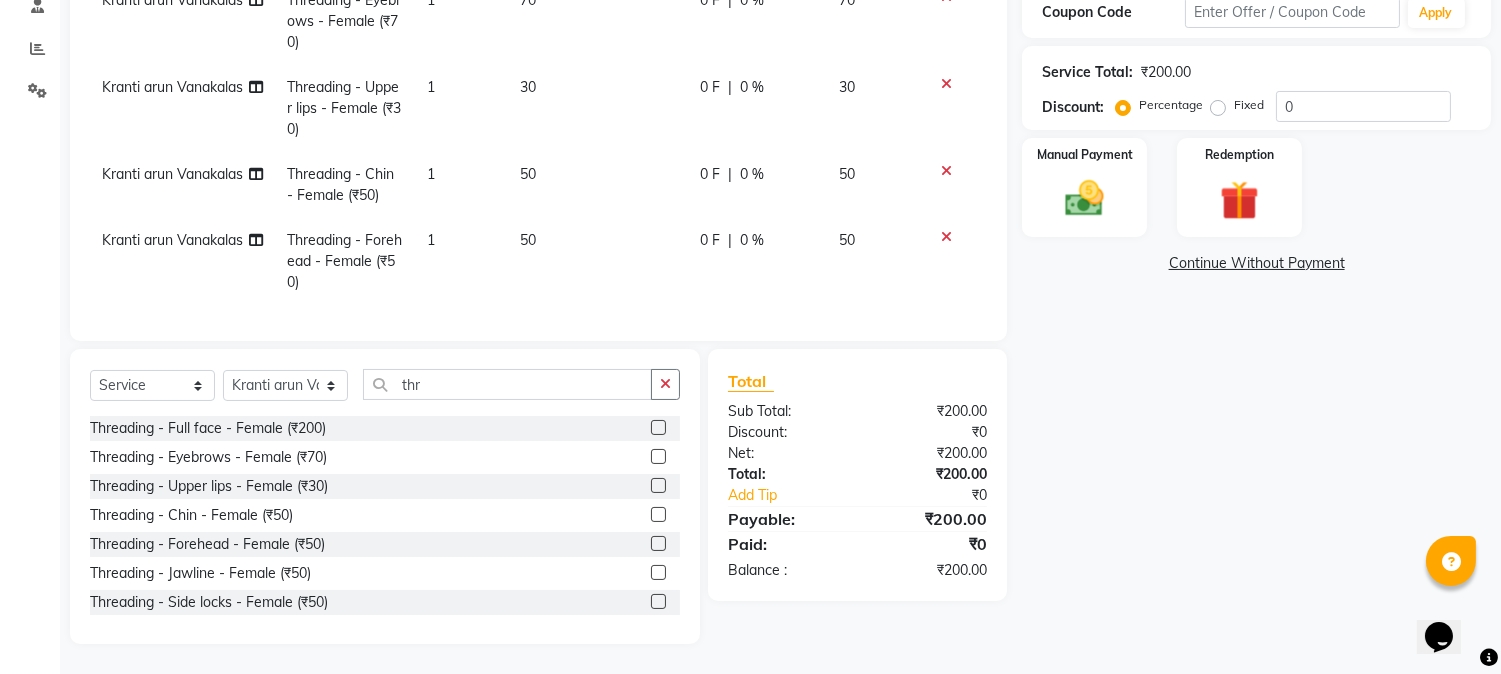 checkbox on "false" 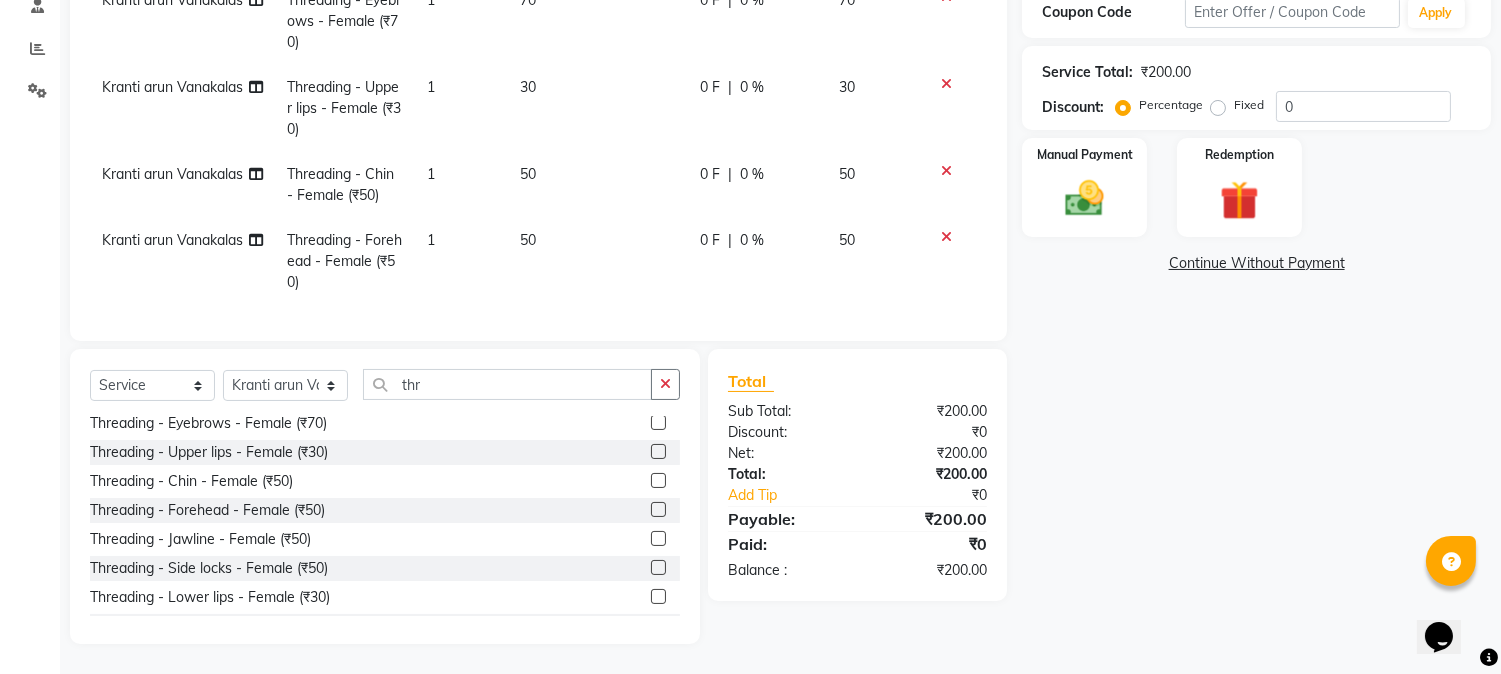 scroll, scrollTop: 61, scrollLeft: 0, axis: vertical 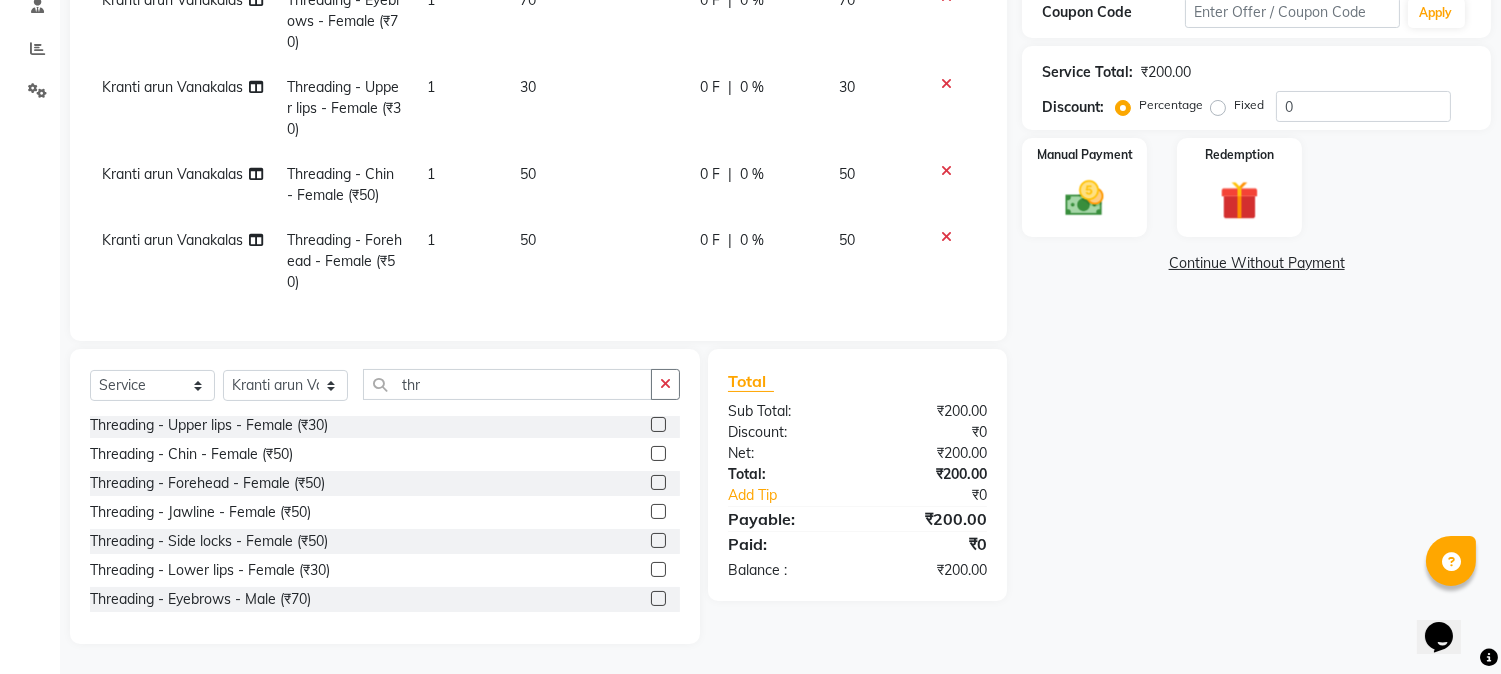 click 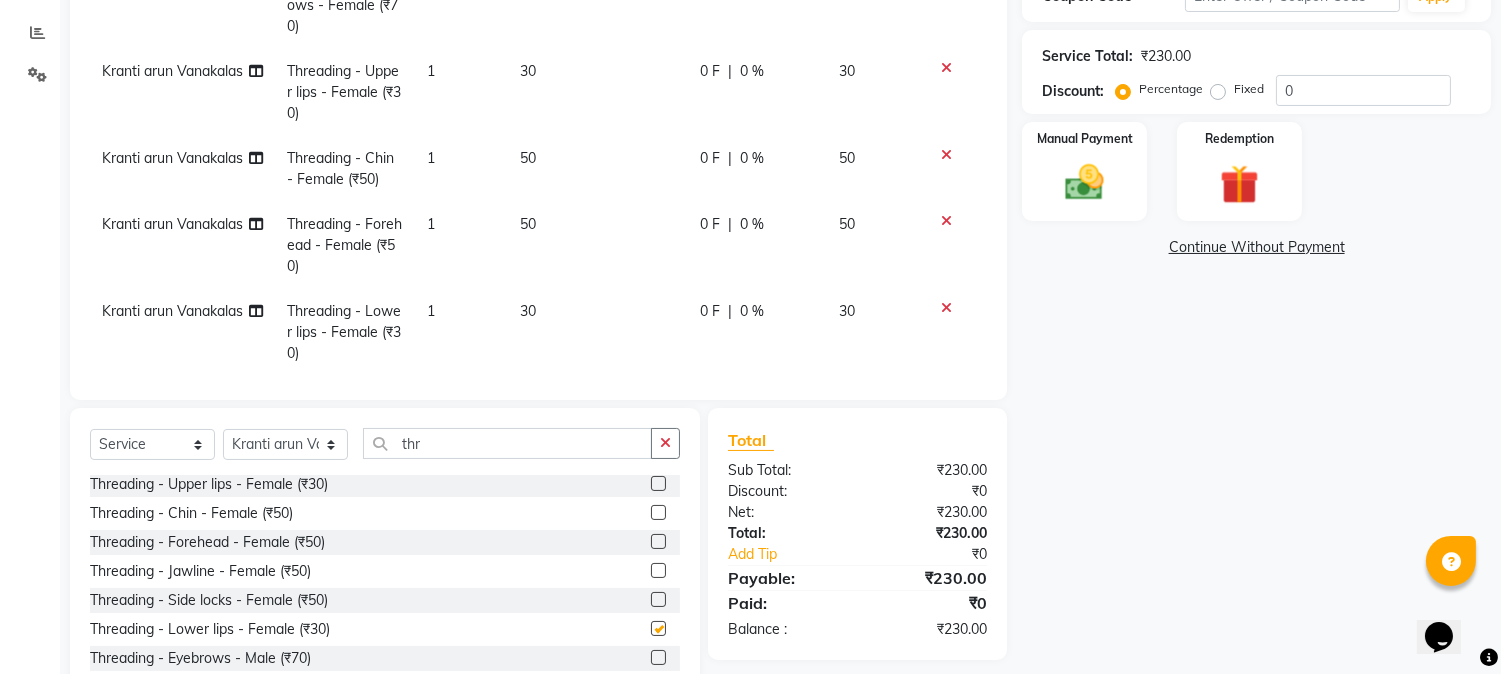 checkbox on "false" 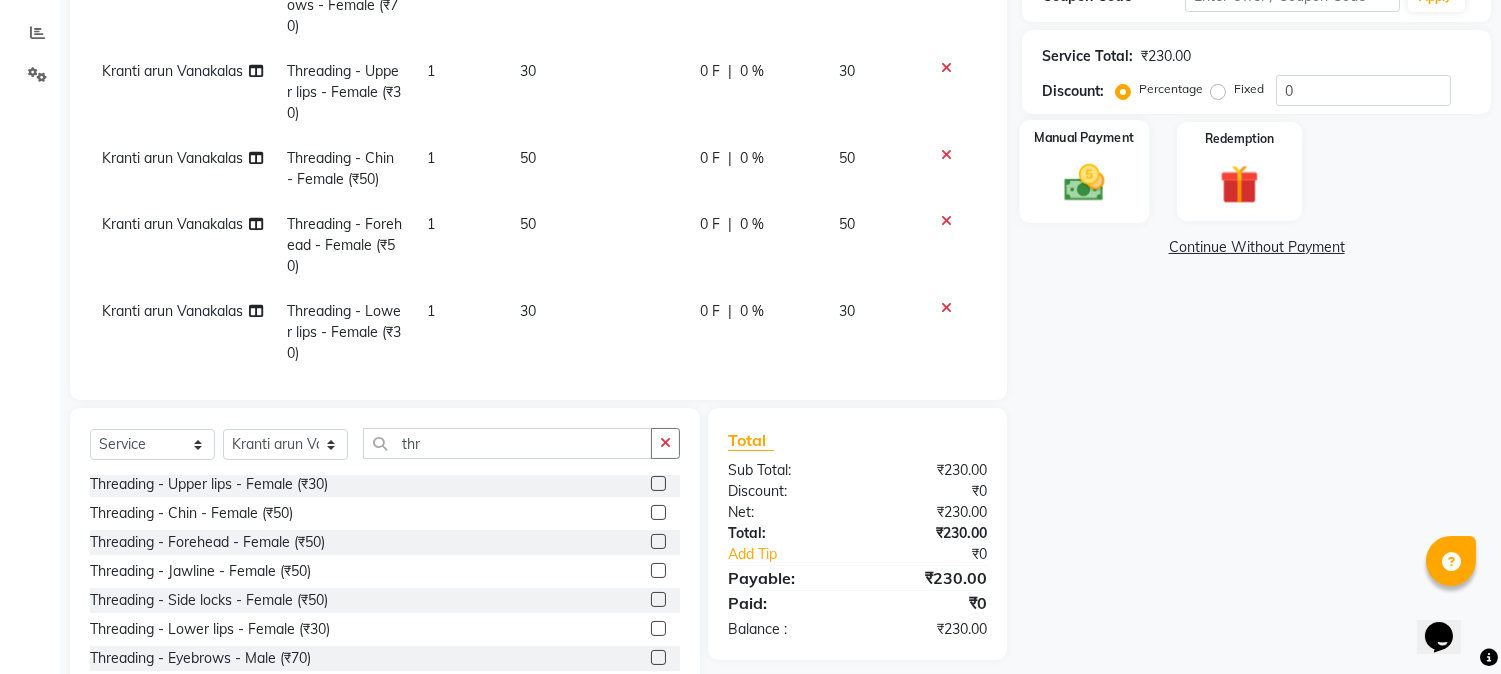 click on "Manual Payment" 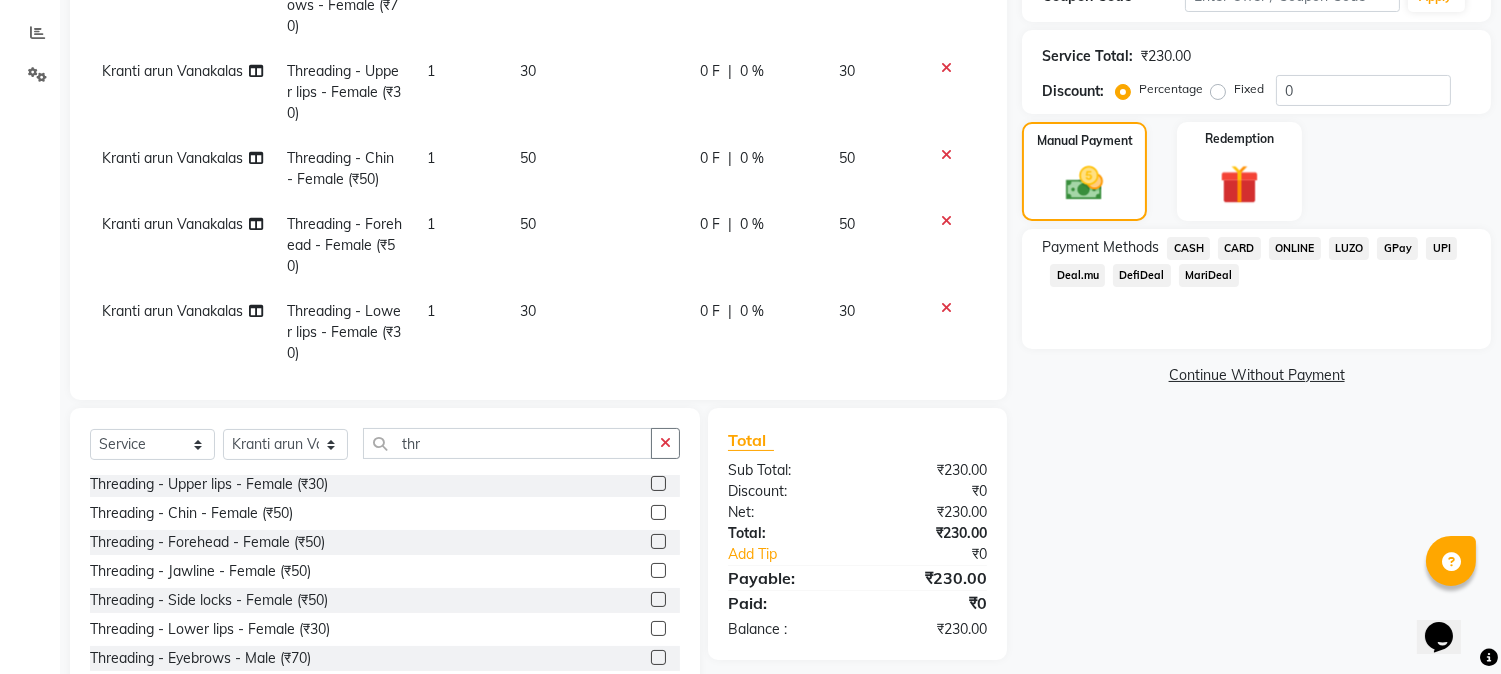 click on "CASH" 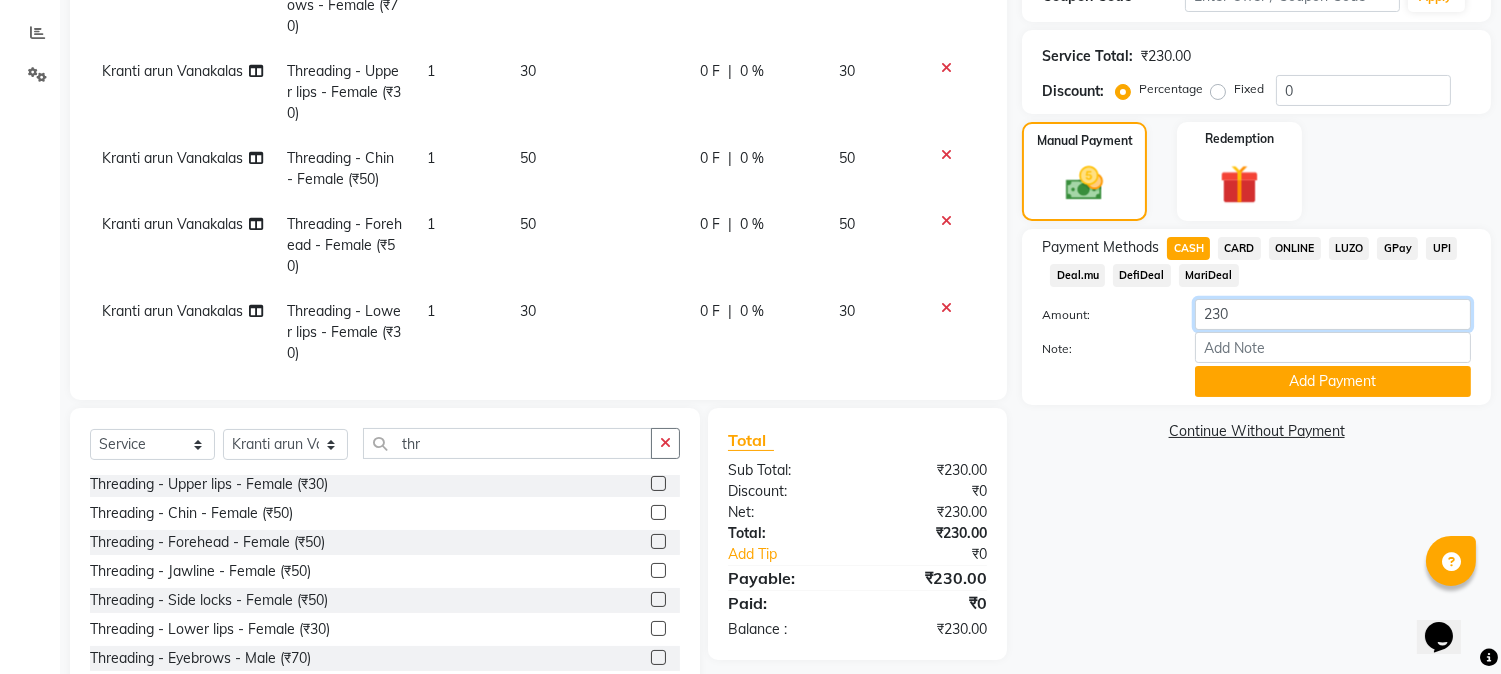 click on "230" 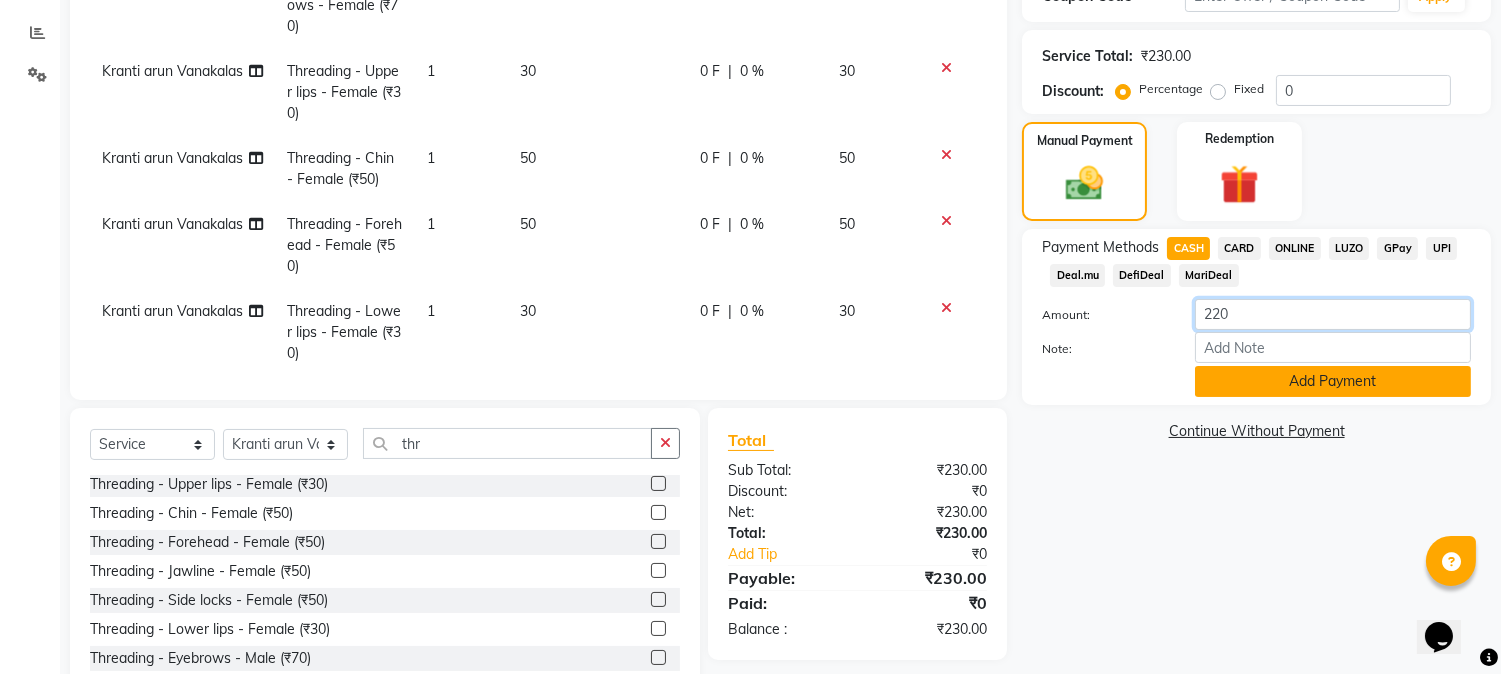 type on "220" 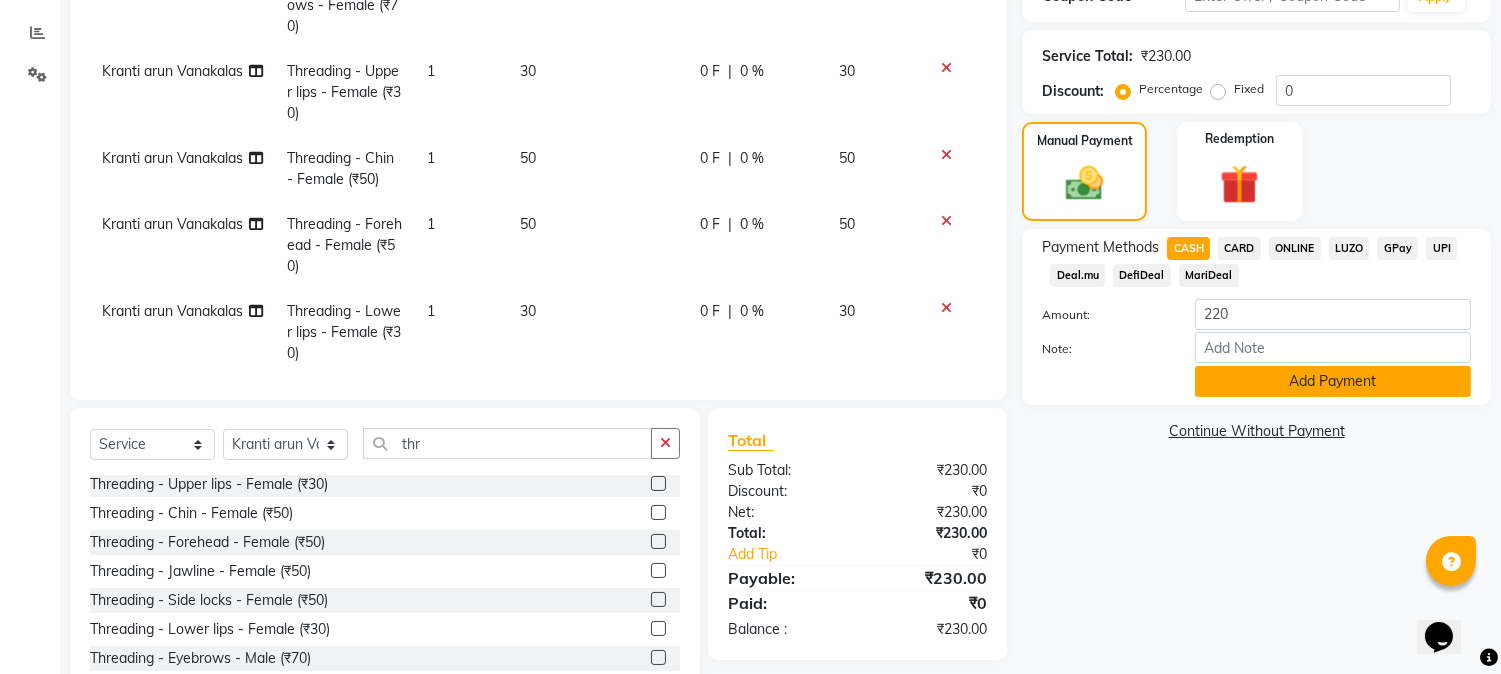 click on "Add Payment" 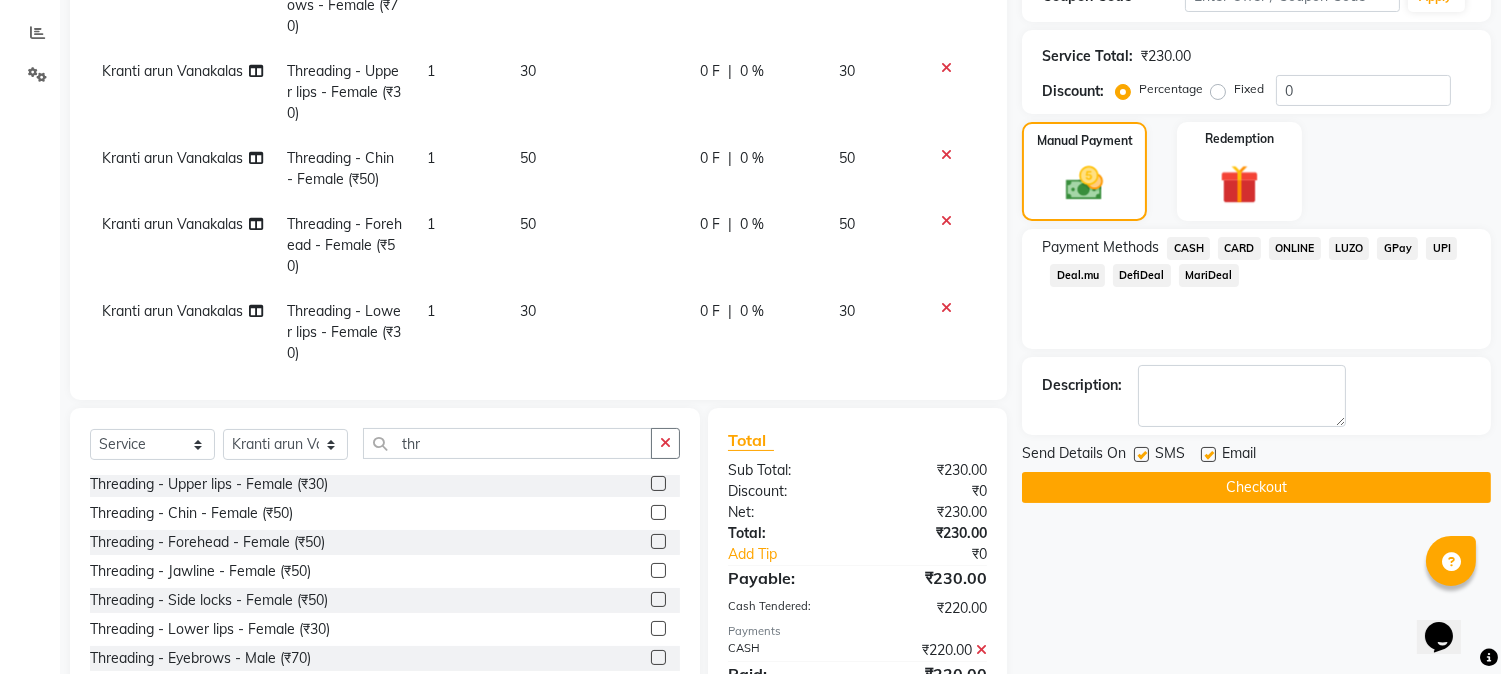 drag, startPoint x: 1304, startPoint y: 242, endPoint x: 1307, endPoint y: 281, distance: 39.115215 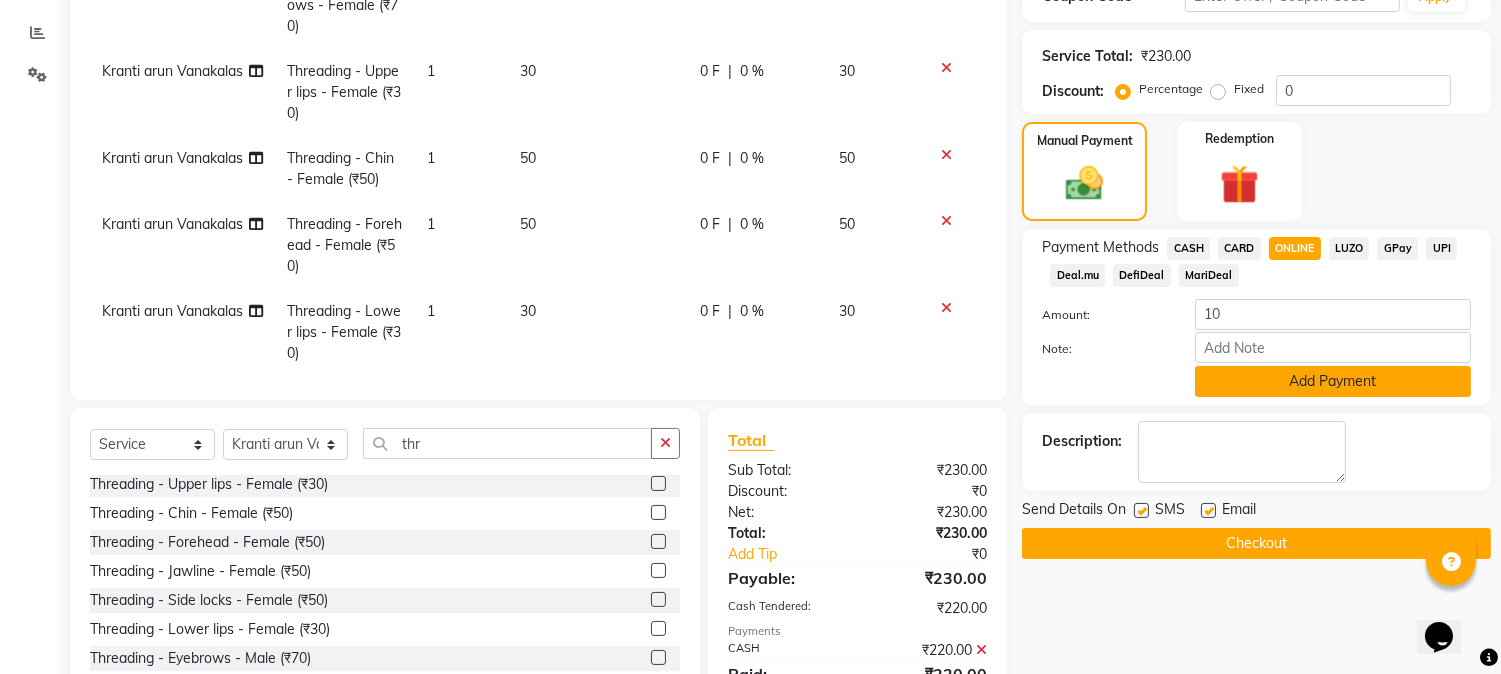 click on "Add Payment" 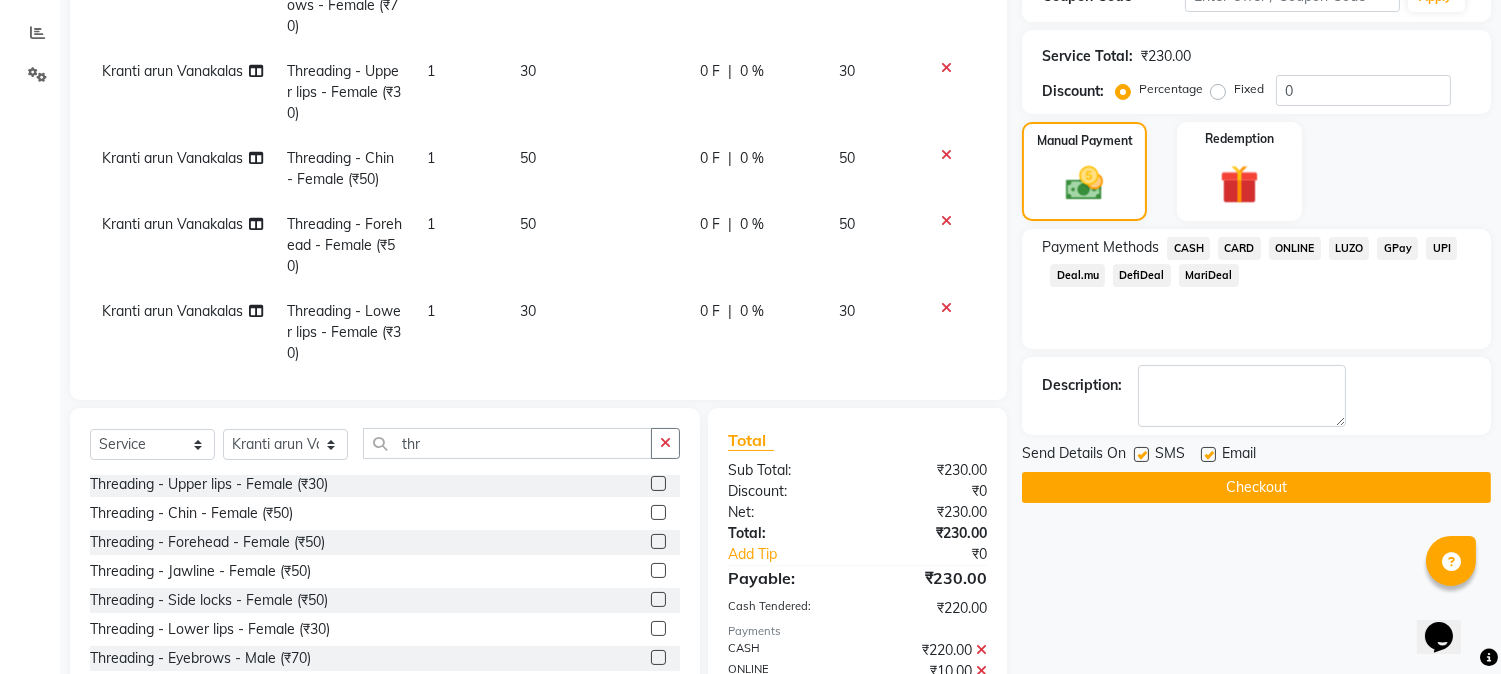 click on "Checkout" 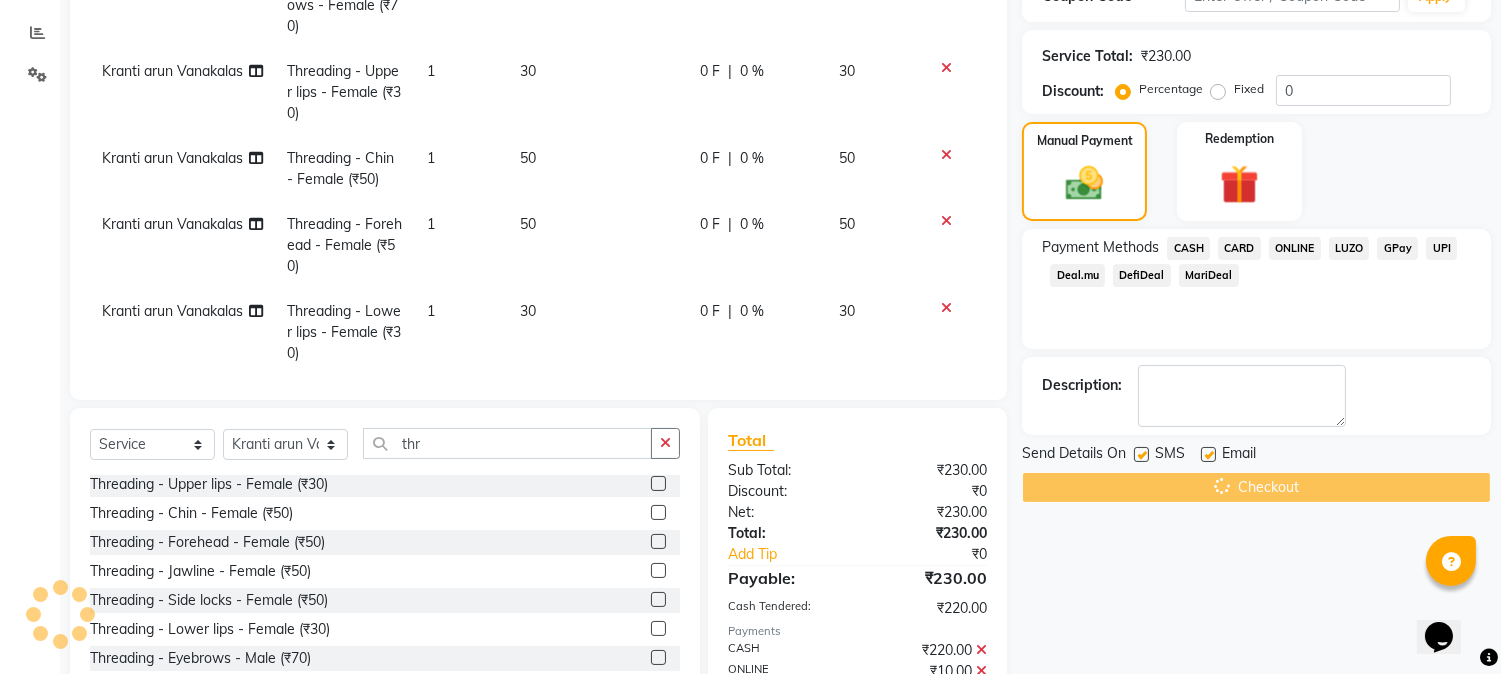 scroll, scrollTop: 475, scrollLeft: 0, axis: vertical 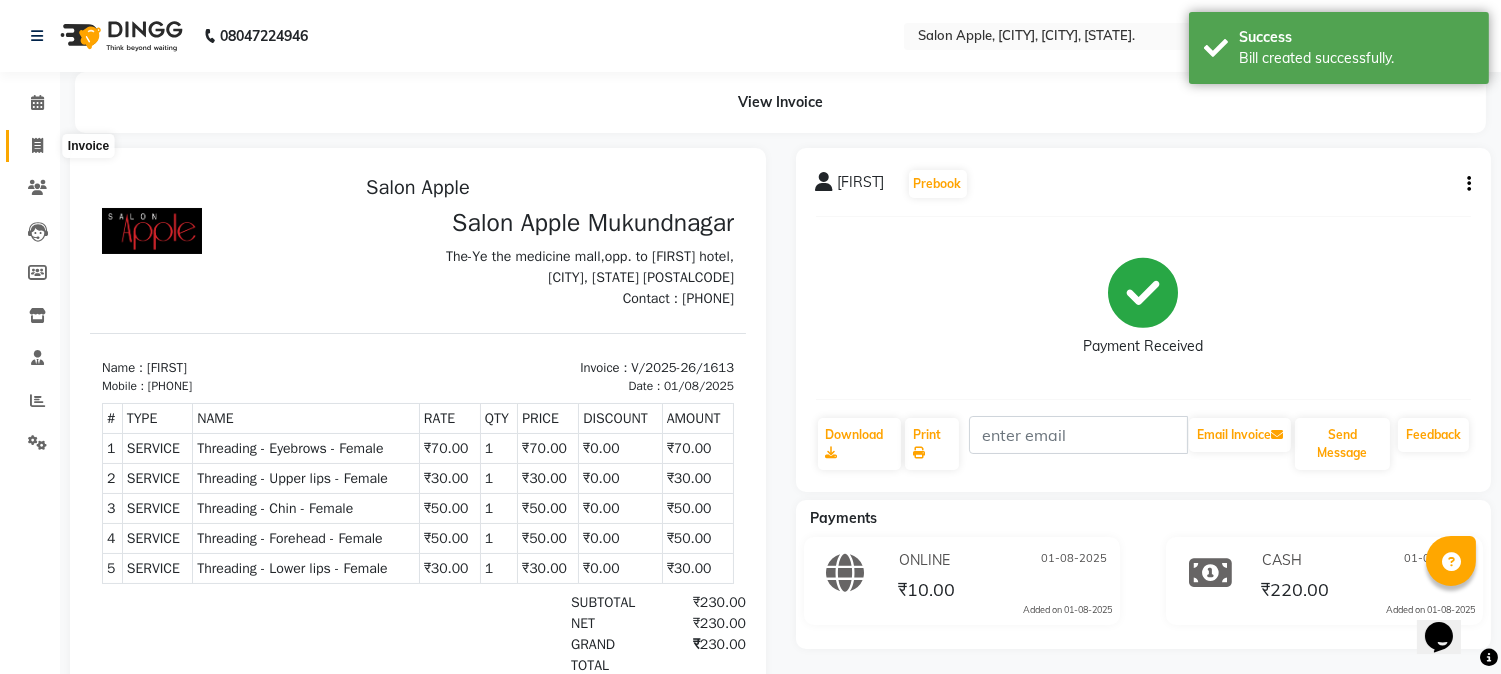 click 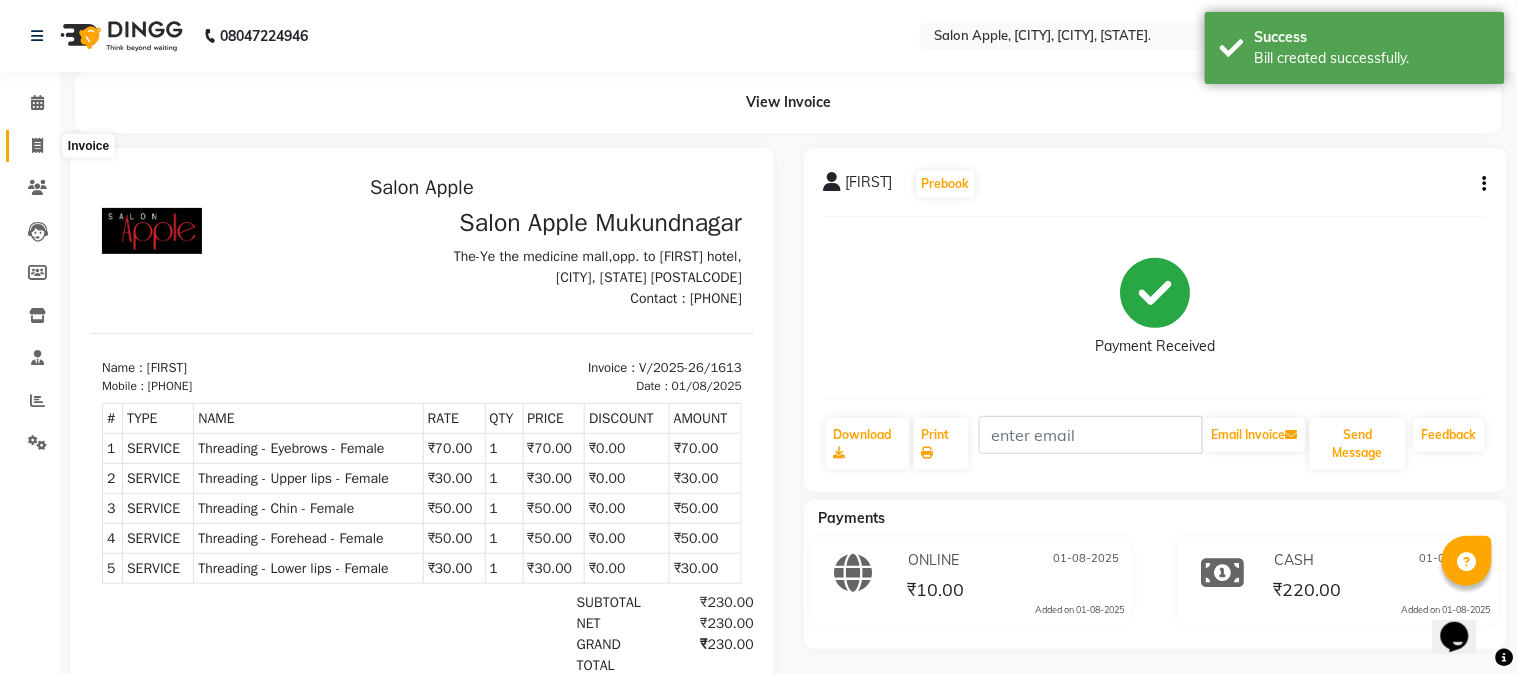 select on "4128" 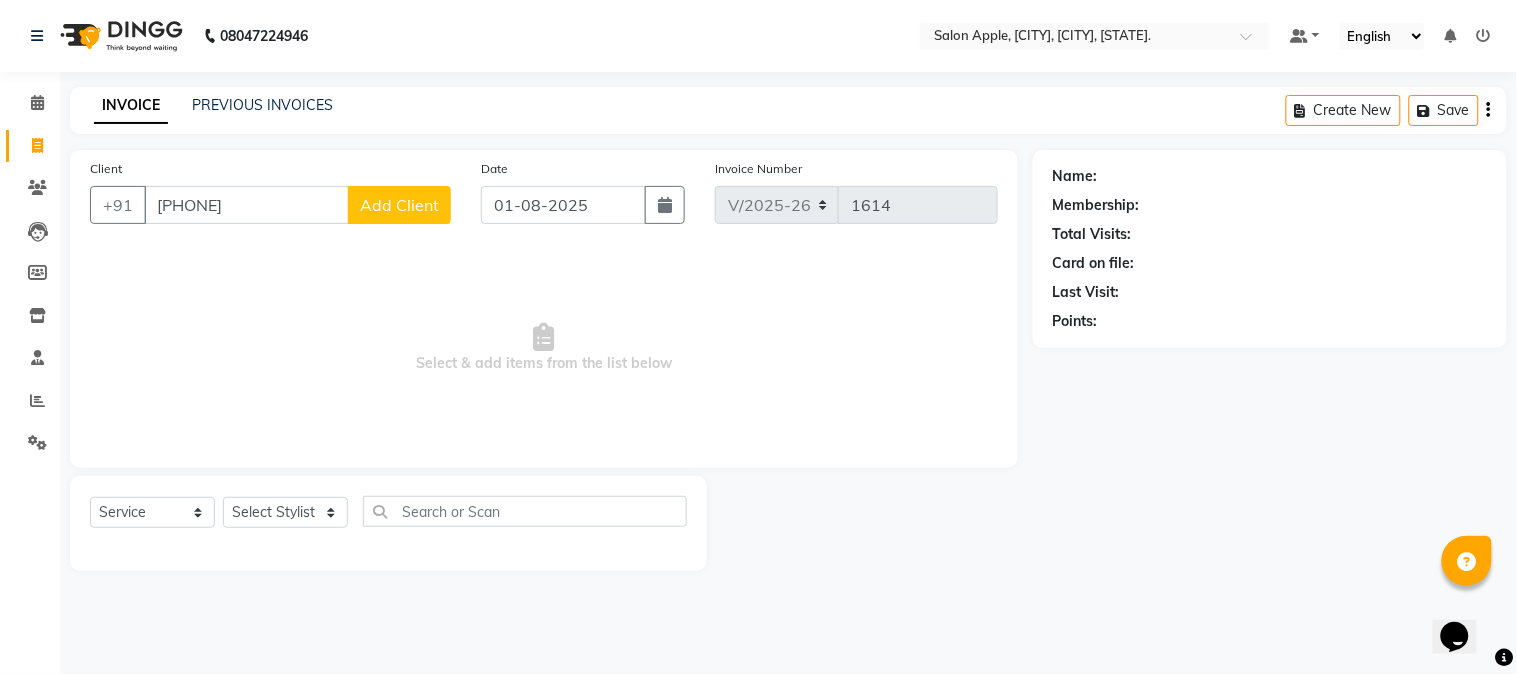 type on "[PHONE]" 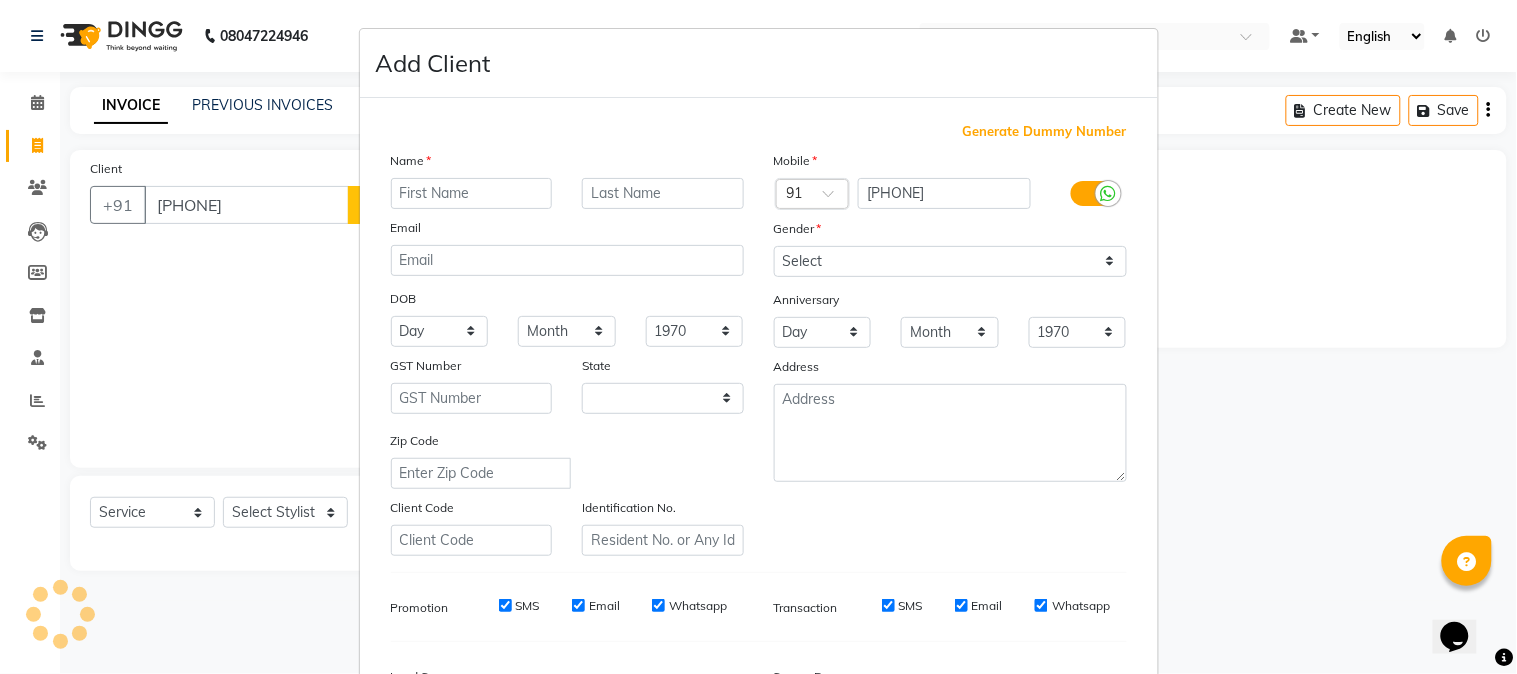 select on "22" 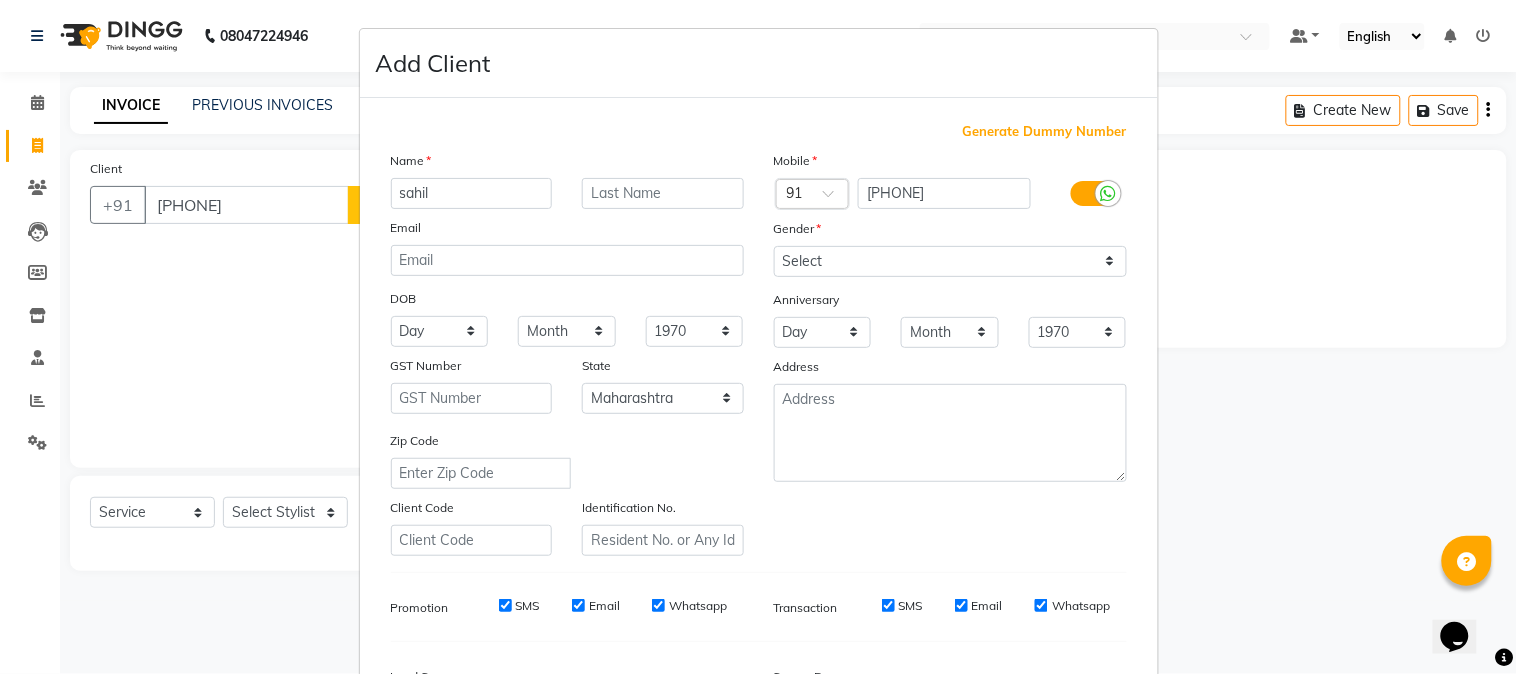 type on "sahil" 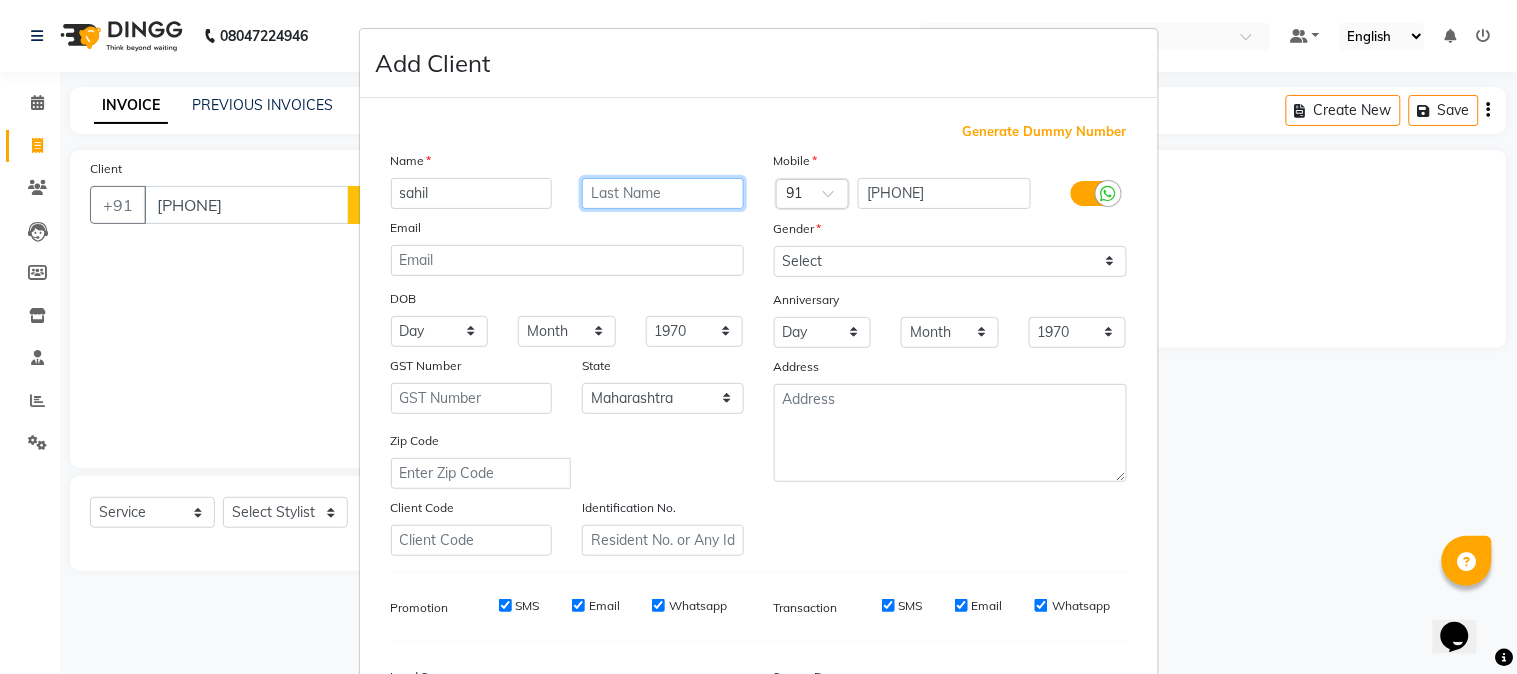 click at bounding box center [663, 193] 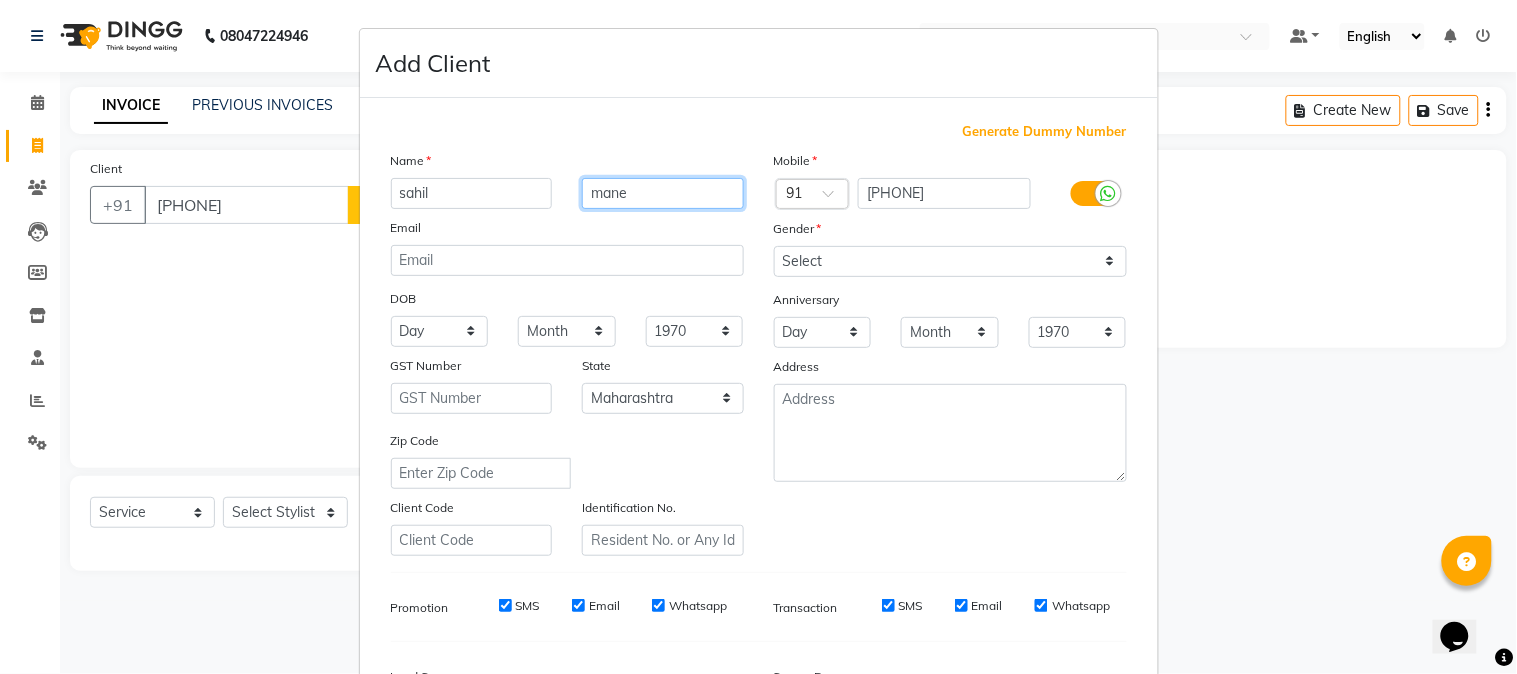 type on "mane" 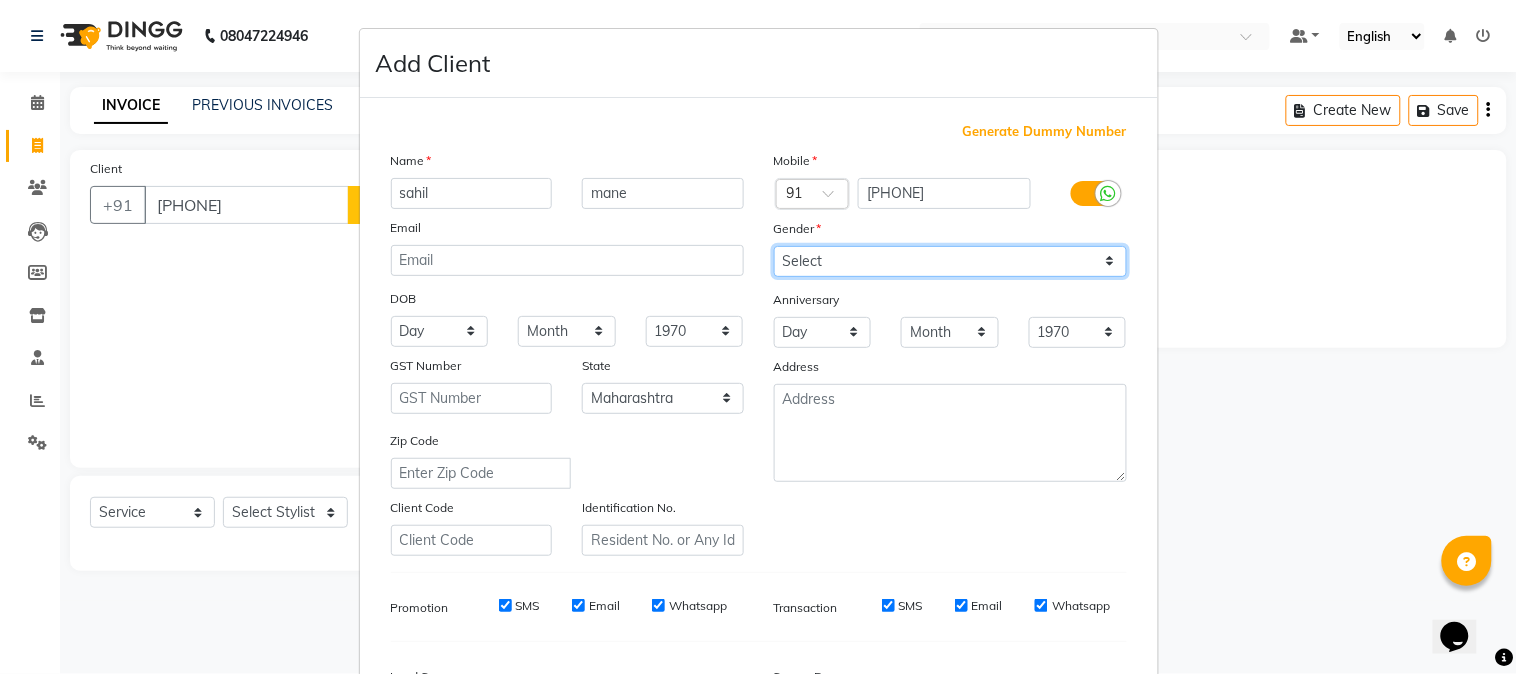 drag, startPoint x: 791, startPoint y: 256, endPoint x: 791, endPoint y: 272, distance: 16 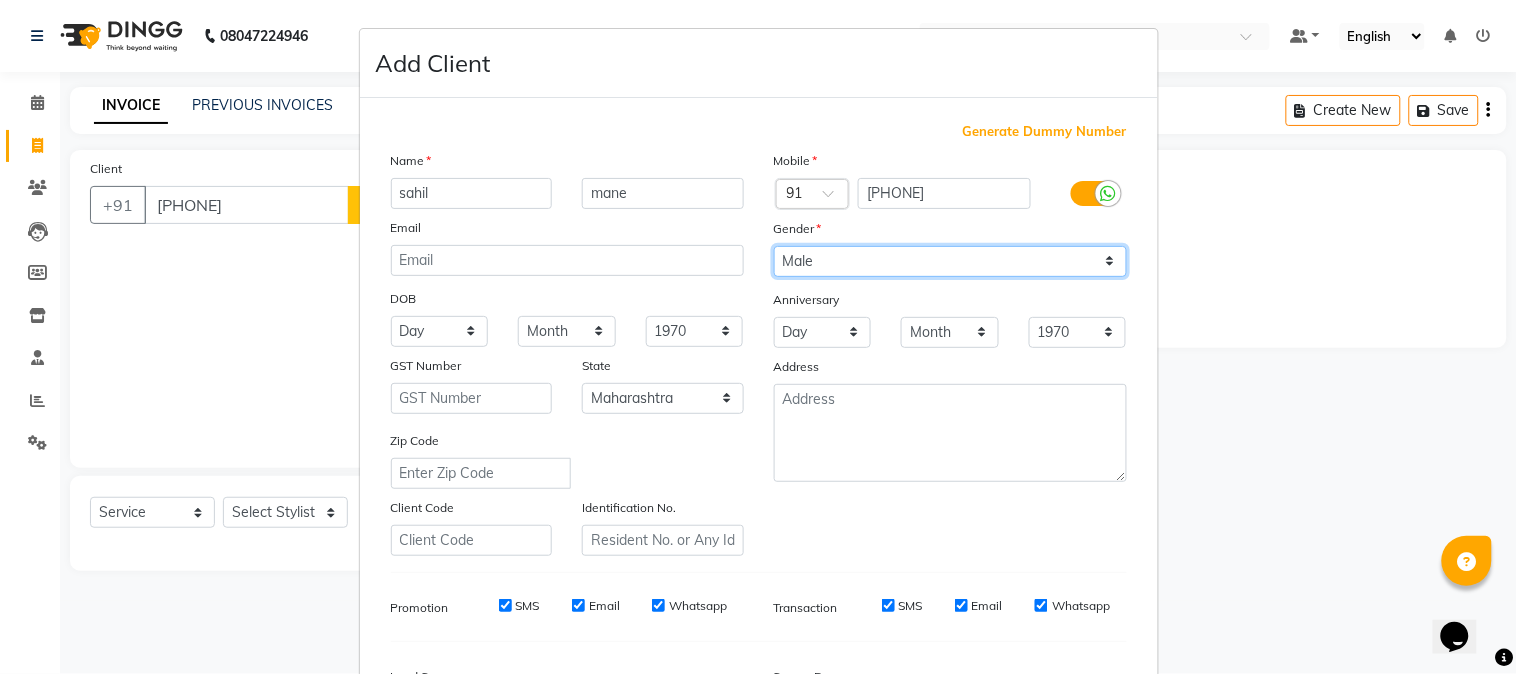 click on "Select Male Female Other Prefer Not To Say" at bounding box center (950, 261) 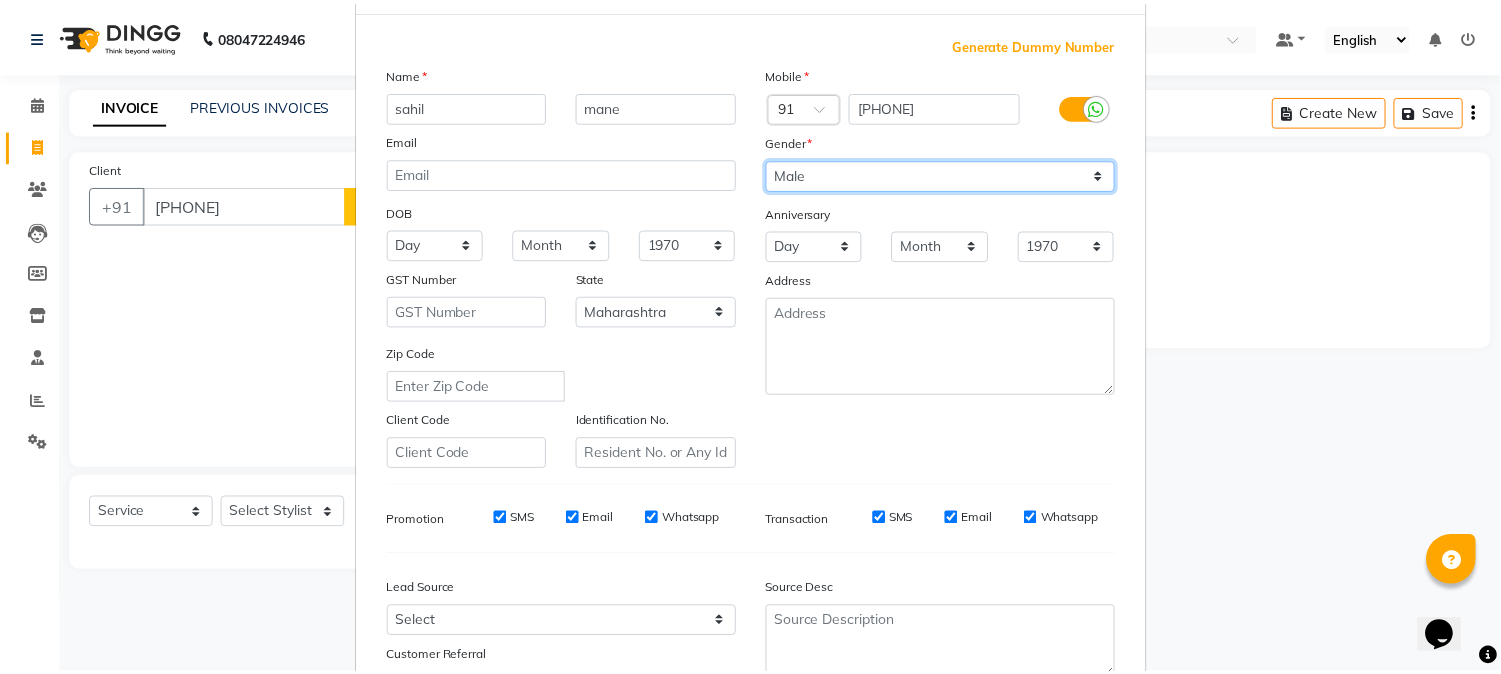 scroll, scrollTop: 250, scrollLeft: 0, axis: vertical 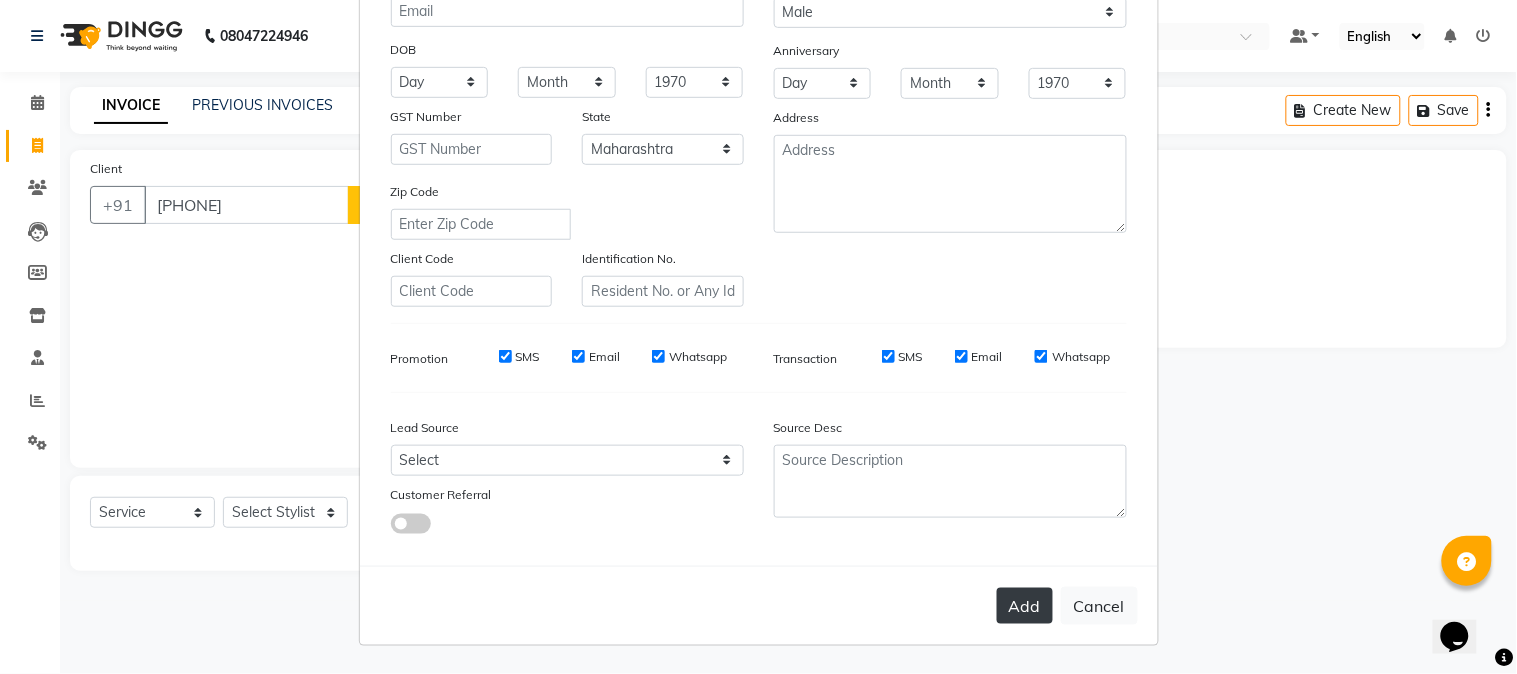 drag, startPoint x: 1030, startPoint y: 594, endPoint x: 1018, endPoint y: 595, distance: 12.0415945 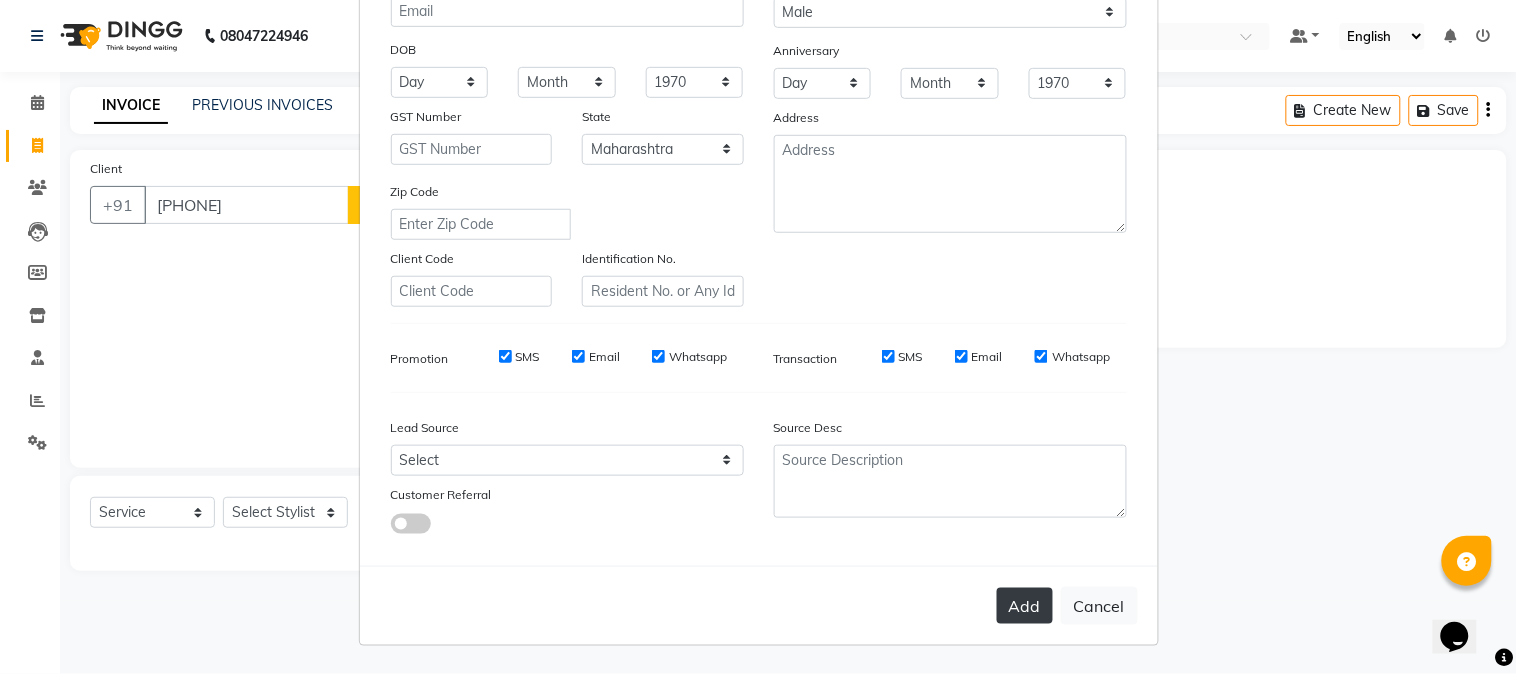 click on "Add" at bounding box center (1025, 606) 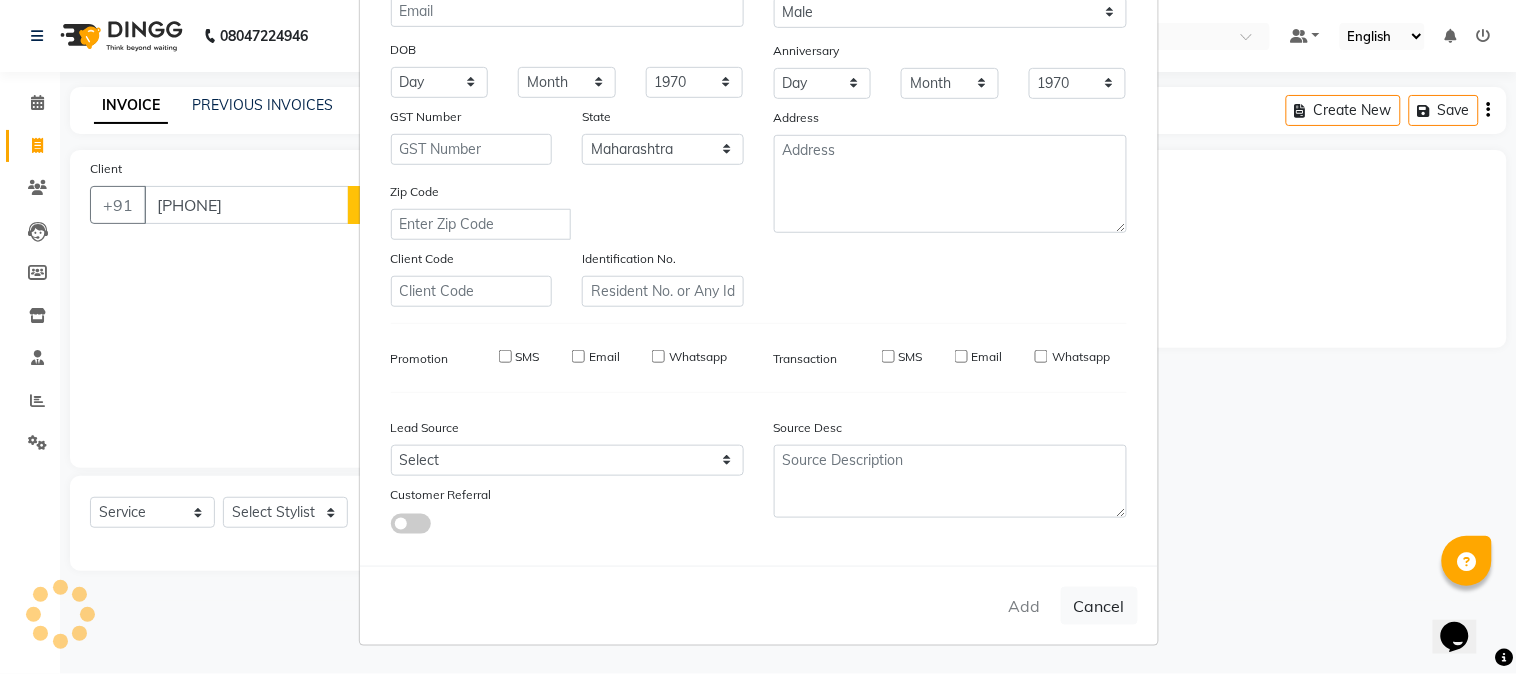 type 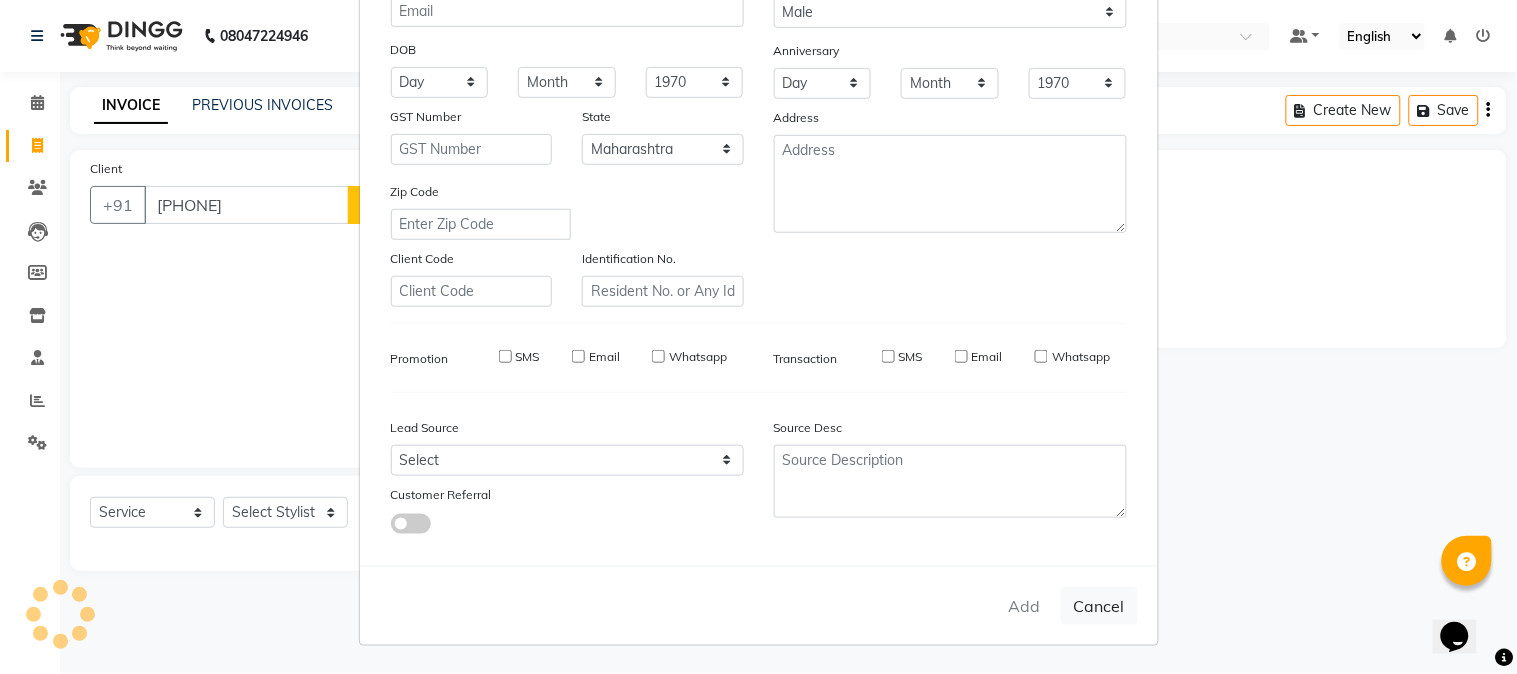 type 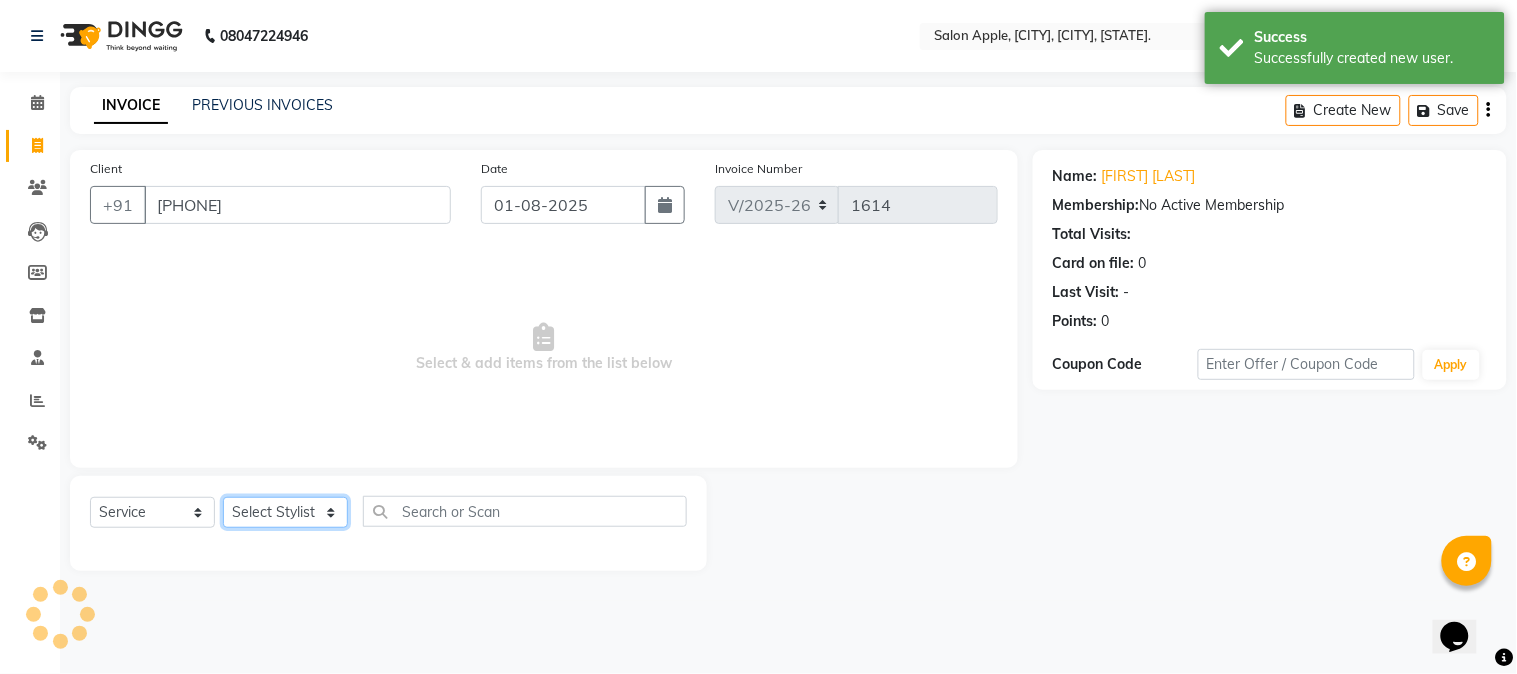 drag, startPoint x: 312, startPoint y: 508, endPoint x: 314, endPoint y: 497, distance: 11.18034 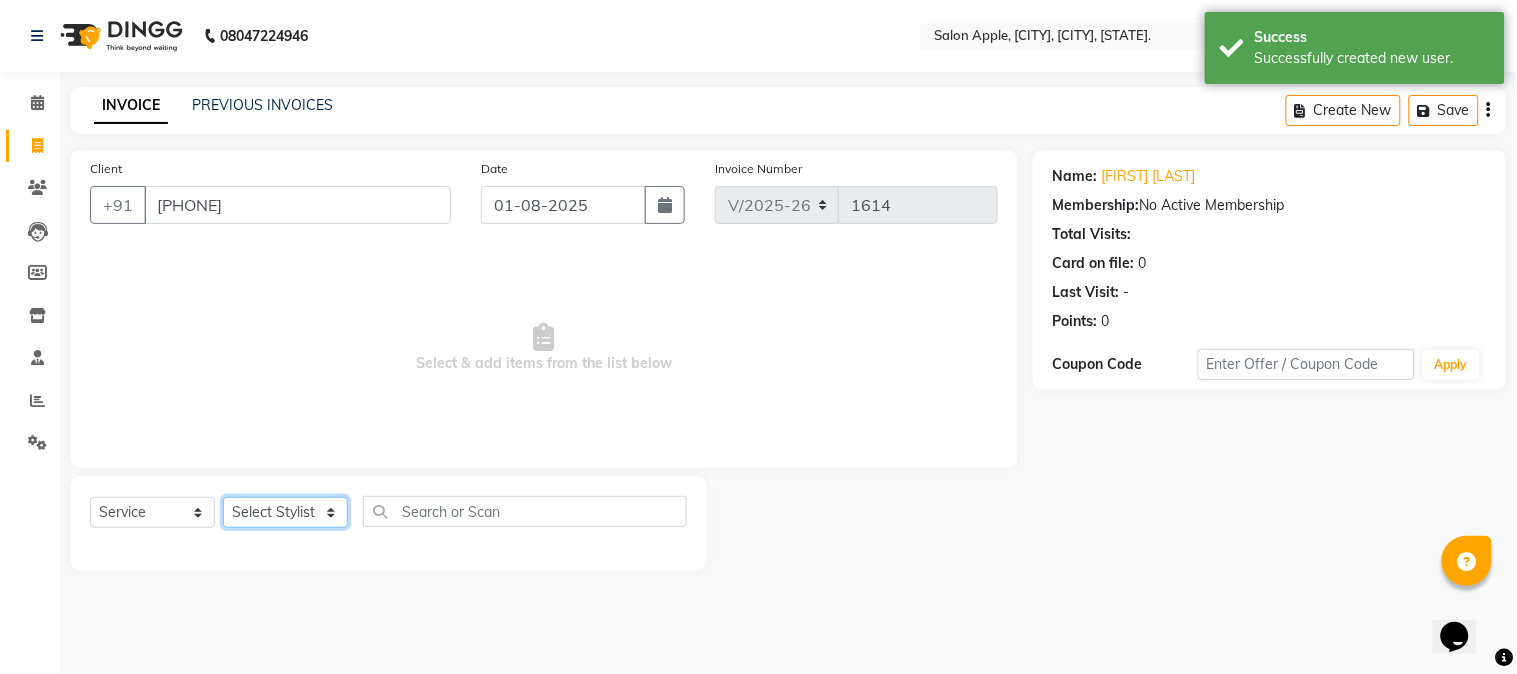 select on "21401" 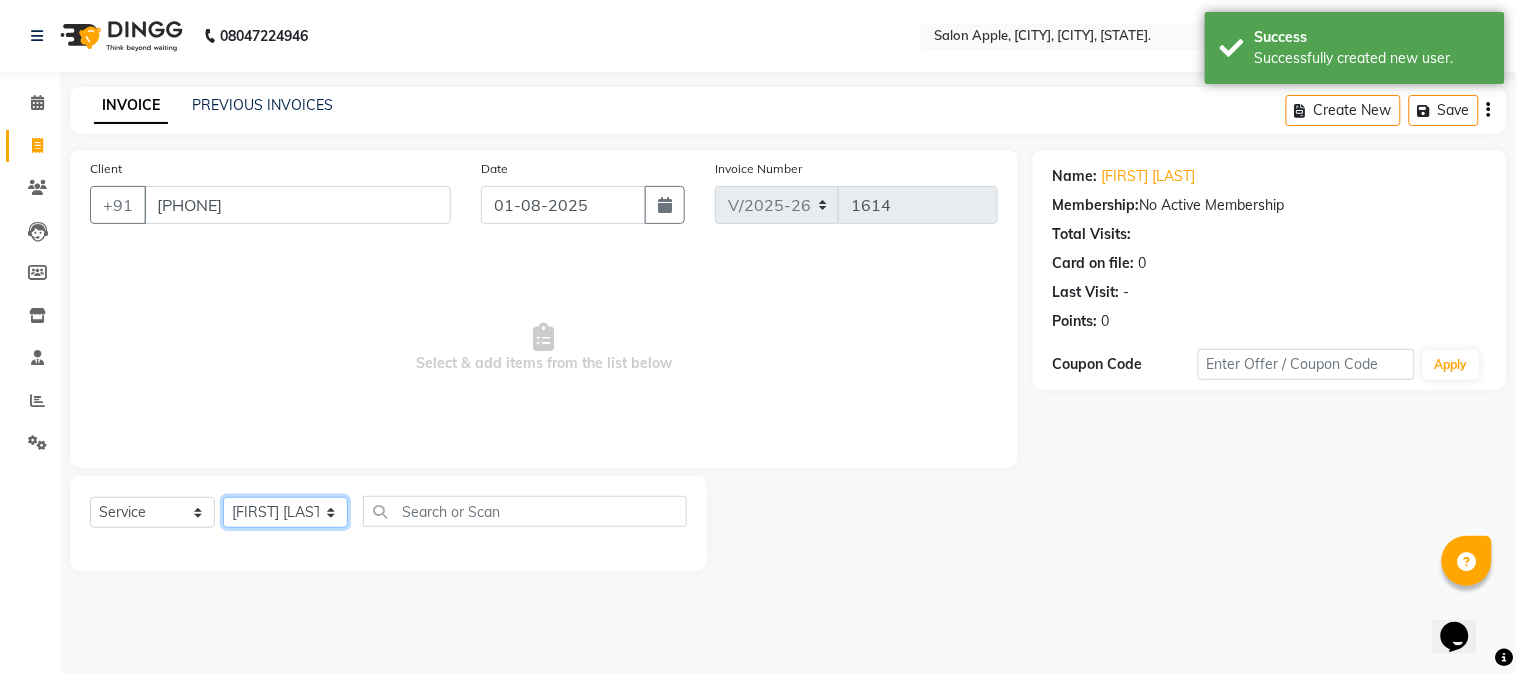 click on "Select Stylist [FIRST] [LAST] [FIRST] [LAST] [FIRST] [LAST] [FIRST] [LAST] [FIRST] [LAST] [FIRST] [LAST] [FIRST] [LAST]" 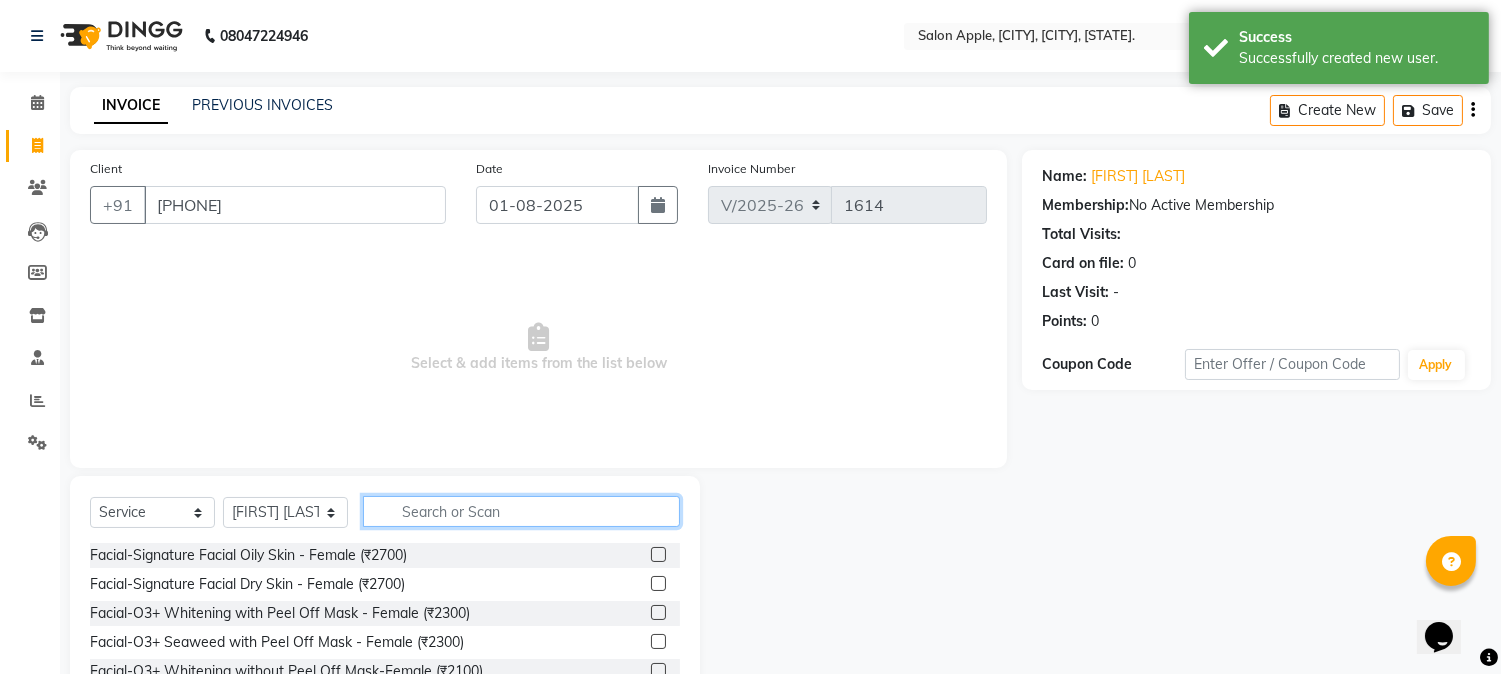 click 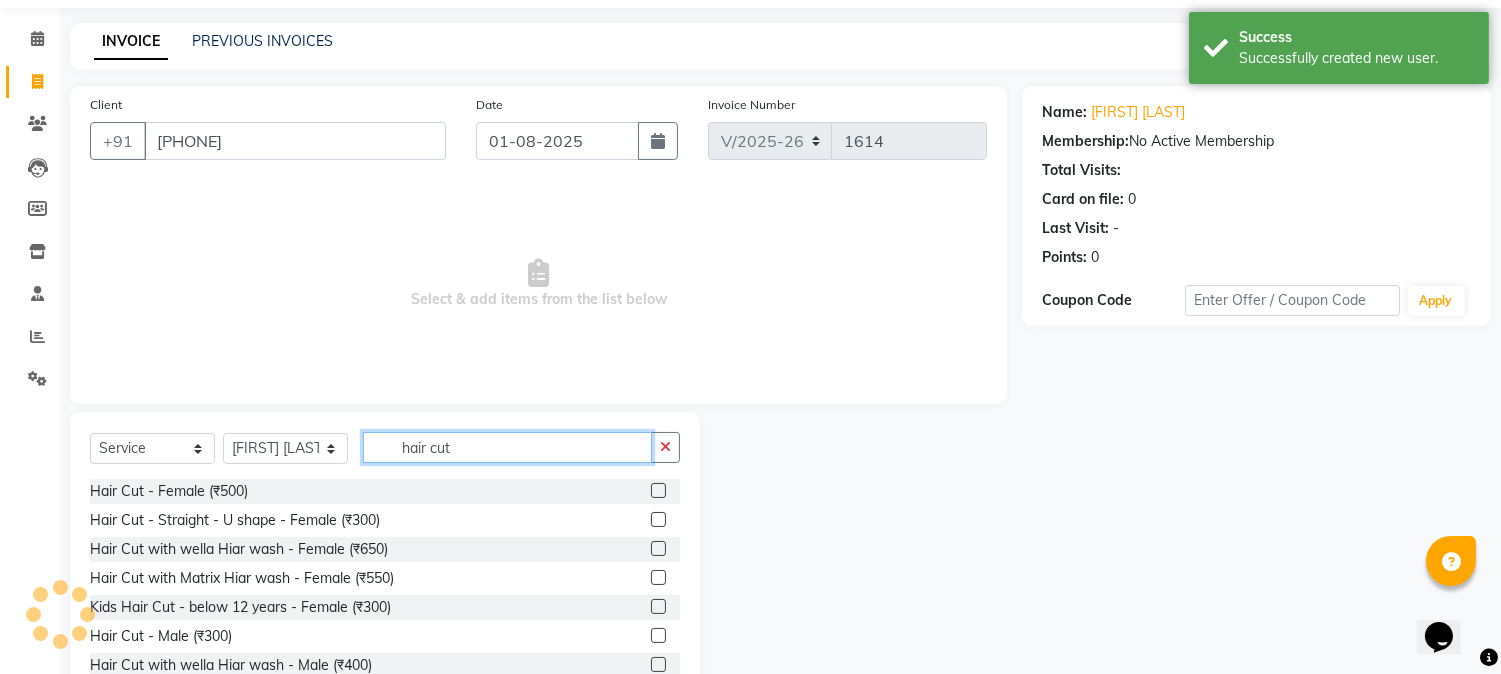 scroll, scrollTop: 126, scrollLeft: 0, axis: vertical 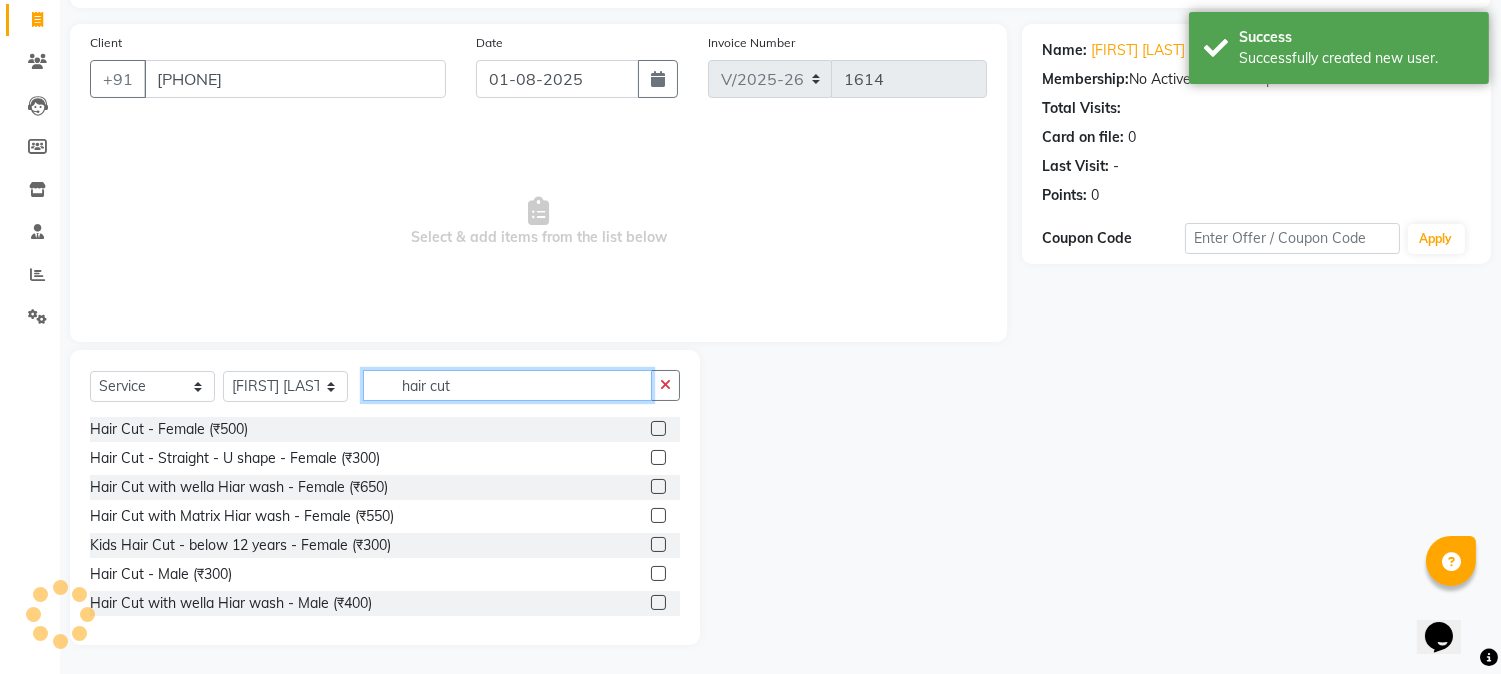 type on "hair cut" 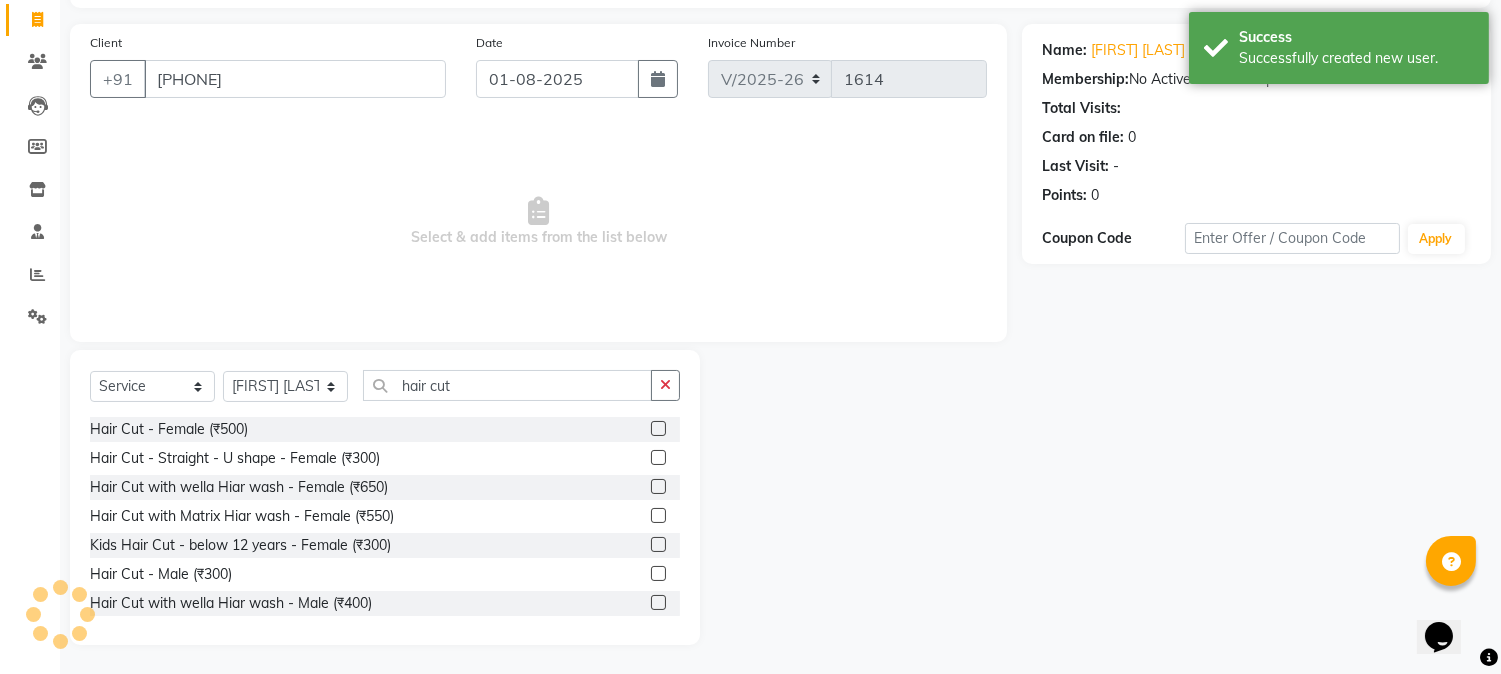 click on "Hair Cut - Male (₹300)" 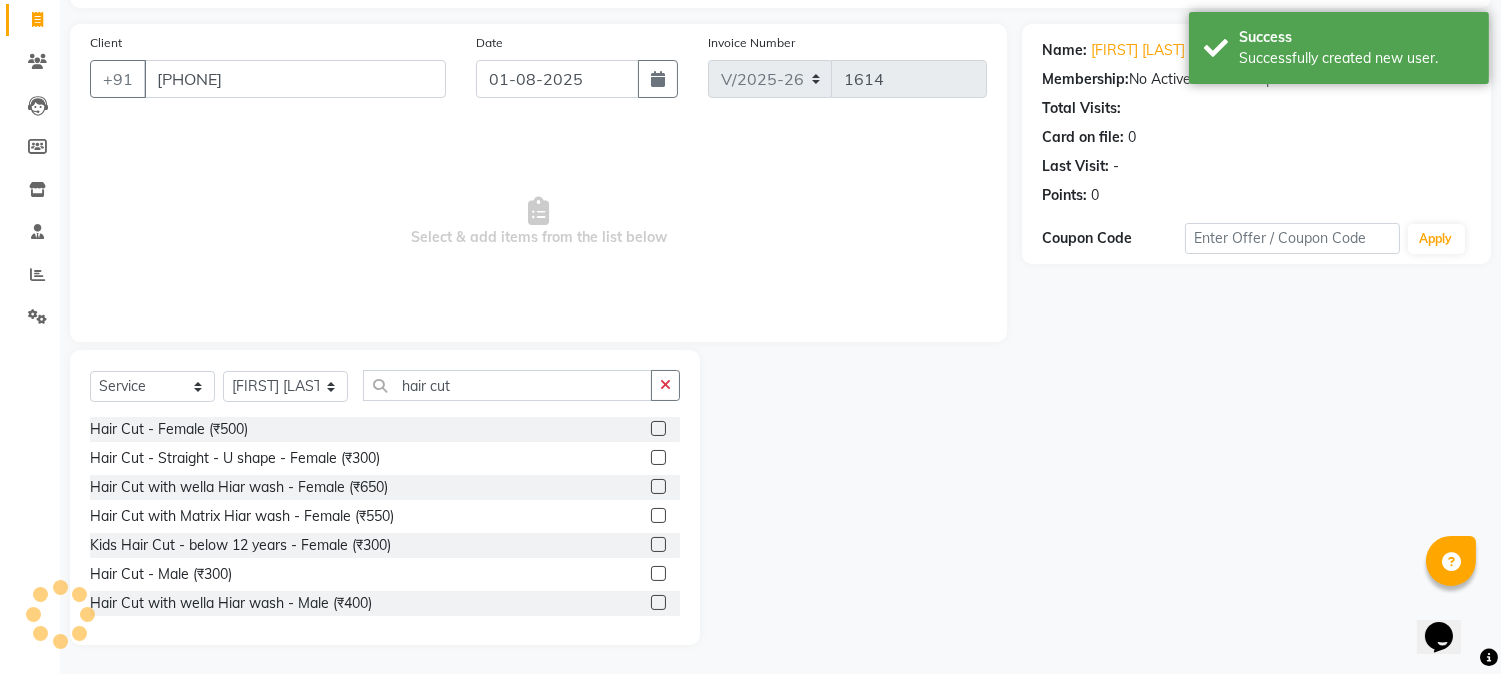 click 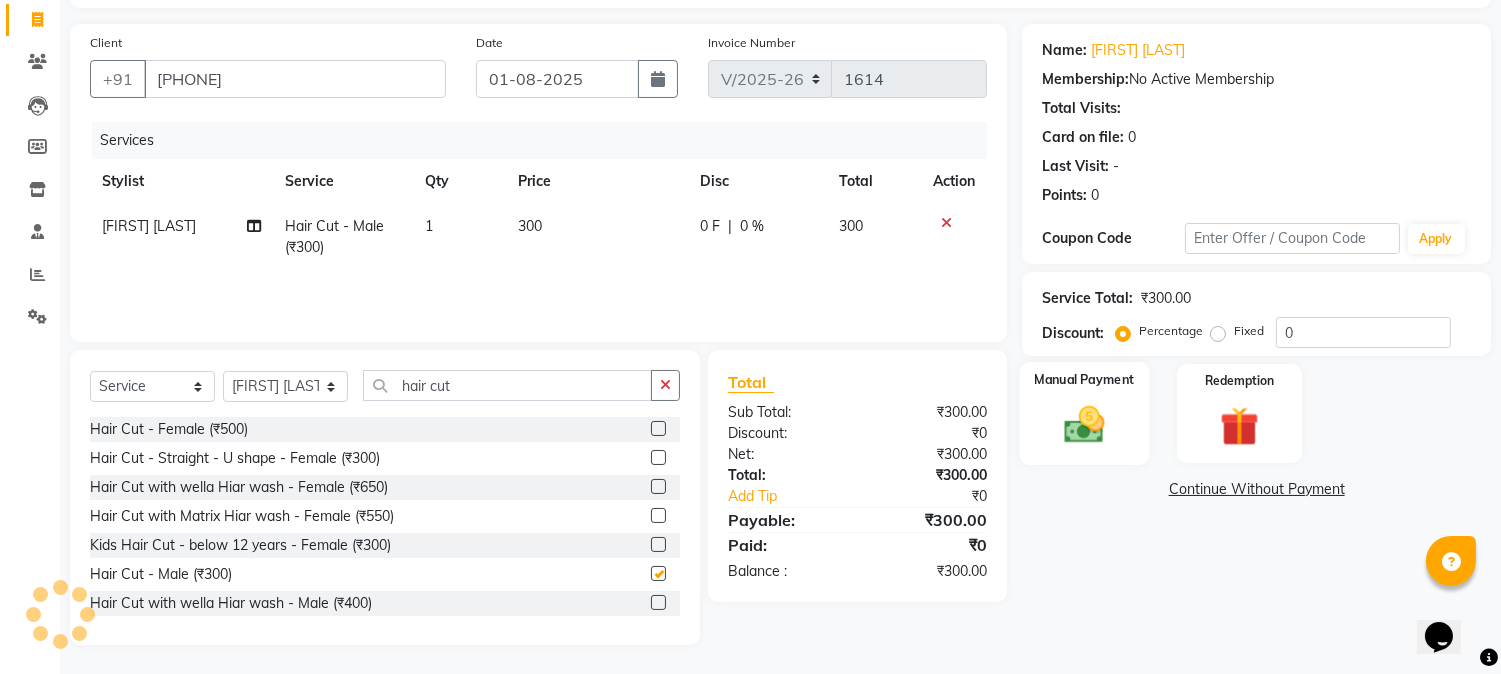 checkbox on "false" 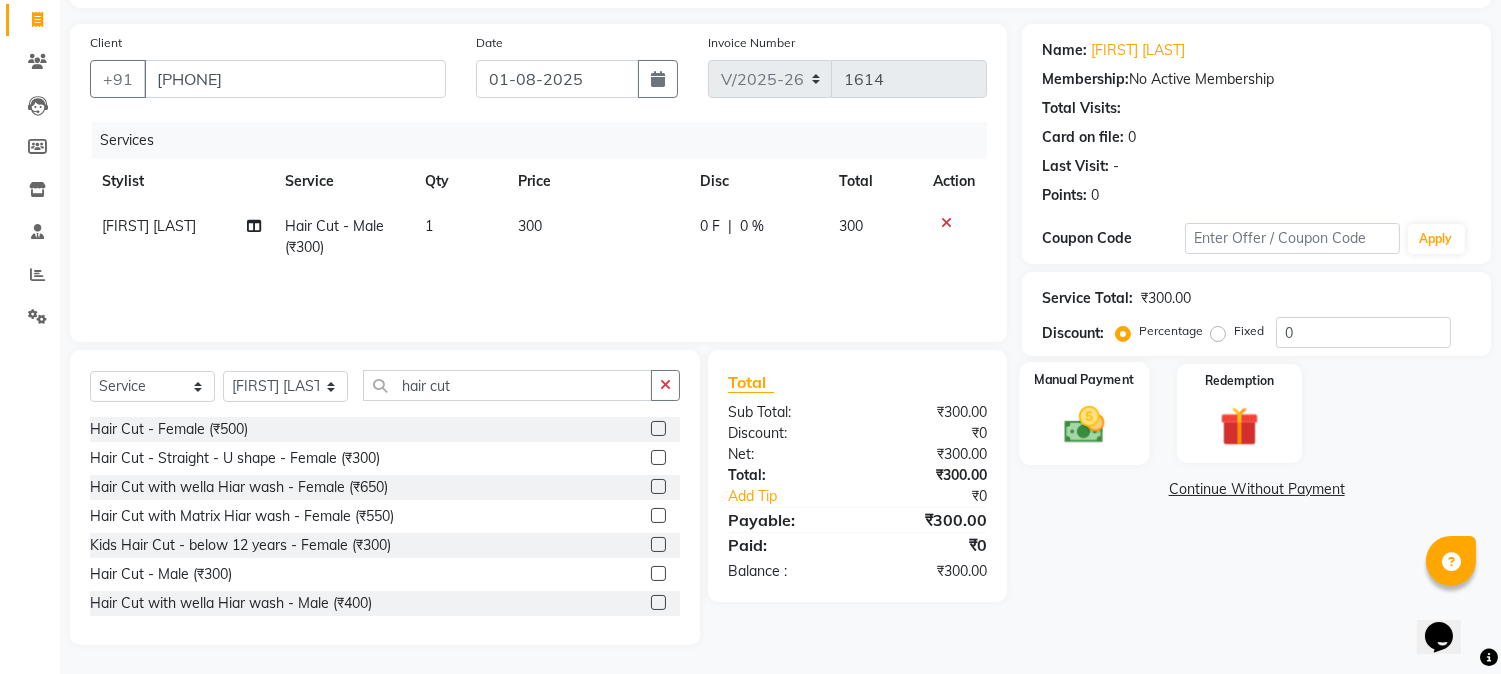 click 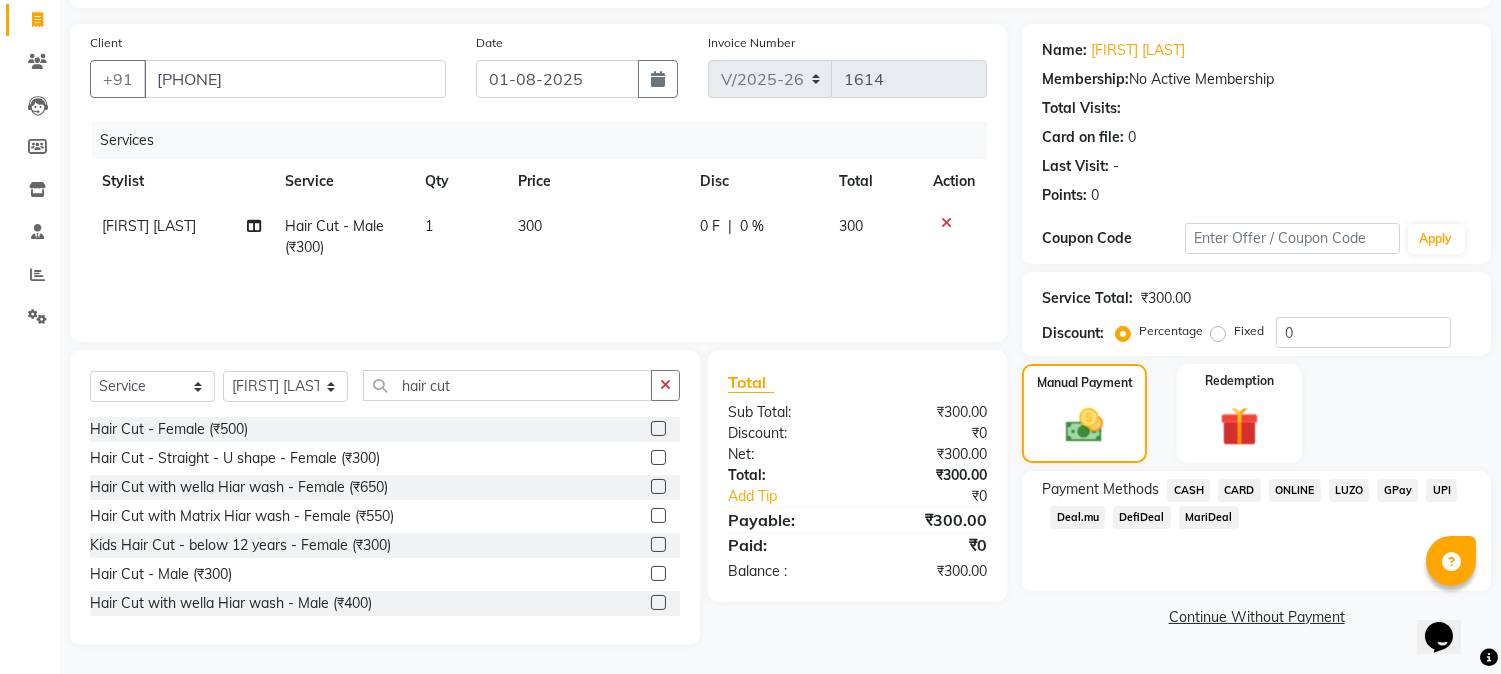 click on "CASH" 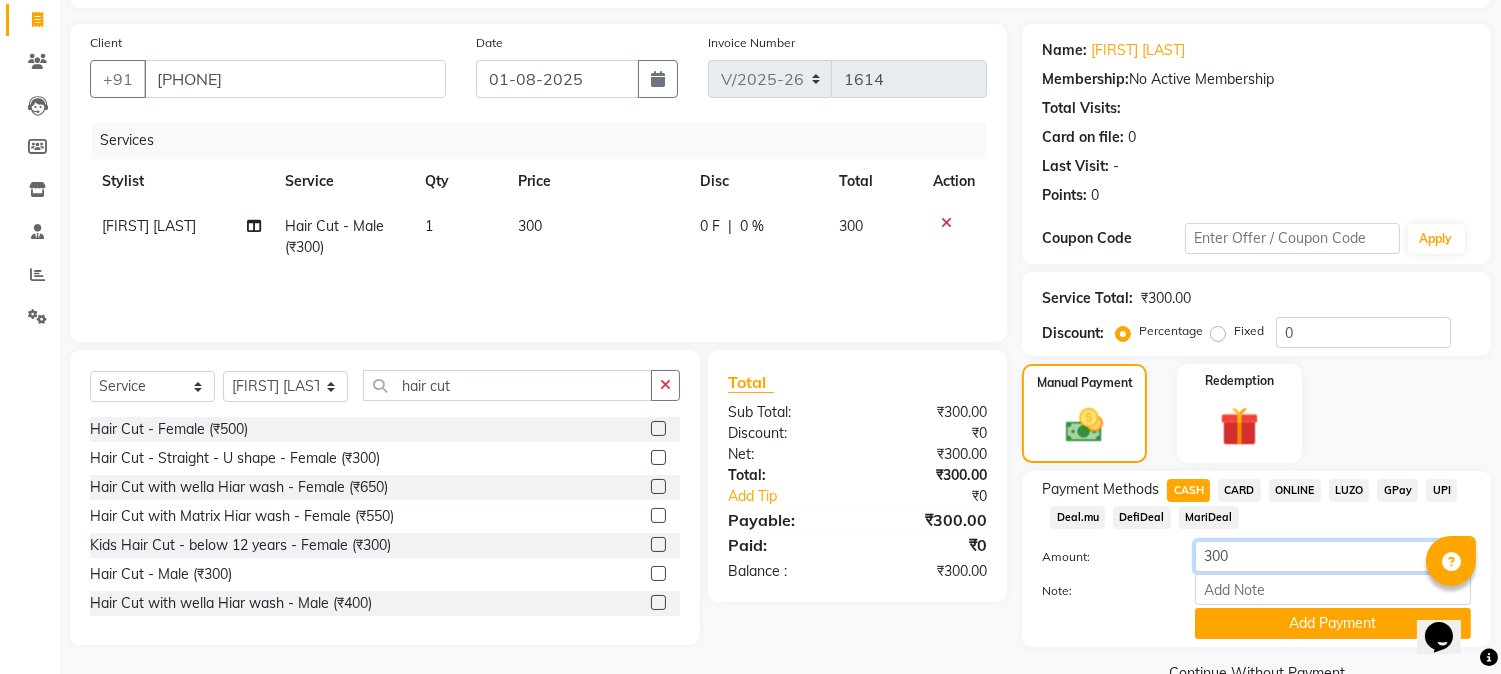 drag, startPoint x: 1212, startPoint y: 550, endPoint x: 1174, endPoint y: 553, distance: 38.118237 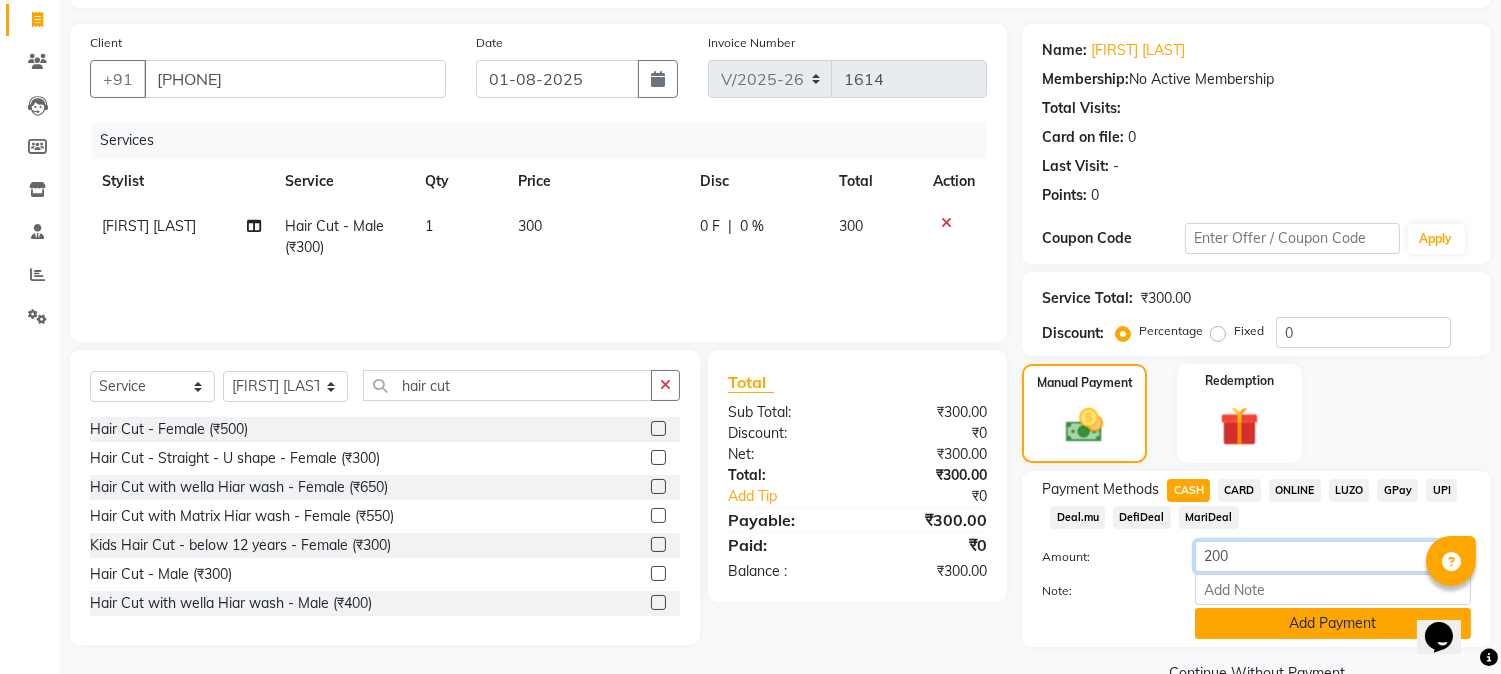 type on "200" 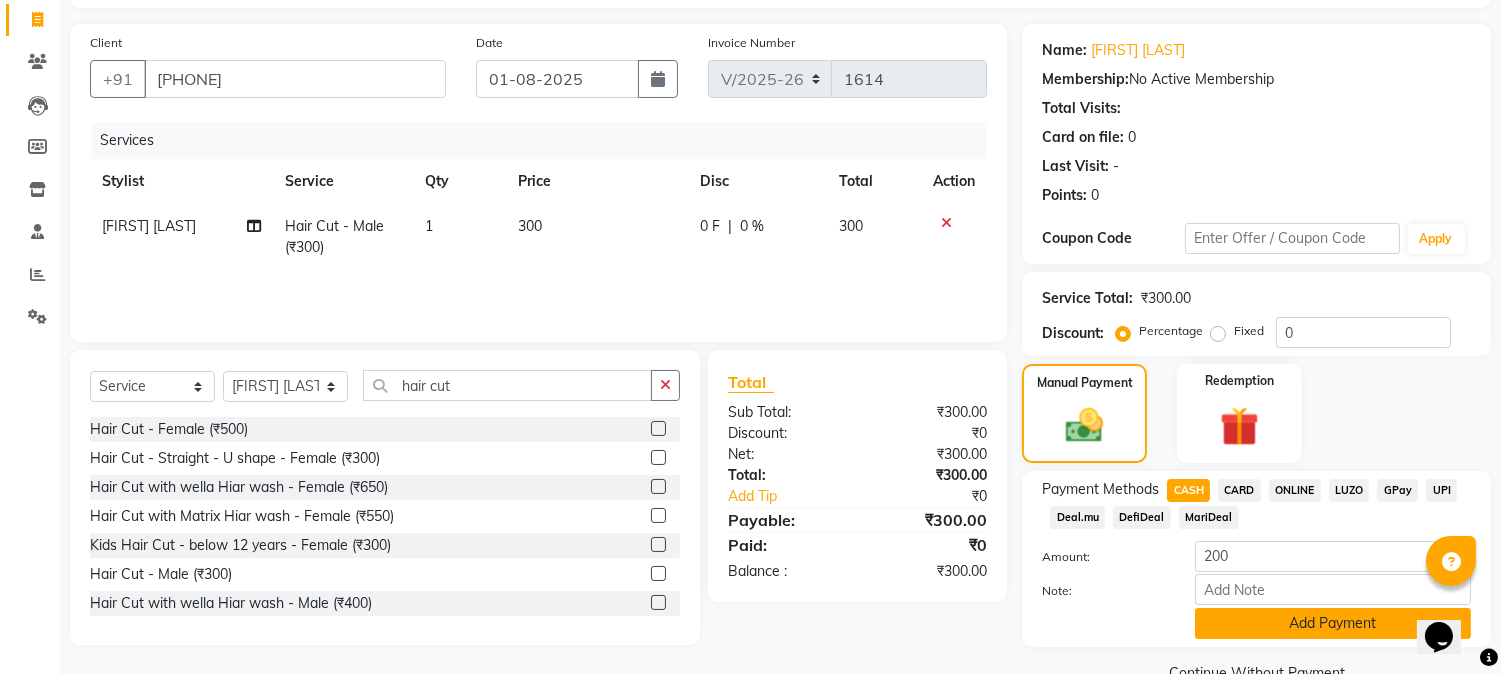 click on "Add Payment" 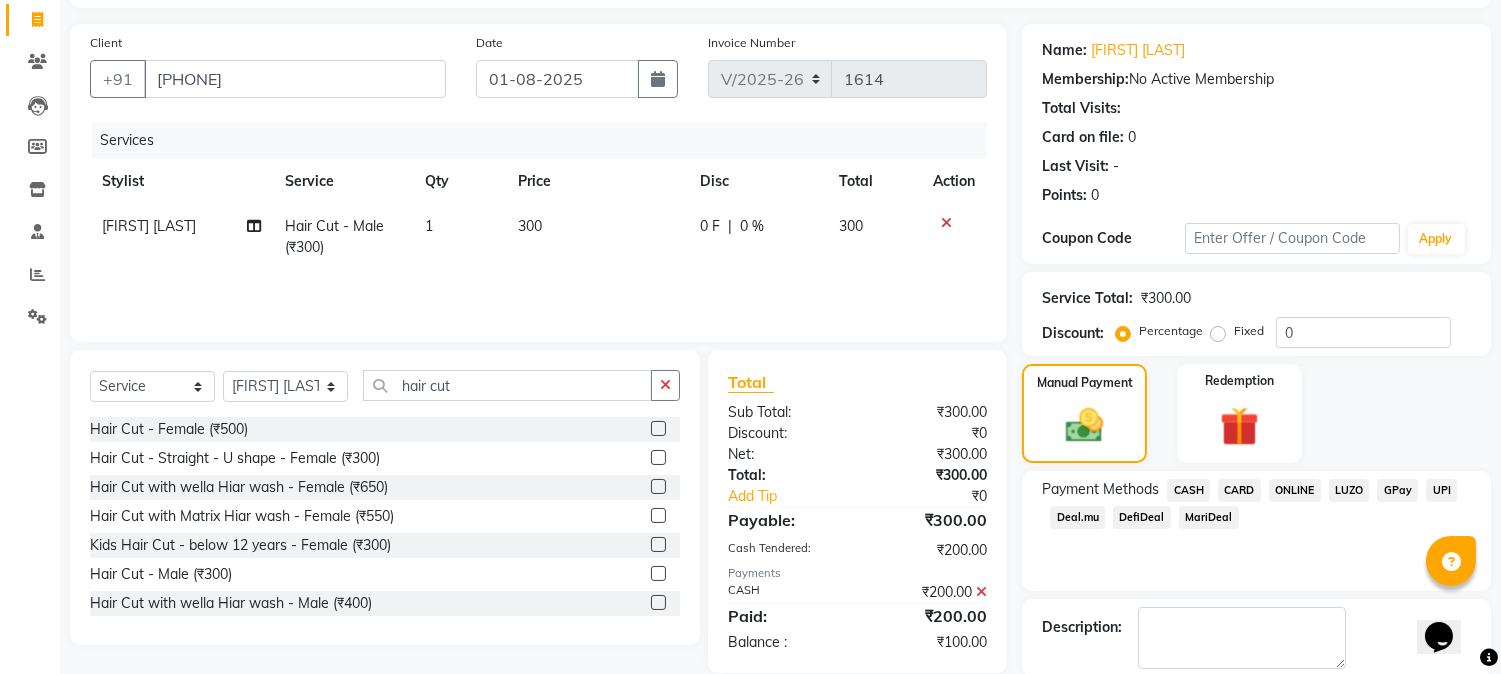 click on "ONLINE" 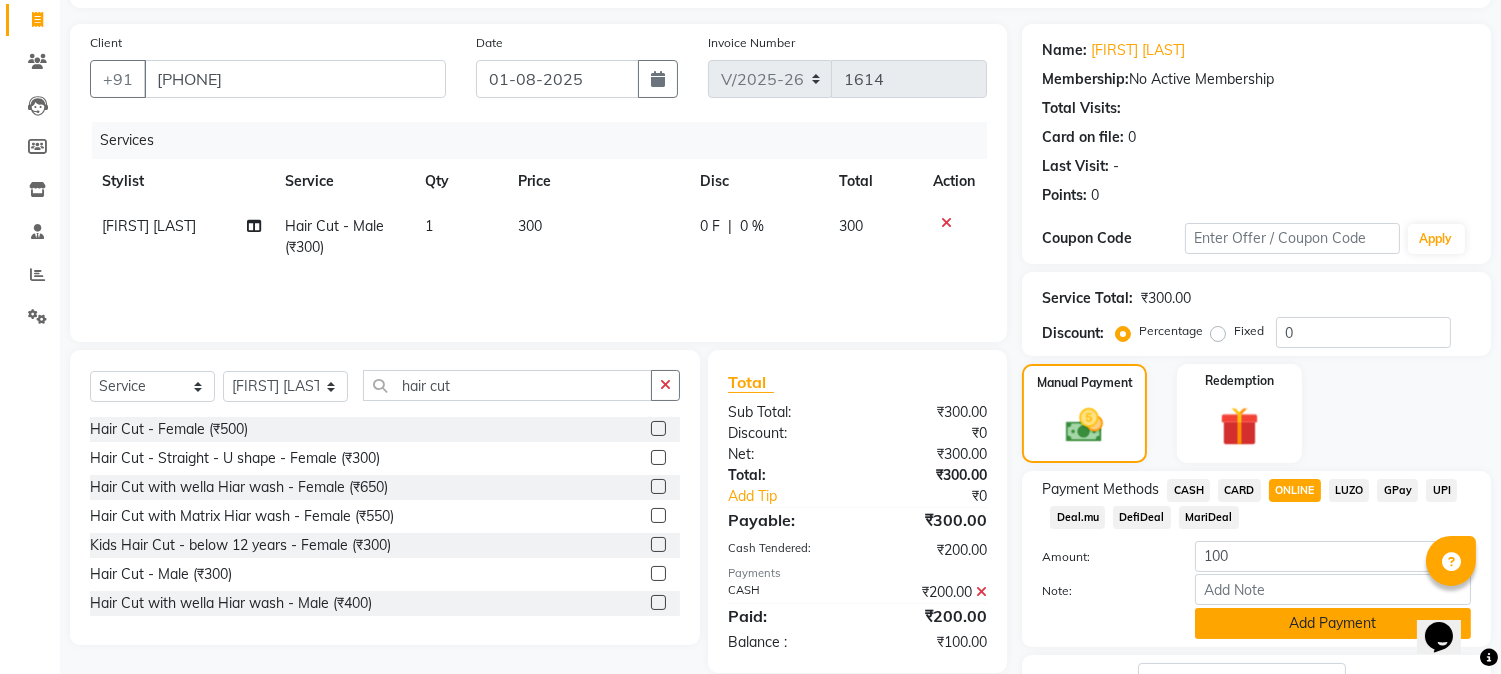 click on "Add Payment" 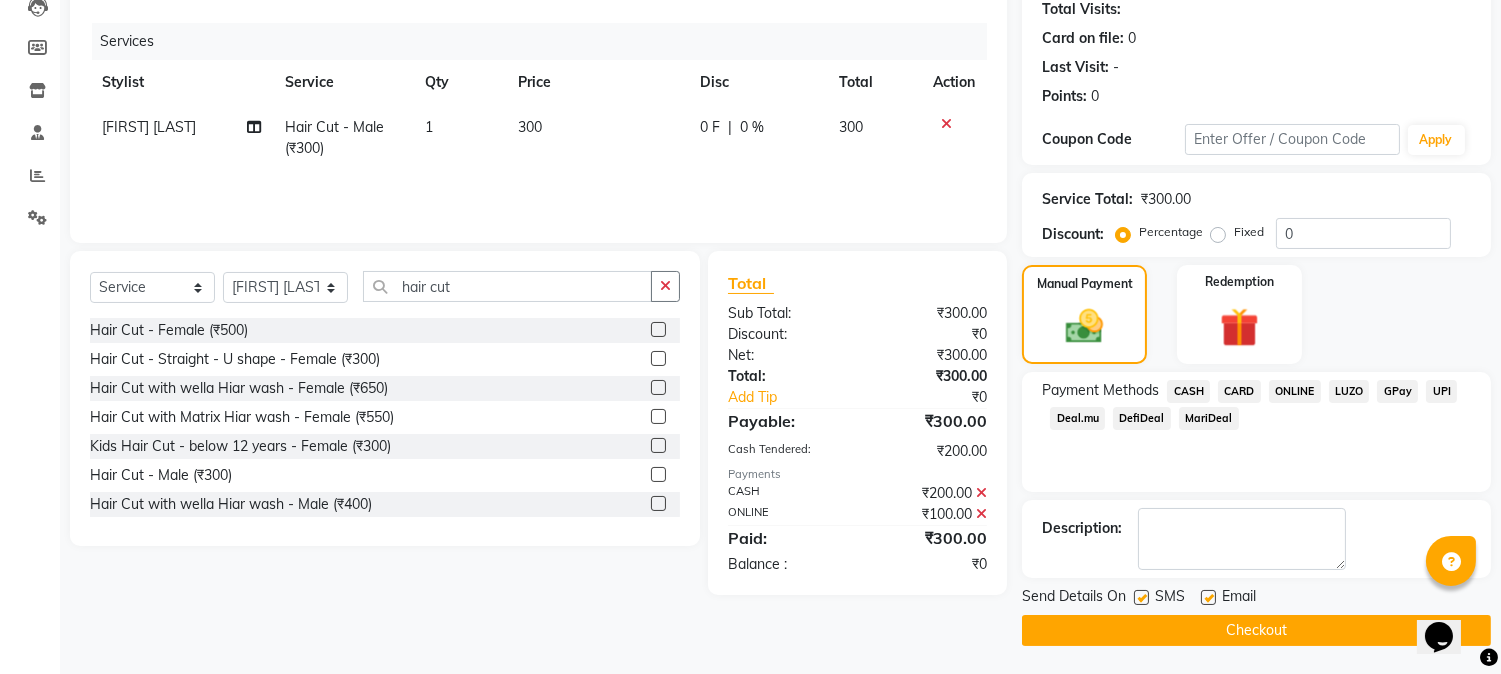 click on "Checkout" 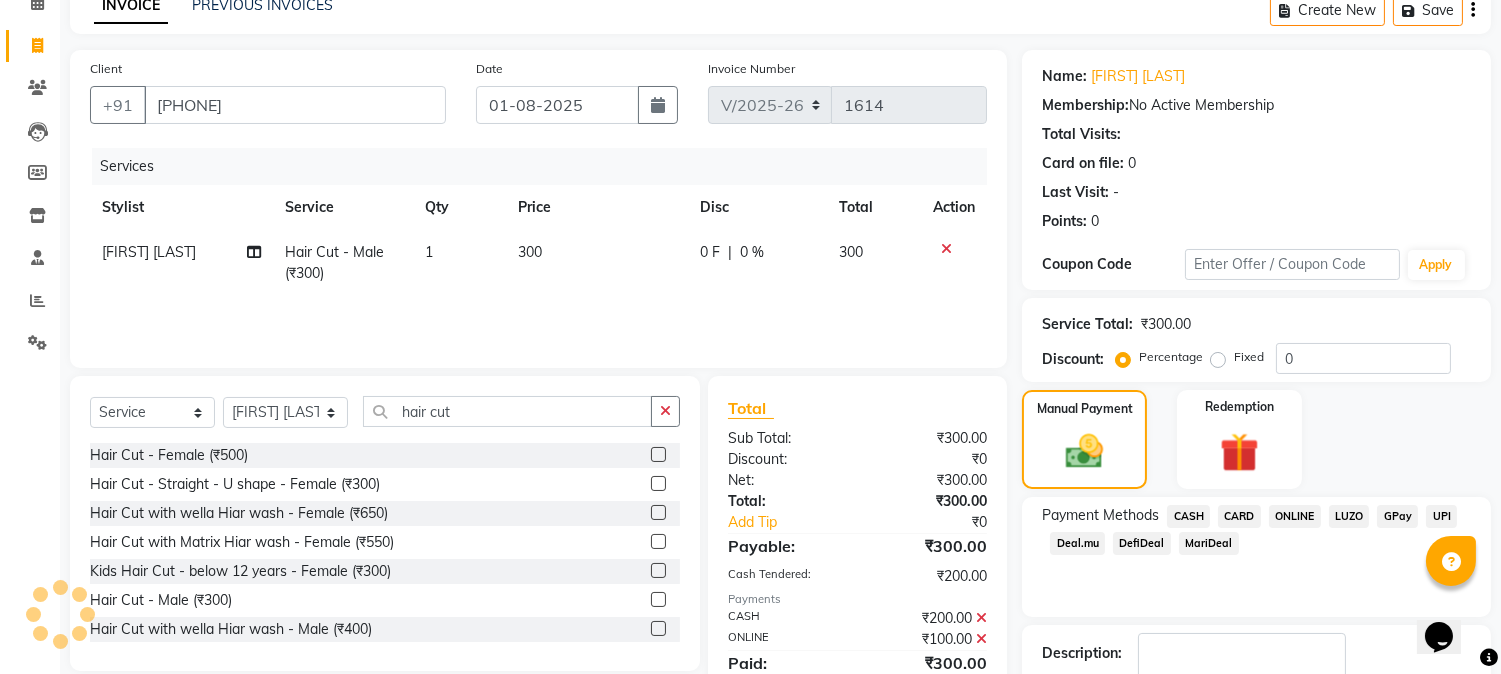 scroll, scrollTop: 225, scrollLeft: 0, axis: vertical 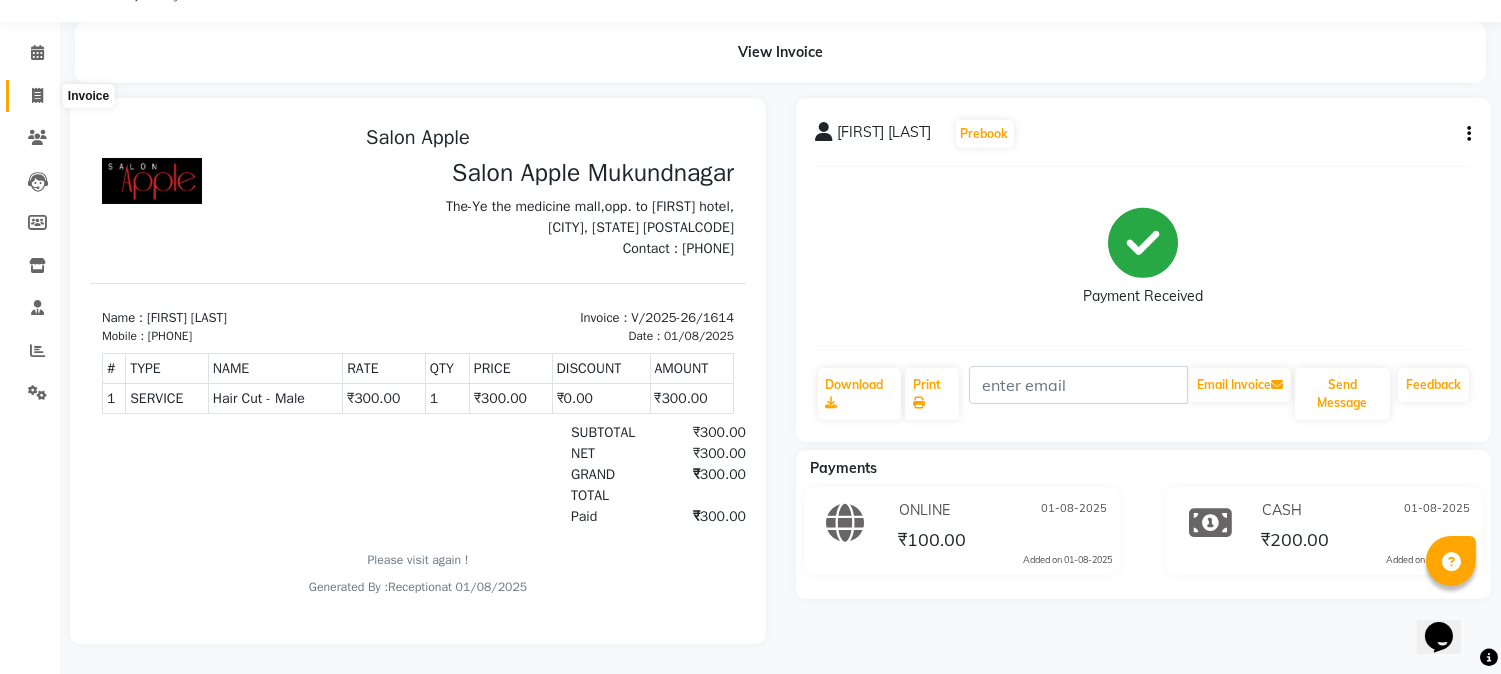 click 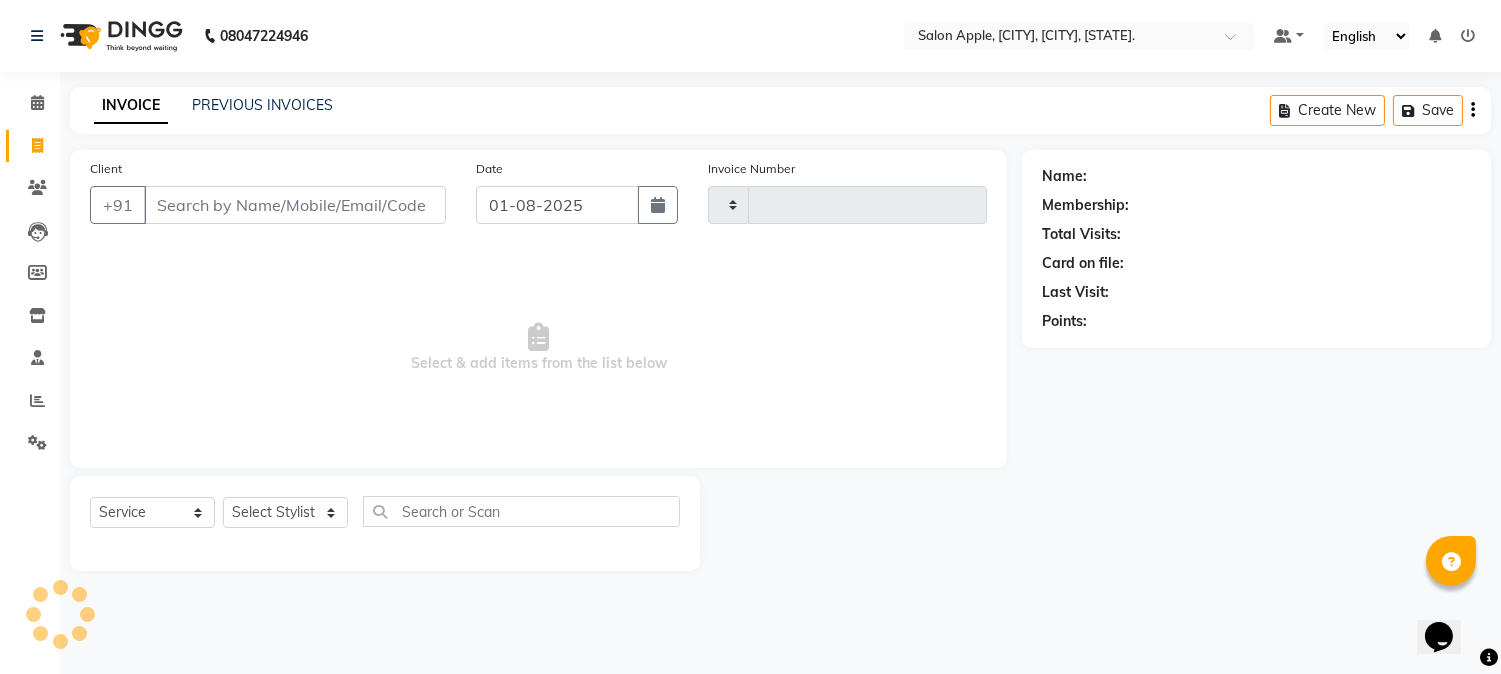 type on "1615" 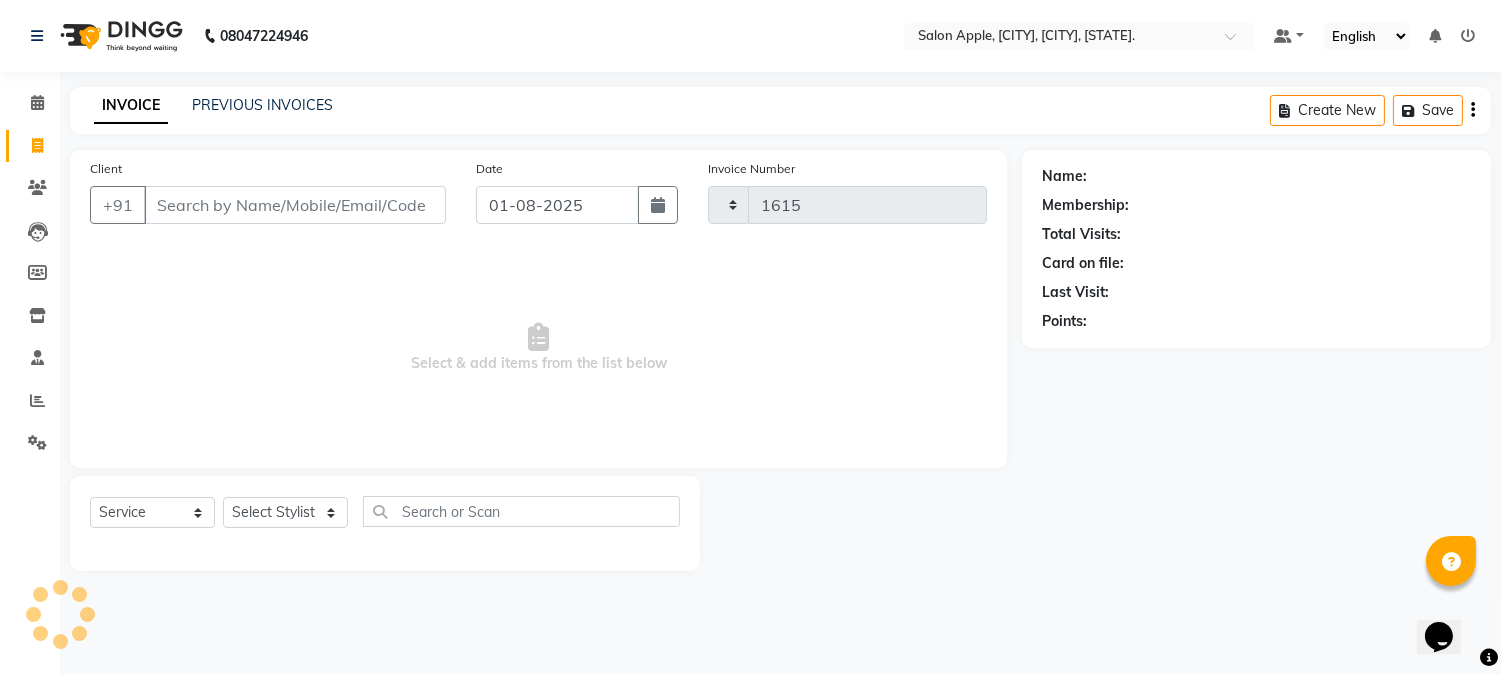 scroll, scrollTop: 0, scrollLeft: 0, axis: both 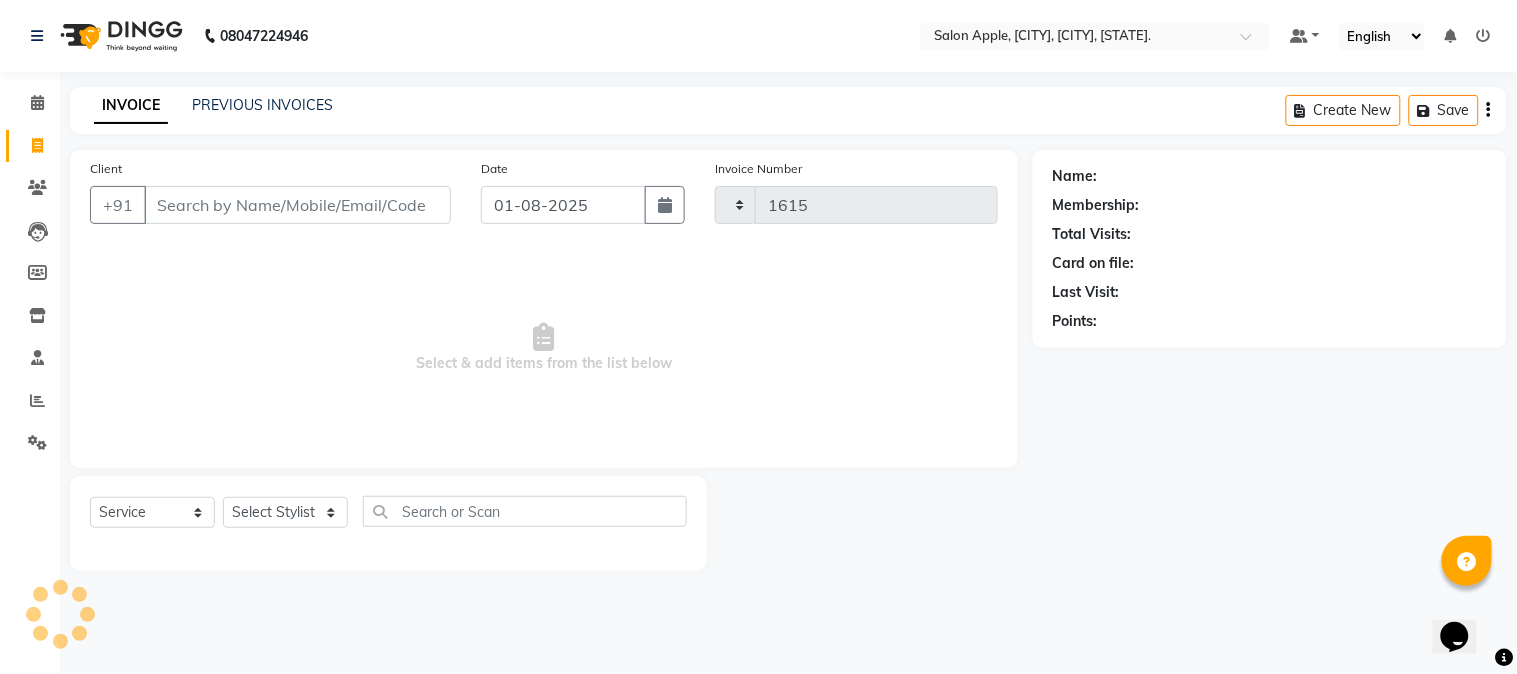 select on "4128" 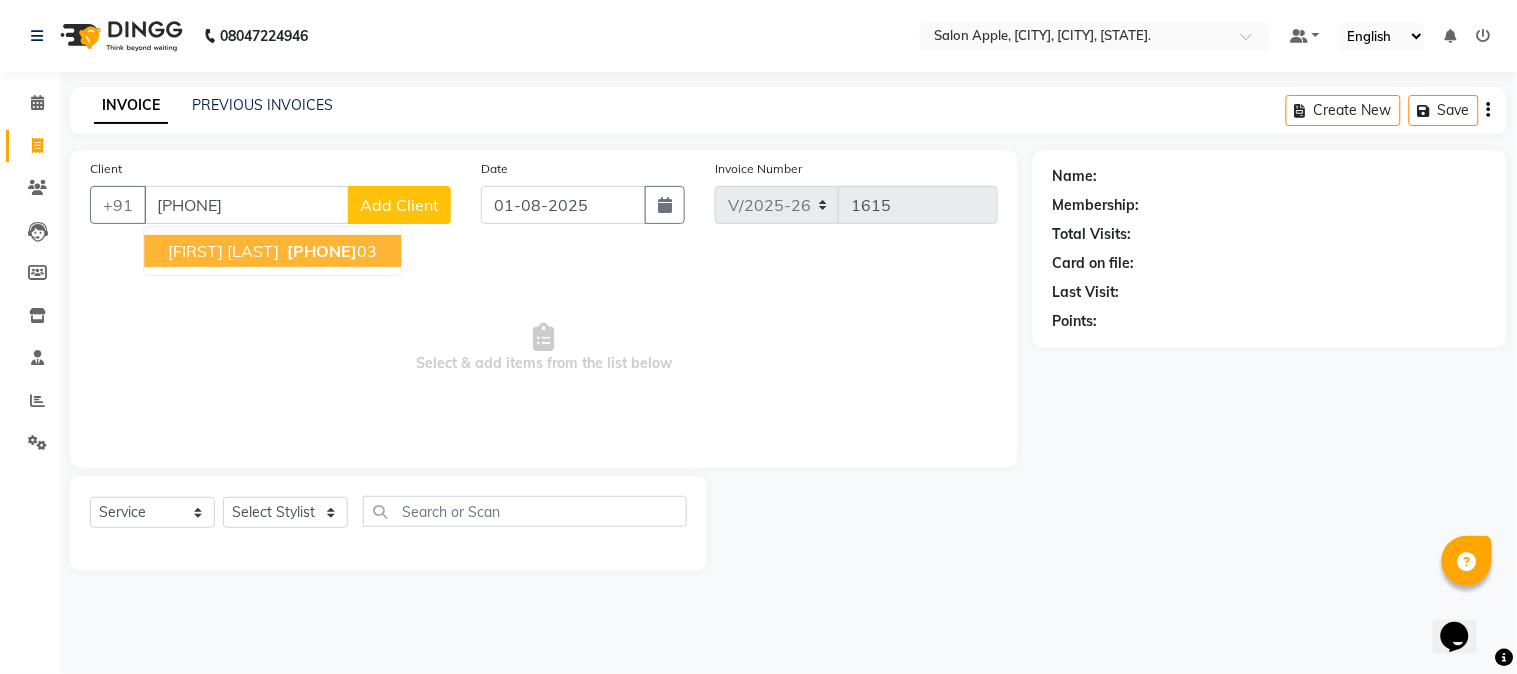 click on "[PHONE]" at bounding box center (322, 251) 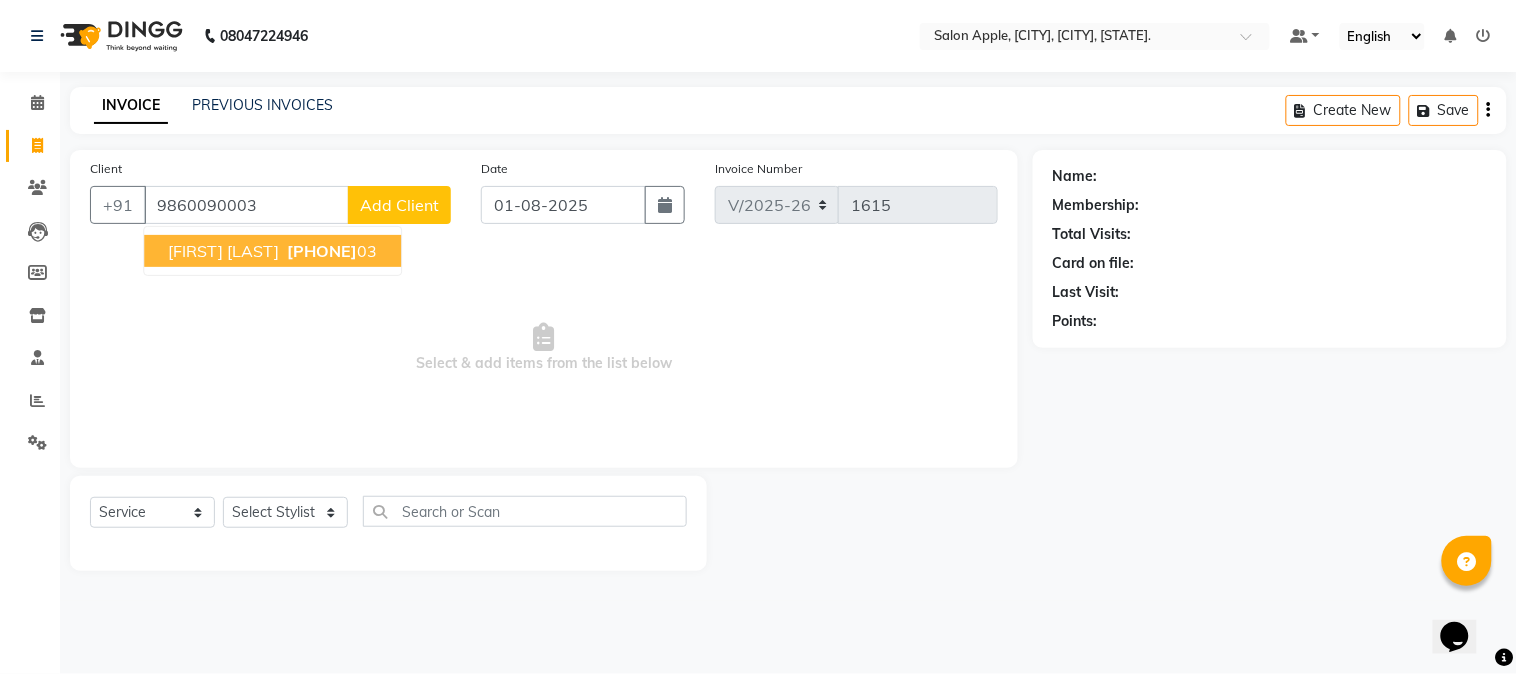 type on "9860090003" 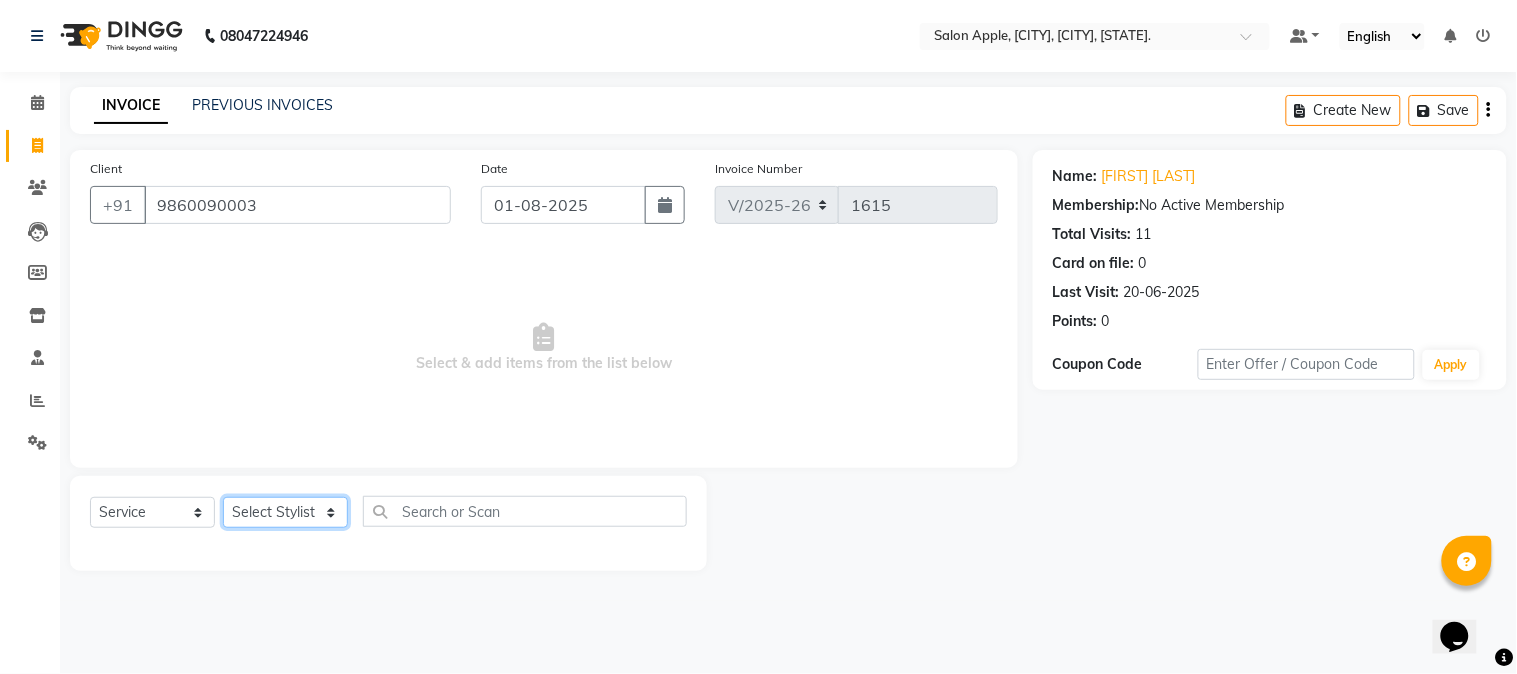 click on "Select Stylist [FIRST] [LAST] [FIRST] [LAST] [FIRST] [LAST] [FIRST] [LAST] [FIRST] [LAST] [FIRST] [LAST] [FIRST] [LAST]" 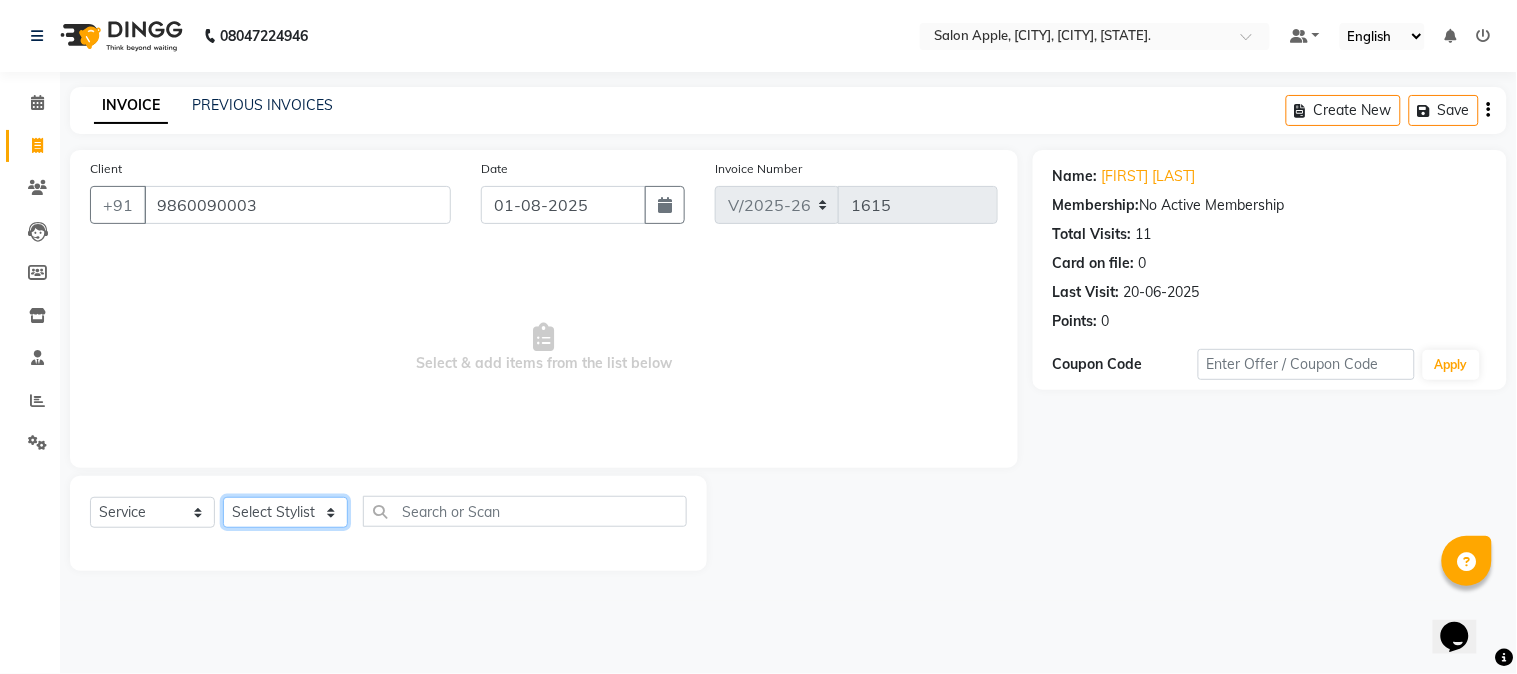 select on "21399" 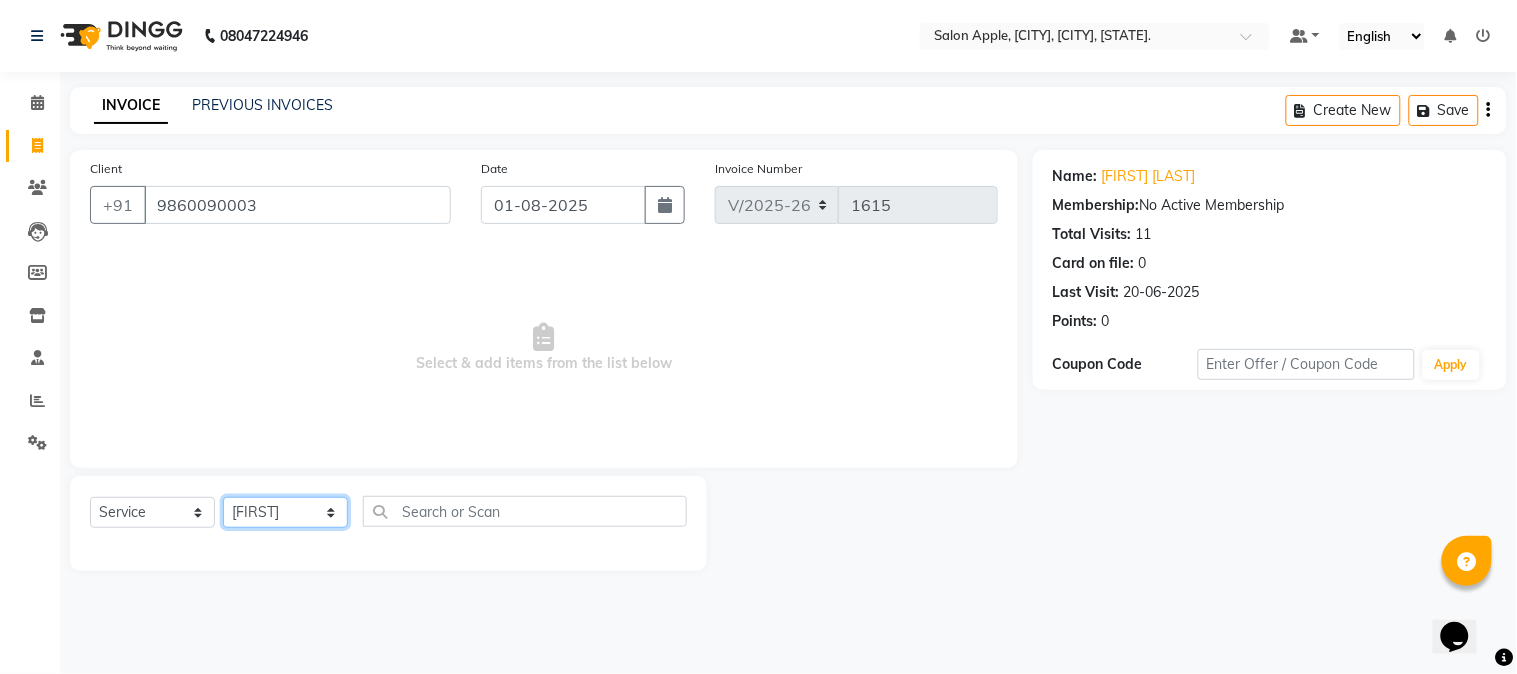 click on "Select Stylist [FIRST] [LAST] [FIRST] [LAST] [FIRST] [LAST] [FIRST] [LAST] [FIRST] [LAST] [FIRST] [LAST] [FIRST] [LAST]" 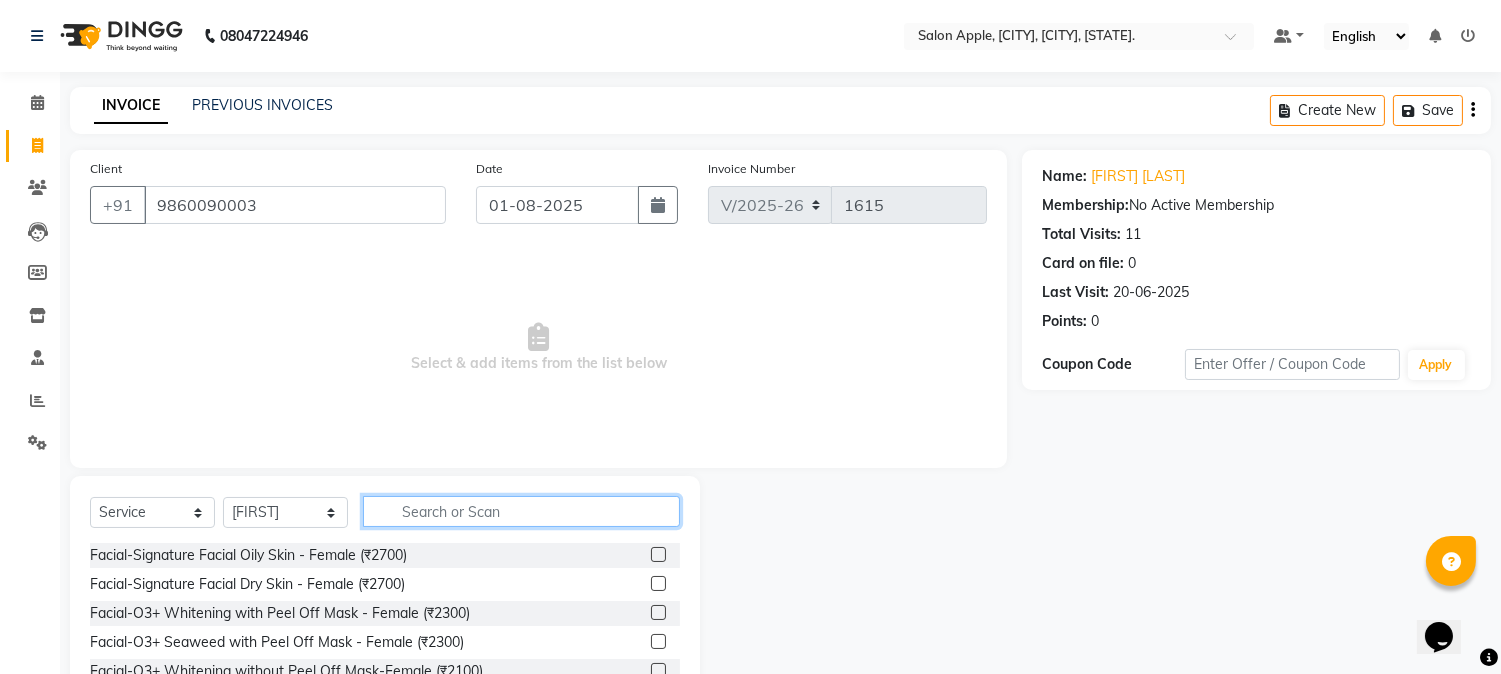 click 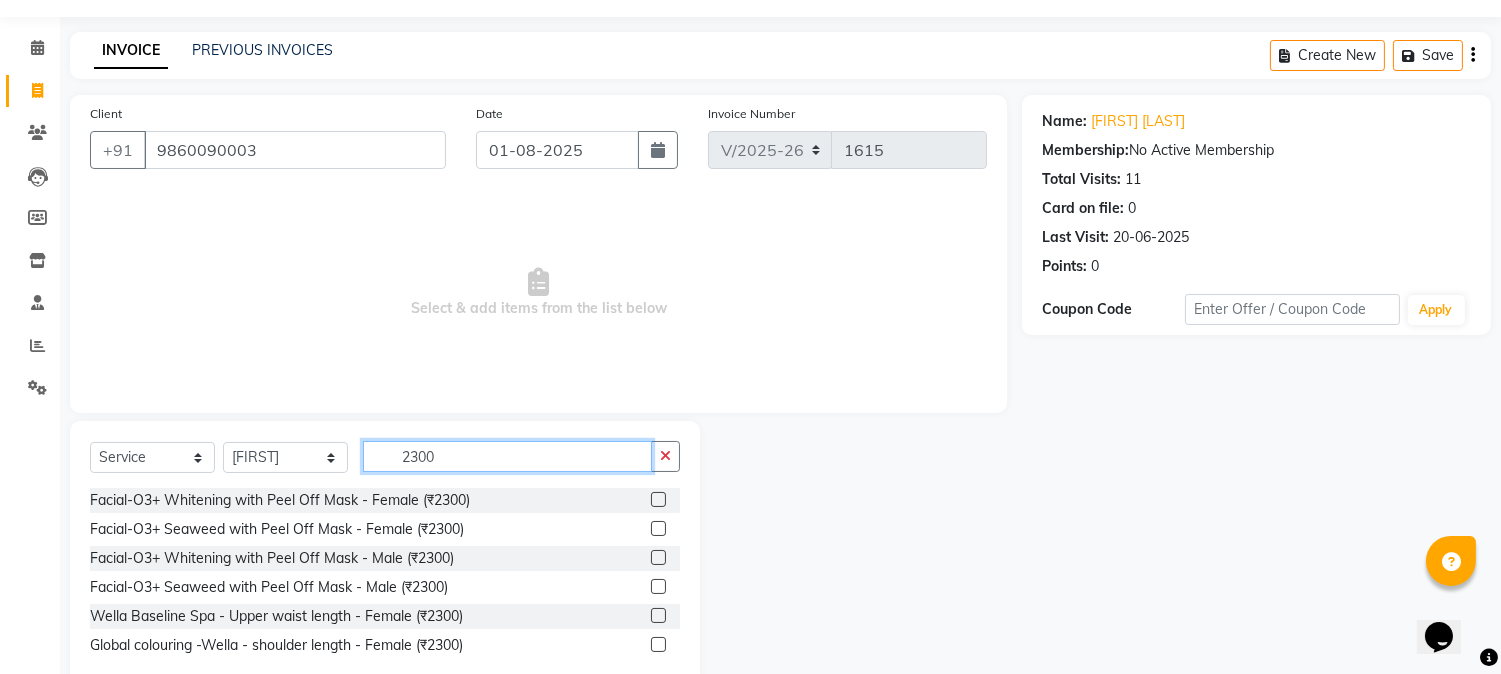 scroll, scrollTop: 101, scrollLeft: 0, axis: vertical 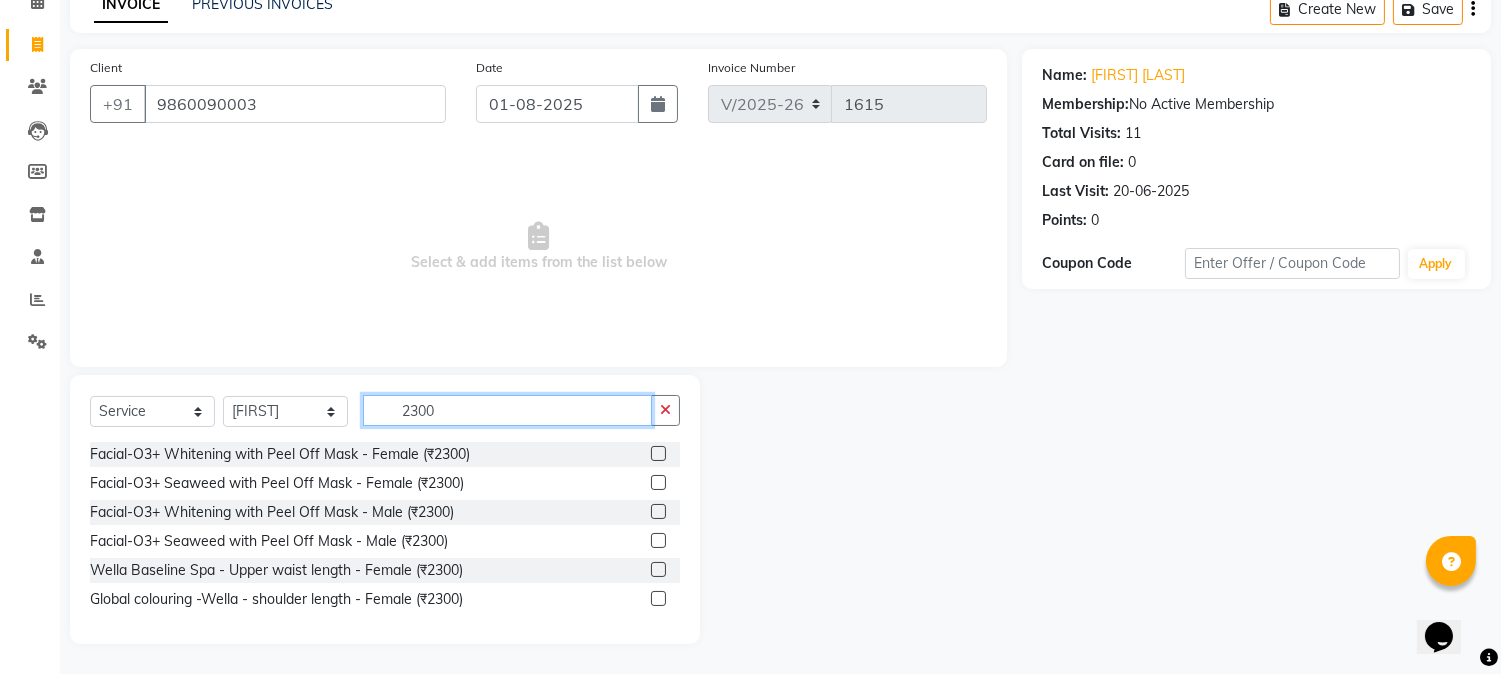 type on "2300" 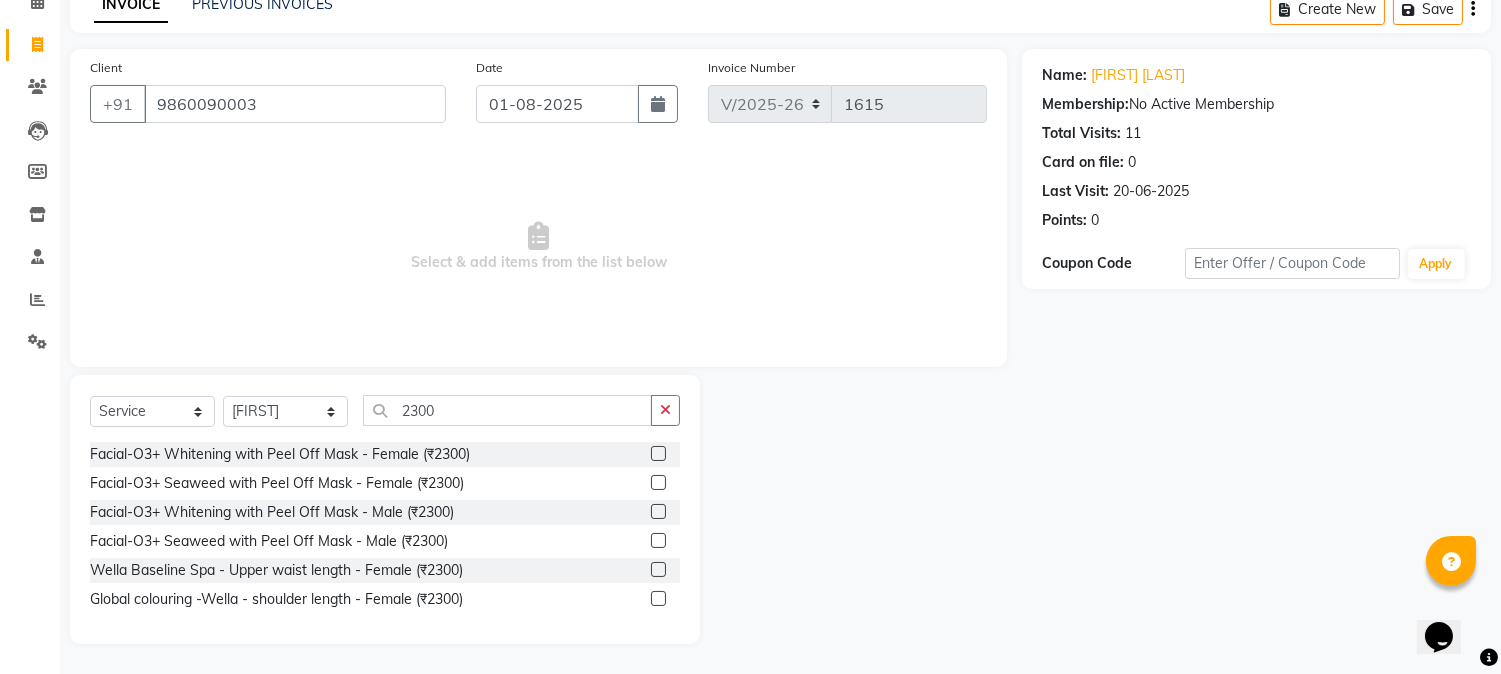 click 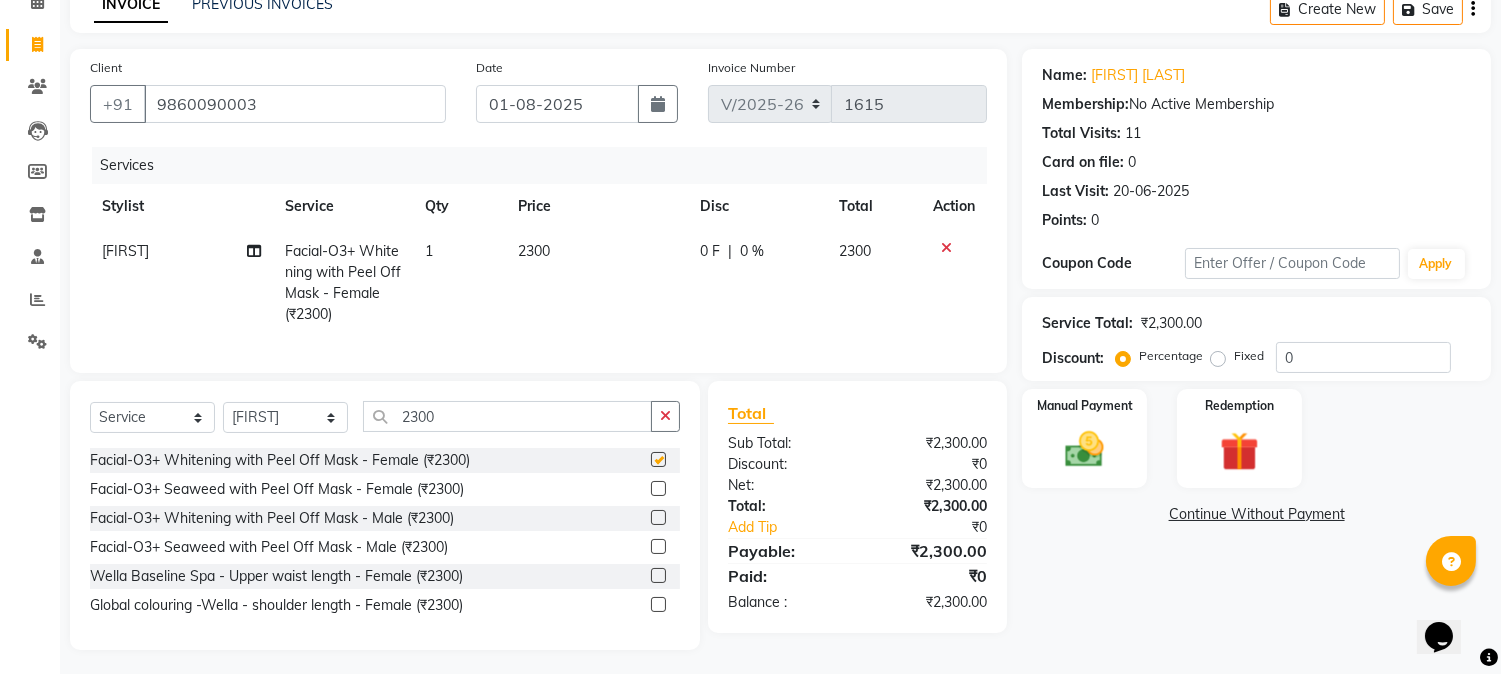 checkbox on "false" 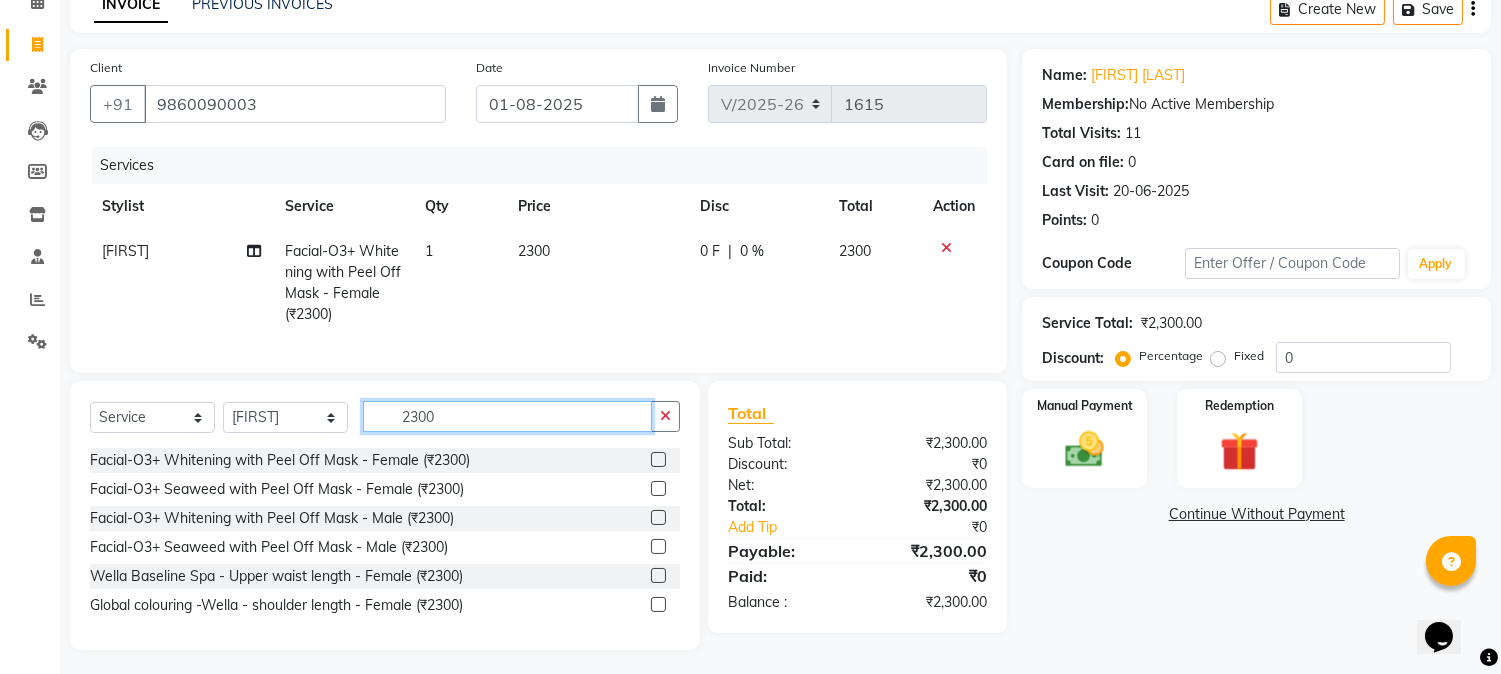 drag, startPoint x: 442, startPoint y: 425, endPoint x: 277, endPoint y: 383, distance: 170.26157 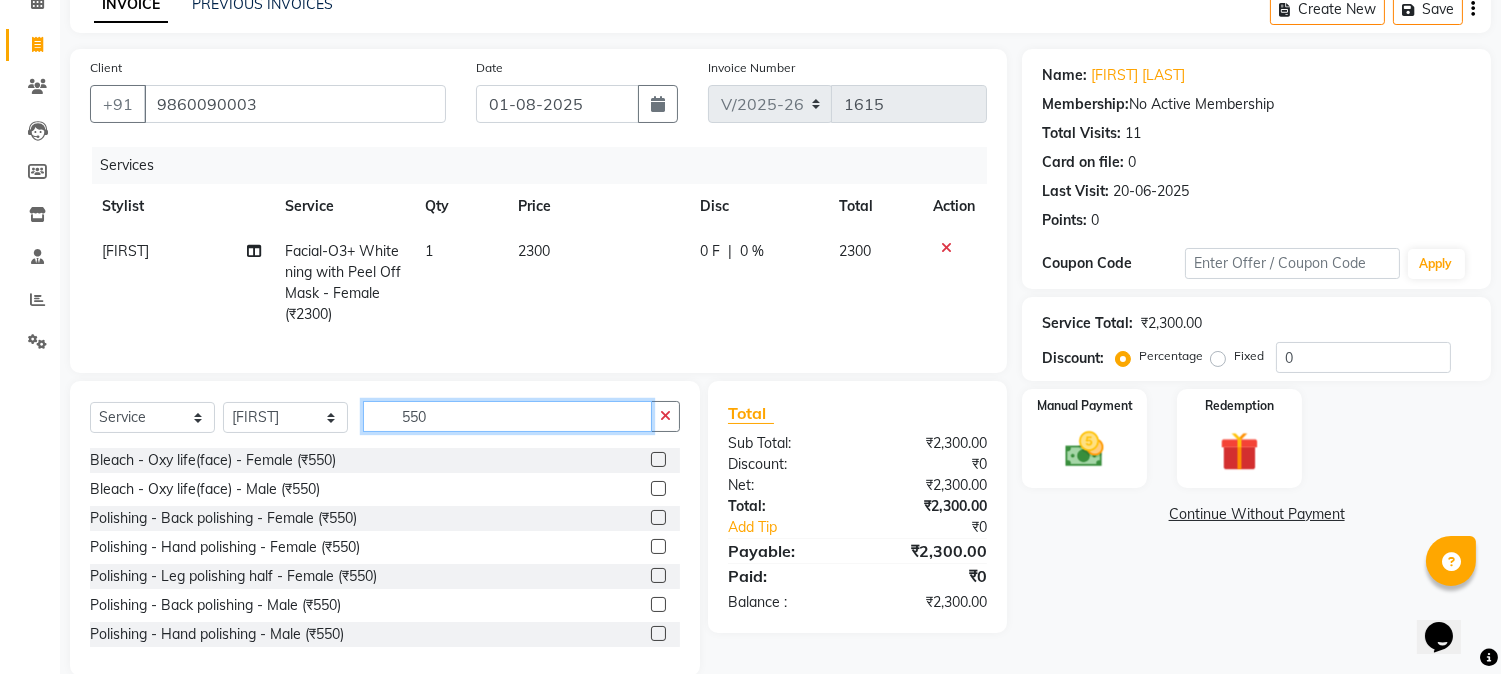 scroll, scrollTop: 150, scrollLeft: 0, axis: vertical 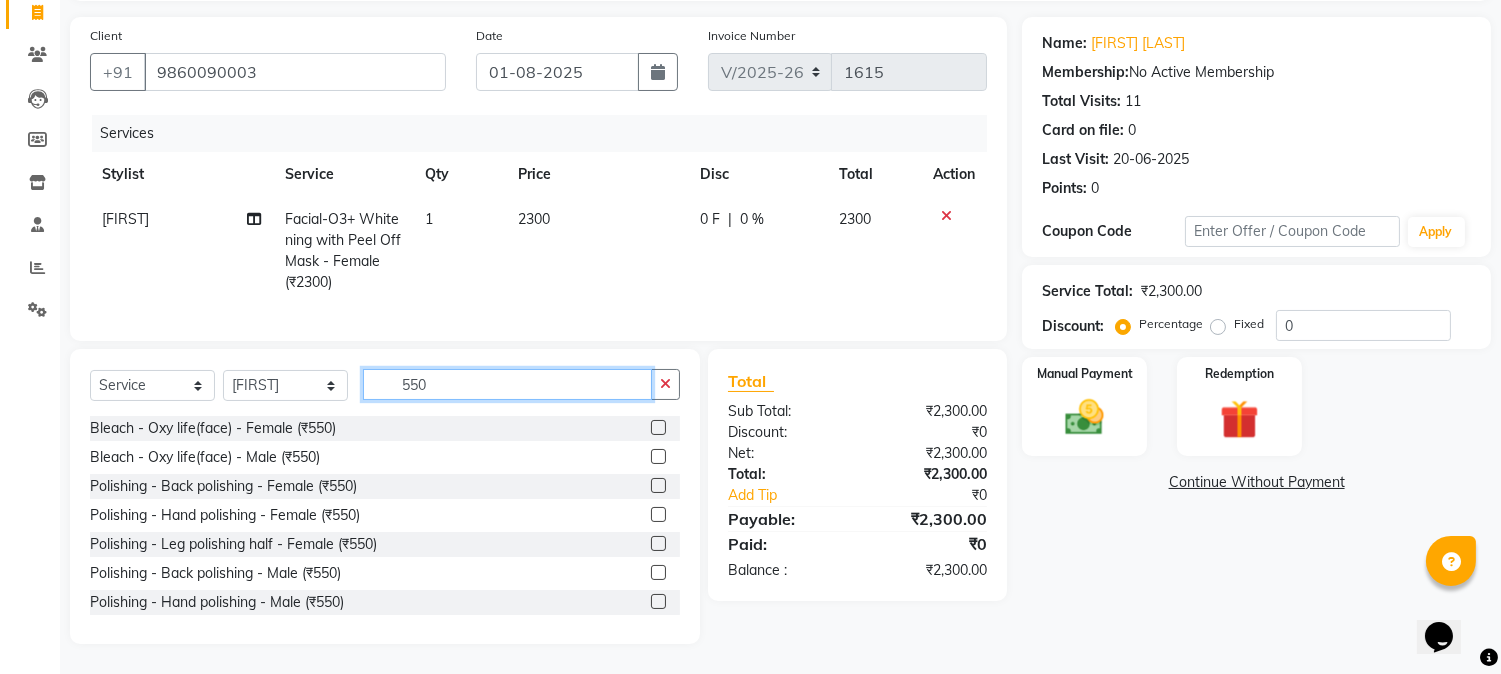 type on "550" 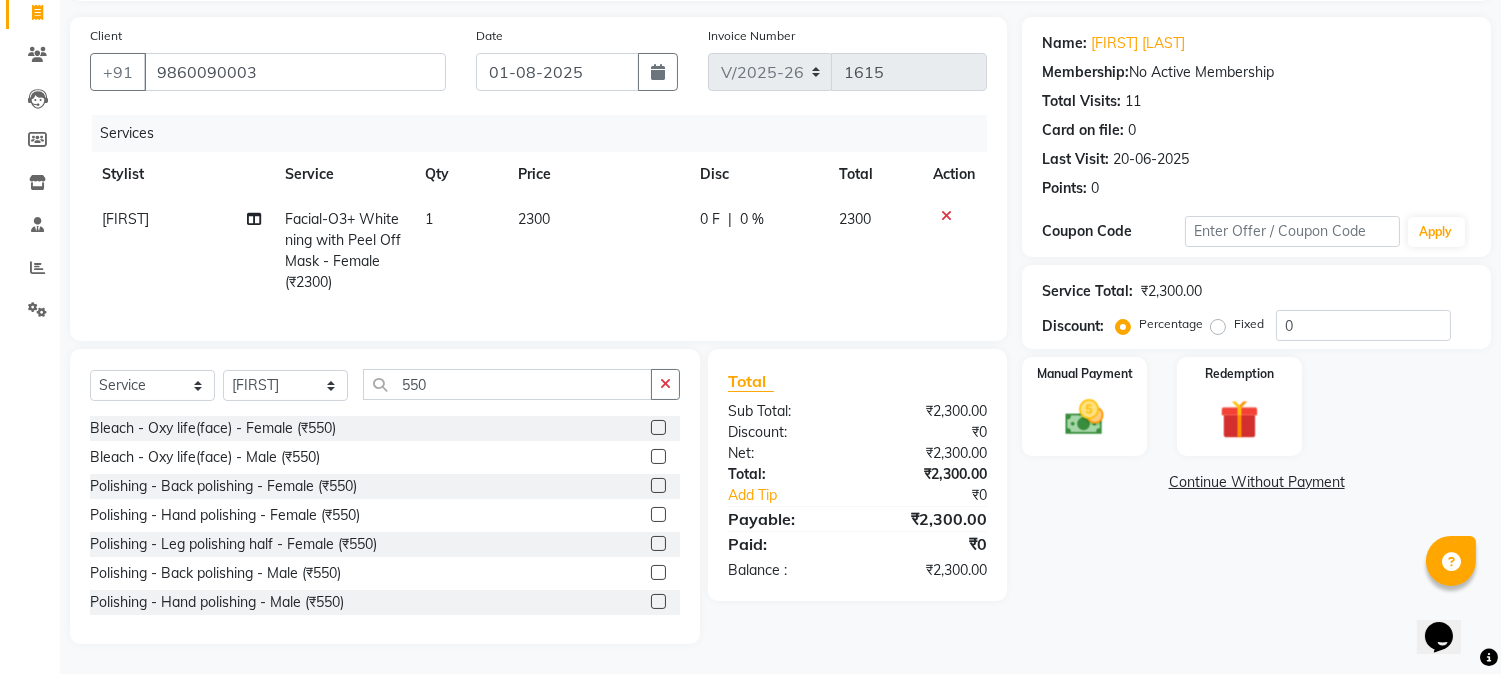 click 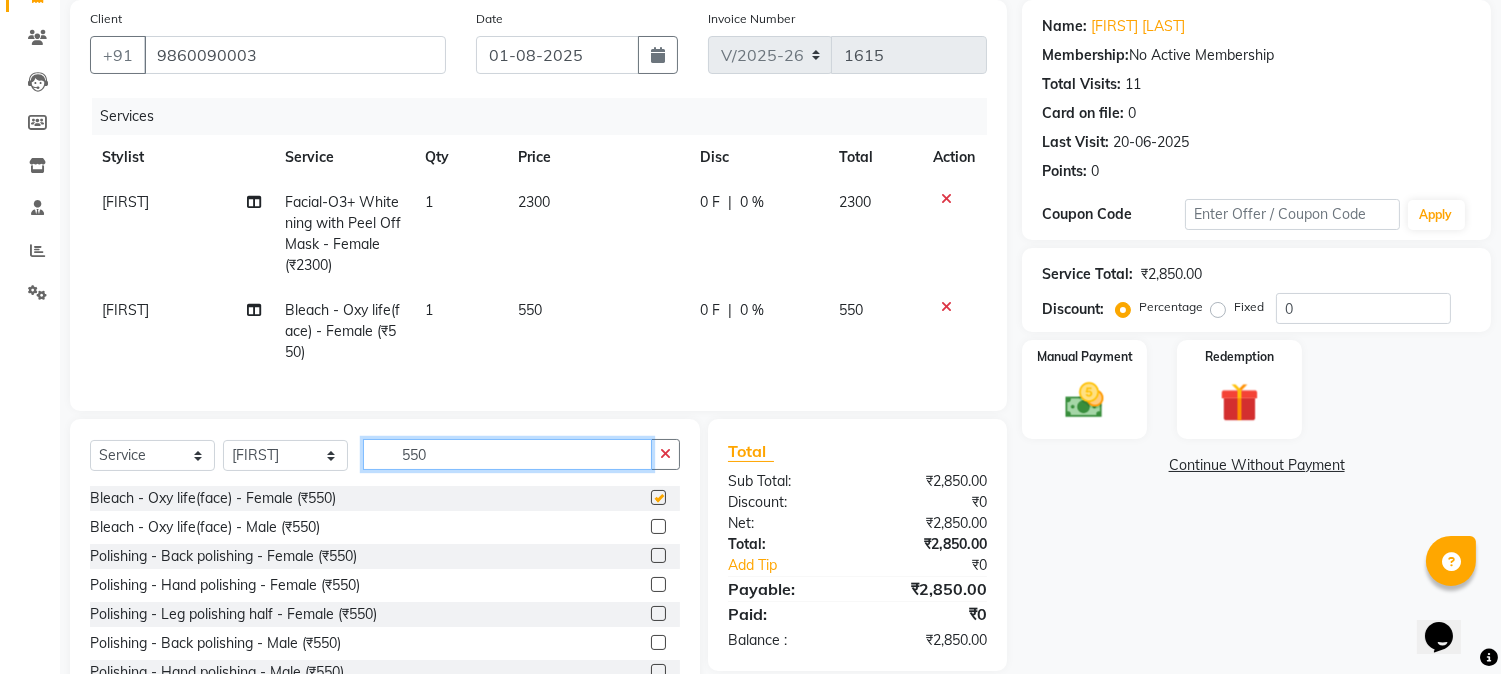 checkbox on "false" 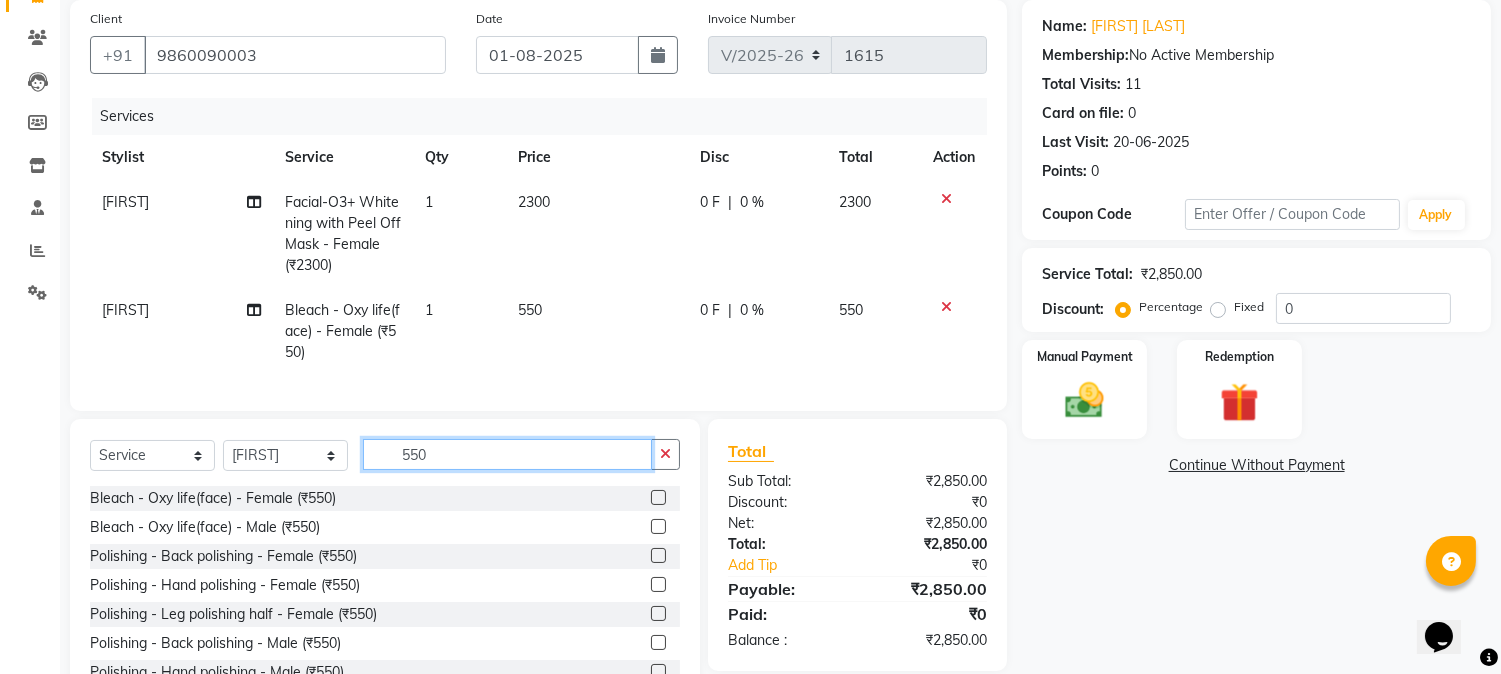 drag, startPoint x: 472, startPoint y: 464, endPoint x: 296, endPoint y: 462, distance: 176.01137 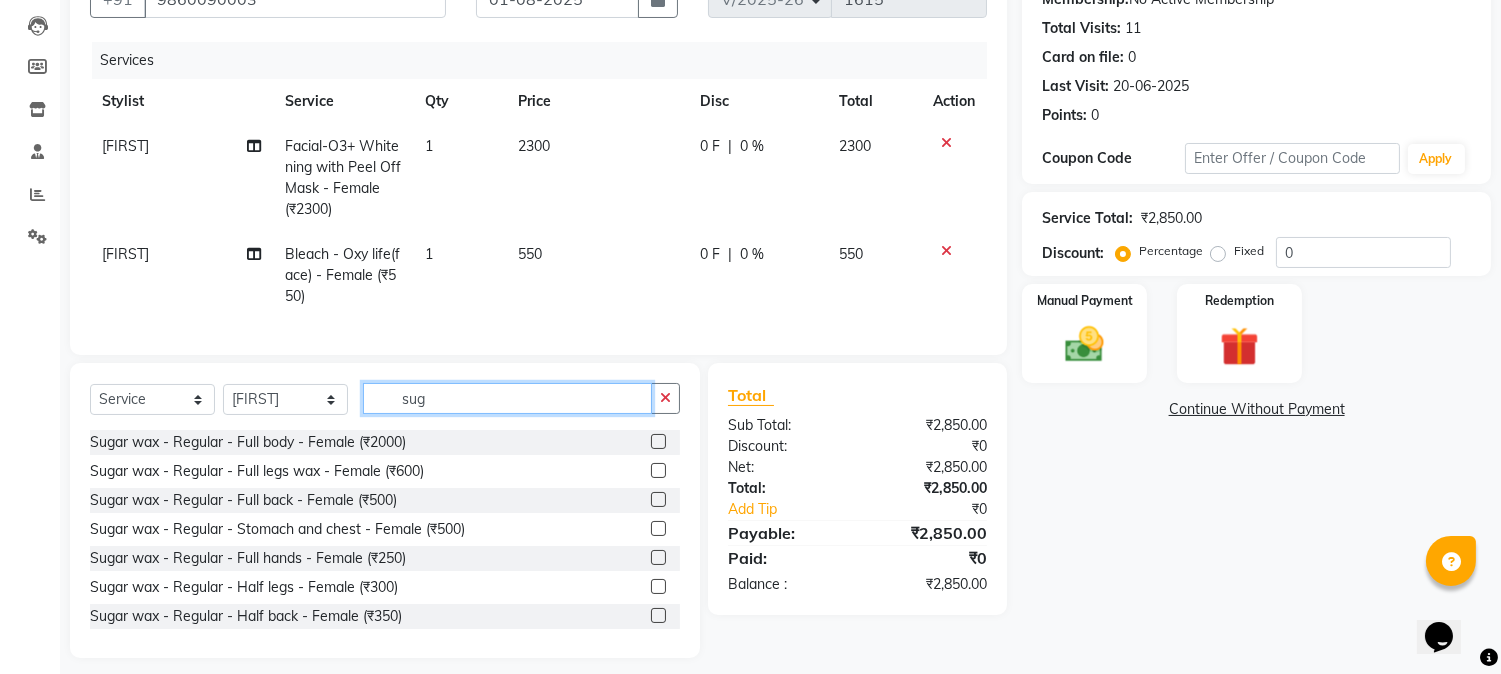 scroll, scrollTop: 236, scrollLeft: 0, axis: vertical 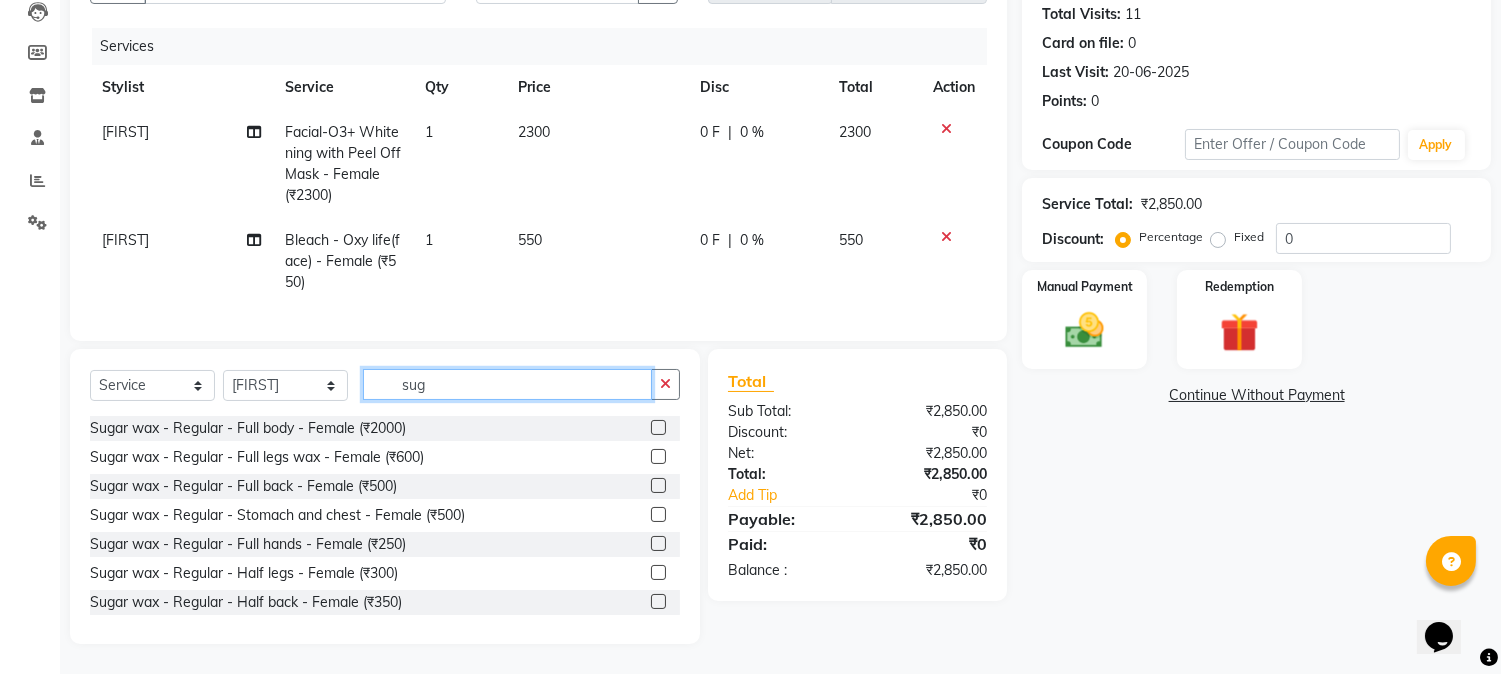 type on "sug" 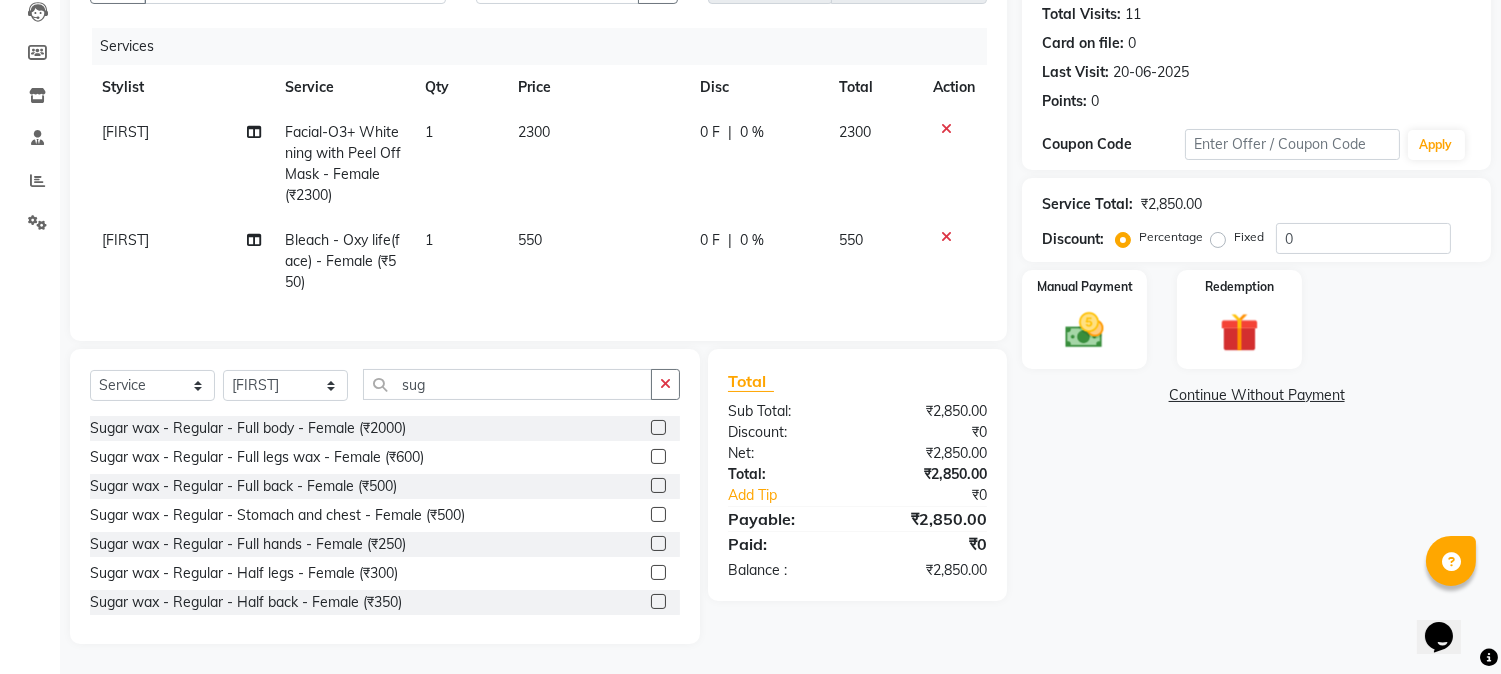 click 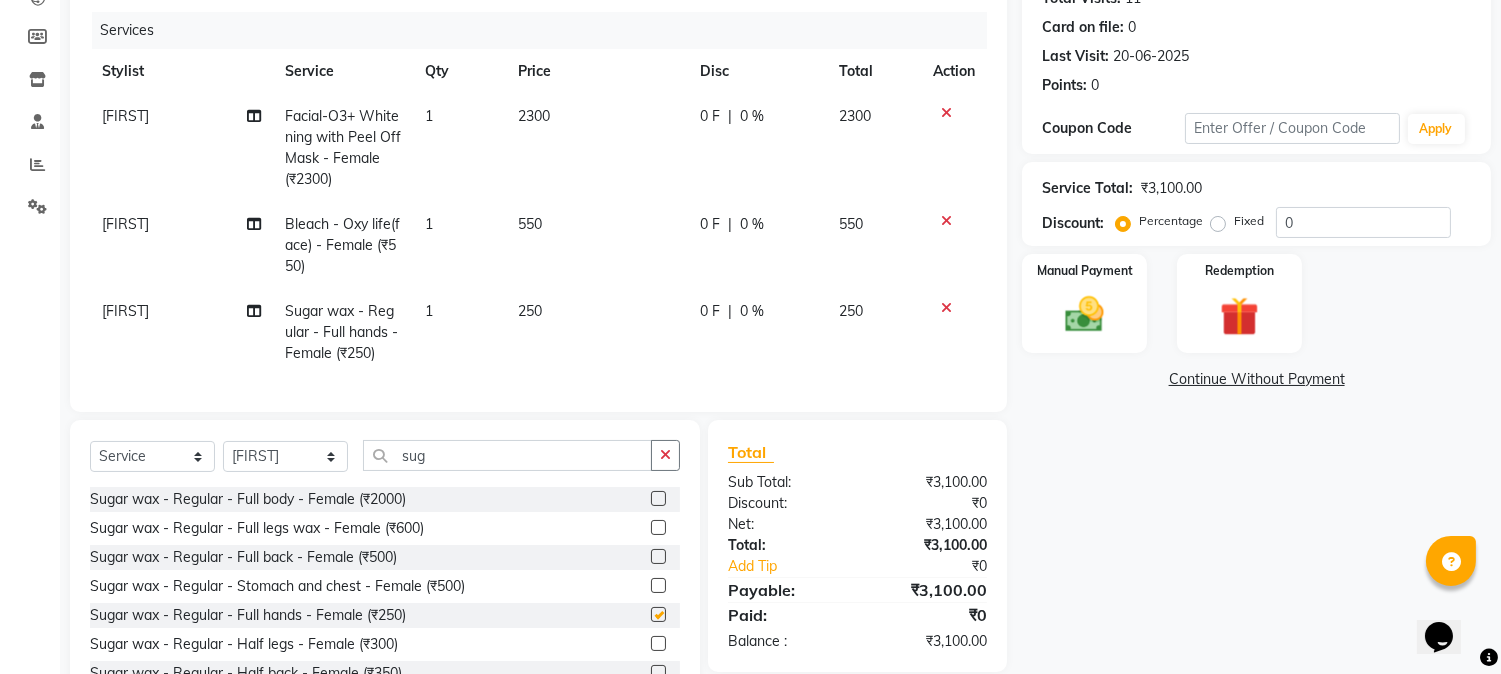checkbox on "false" 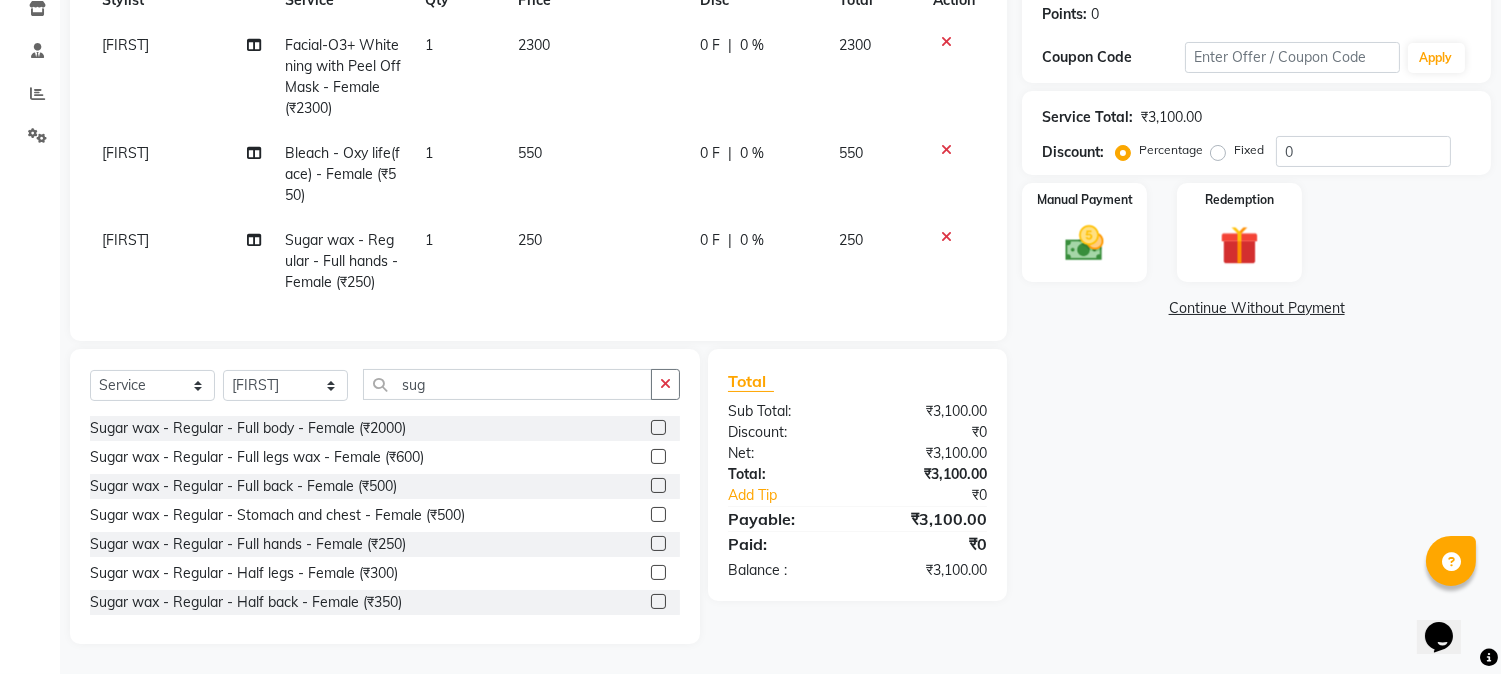 scroll, scrollTop: 323, scrollLeft: 0, axis: vertical 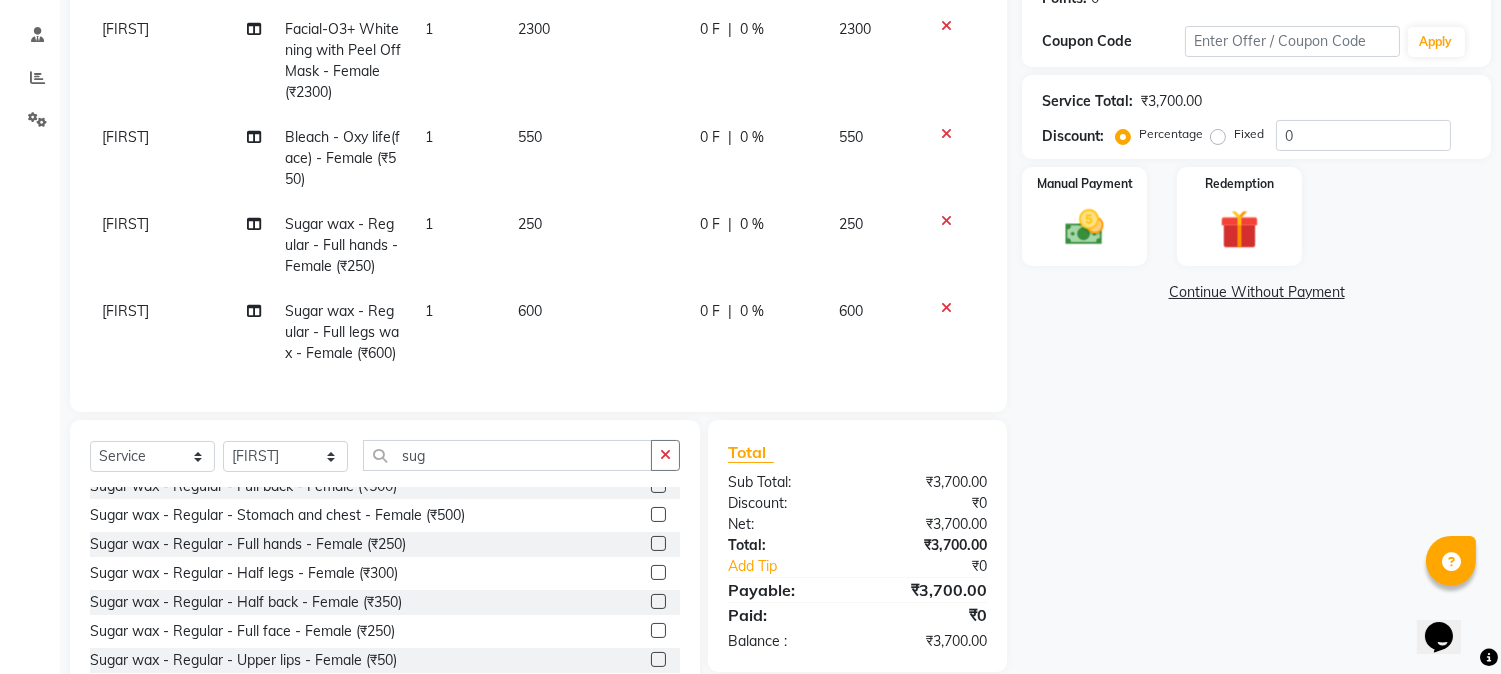 checkbox on "false" 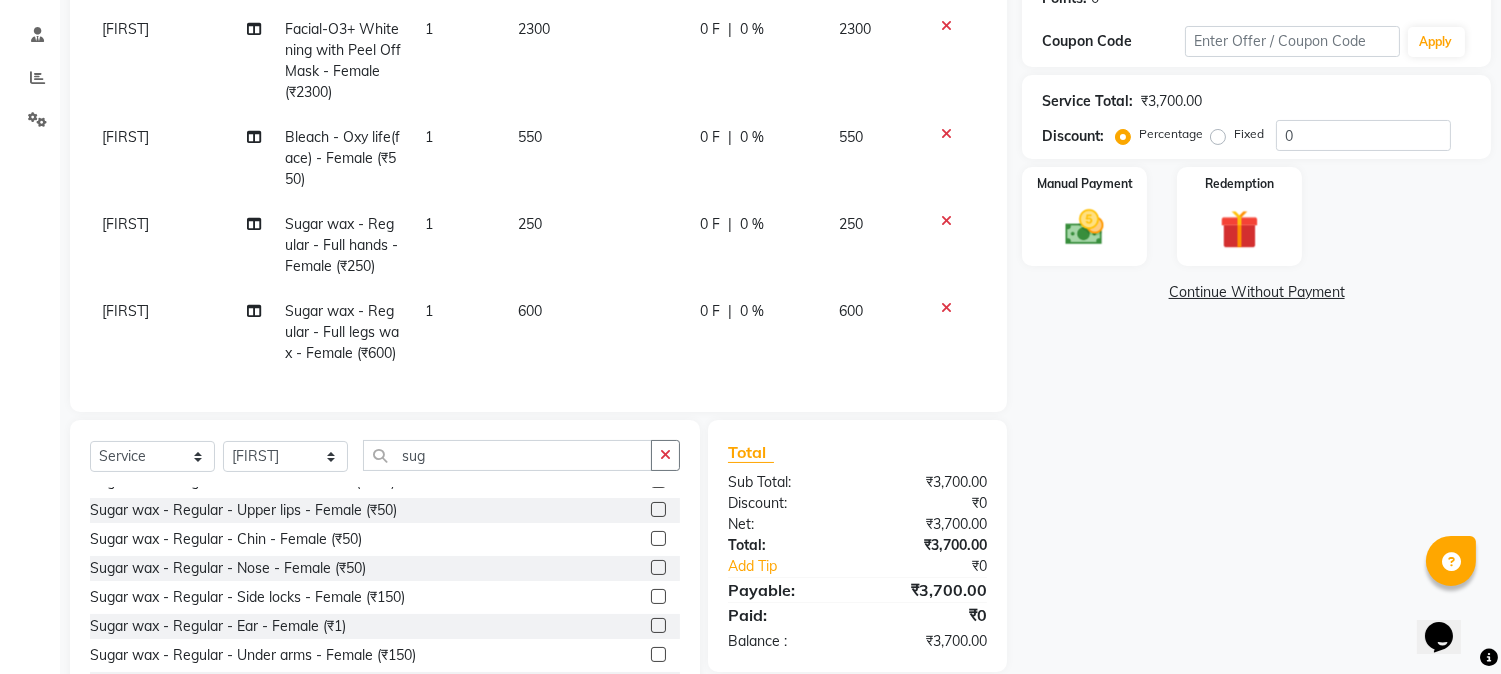 scroll, scrollTop: 222, scrollLeft: 0, axis: vertical 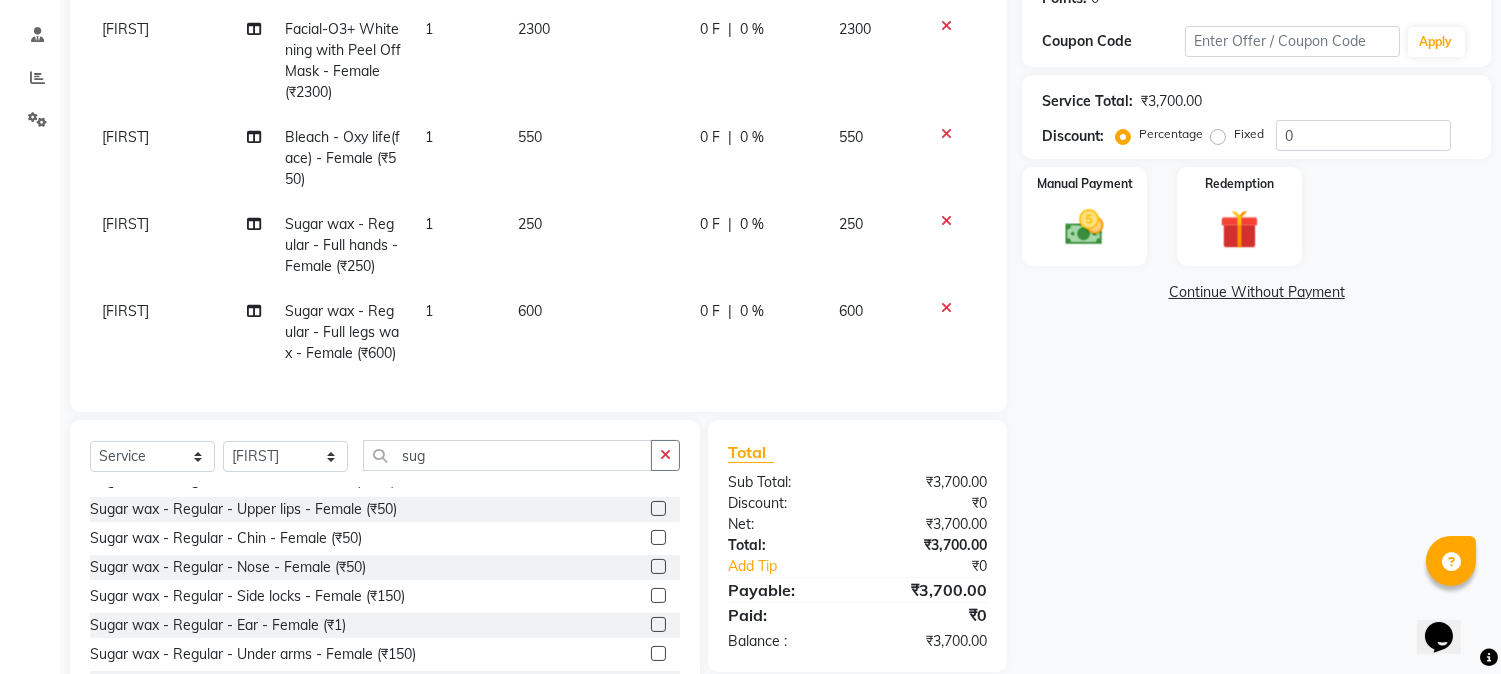 click 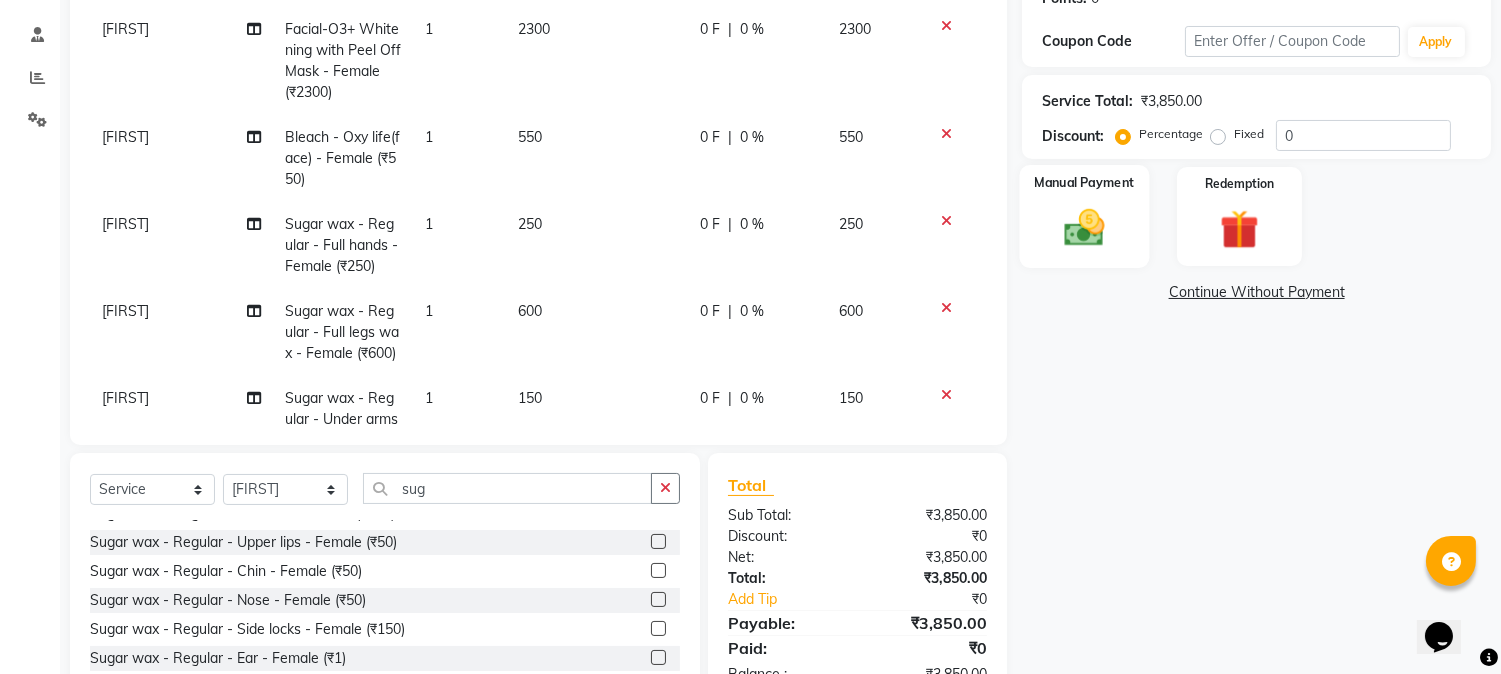 checkbox on "false" 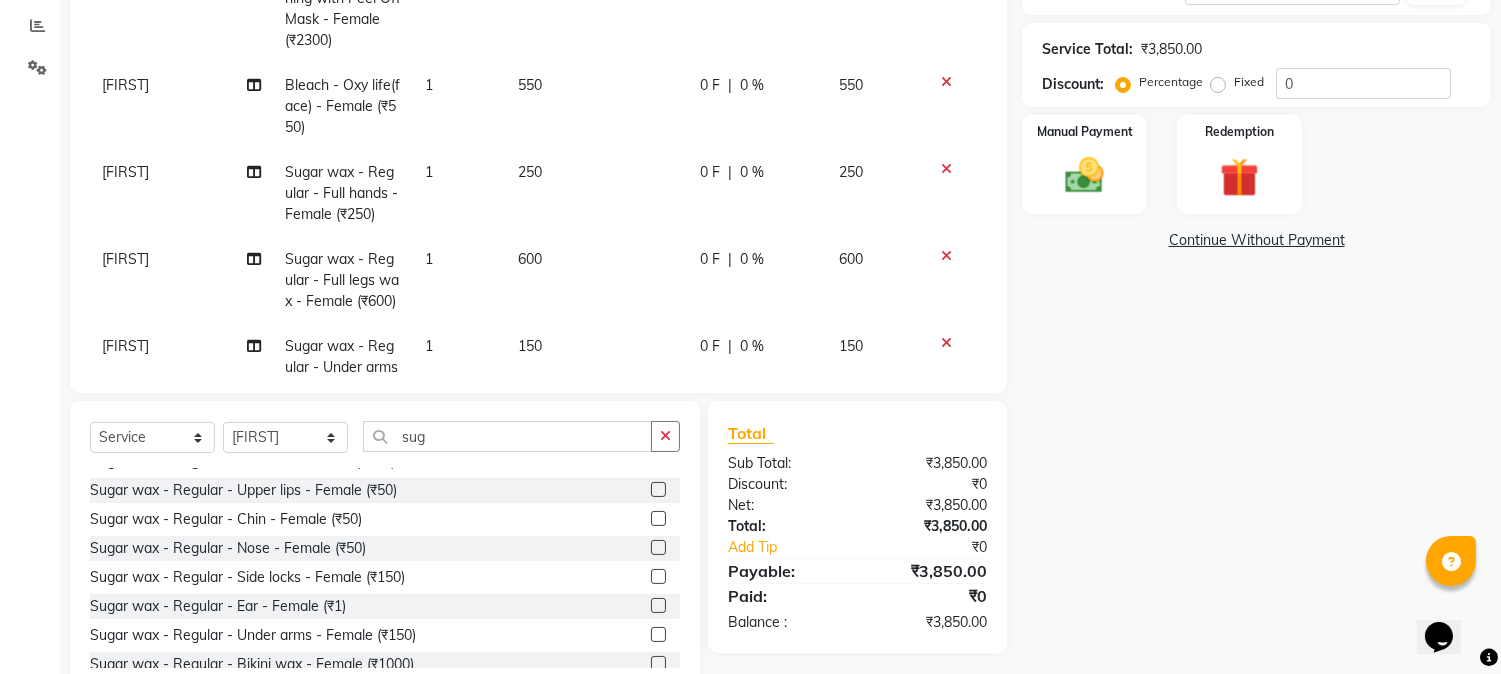 scroll, scrollTop: 426, scrollLeft: 0, axis: vertical 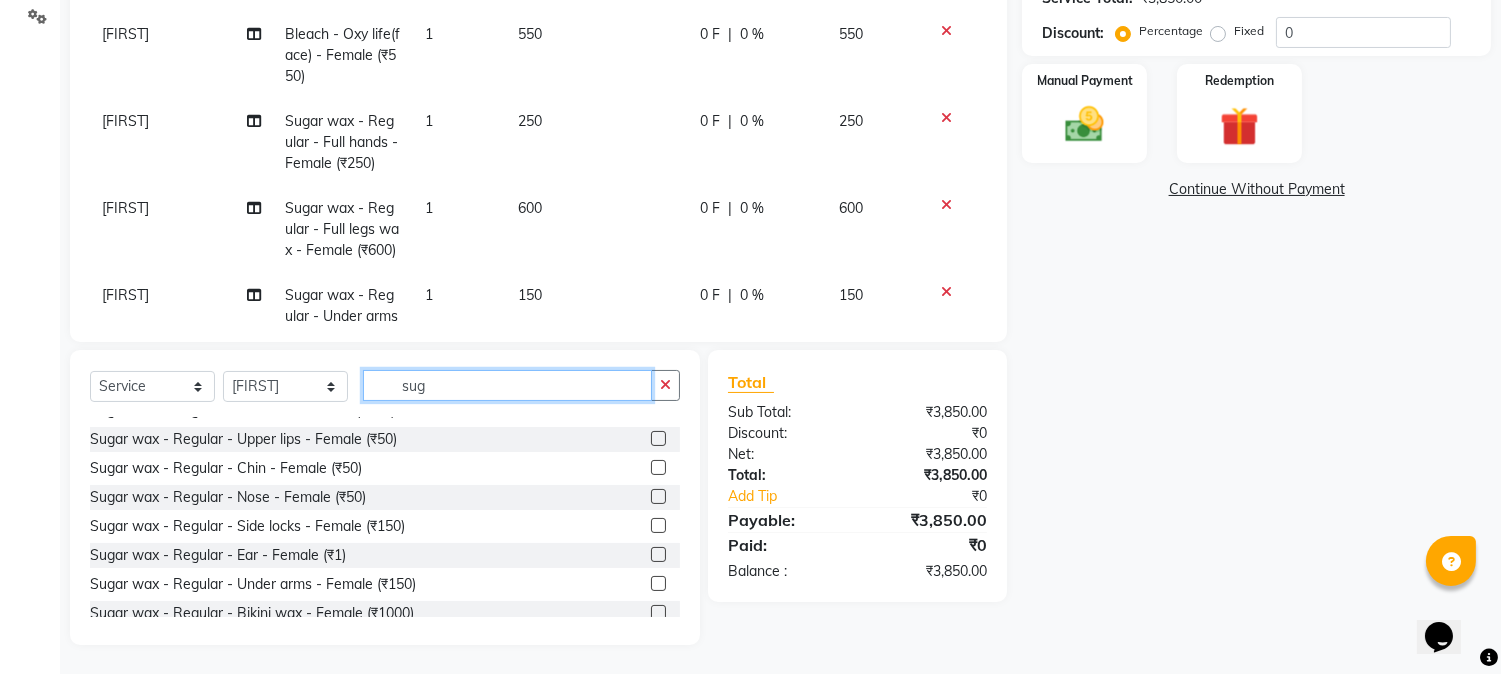 drag, startPoint x: 430, startPoint y: 394, endPoint x: 365, endPoint y: 387, distance: 65.37584 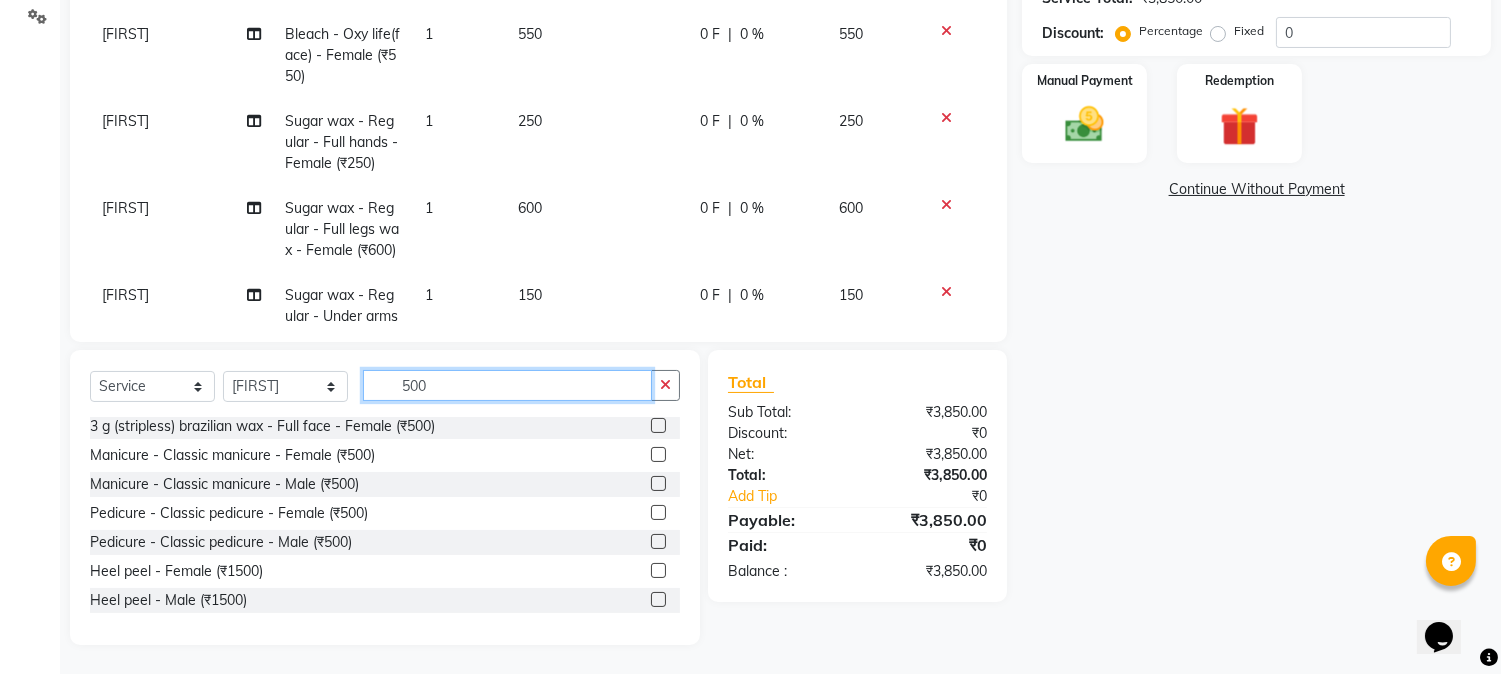 scroll, scrollTop: 642, scrollLeft: 0, axis: vertical 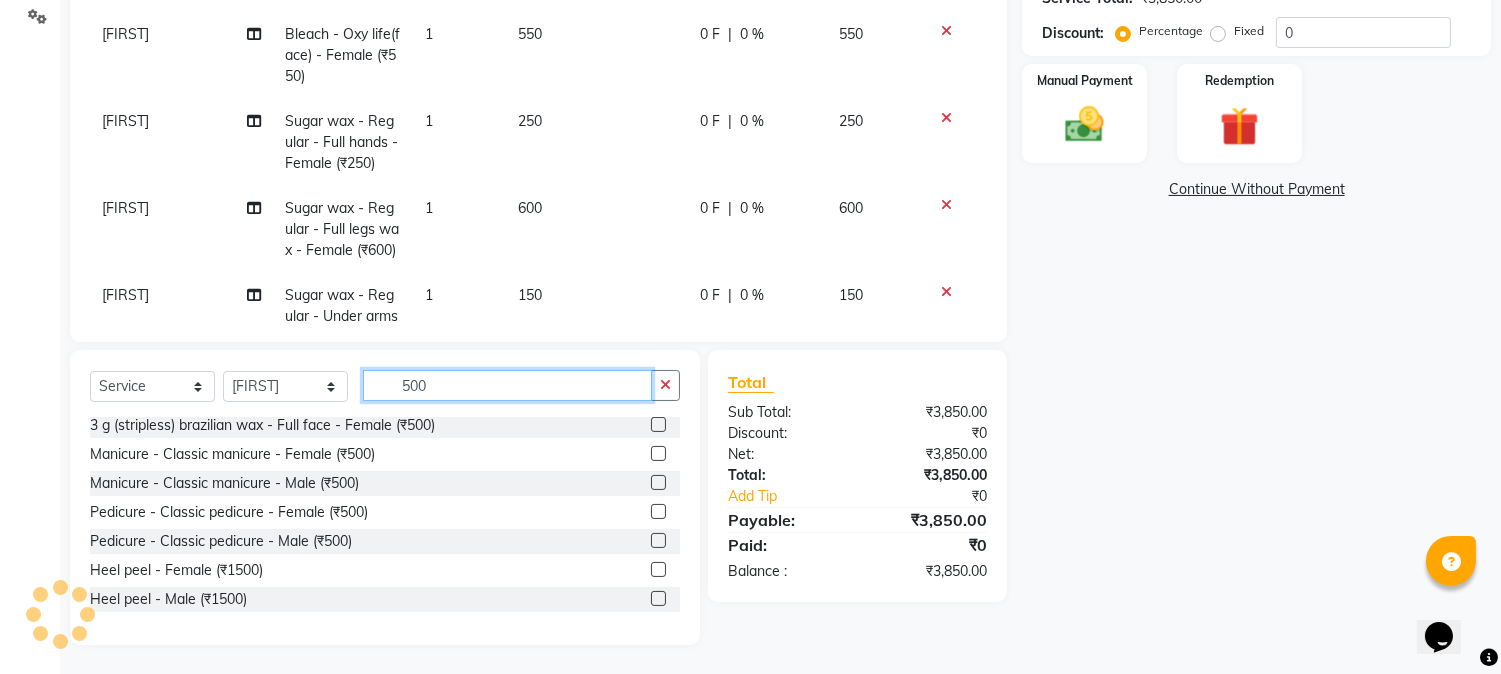 type on "500" 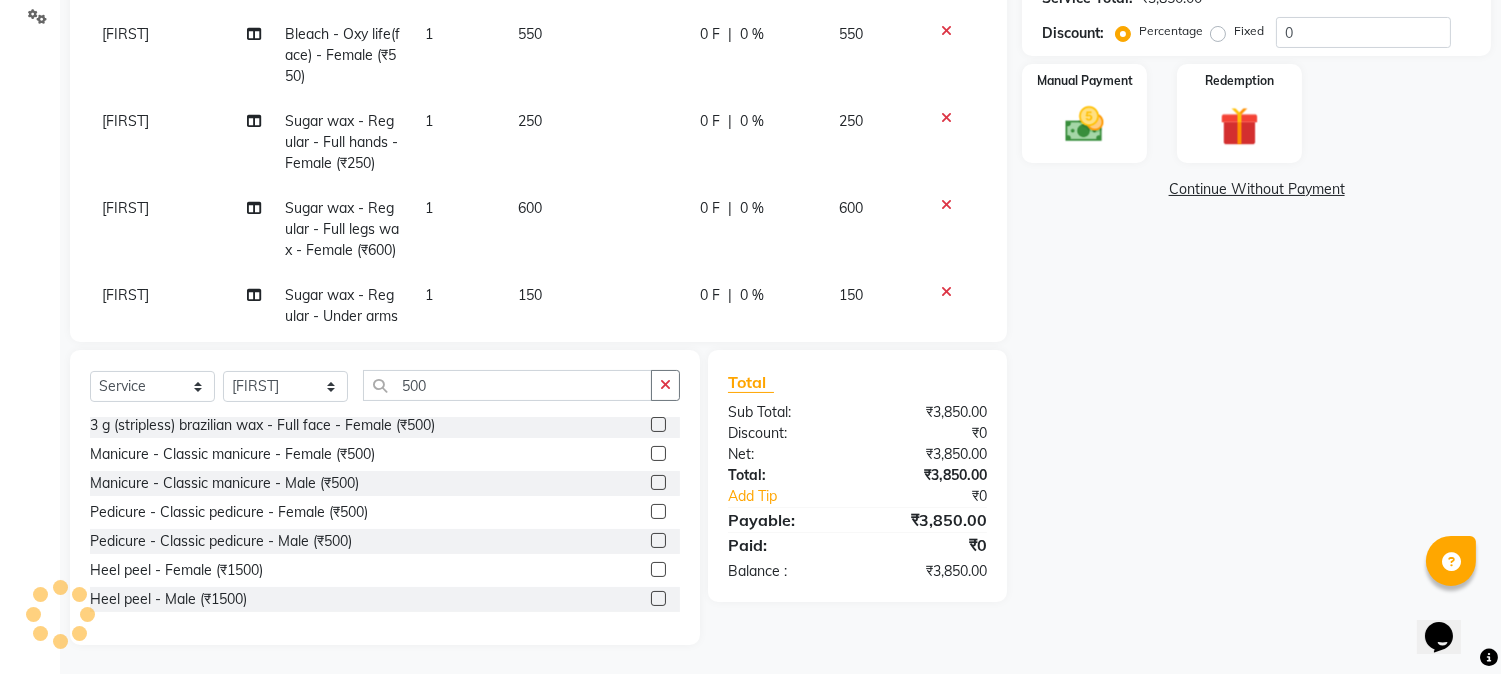 click 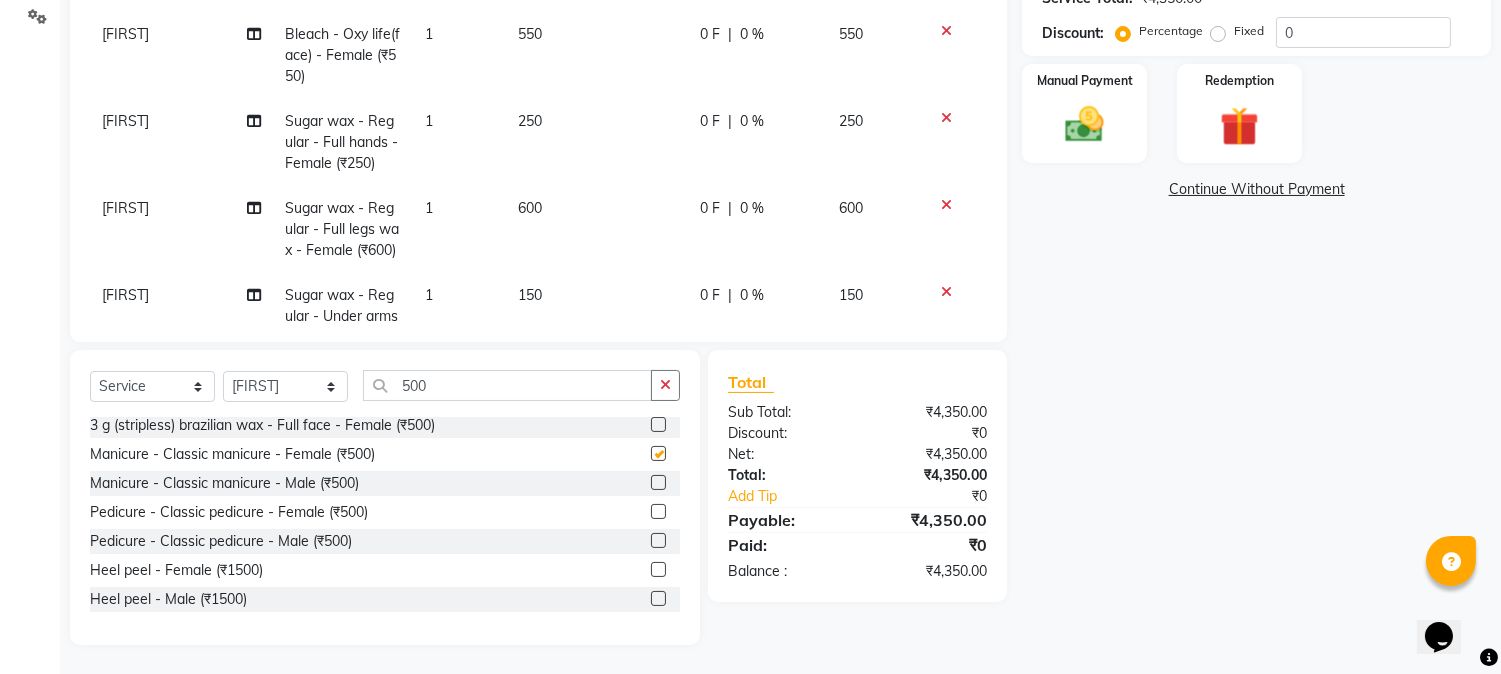 checkbox on "false" 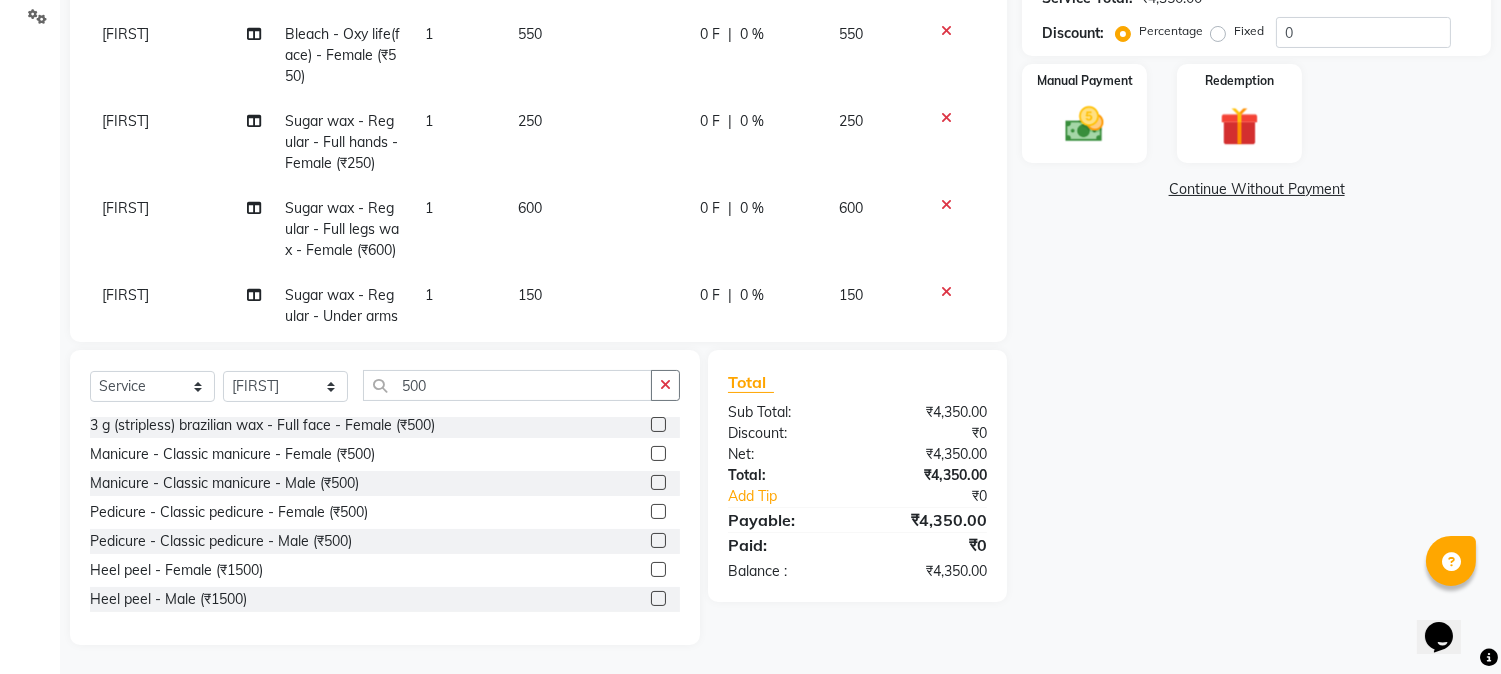 click 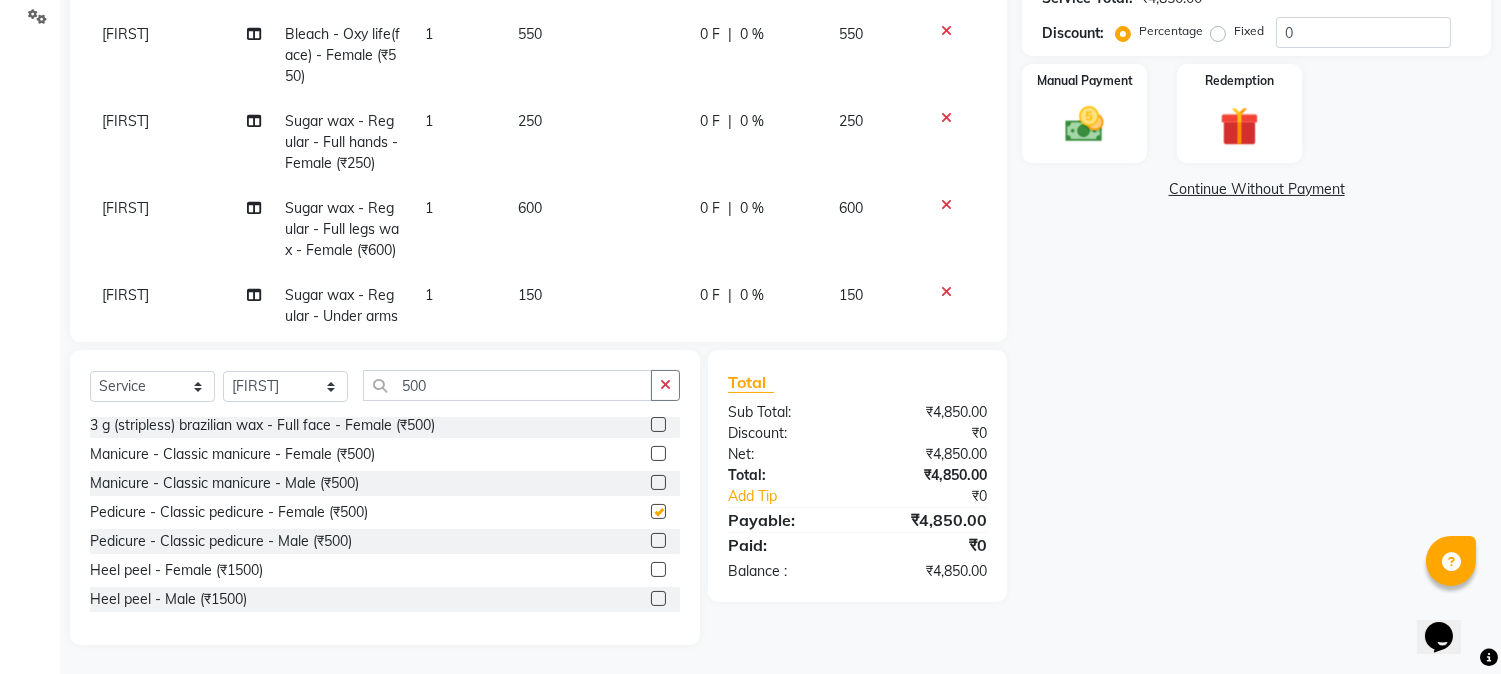 checkbox on "false" 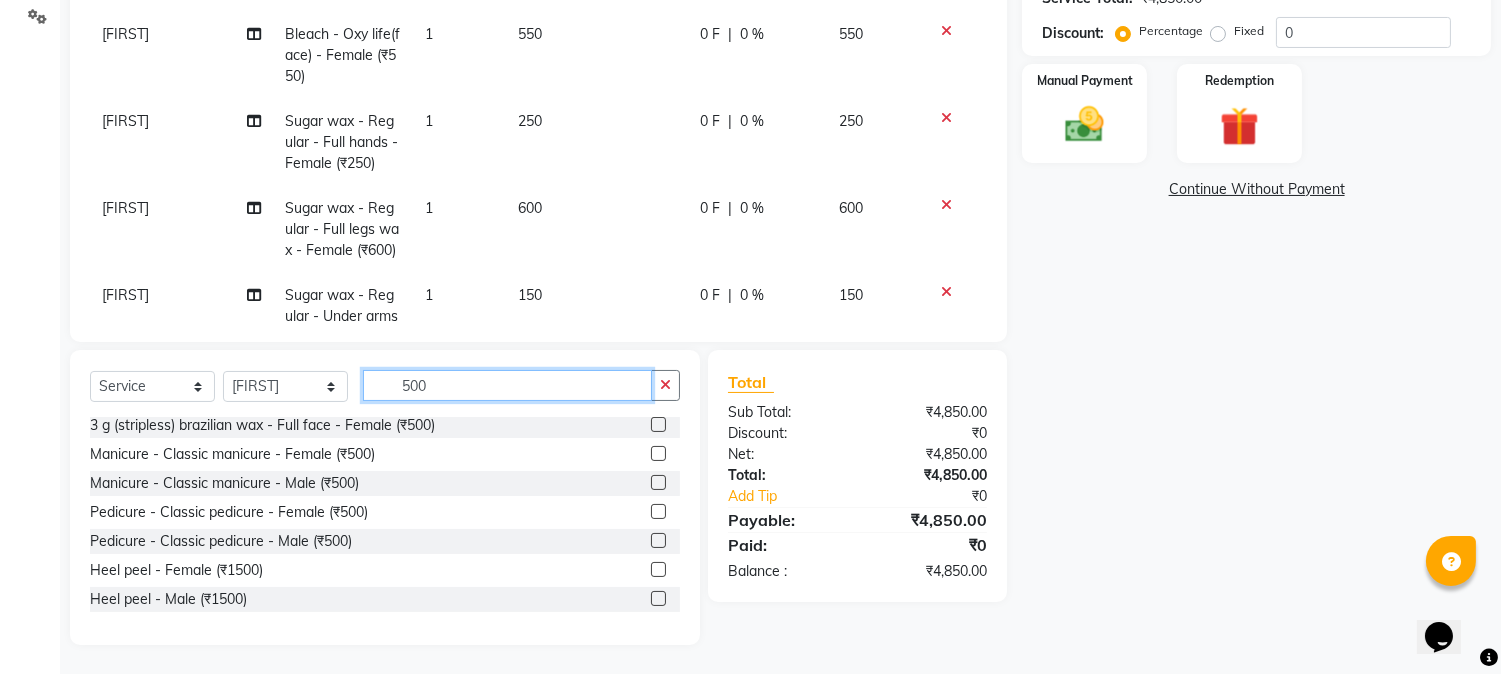drag, startPoint x: 455, startPoint y: 400, endPoint x: 218, endPoint y: 383, distance: 237.60892 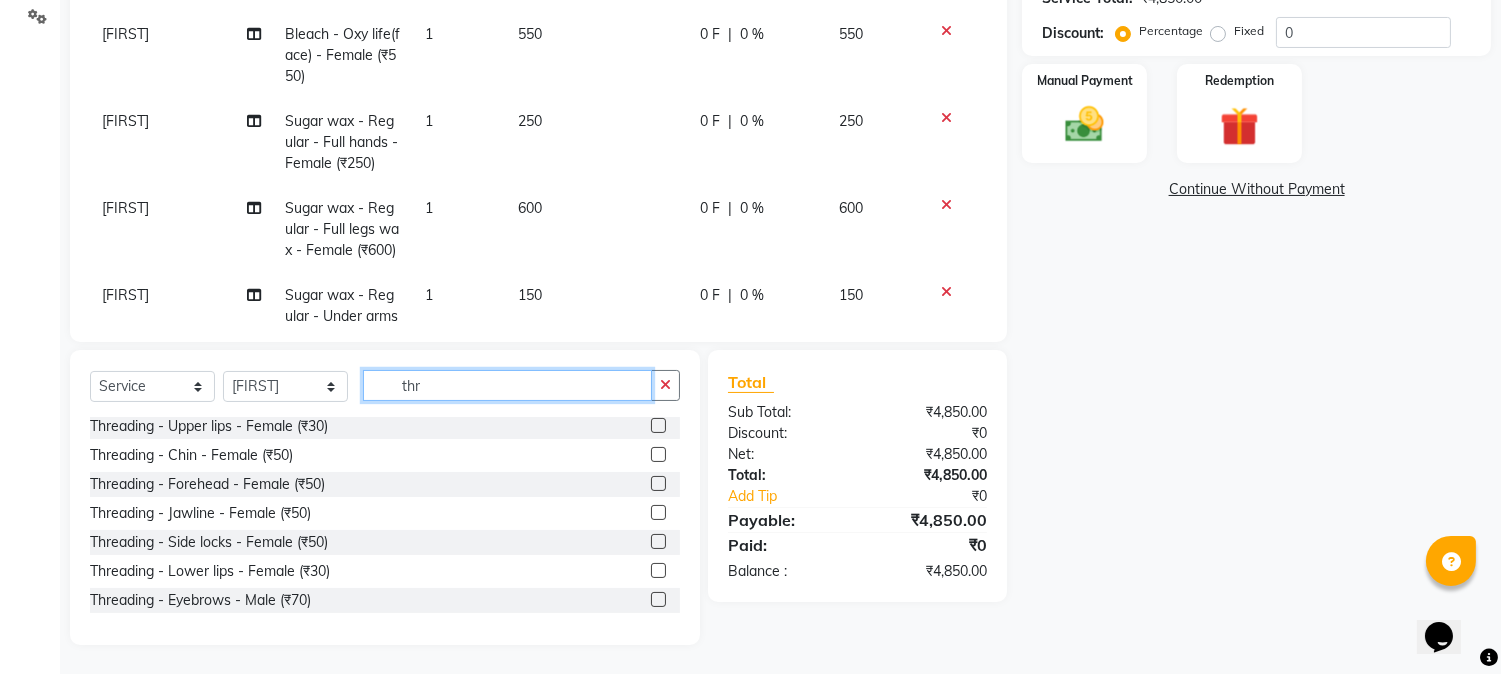 scroll, scrollTop: 0, scrollLeft: 0, axis: both 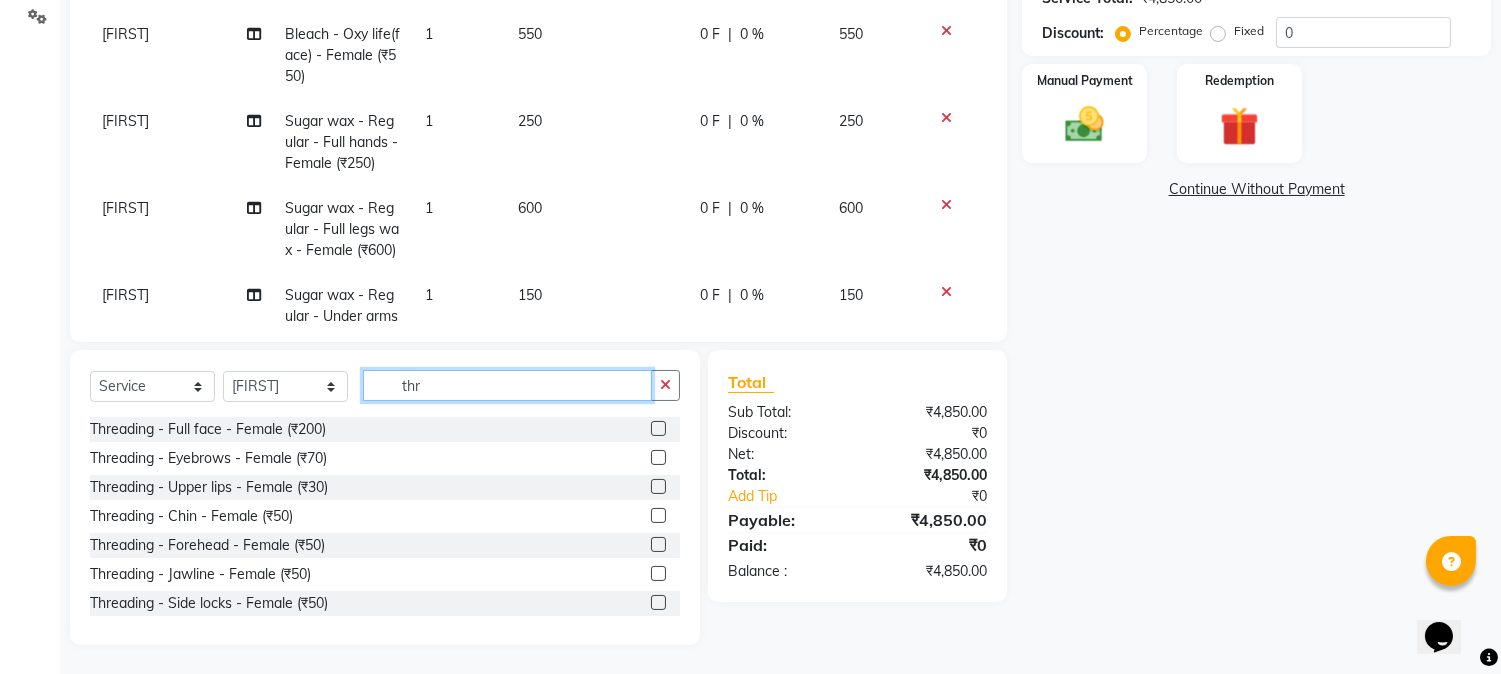 type on "thr" 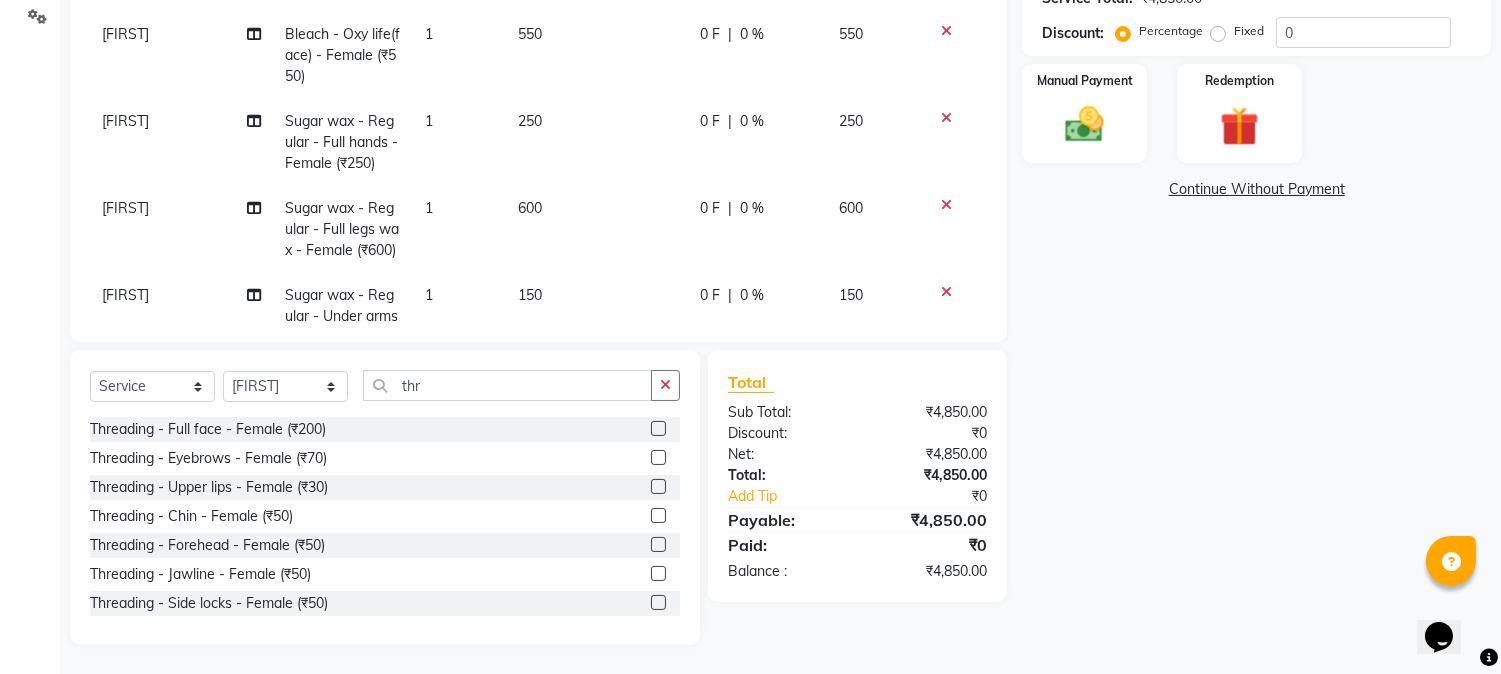 click 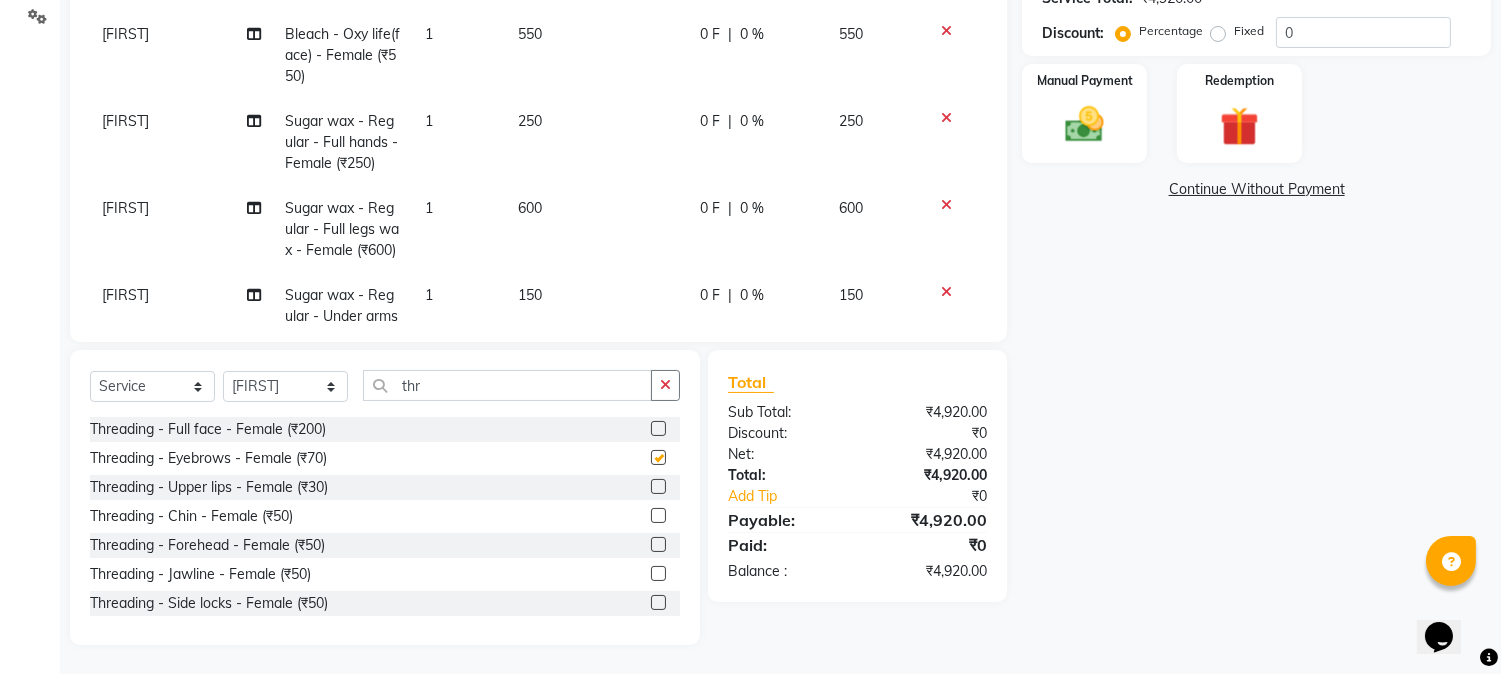 checkbox on "false" 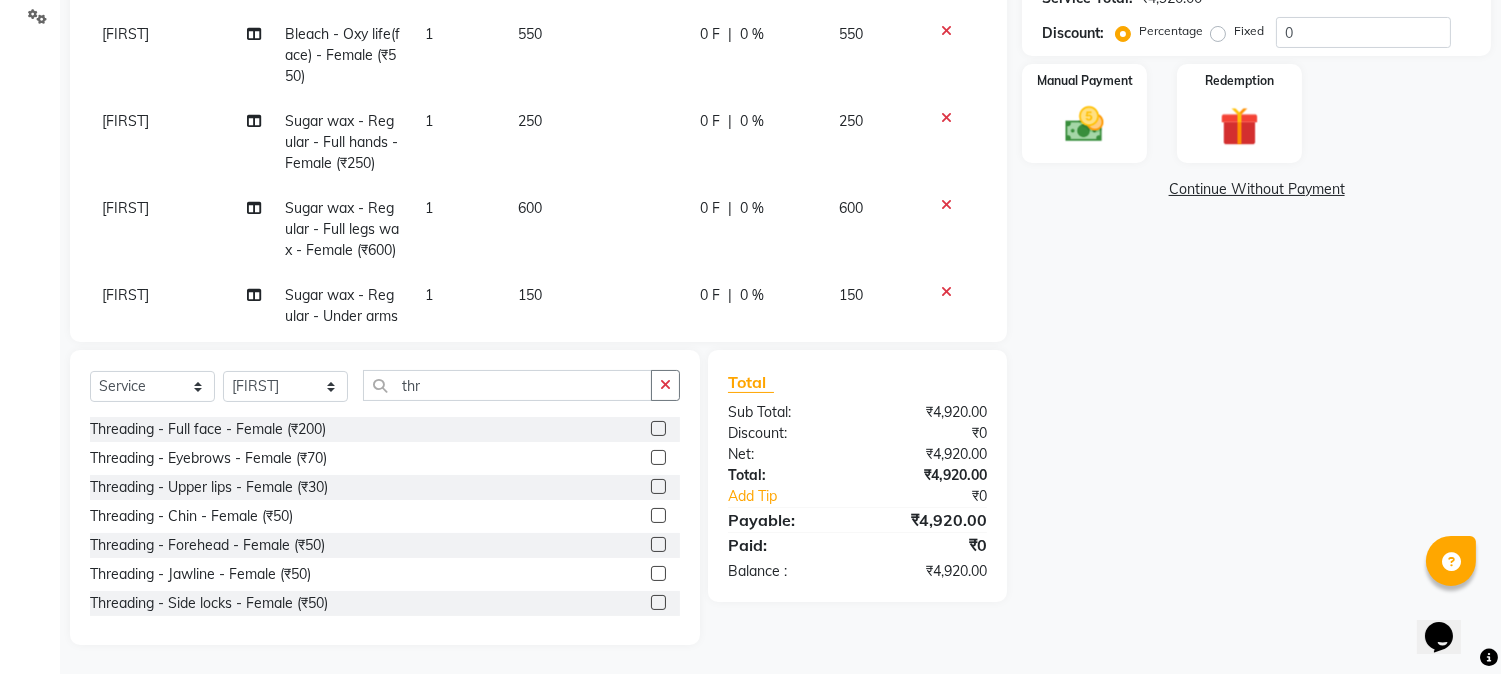 click 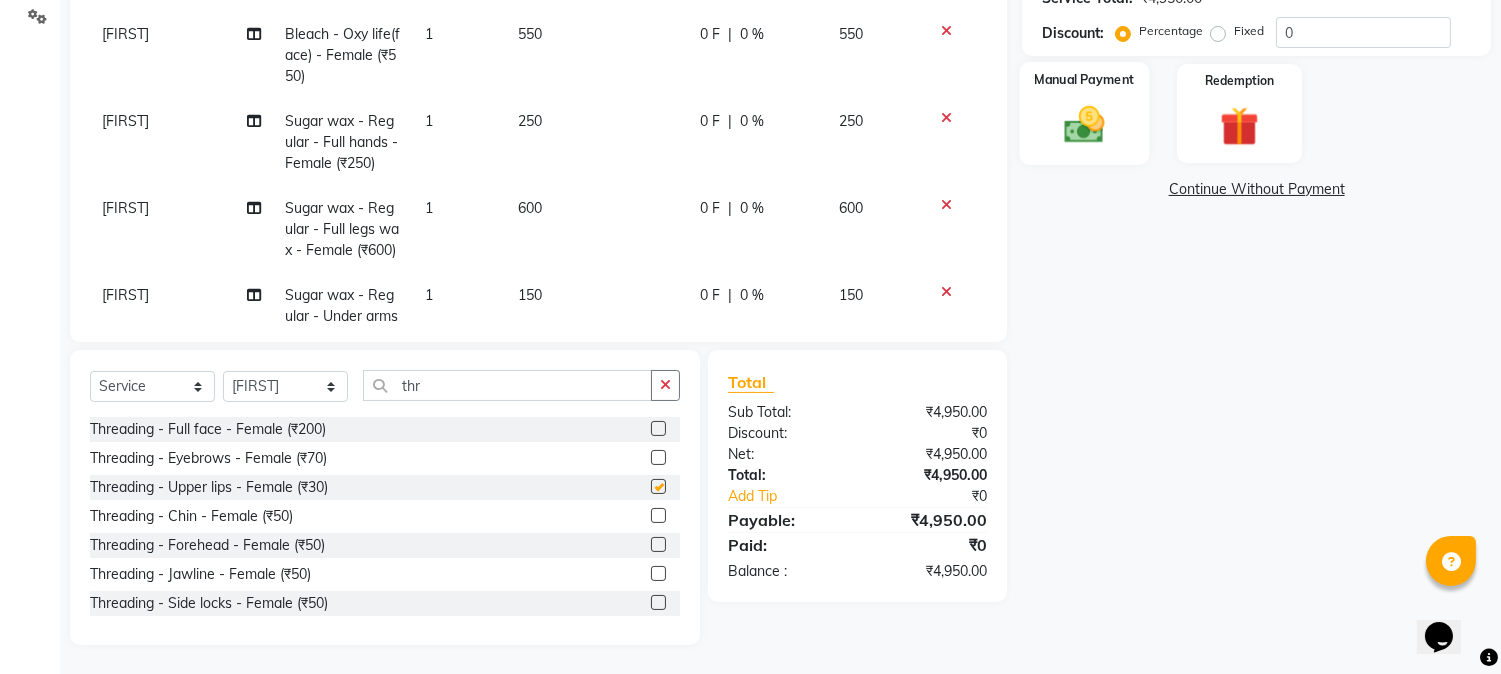 checkbox on "false" 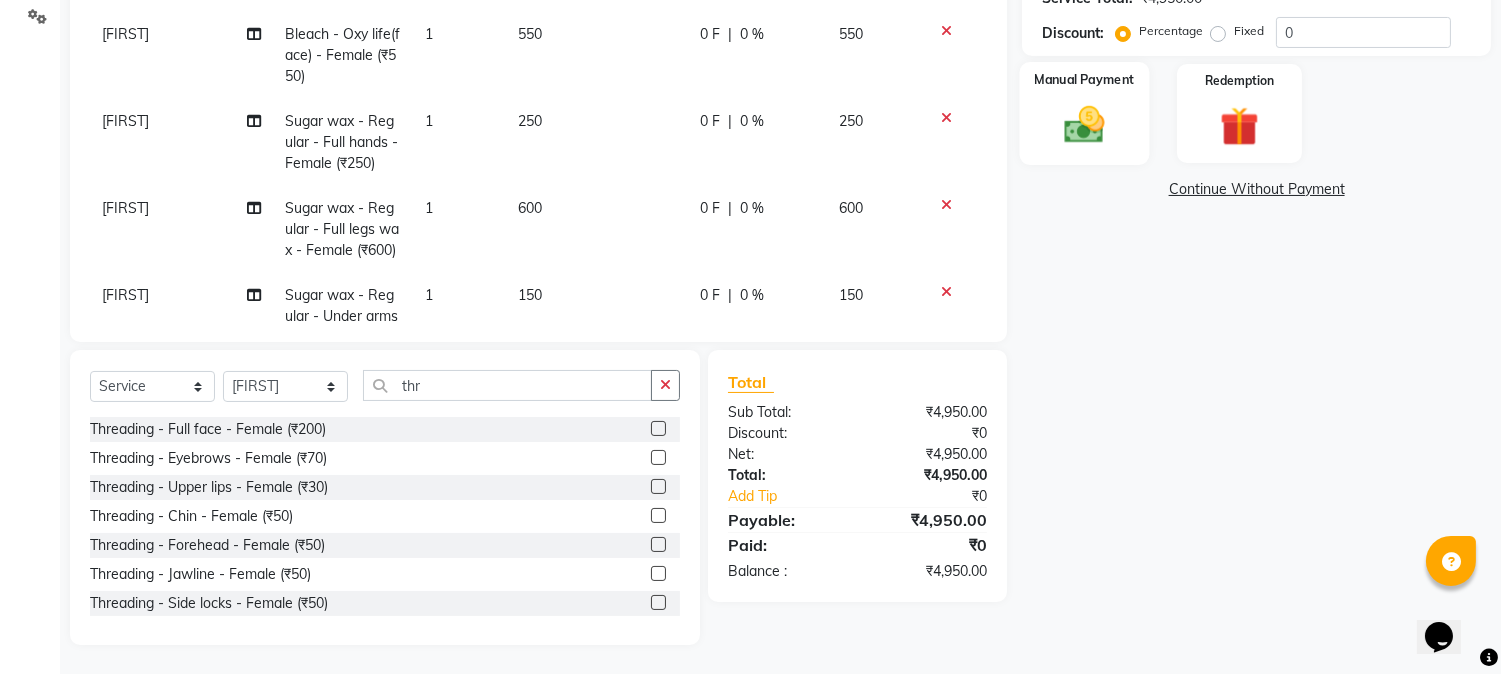 click 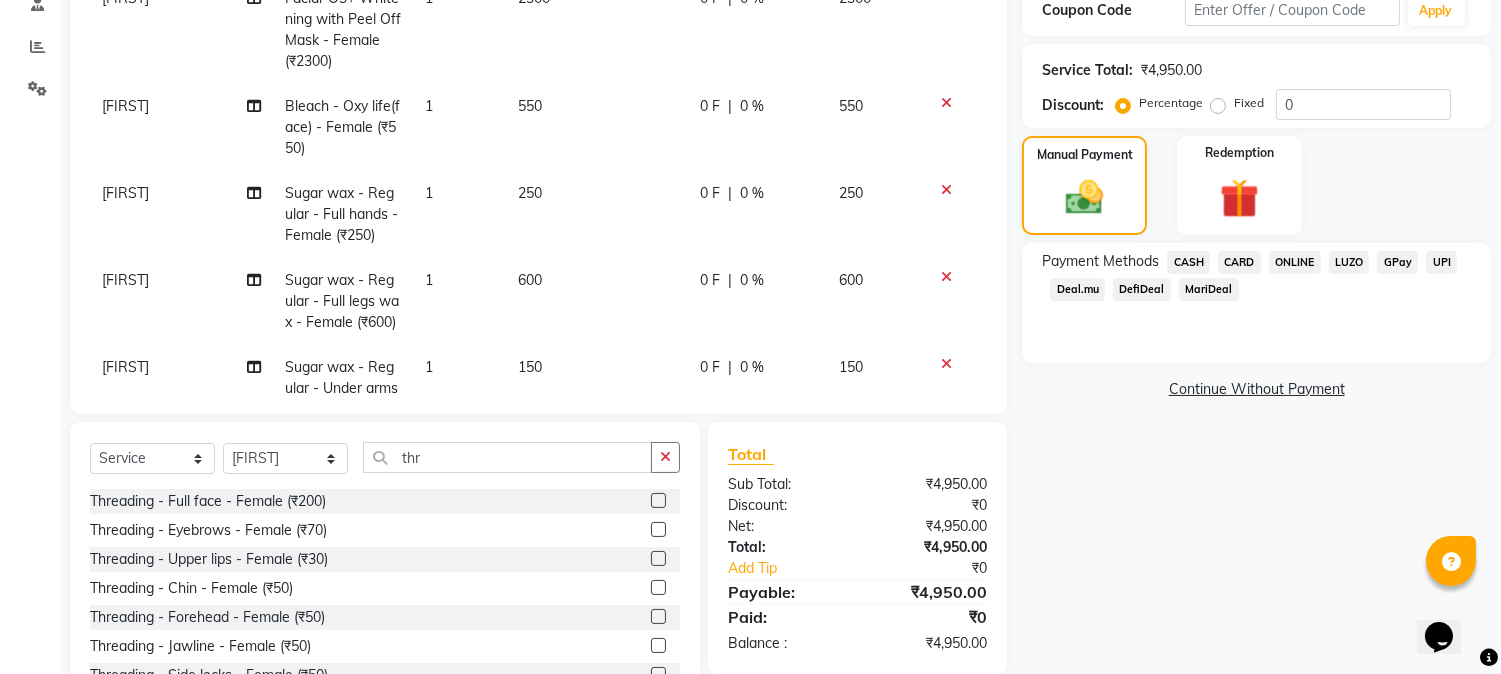 scroll, scrollTop: 315, scrollLeft: 0, axis: vertical 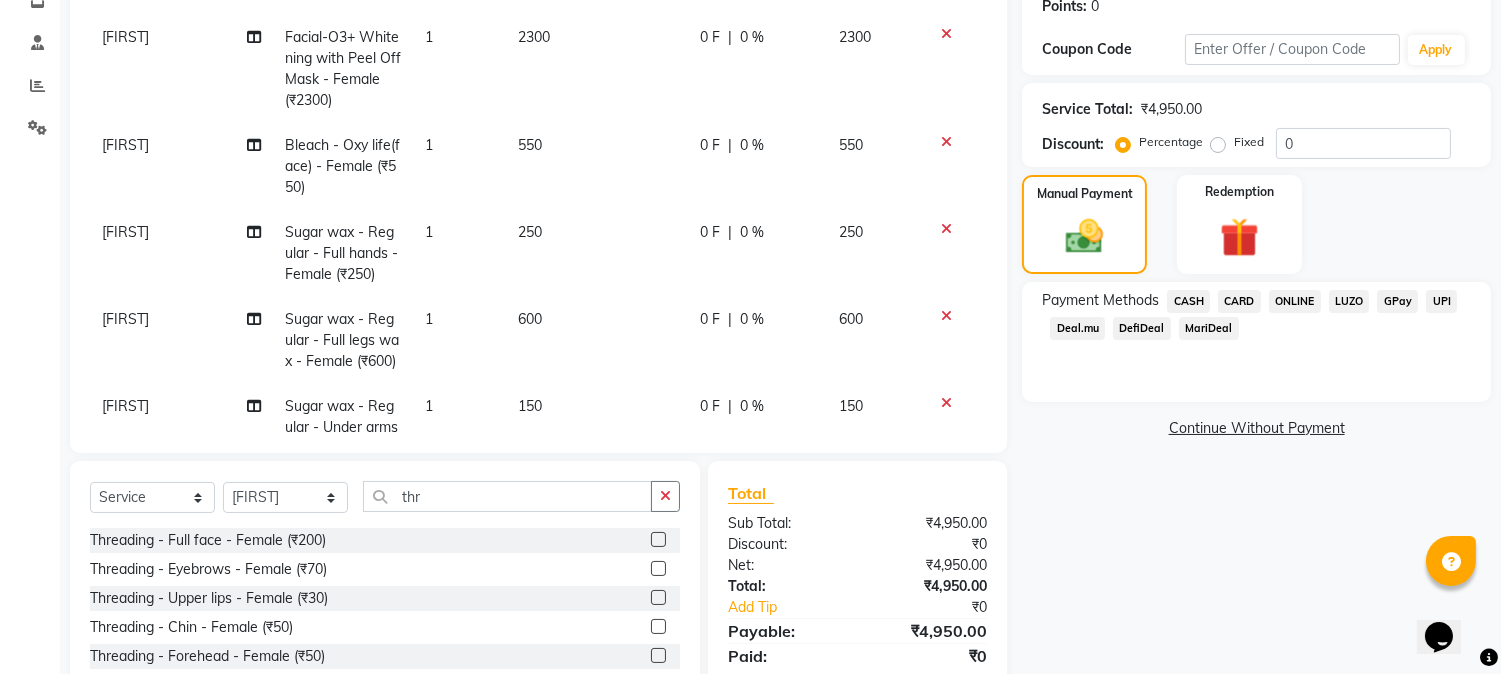 click on "ONLINE" 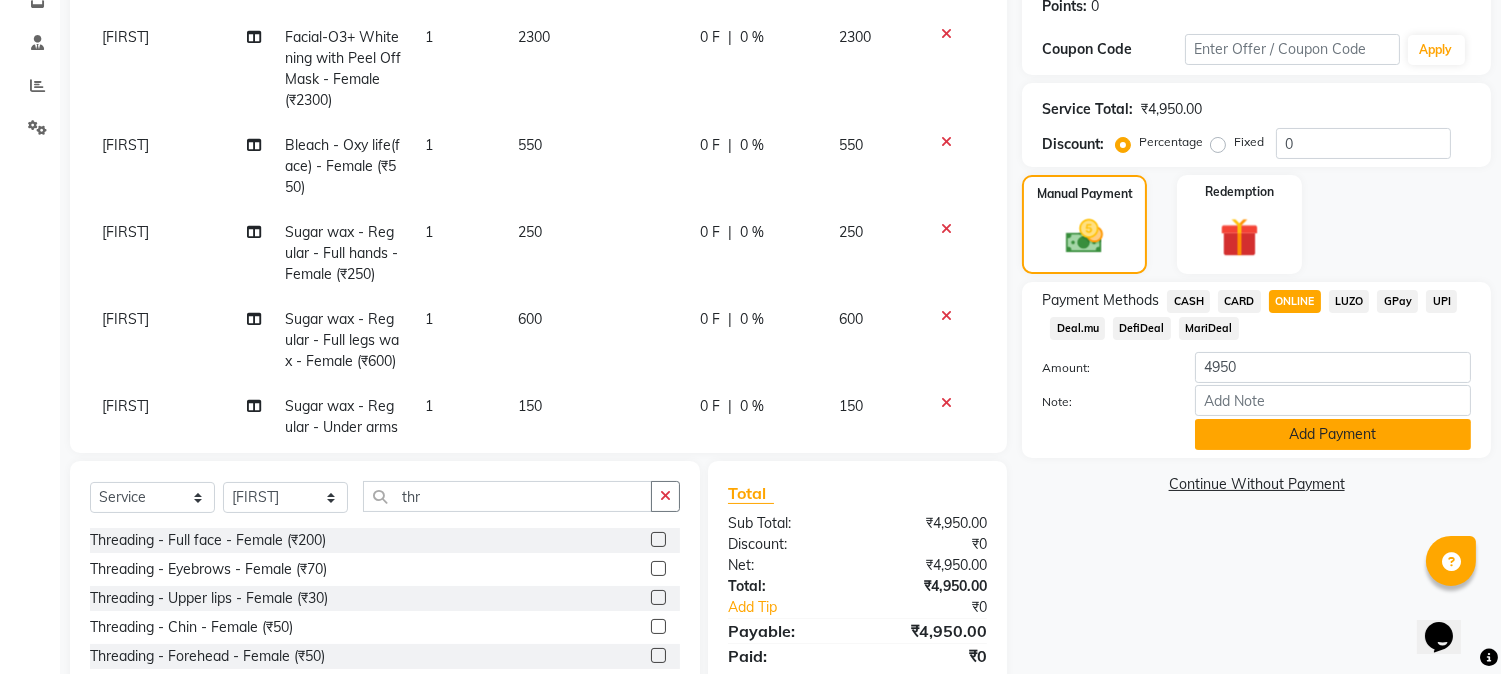 click on "Add Payment" 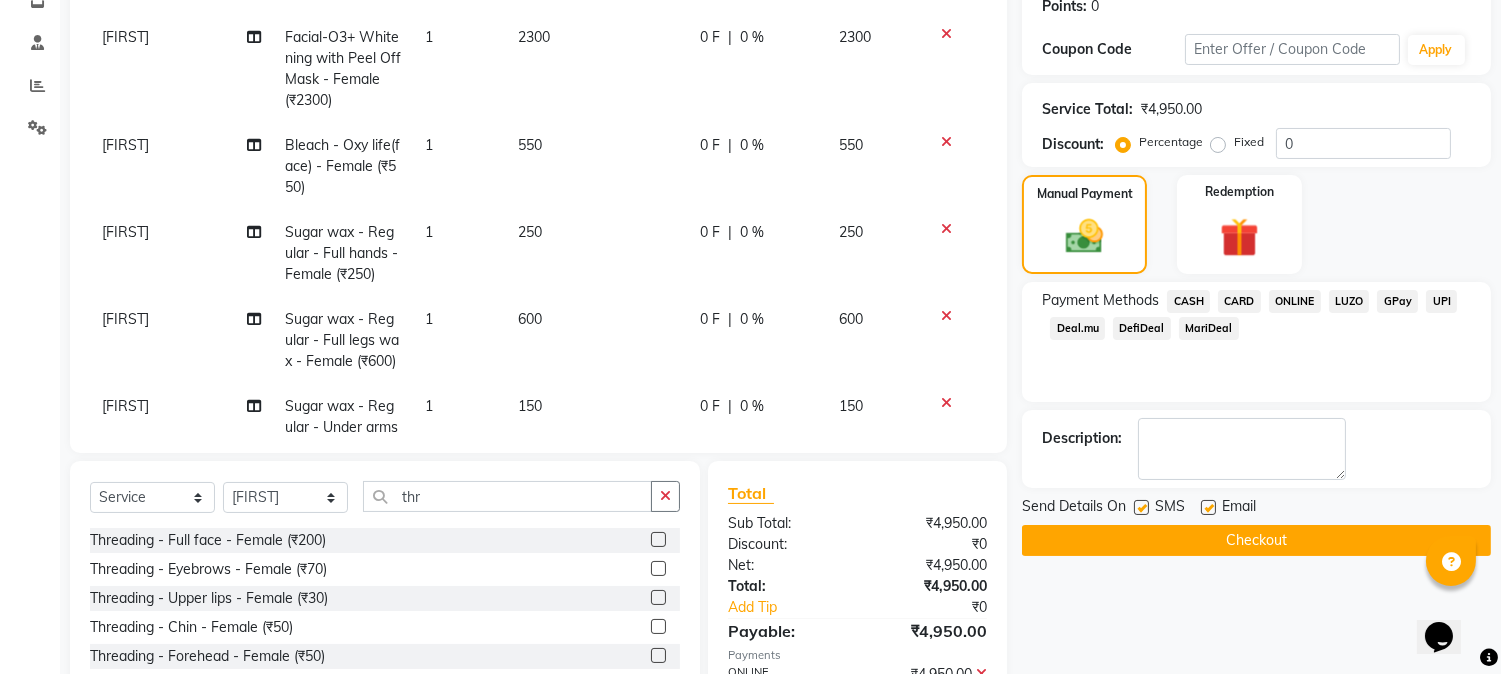 click on "Checkout" 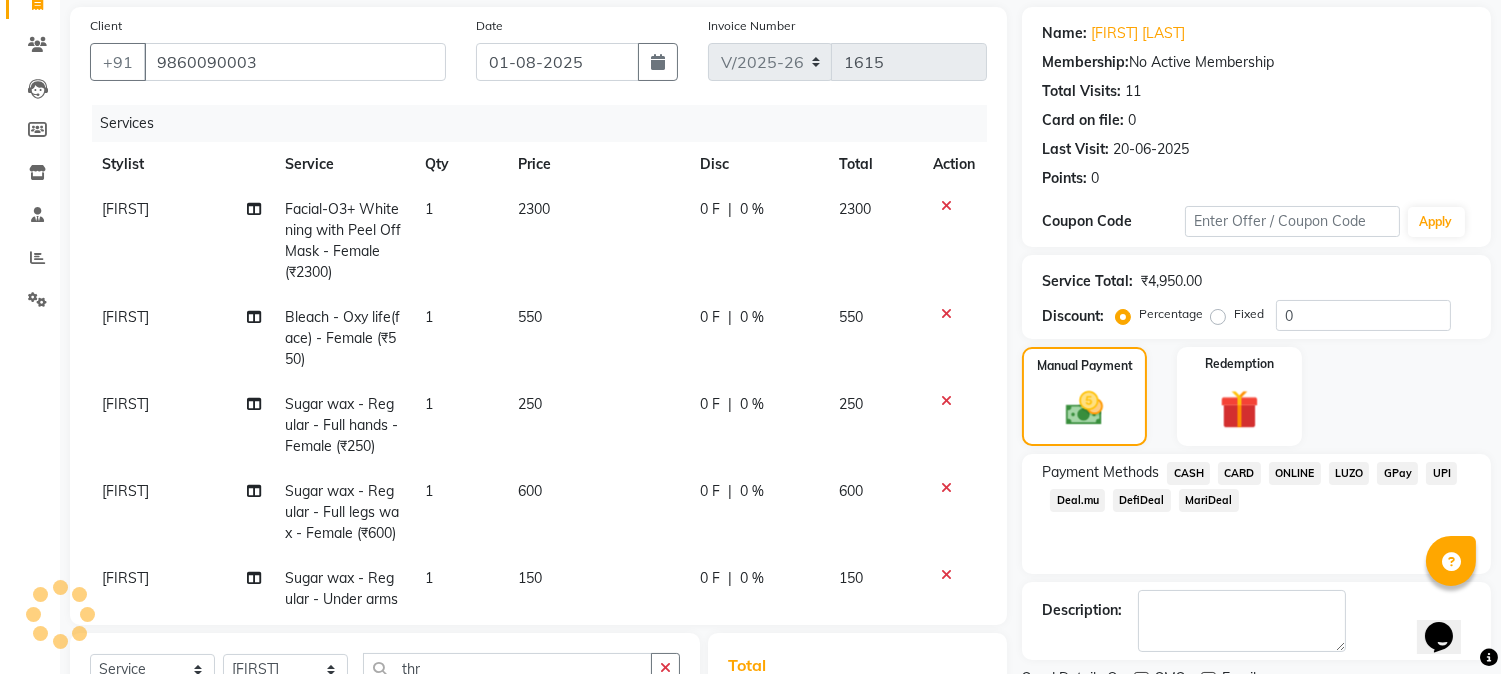 scroll, scrollTop: 0, scrollLeft: 0, axis: both 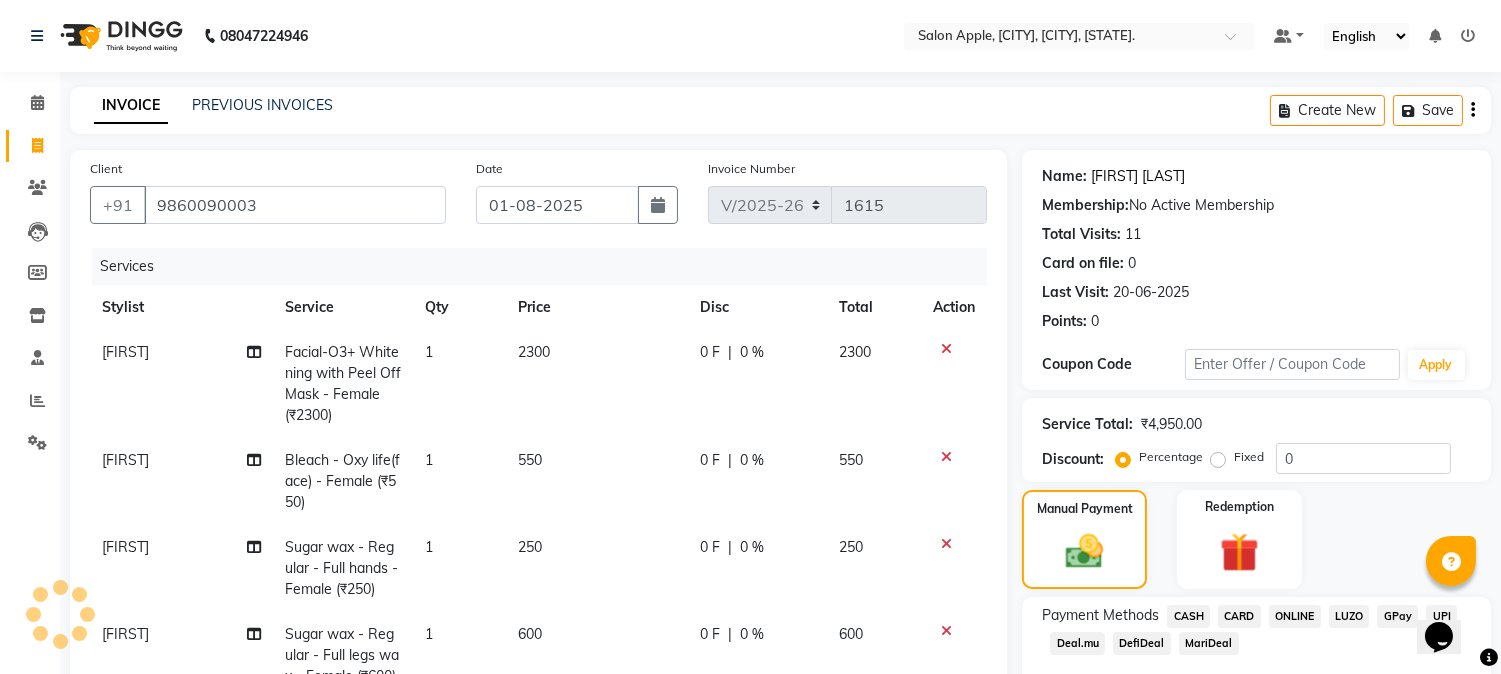 click on "[FIRST] [LAST]" 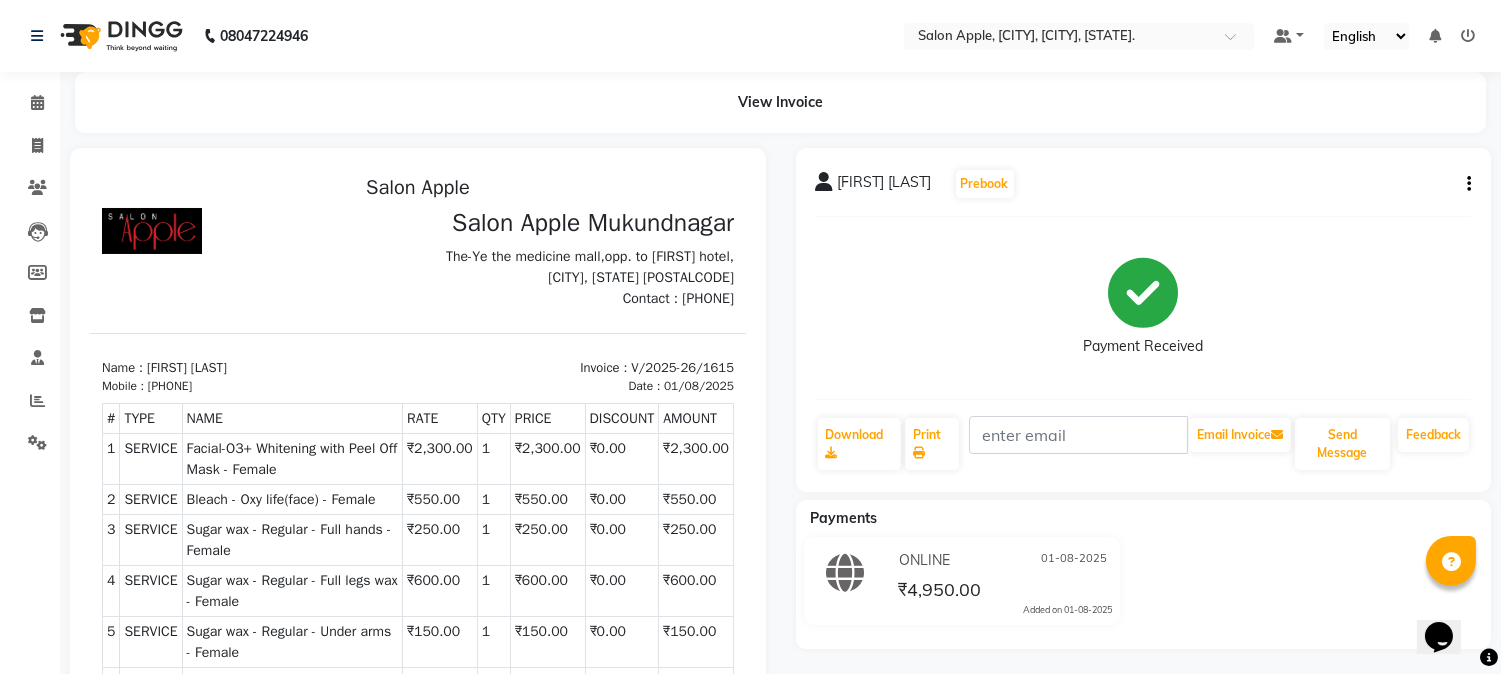 scroll, scrollTop: 0, scrollLeft: 0, axis: both 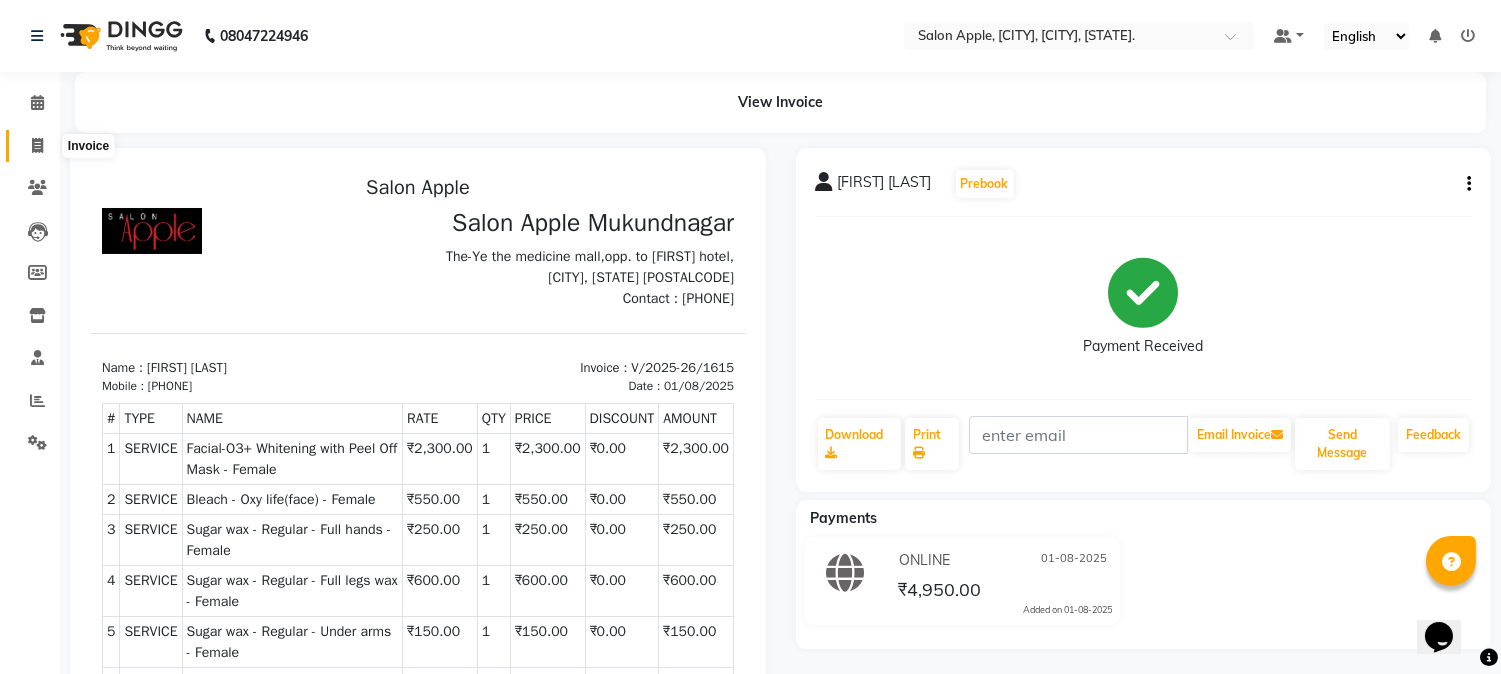 click 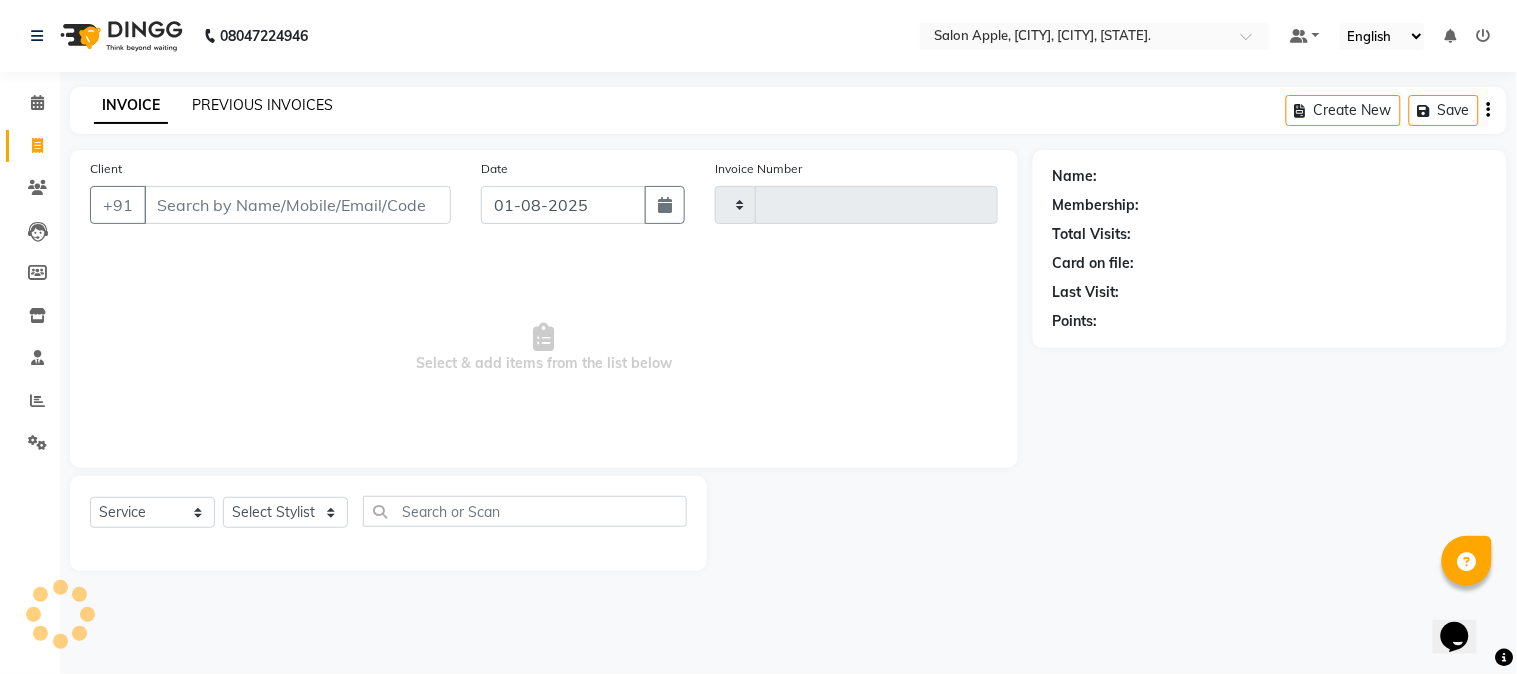 click on "PREVIOUS INVOICES" 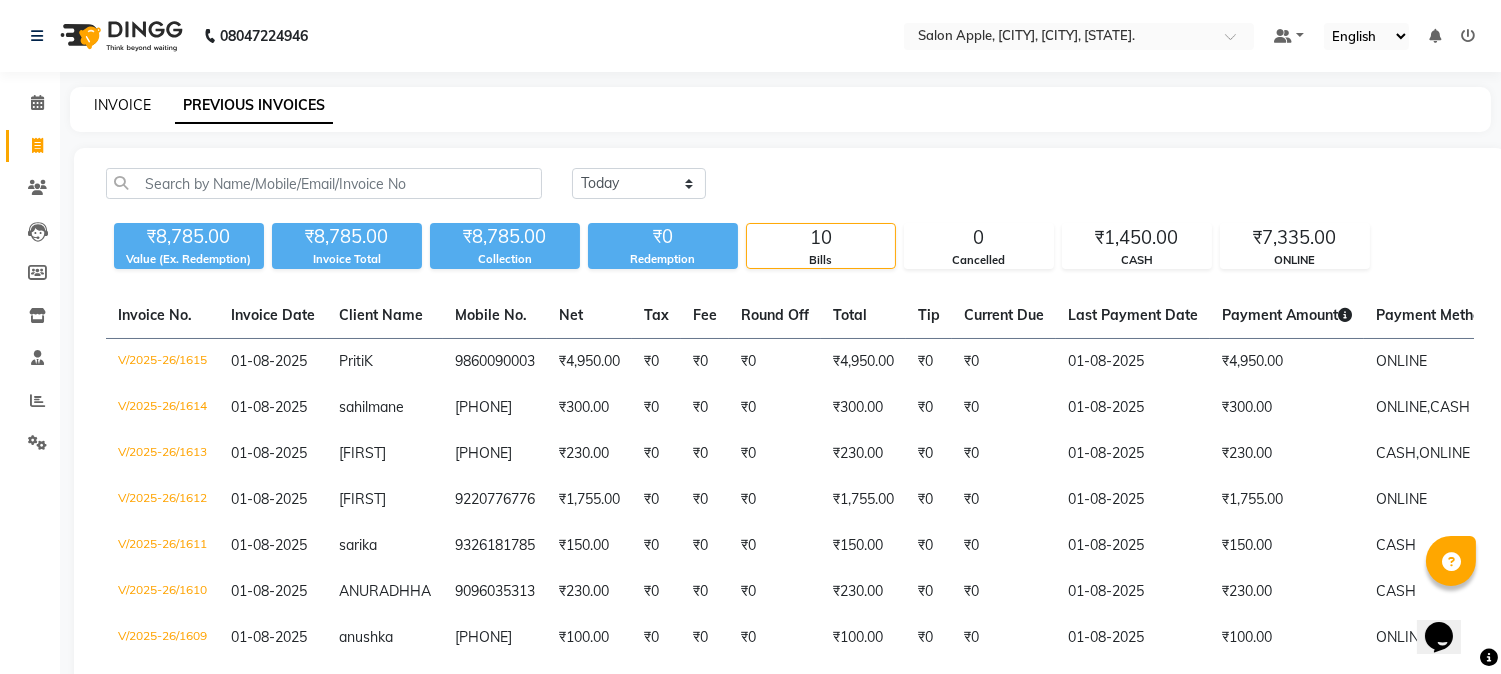 click on "INVOICE" 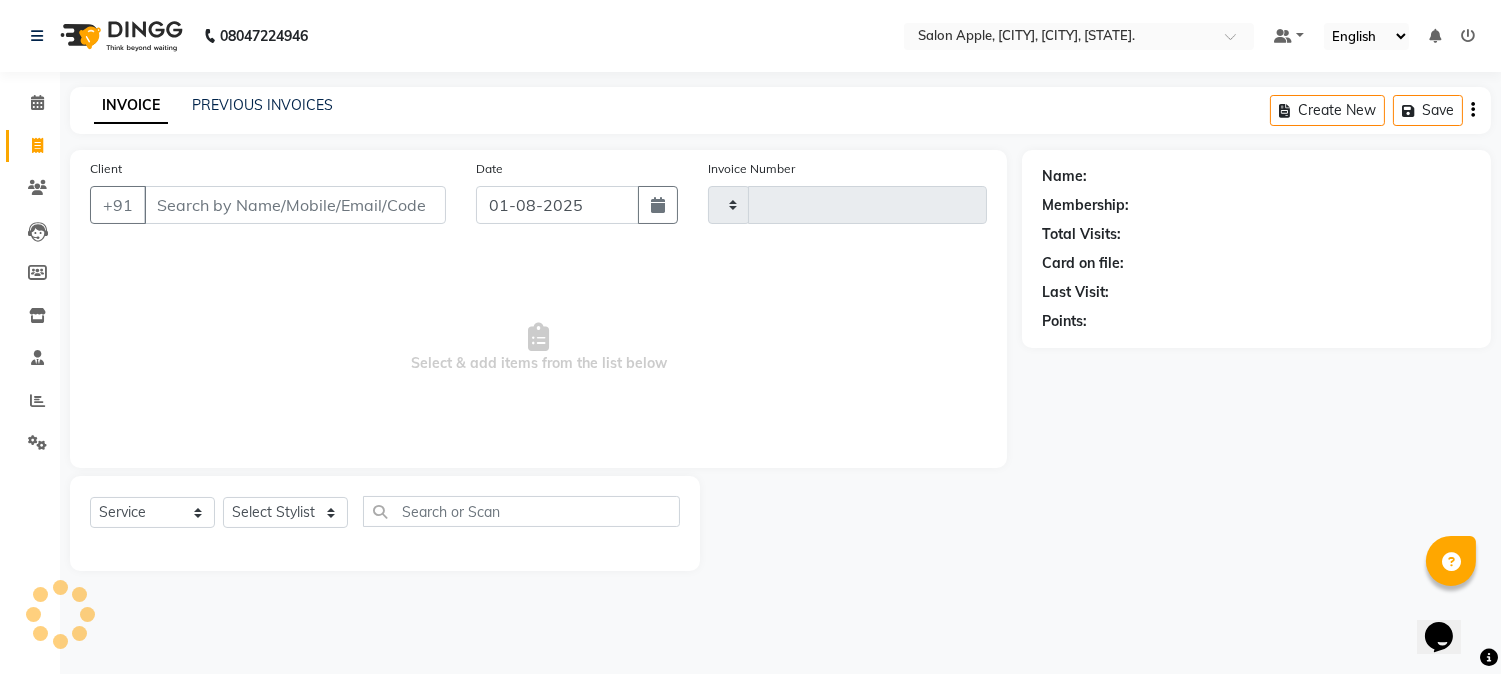 type on "1616" 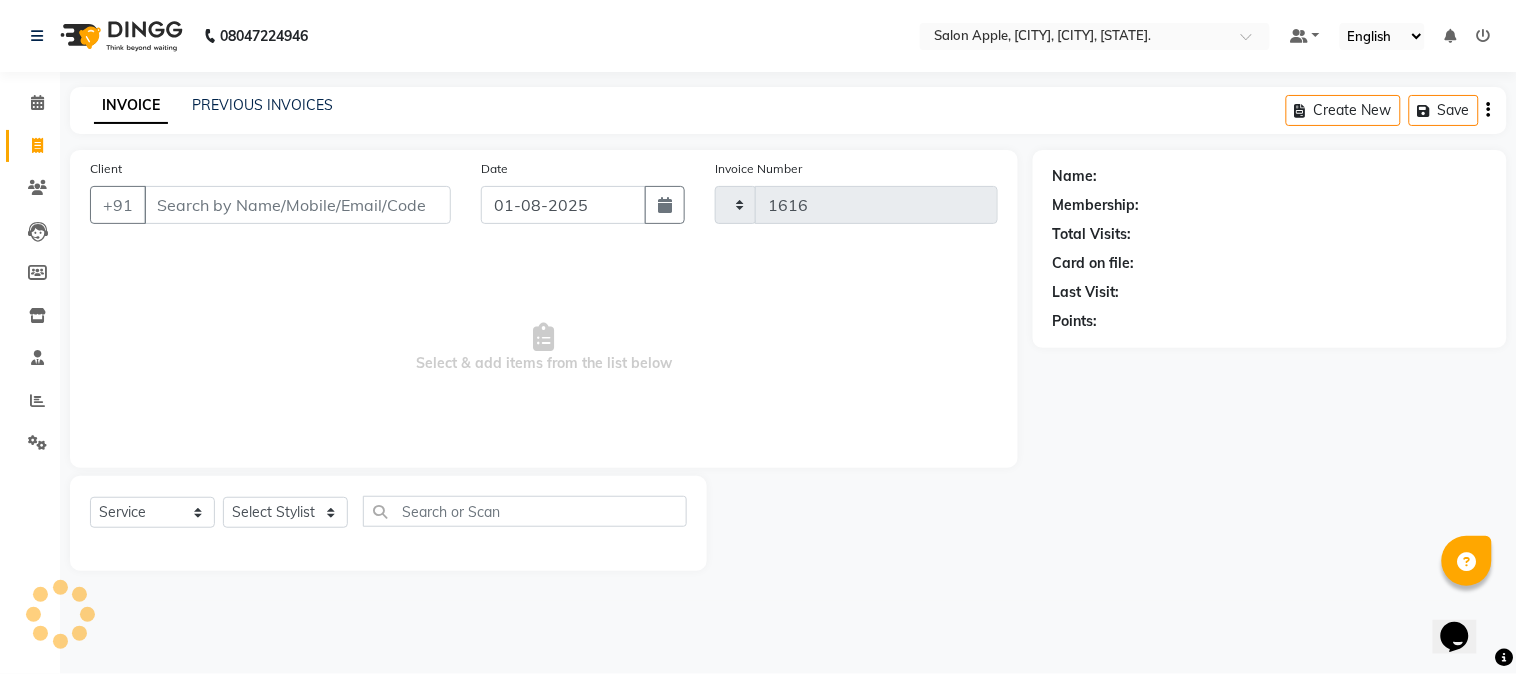select on "4128" 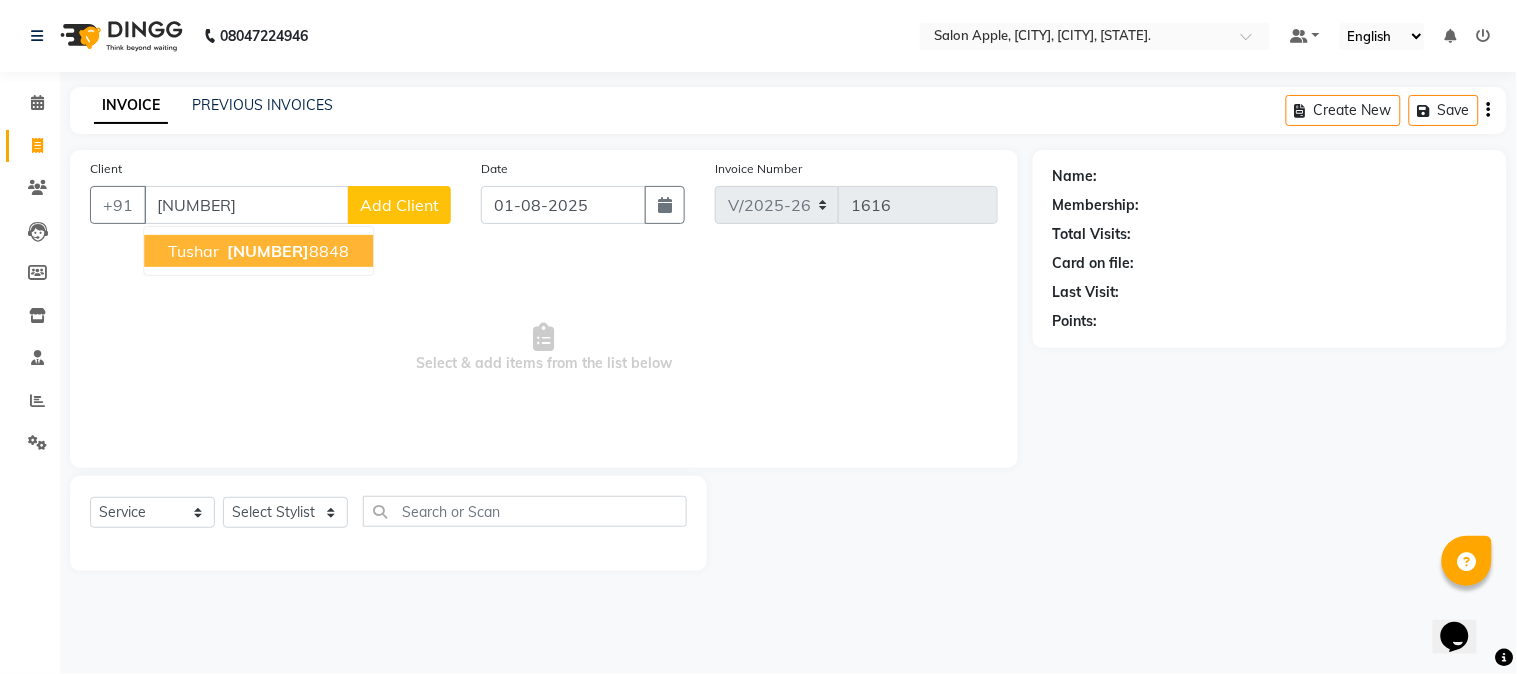 click on "[PHONE]" at bounding box center (286, 251) 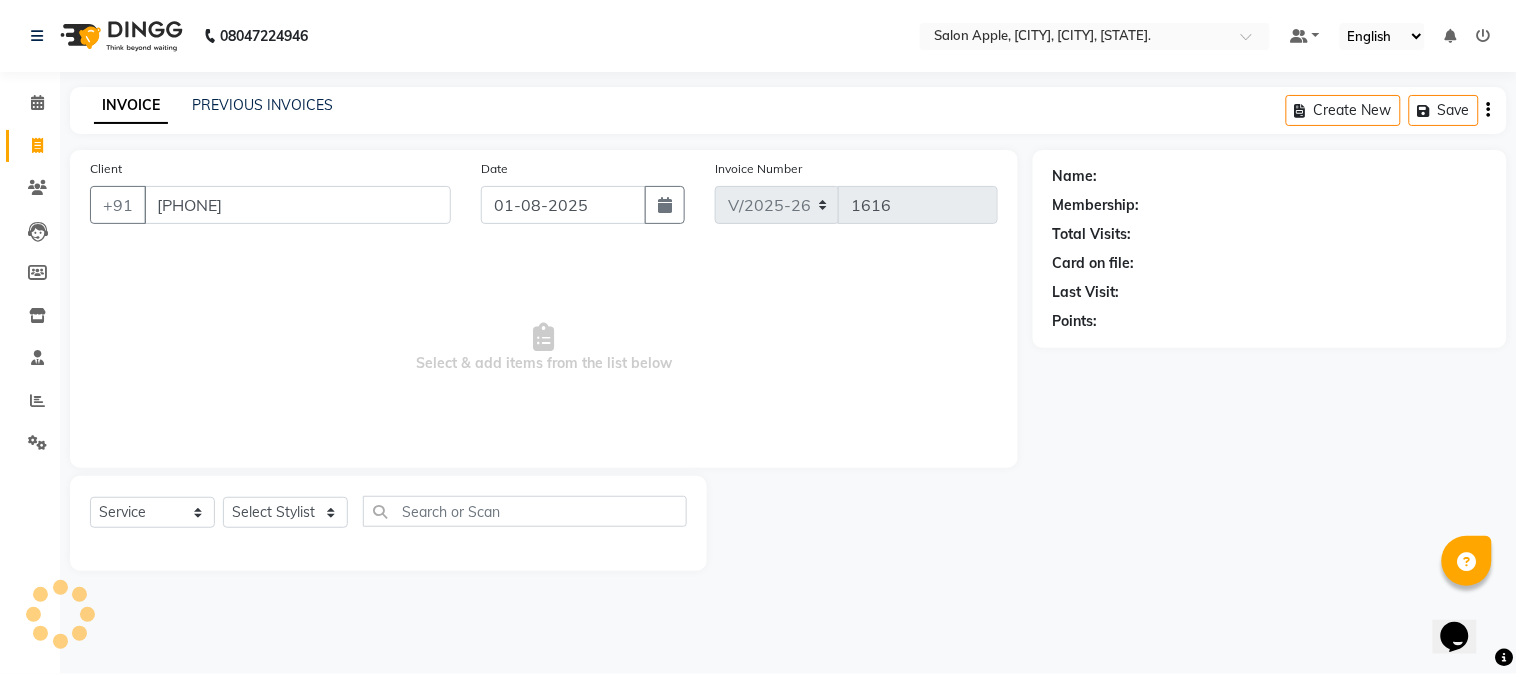 type on "[PHONE]" 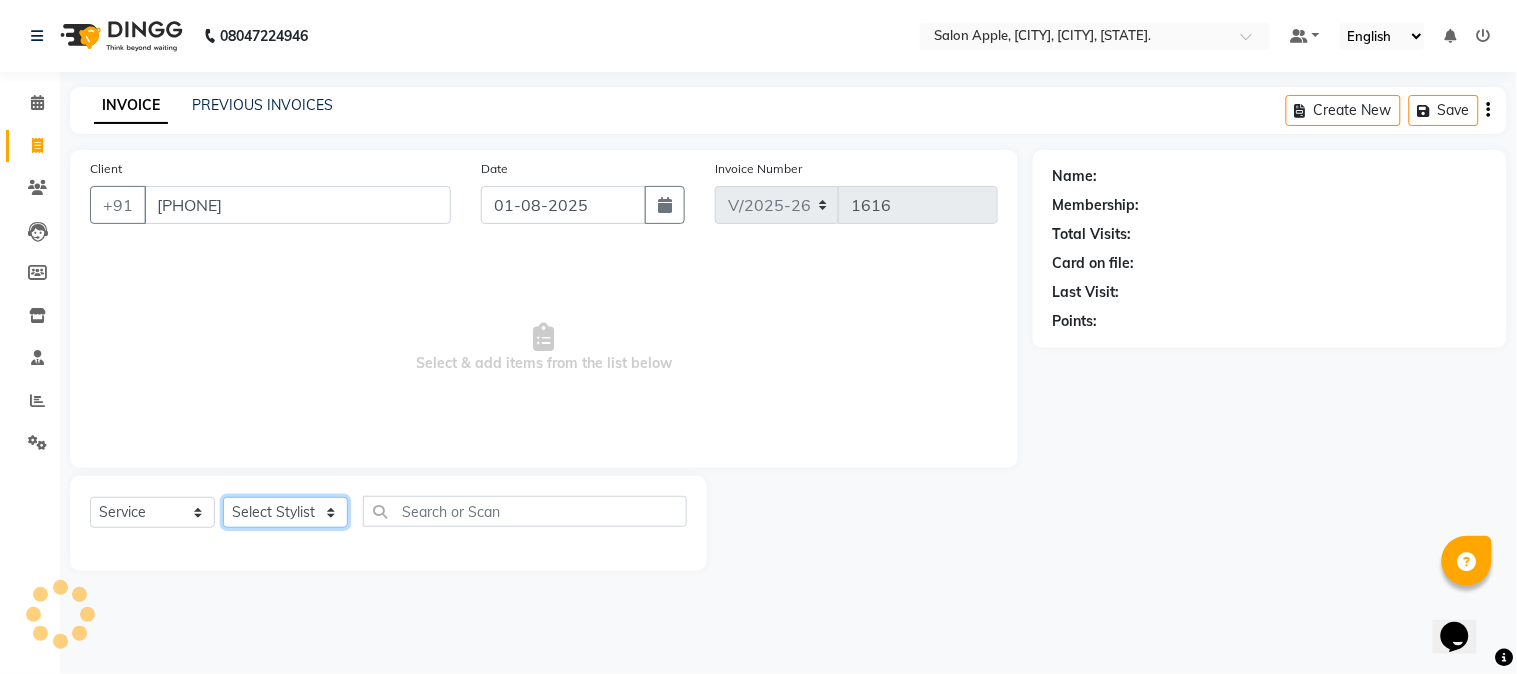 click on "Select Stylist [FIRST] [LAST] [FIRST] [LAST] [FIRST] [LAST] [FIRST] [LAST] [FIRST] [LAST] [FIRST] [LAST] [FIRST] [LAST]" 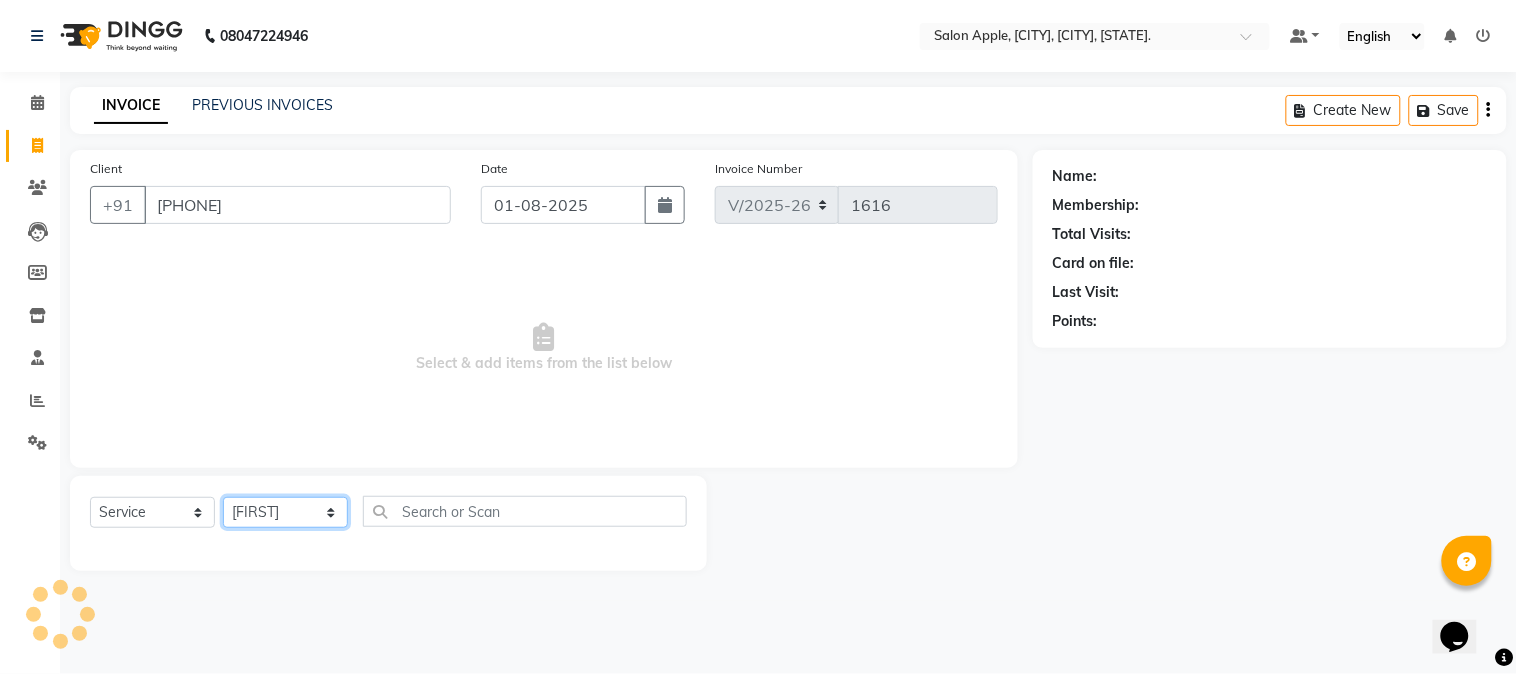 click on "Select Stylist [FIRST] [LAST] [FIRST] [LAST] [FIRST] [LAST] [FIRST] [LAST] [FIRST] [LAST] [FIRST] [LAST] [FIRST] [LAST]" 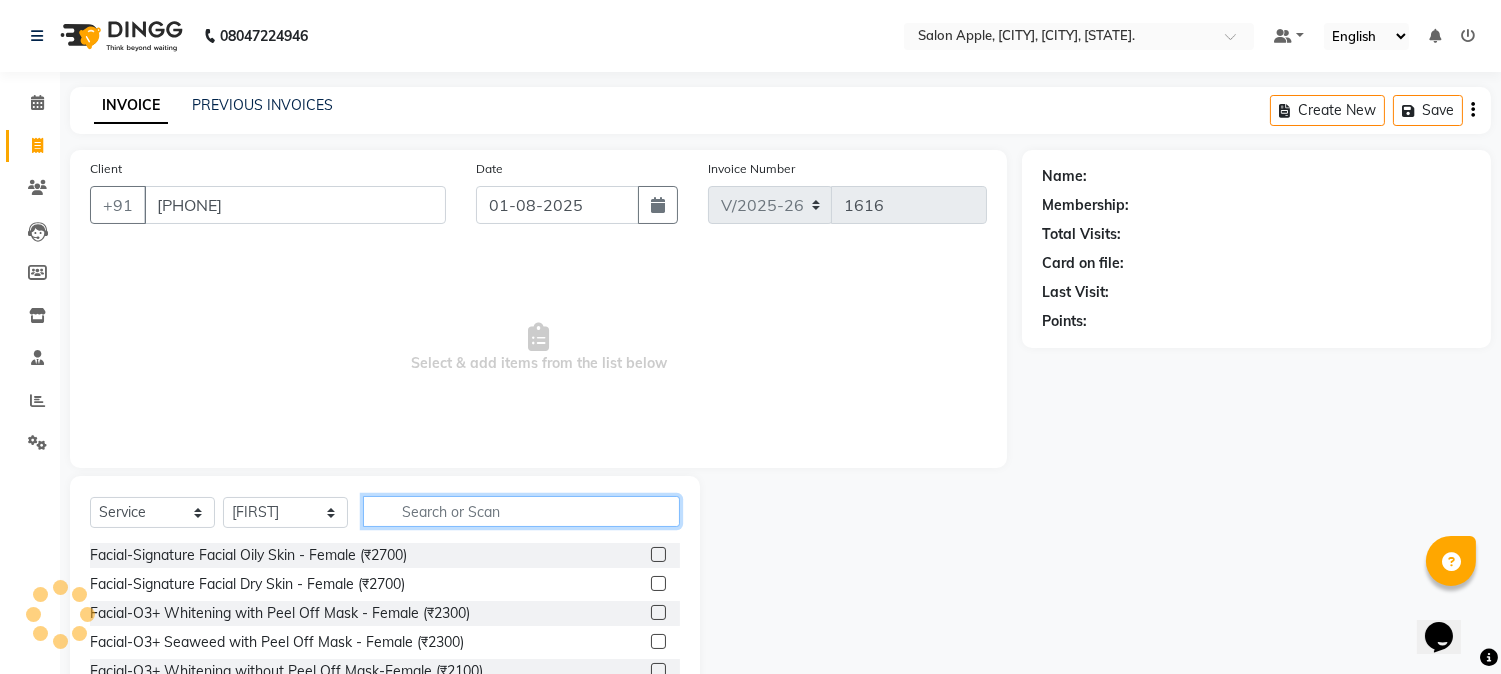 click 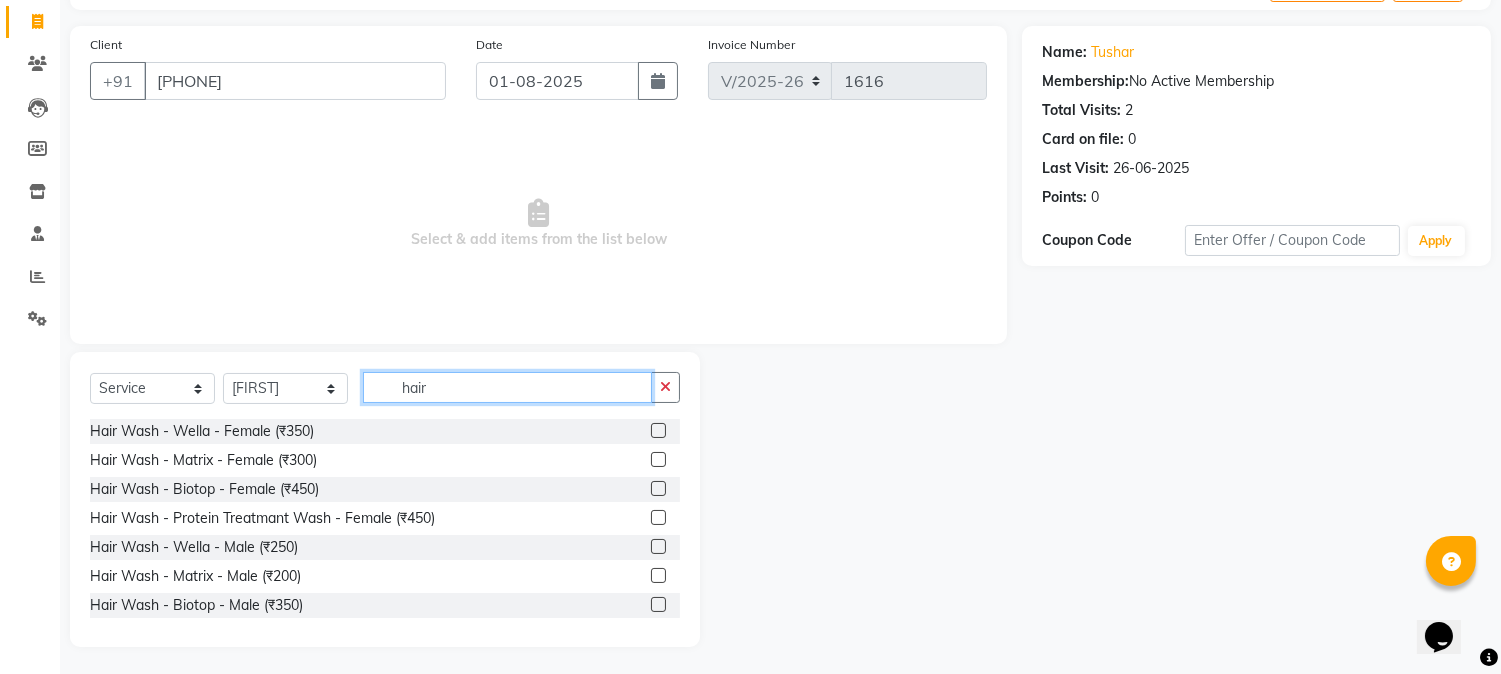 scroll, scrollTop: 126, scrollLeft: 0, axis: vertical 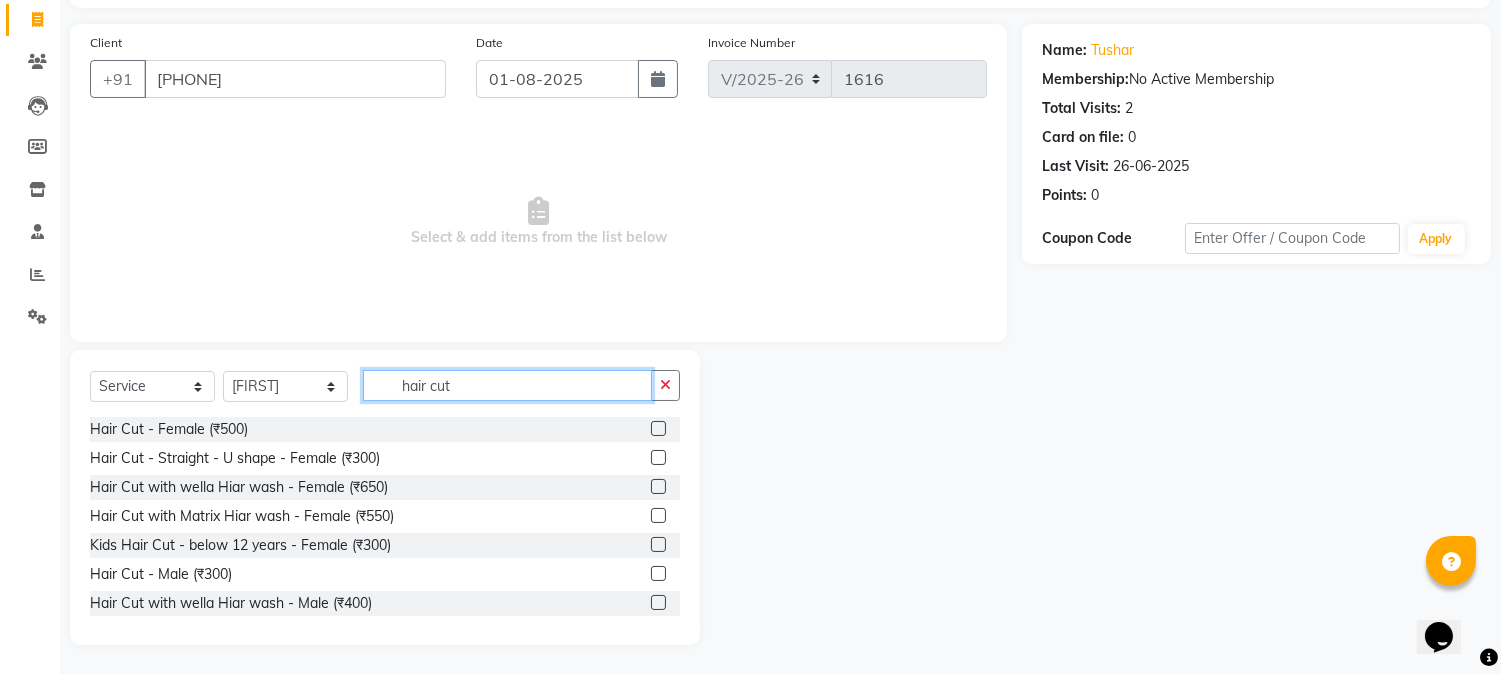 type on "hair cut" 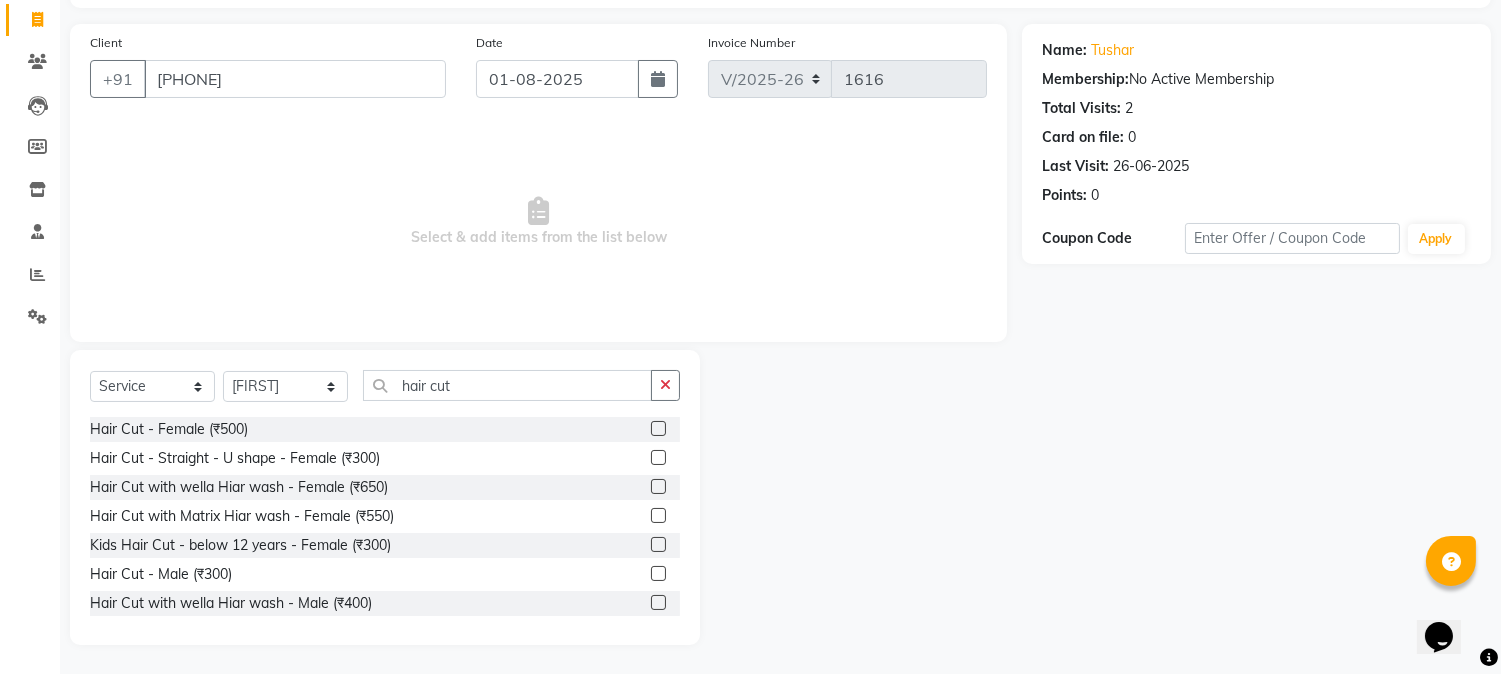 click 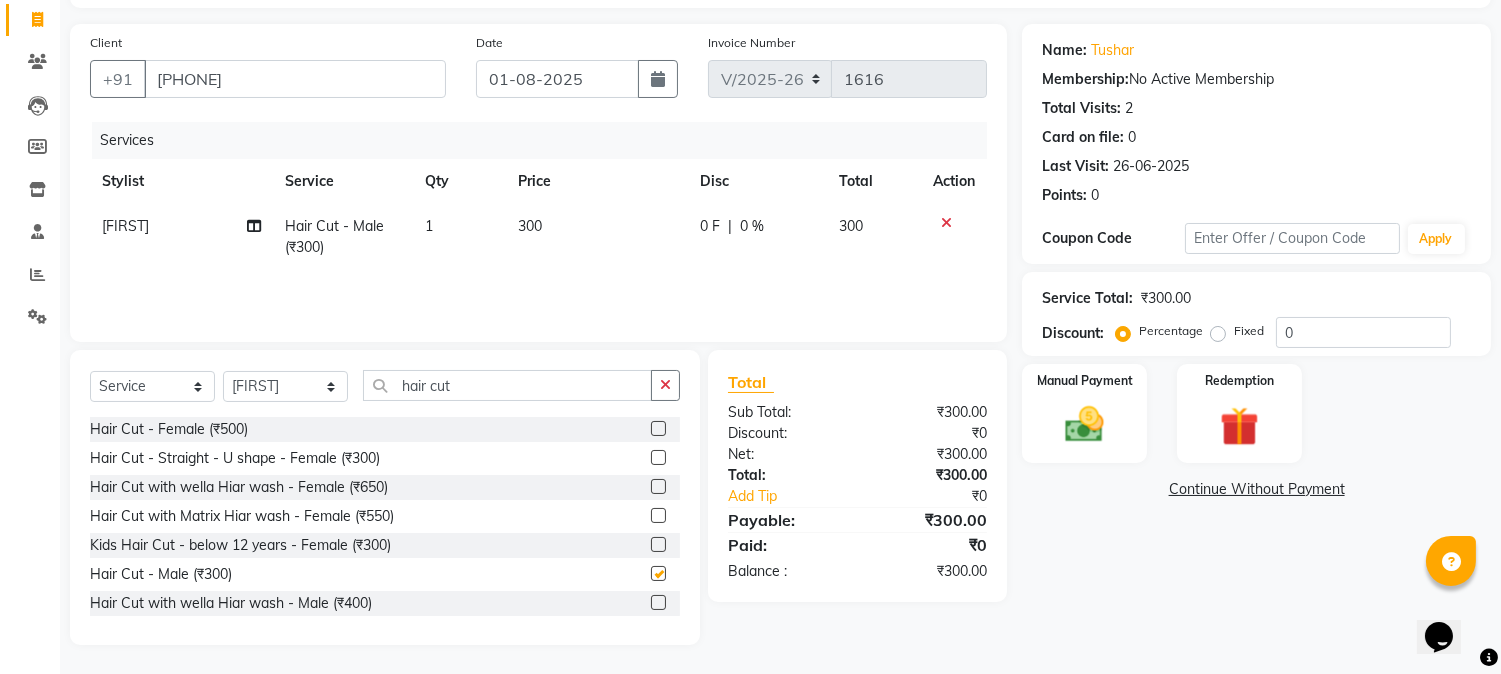 click 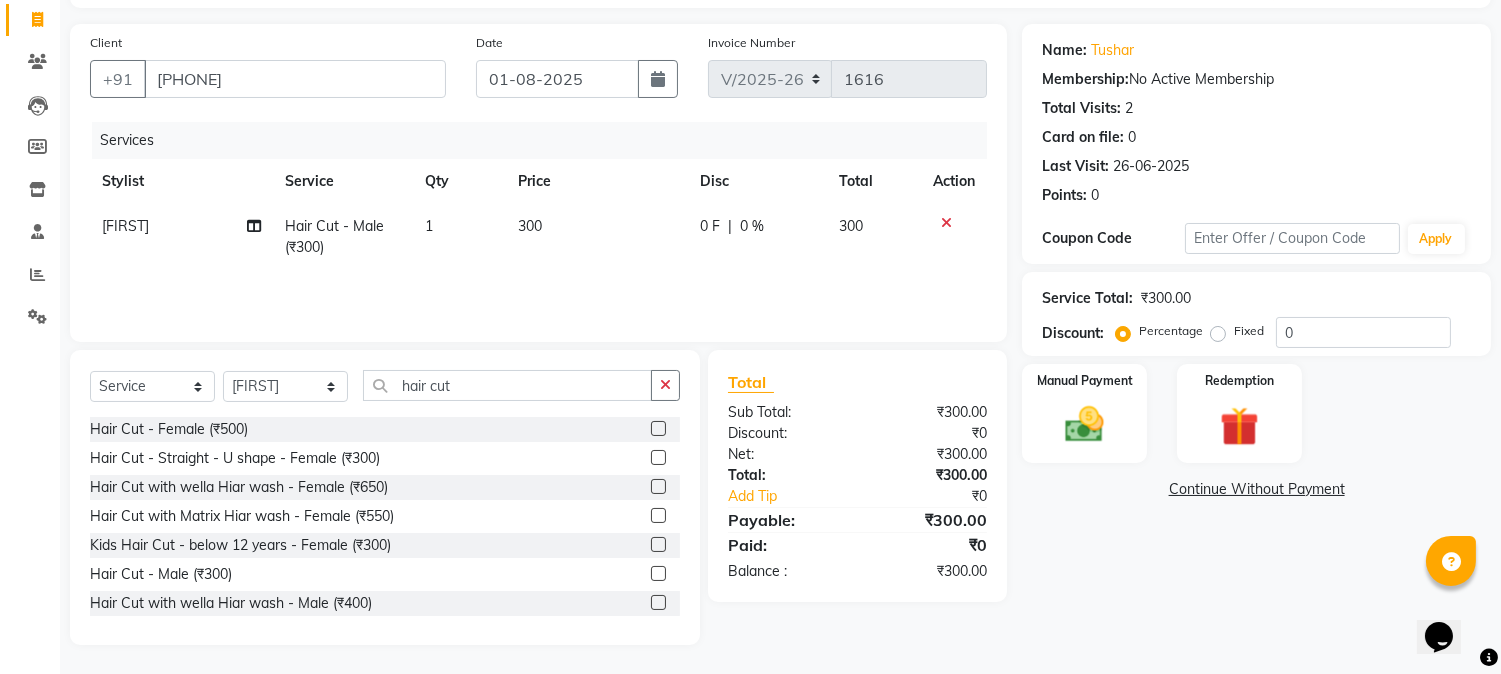 click 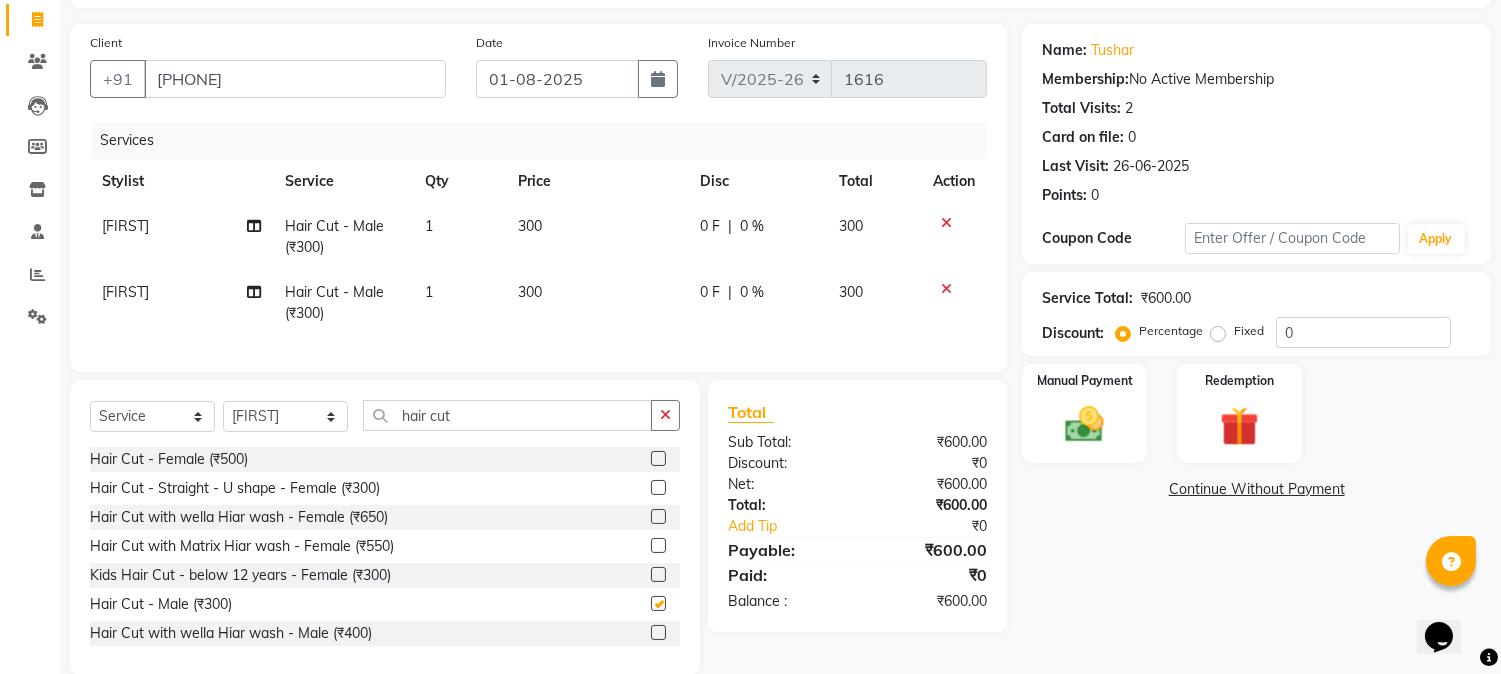 checkbox on "false" 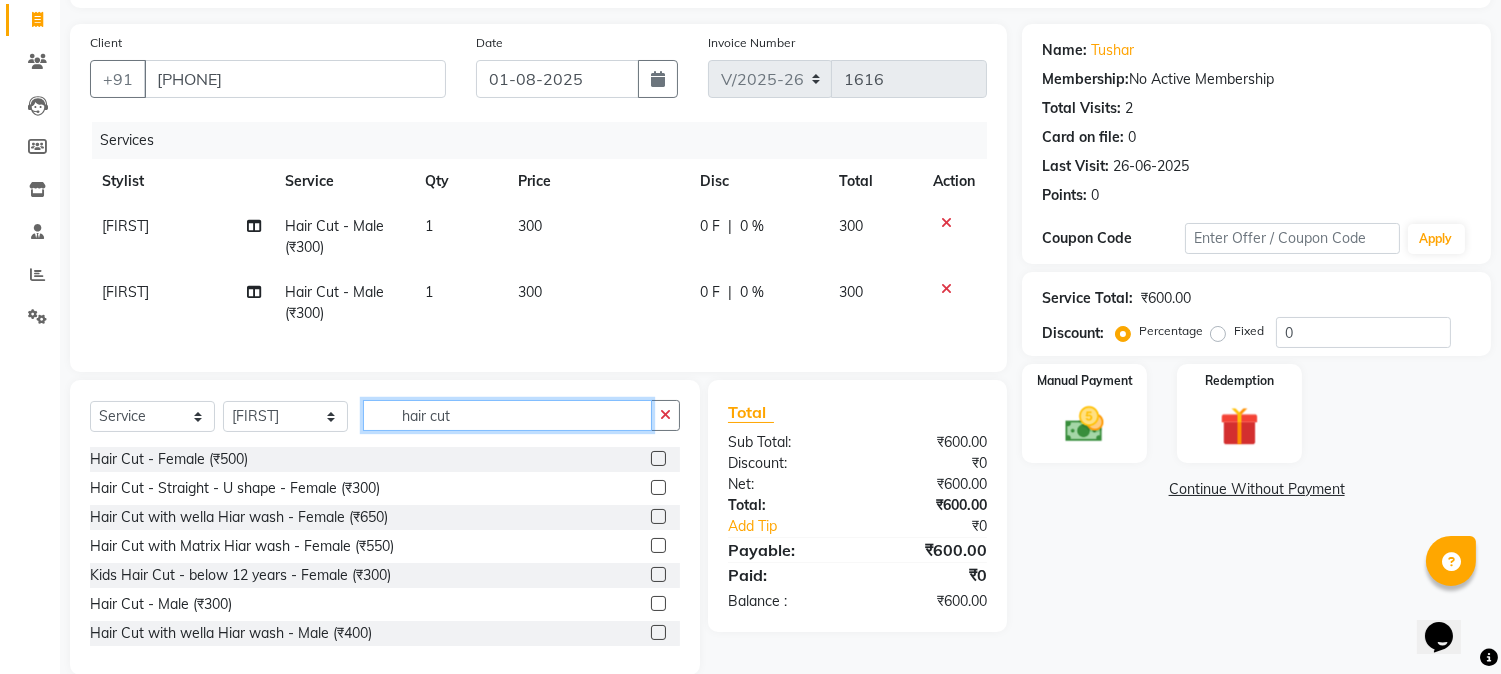 drag, startPoint x: 470, startPoint y: 424, endPoint x: 297, endPoint y: 402, distance: 174.39323 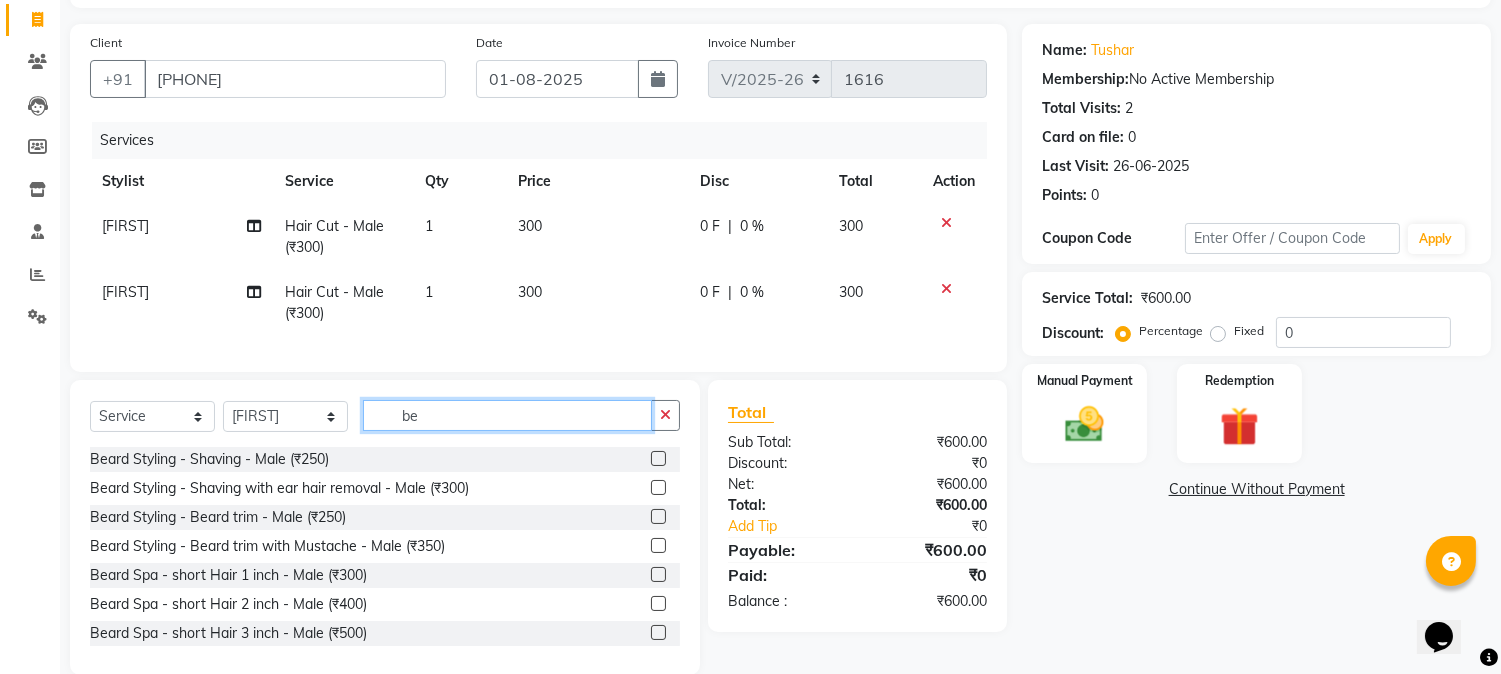 type on "be" 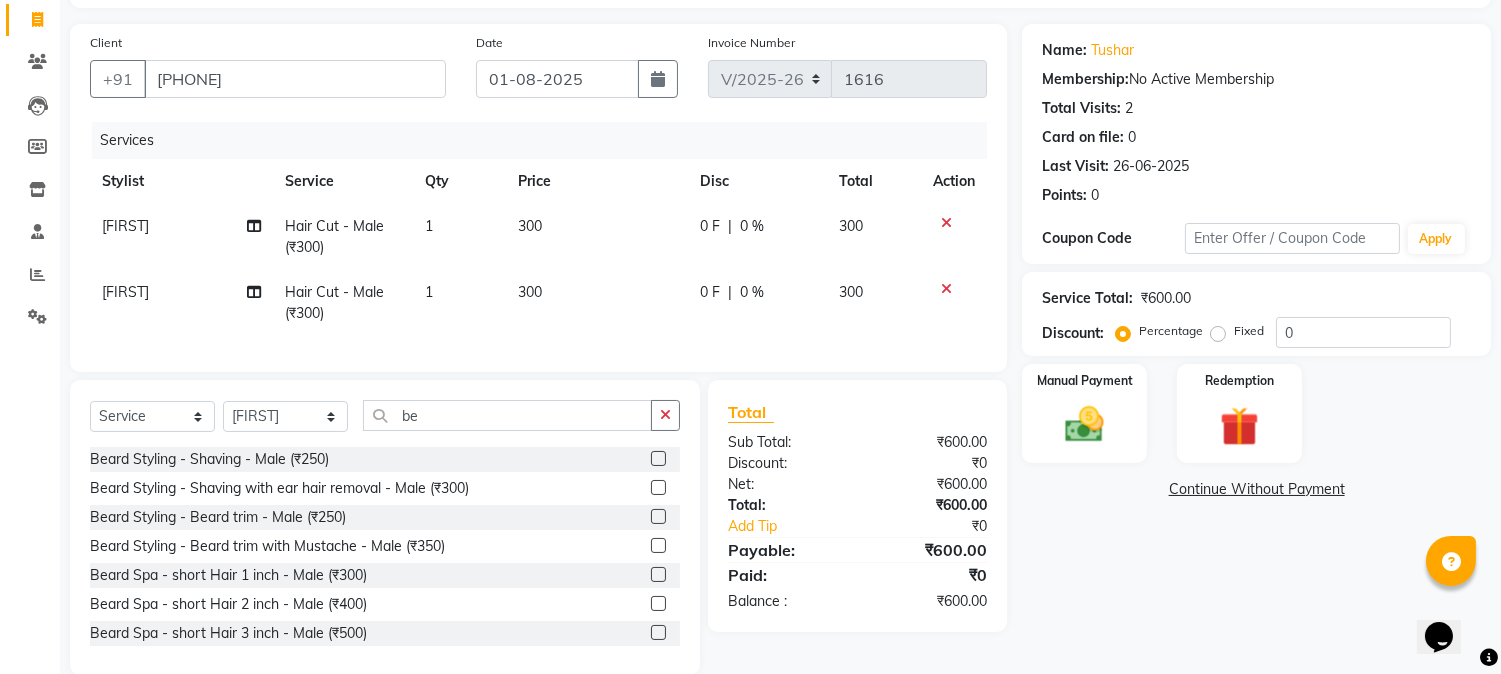 click 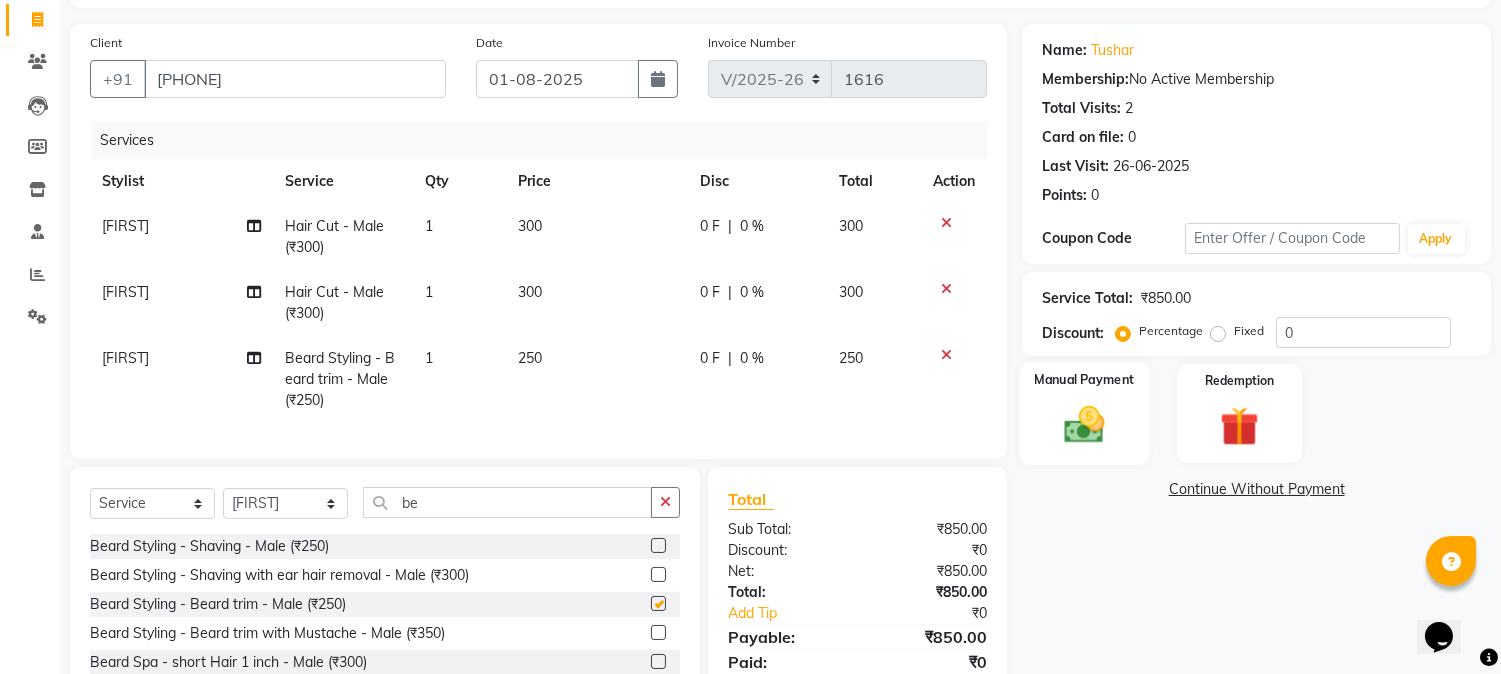 checkbox on "false" 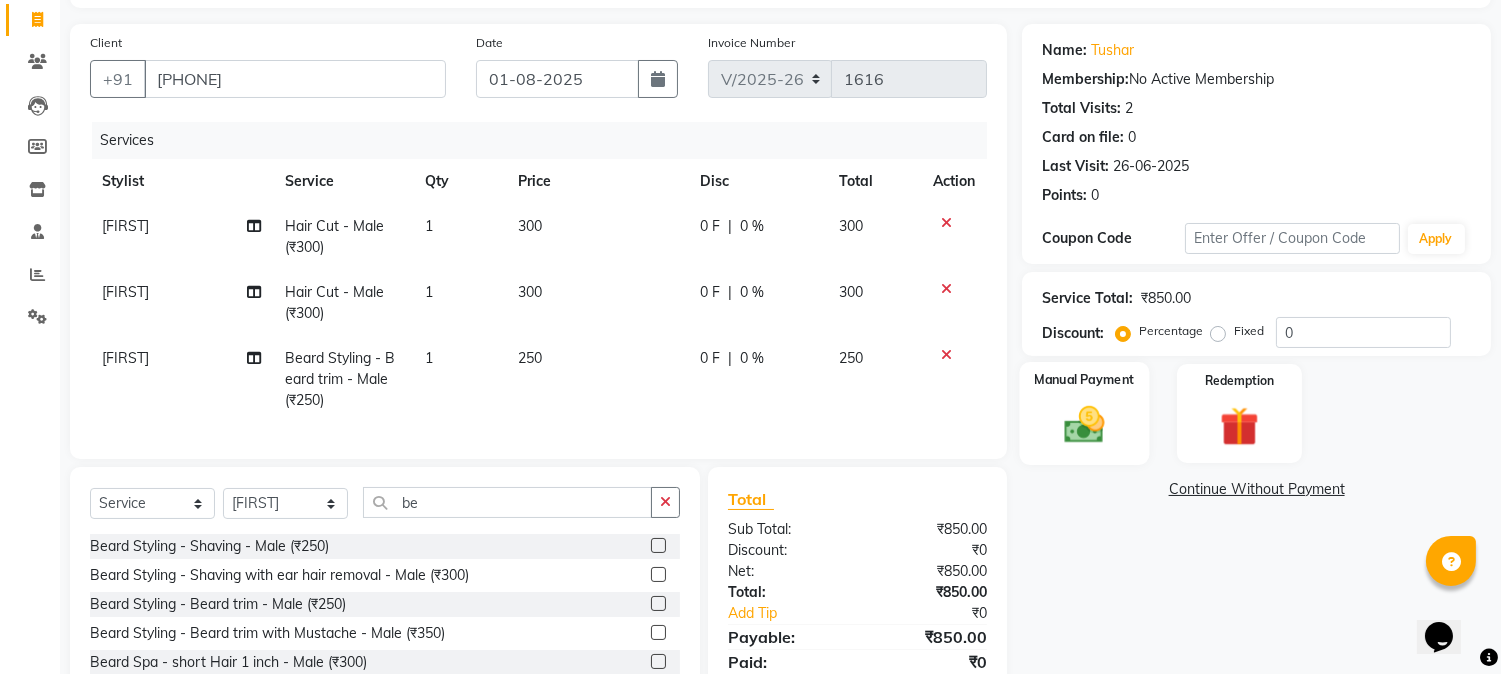 click 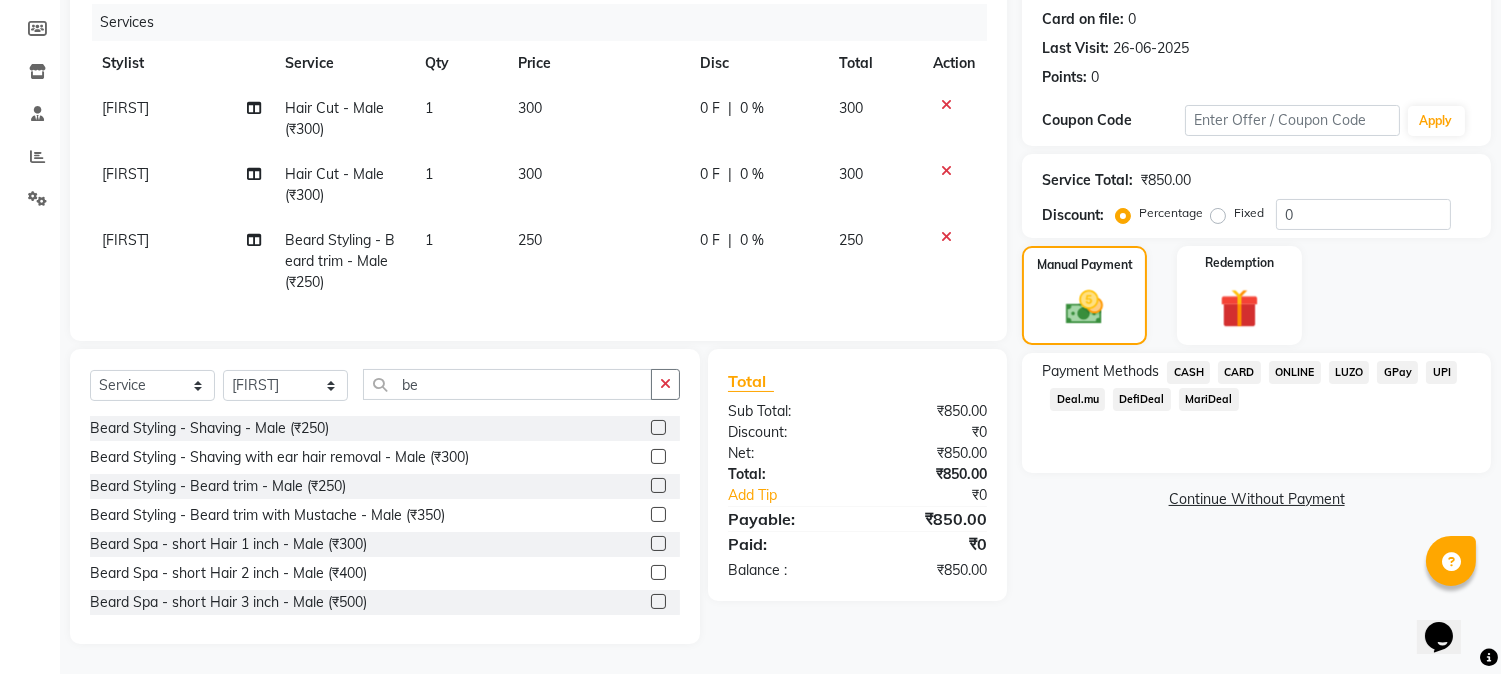 scroll, scrollTop: 260, scrollLeft: 0, axis: vertical 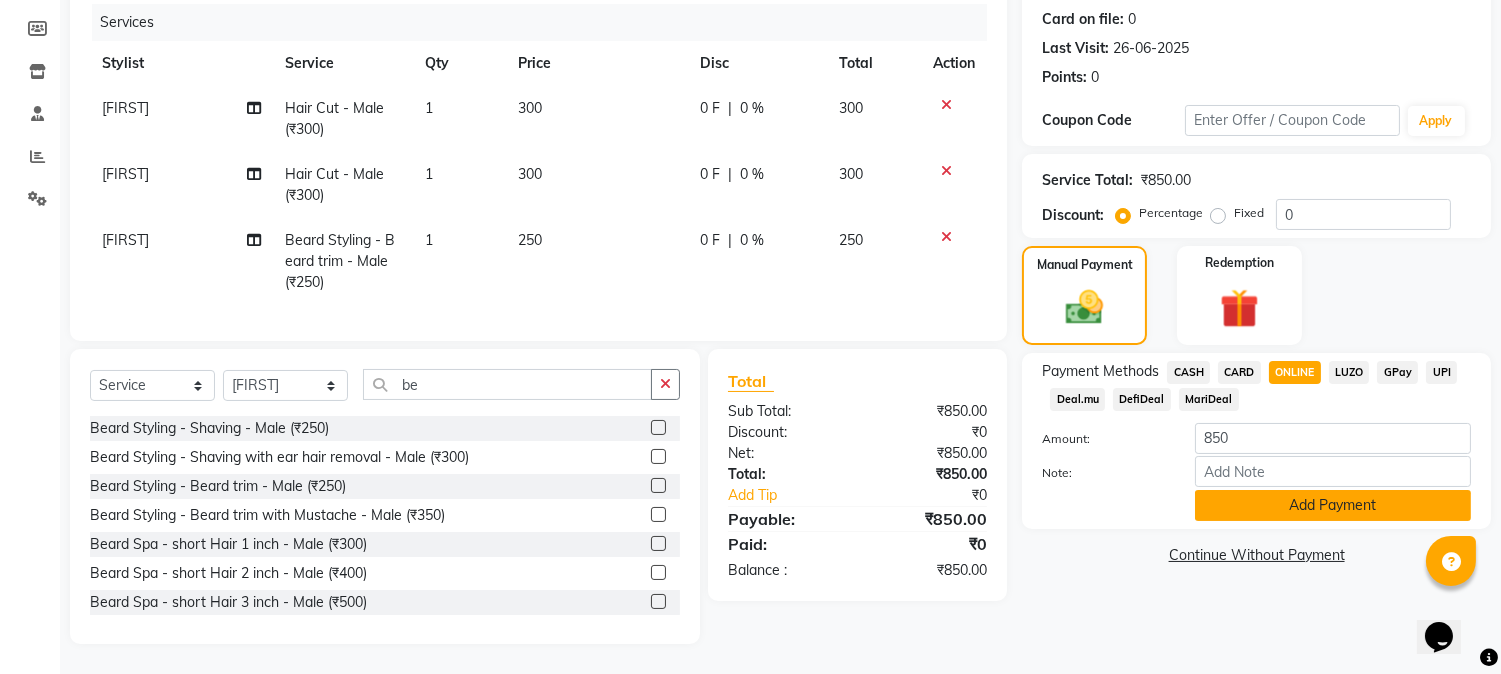 click on "Add Payment" 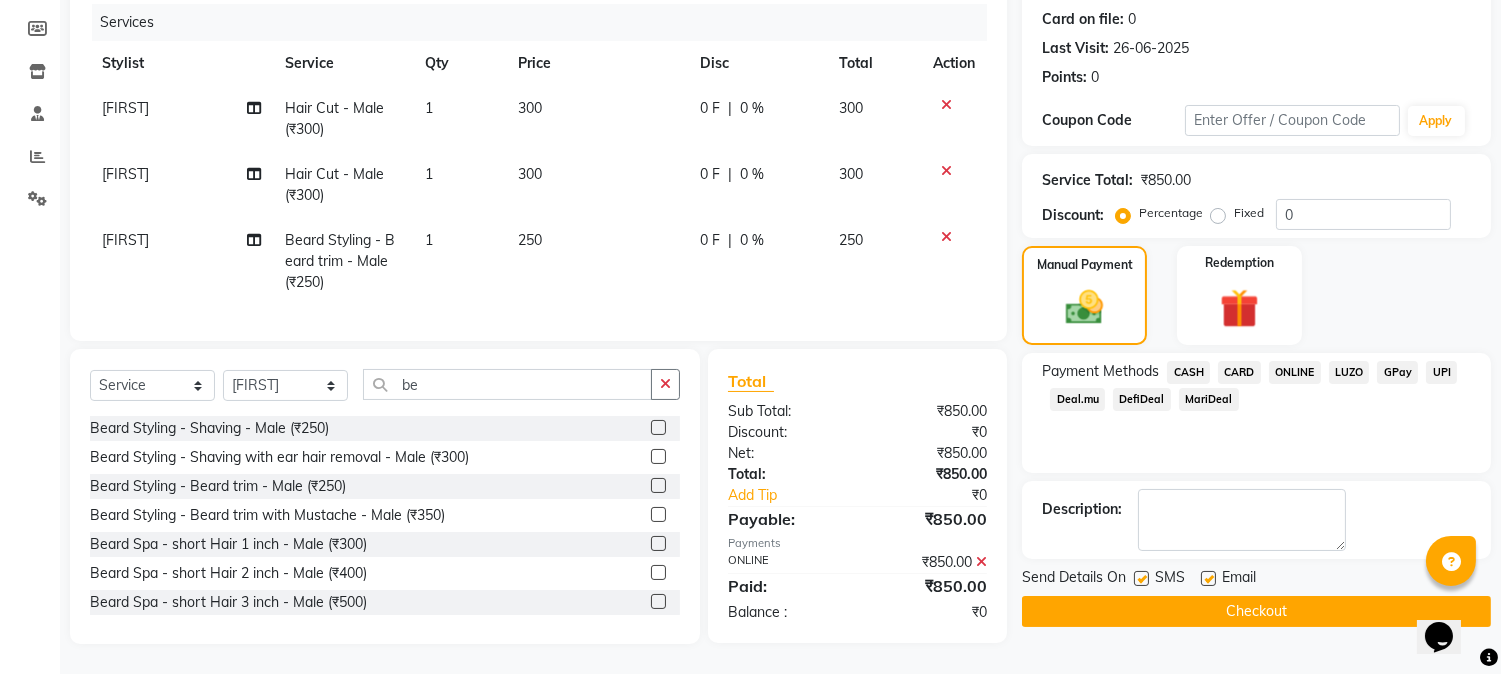 click on "Checkout" 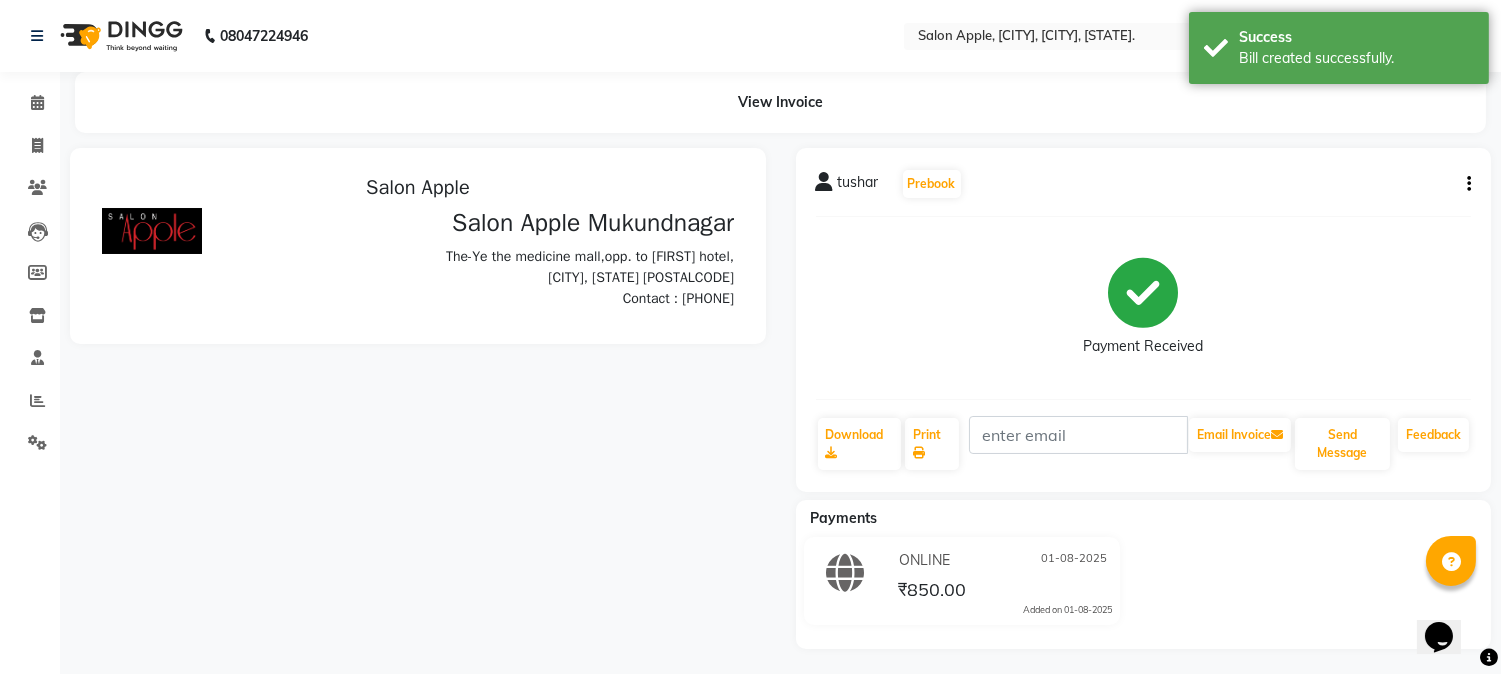 scroll, scrollTop: 0, scrollLeft: 0, axis: both 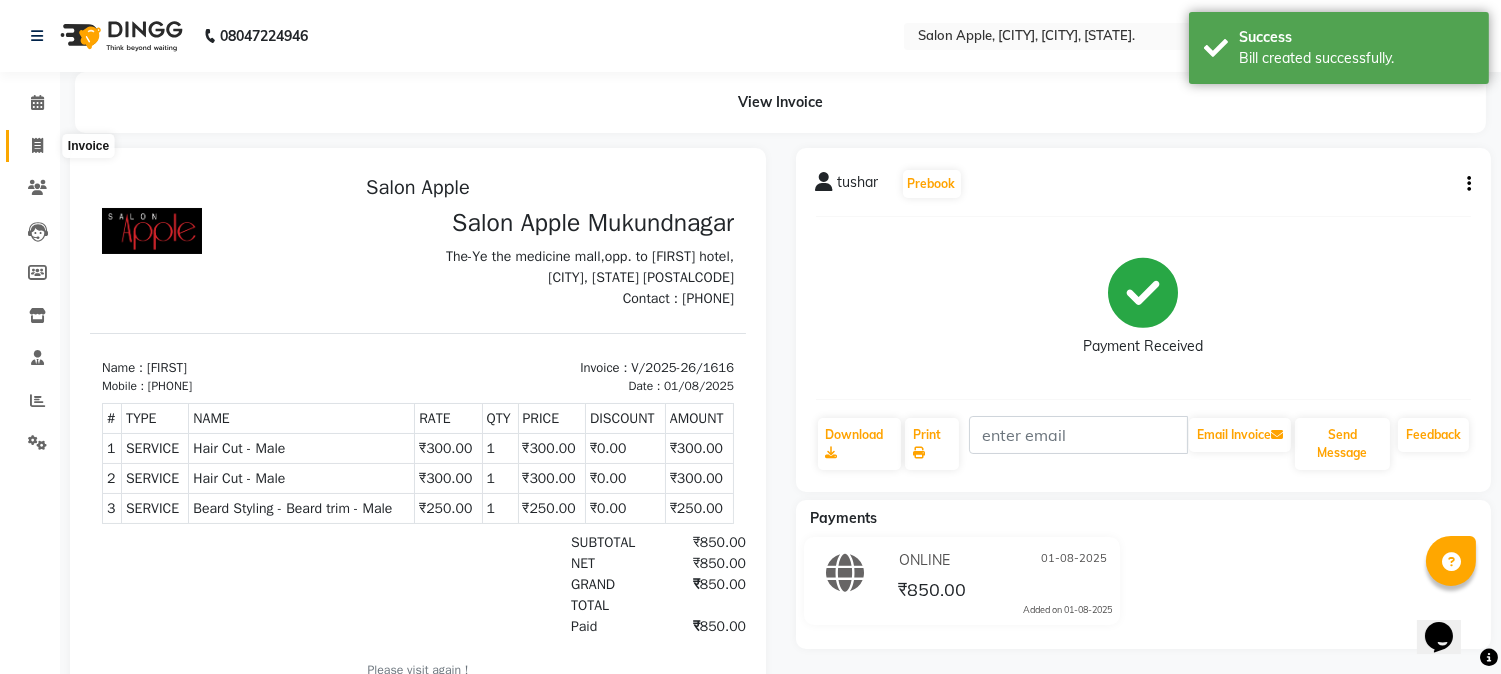 click 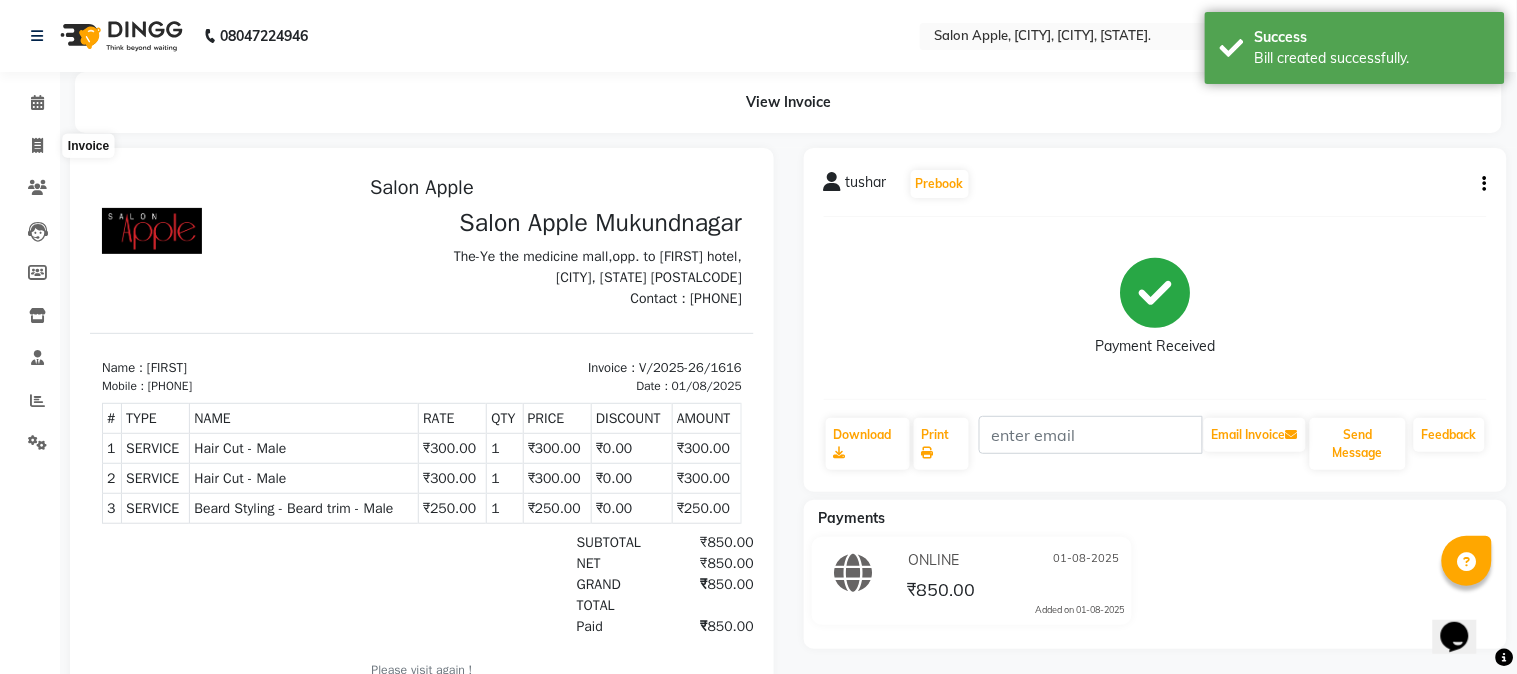 select on "4128" 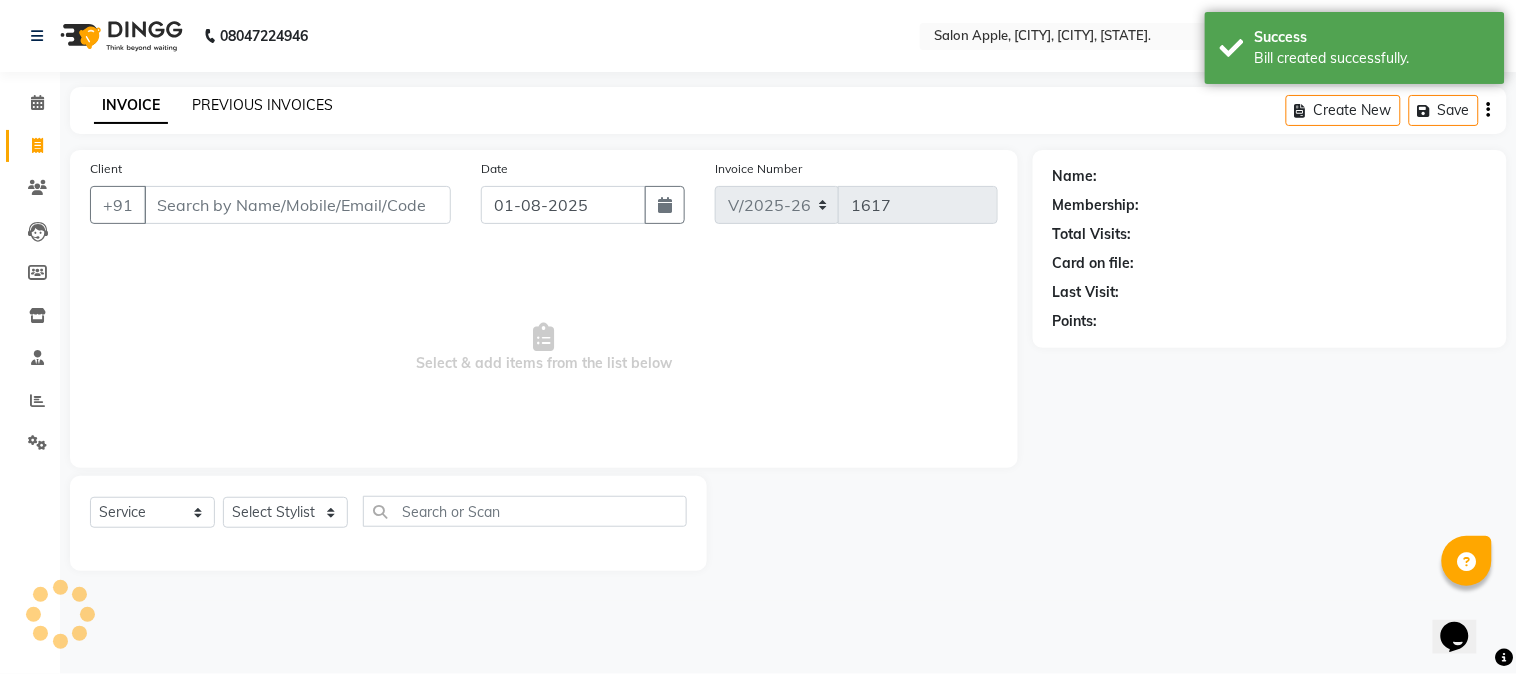 click on "PREVIOUS INVOICES" 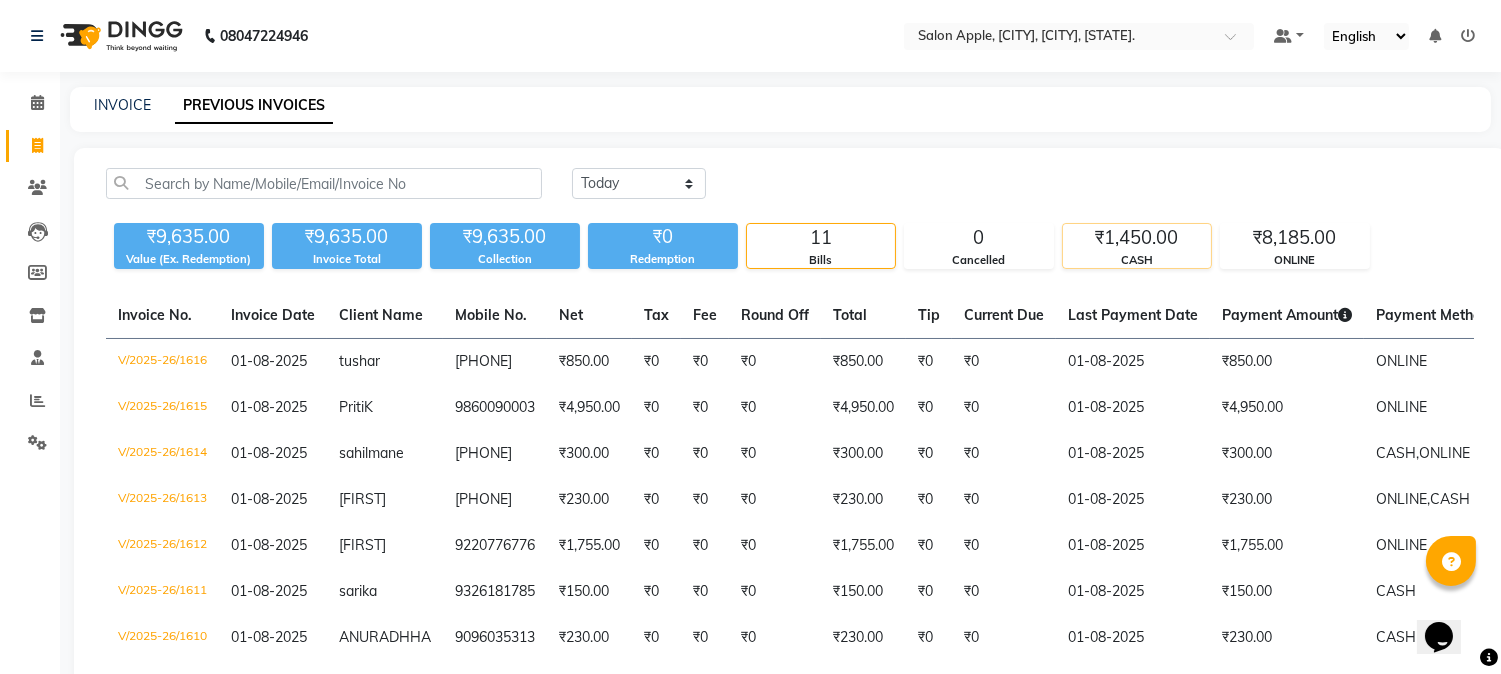 drag, startPoint x: 865, startPoint y: 14, endPoint x: 1141, endPoint y: 240, distance: 356.72397 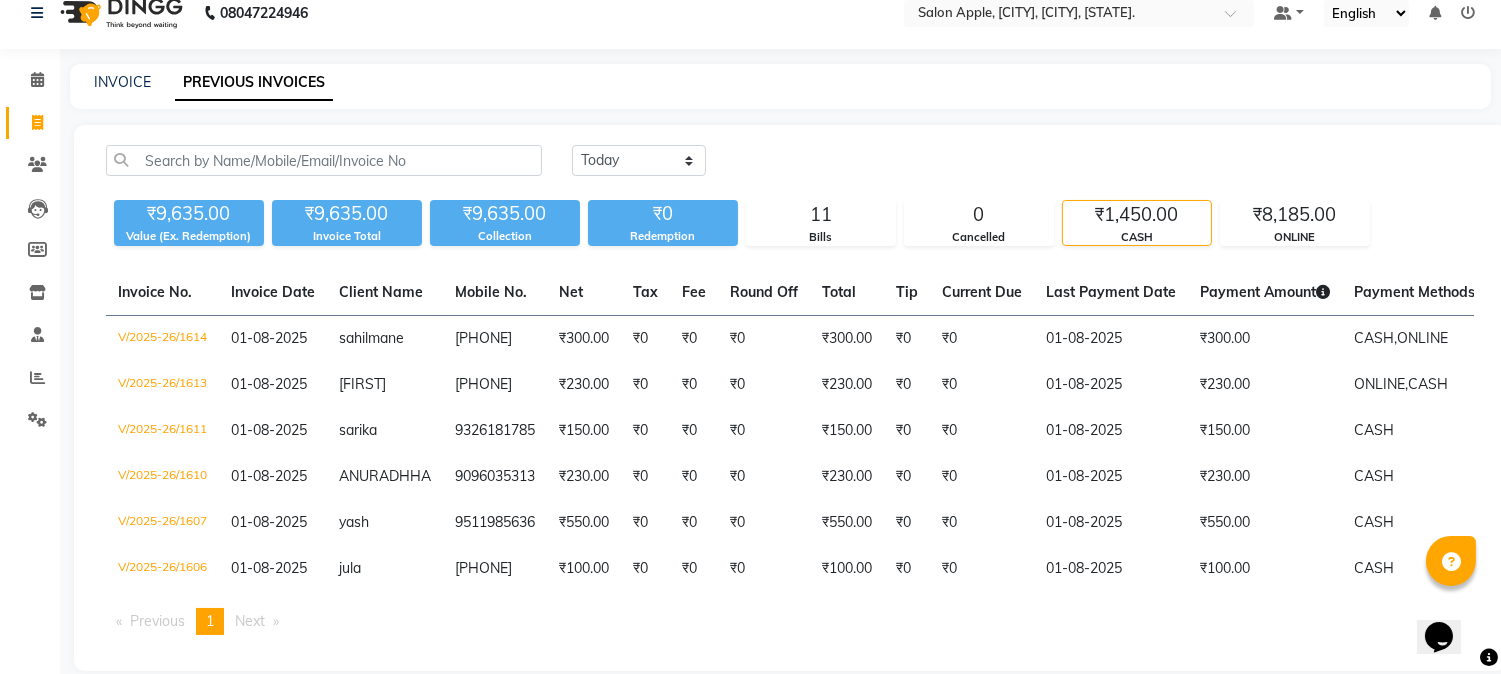 scroll, scrollTop: 64, scrollLeft: 0, axis: vertical 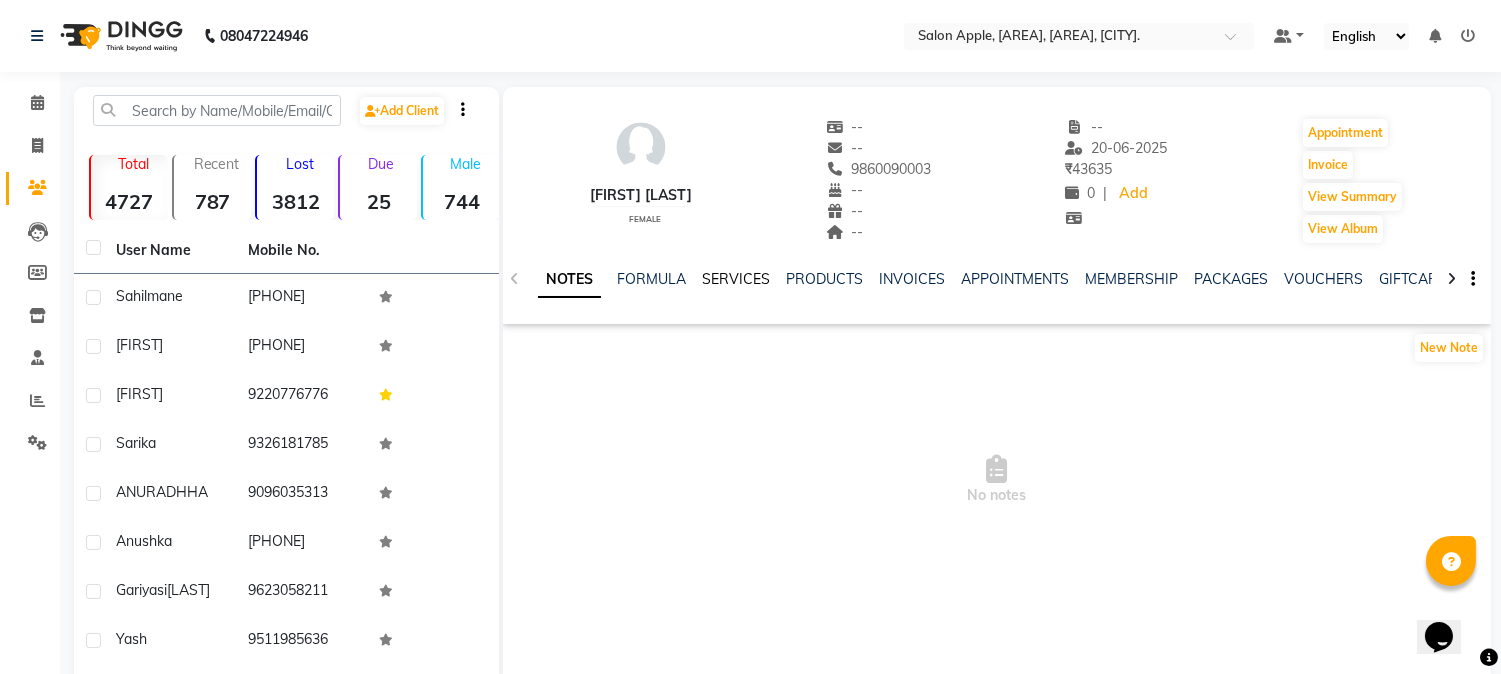 click on "SERVICES" 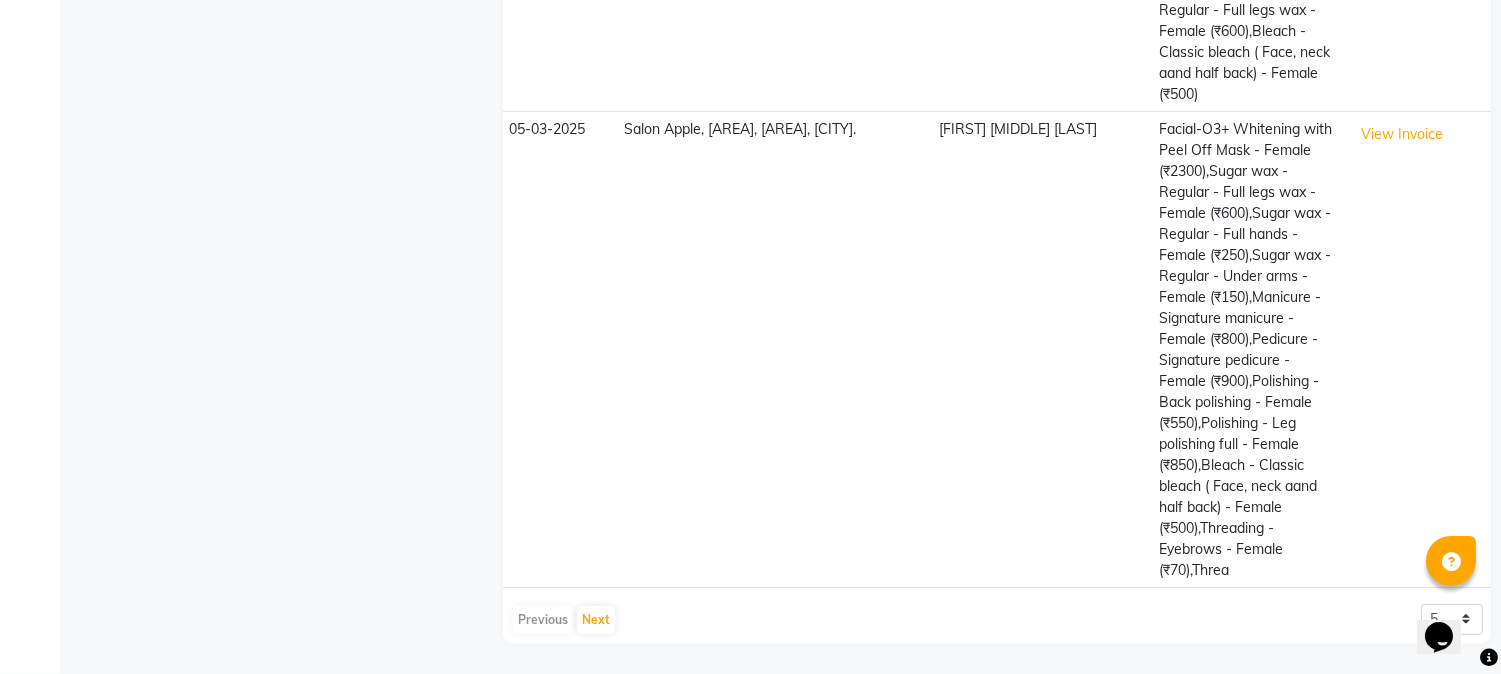 scroll, scrollTop: 1705, scrollLeft: 0, axis: vertical 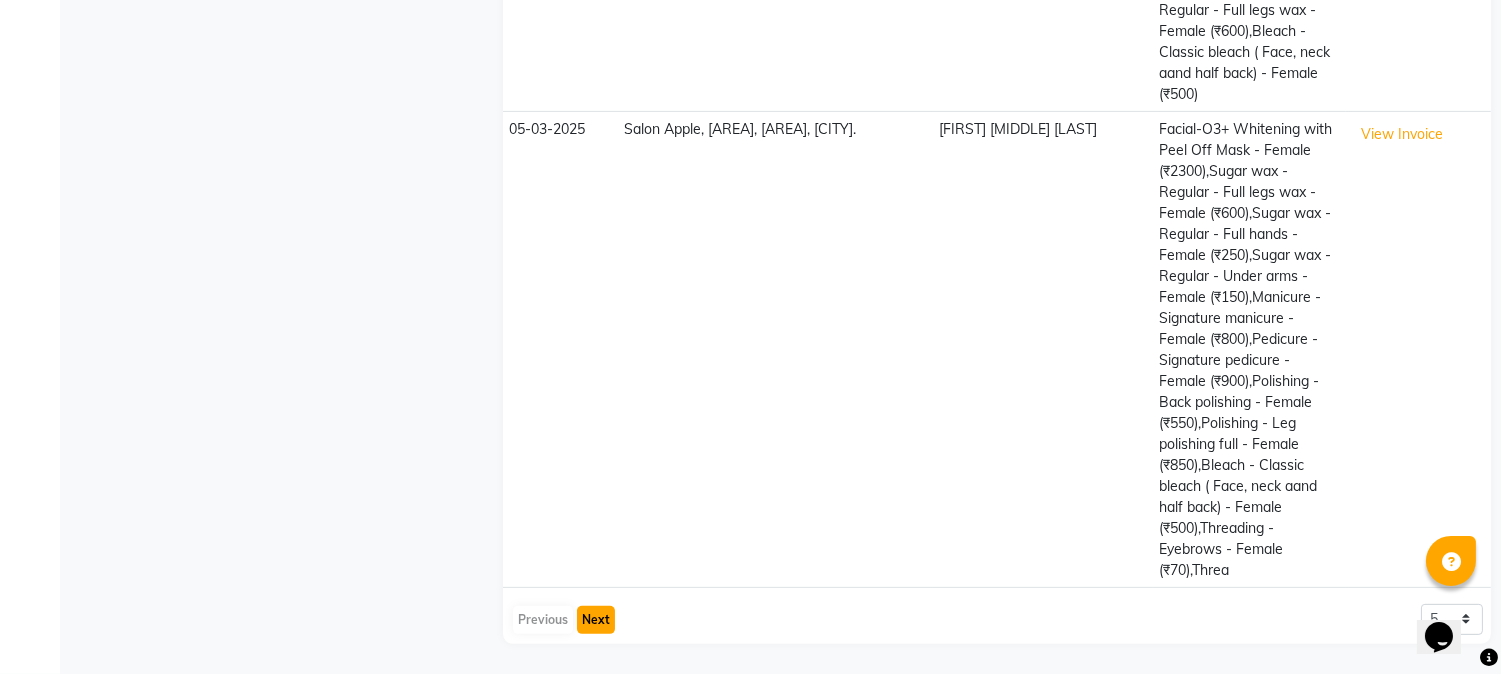 click on "Next" 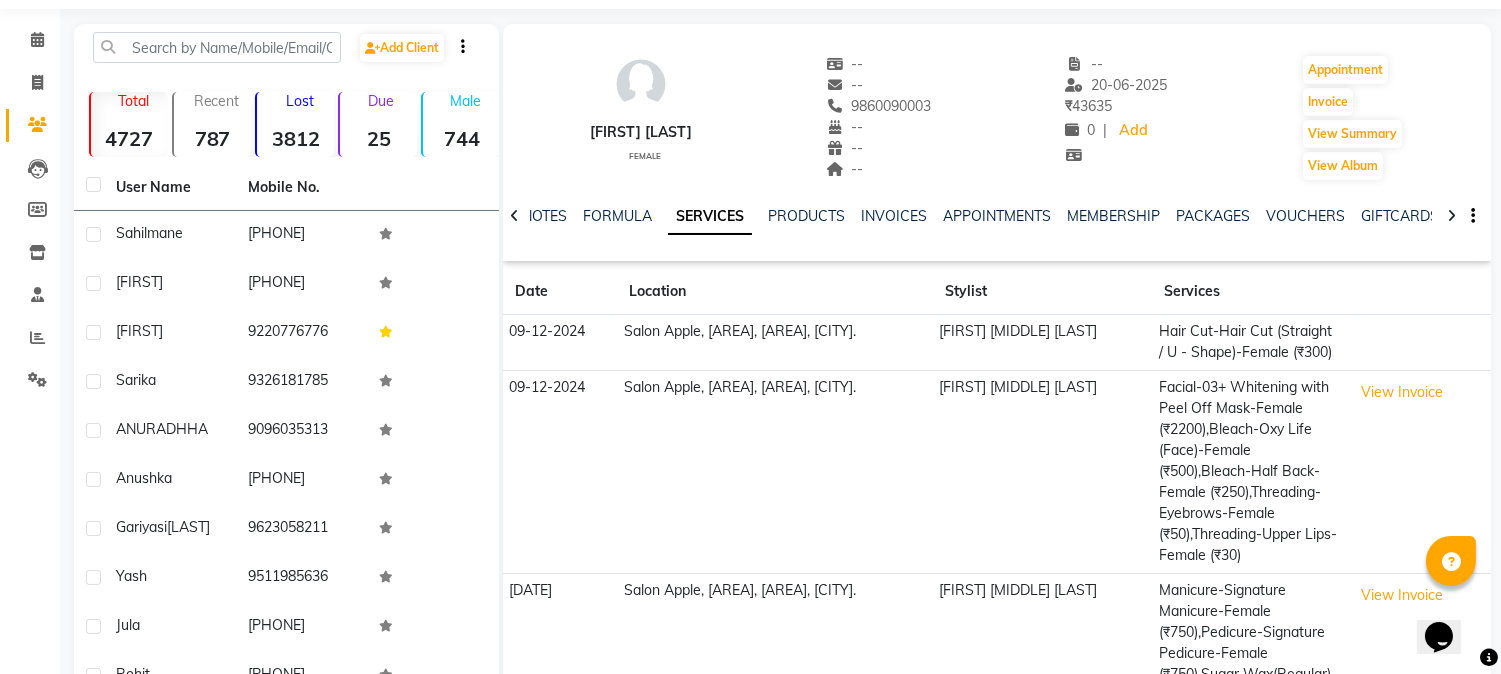 scroll, scrollTop: 0, scrollLeft: 0, axis: both 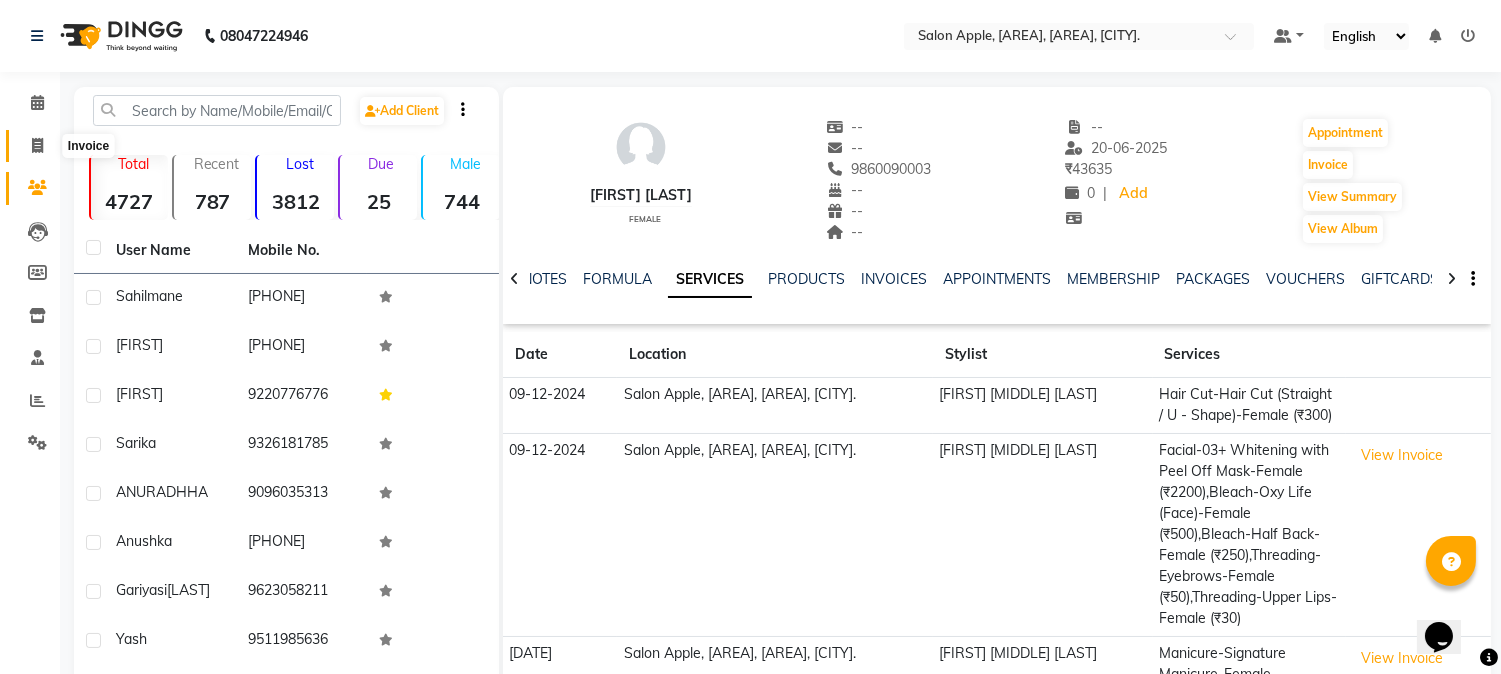 click 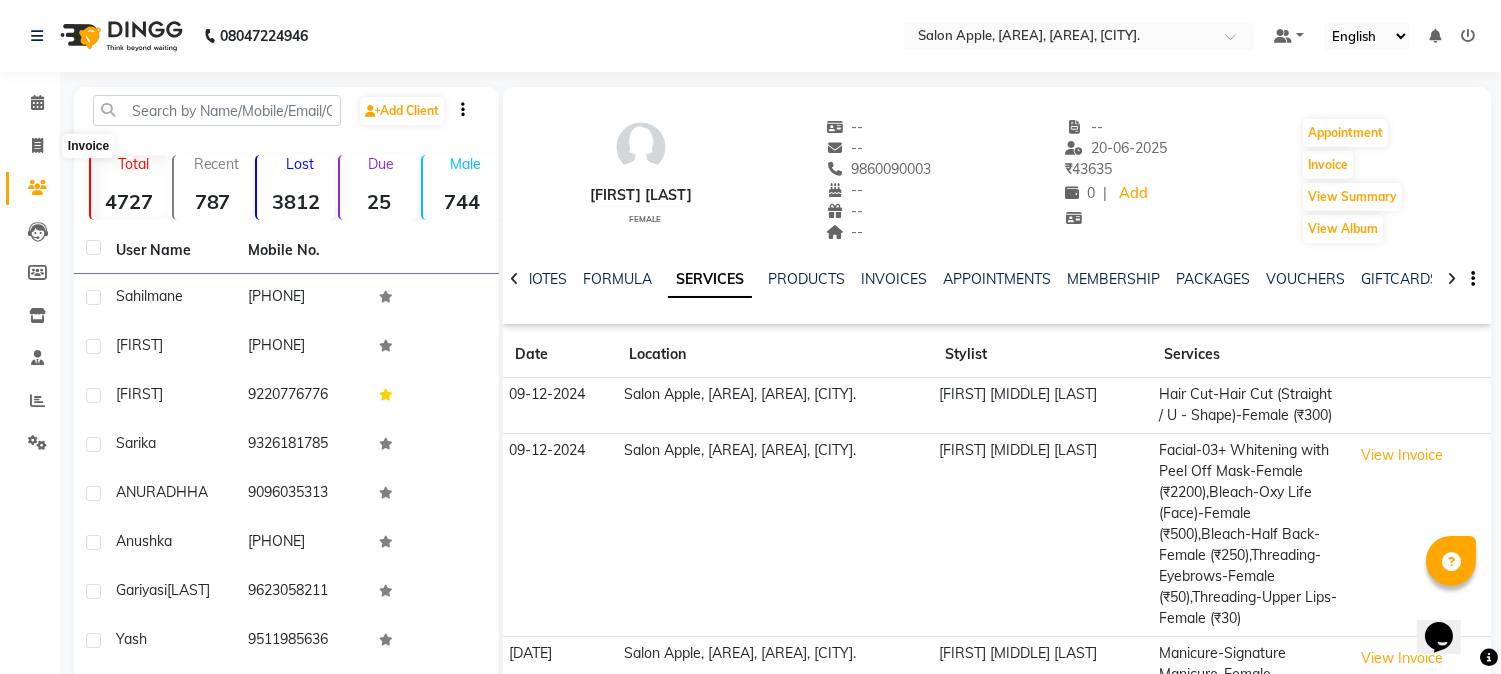select on "4128" 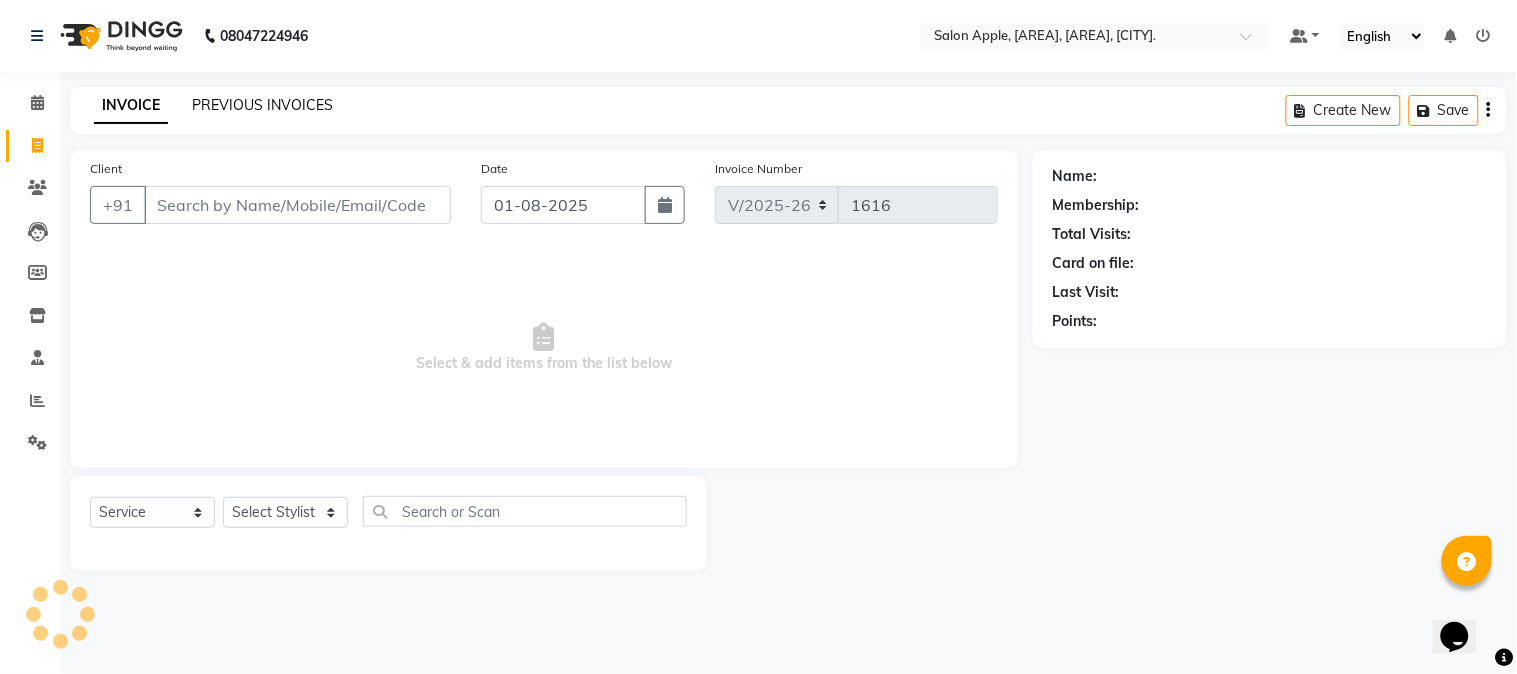 click on "PREVIOUS INVOICES" 